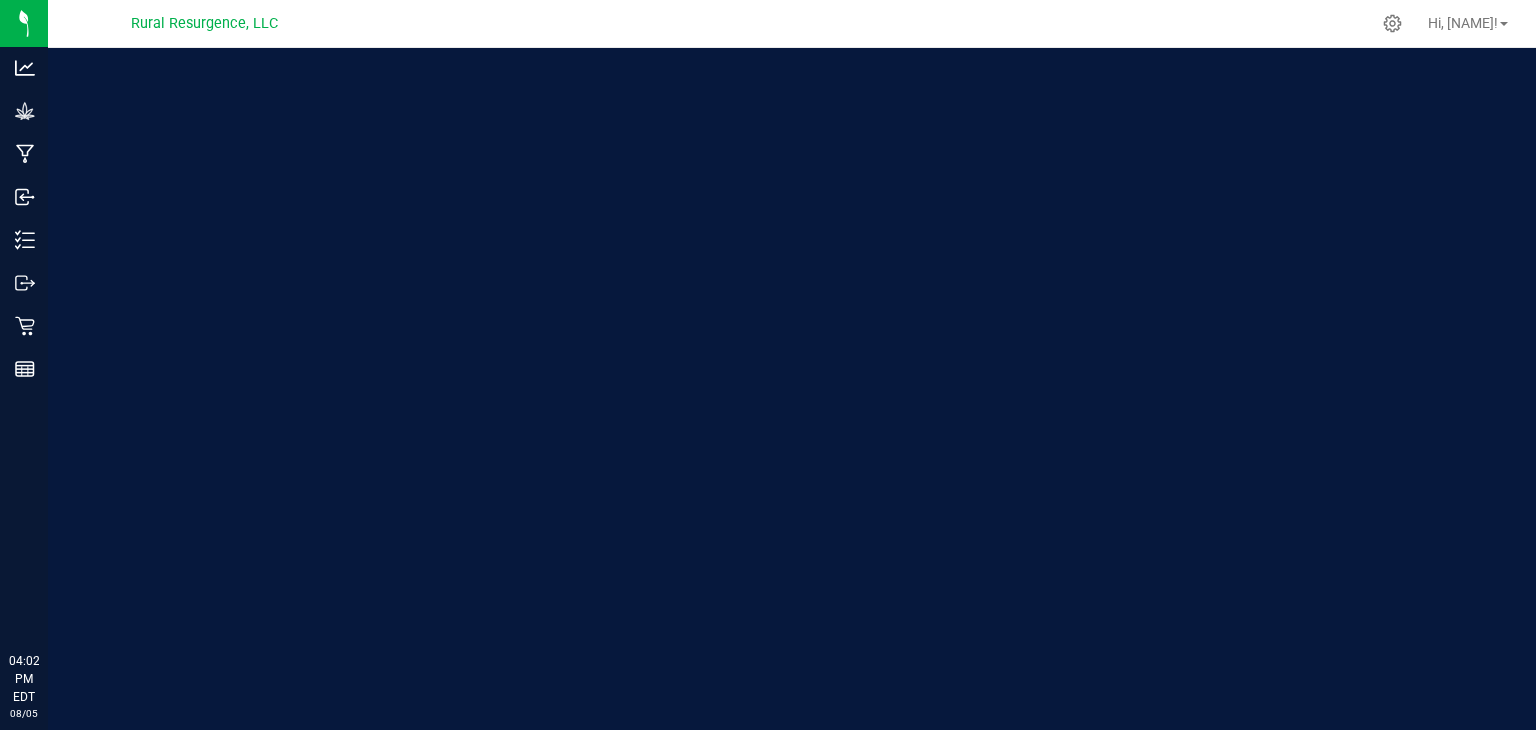 scroll, scrollTop: 0, scrollLeft: 0, axis: both 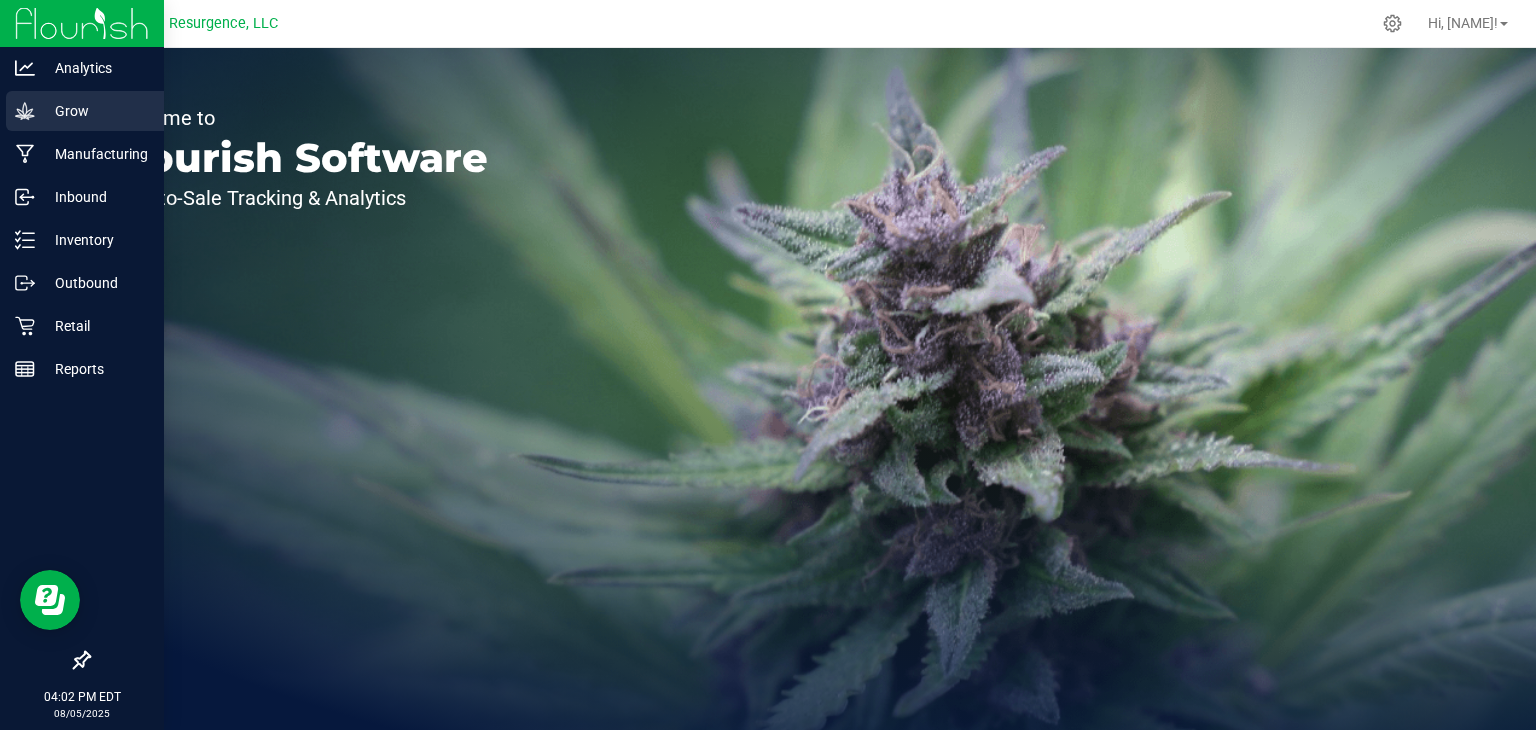 click on "Grow" at bounding box center (95, 111) 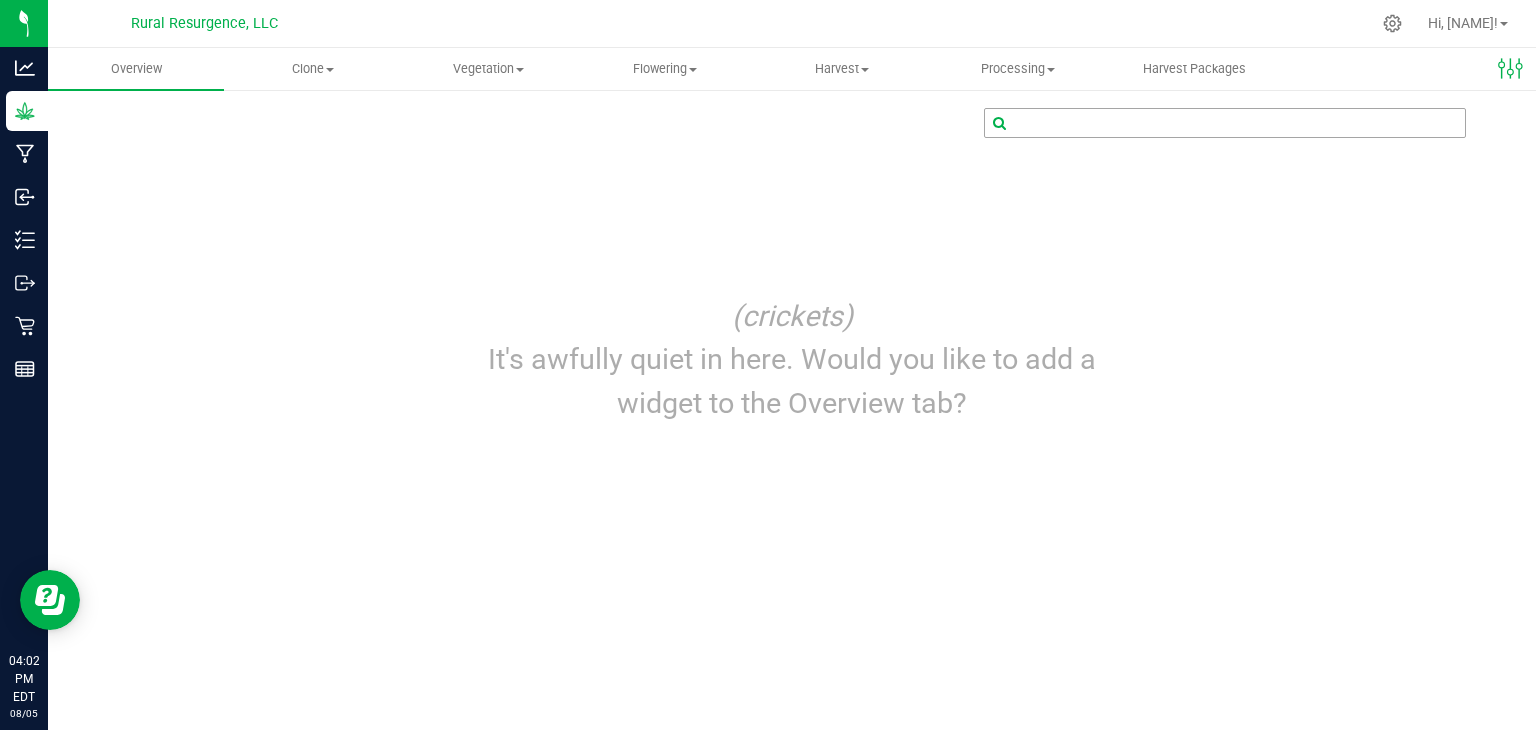 click at bounding box center (1225, 123) 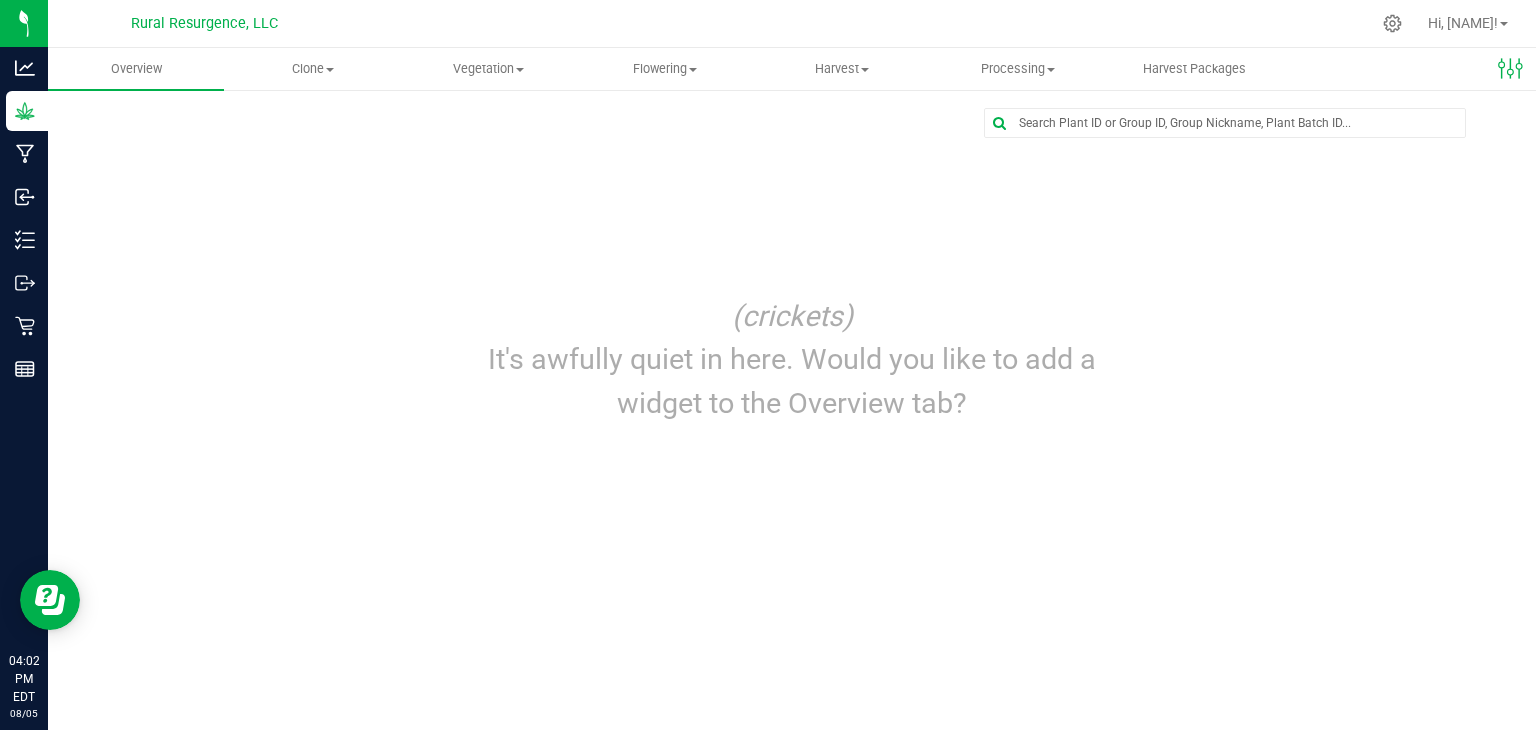 drag, startPoint x: 800, startPoint y: 350, endPoint x: 1008, endPoint y: 404, distance: 214.89532 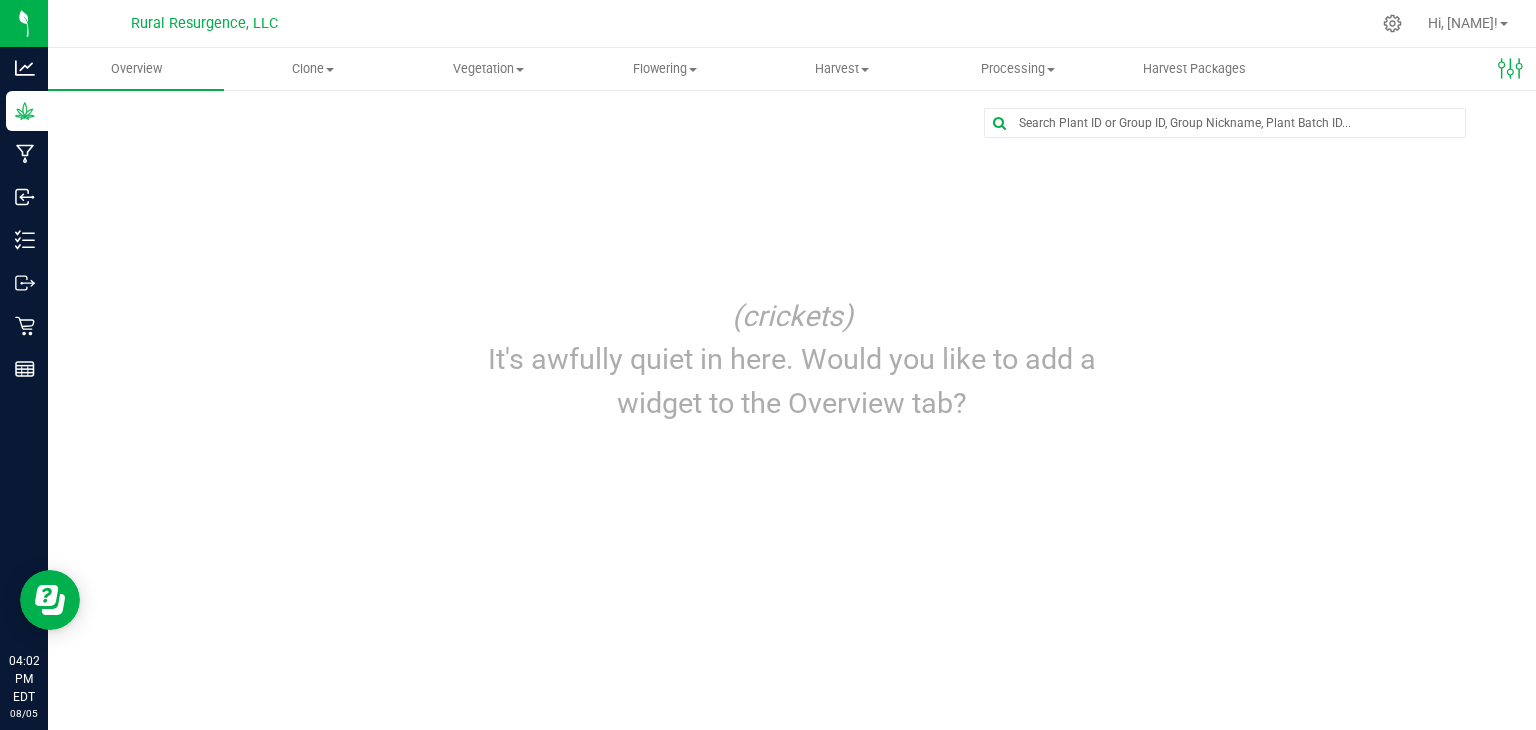 click on "It's awfully quiet in here. Would you like to add a widget to the Overview tab?" at bounding box center [792, 381] 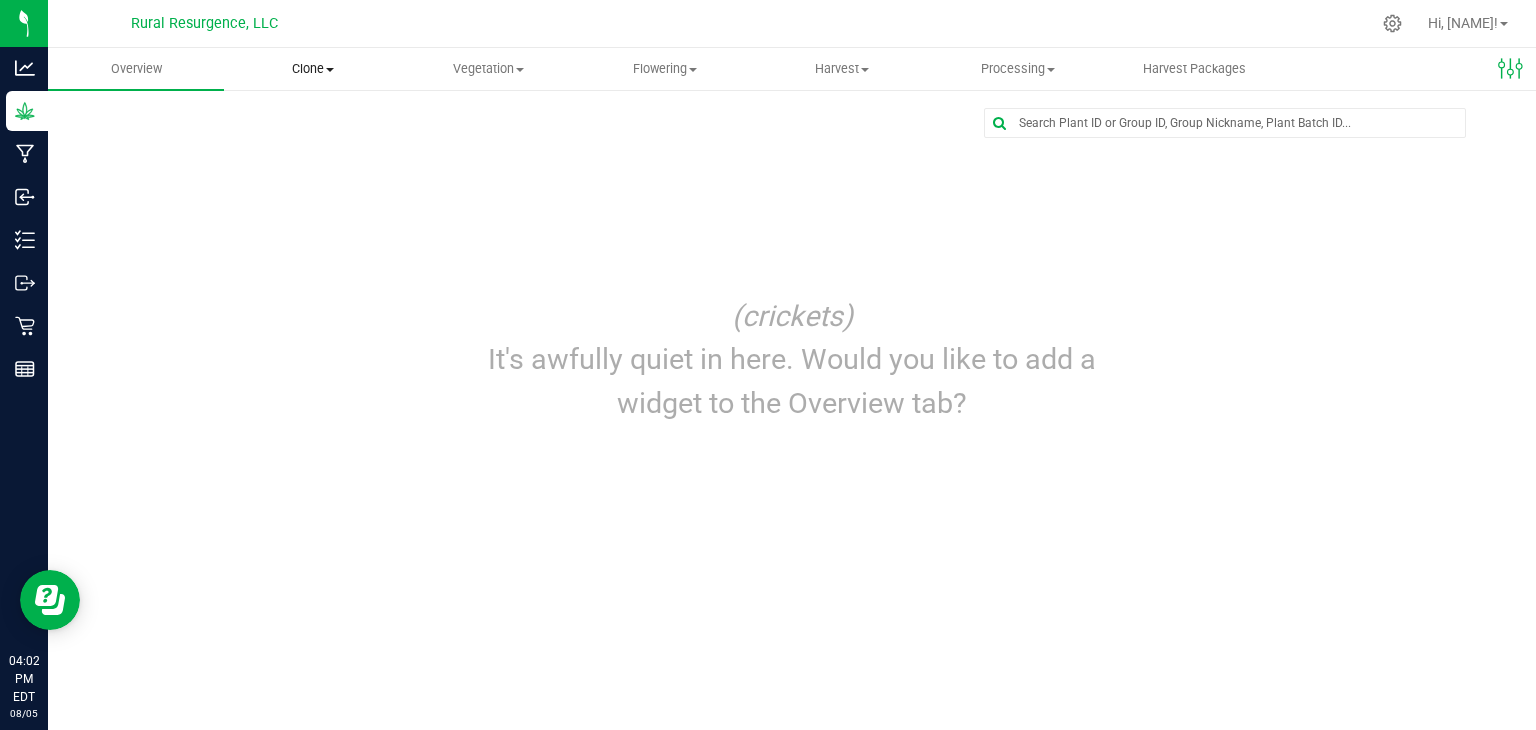 click on "Clone" at bounding box center (312, 69) 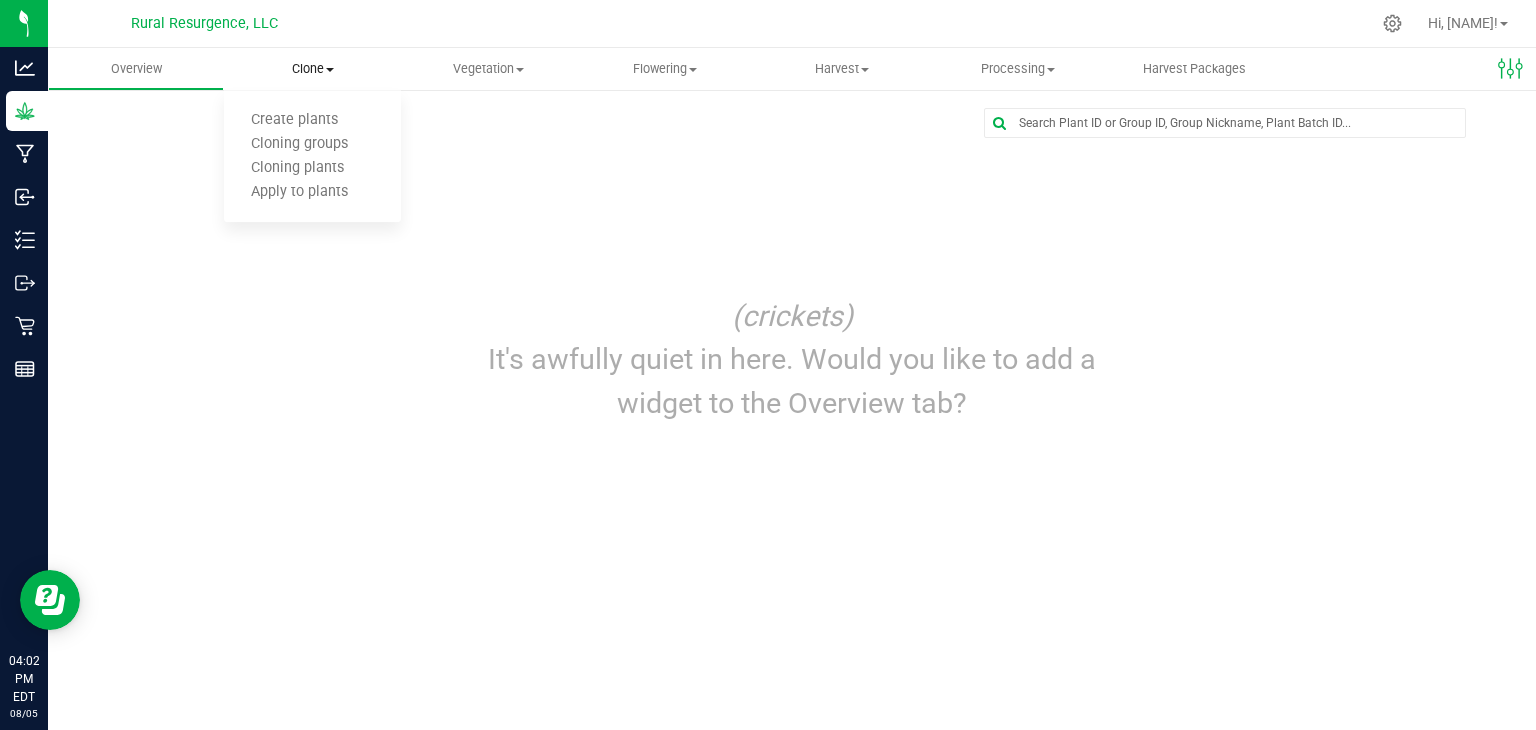click on "Clone" at bounding box center [312, 69] 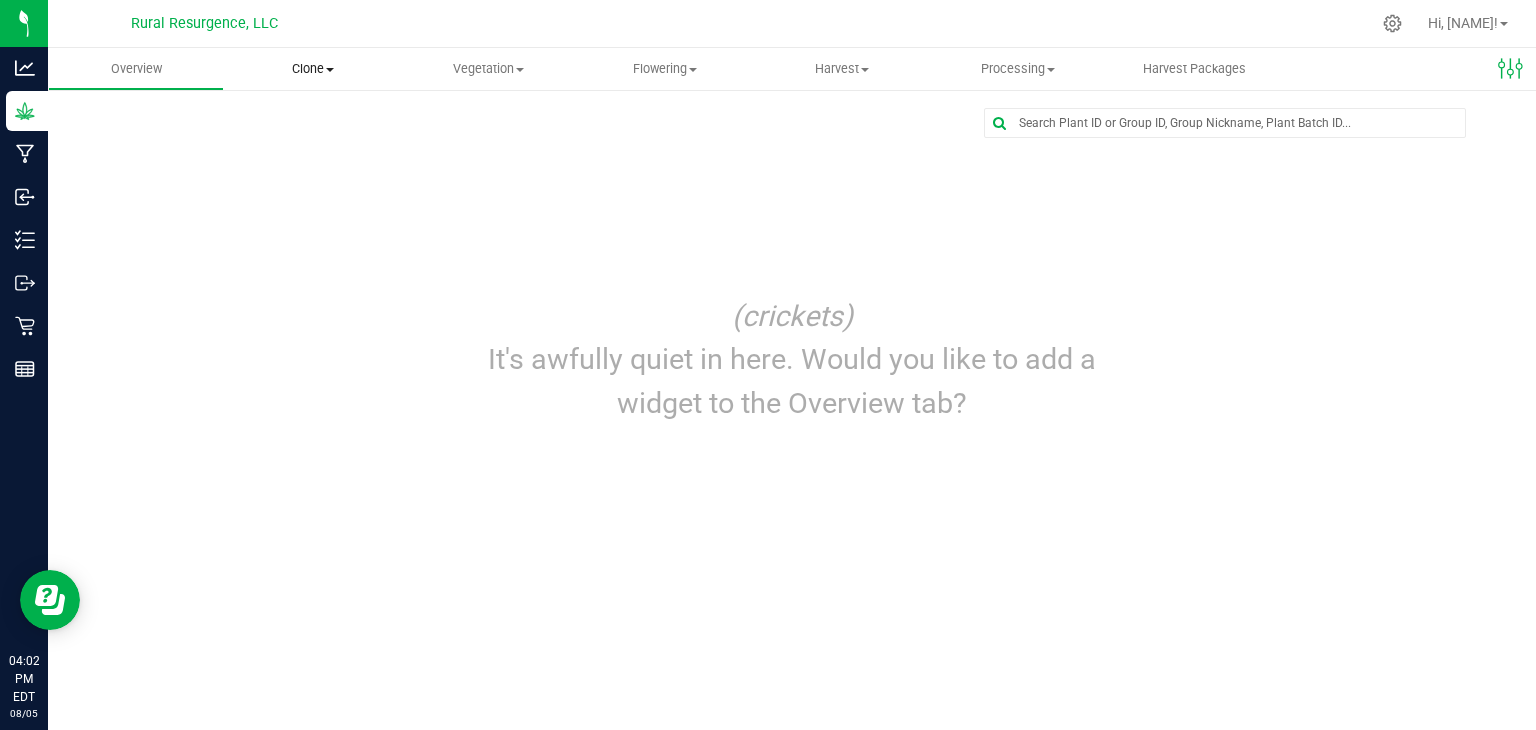 click on "Clone" at bounding box center (312, 69) 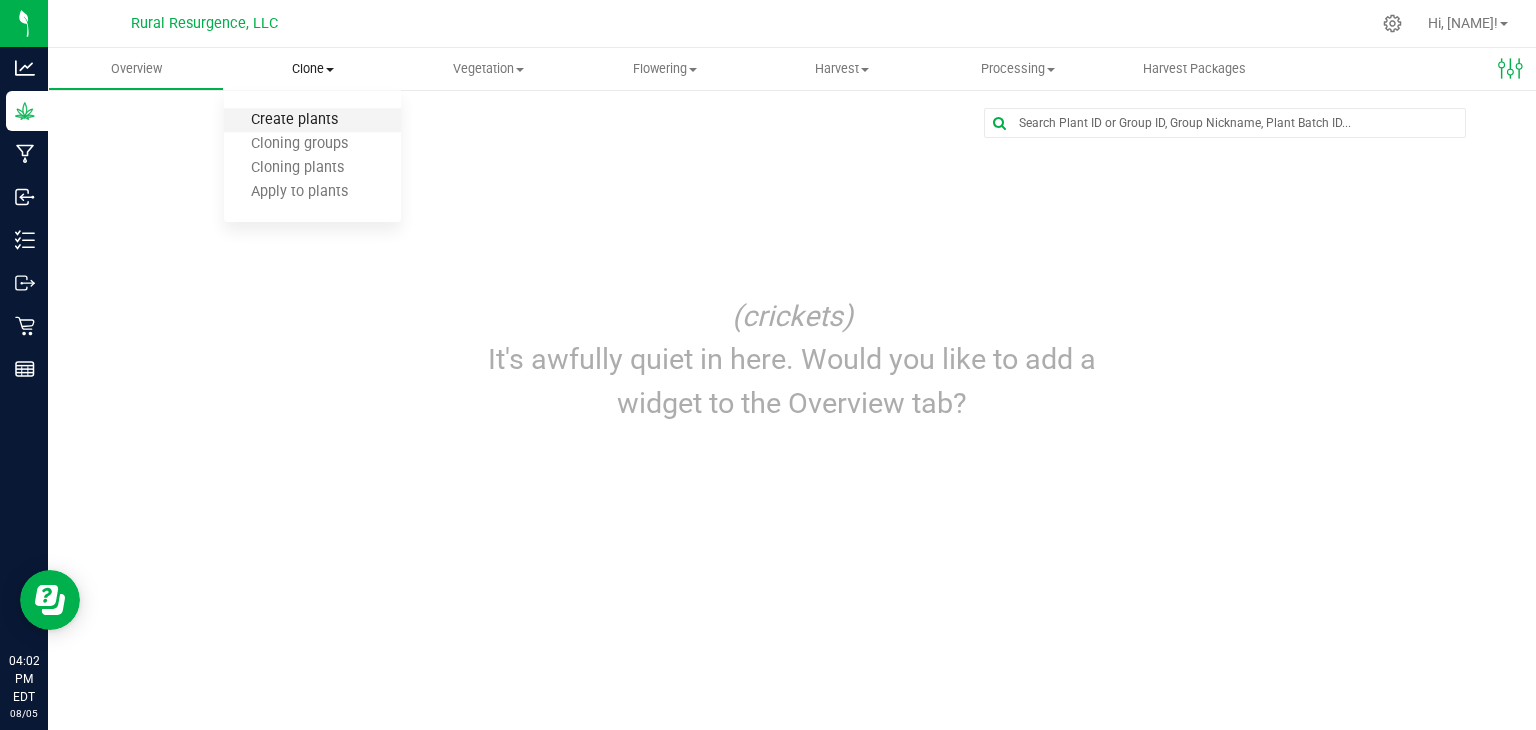 click on "Create plants" at bounding box center (294, 120) 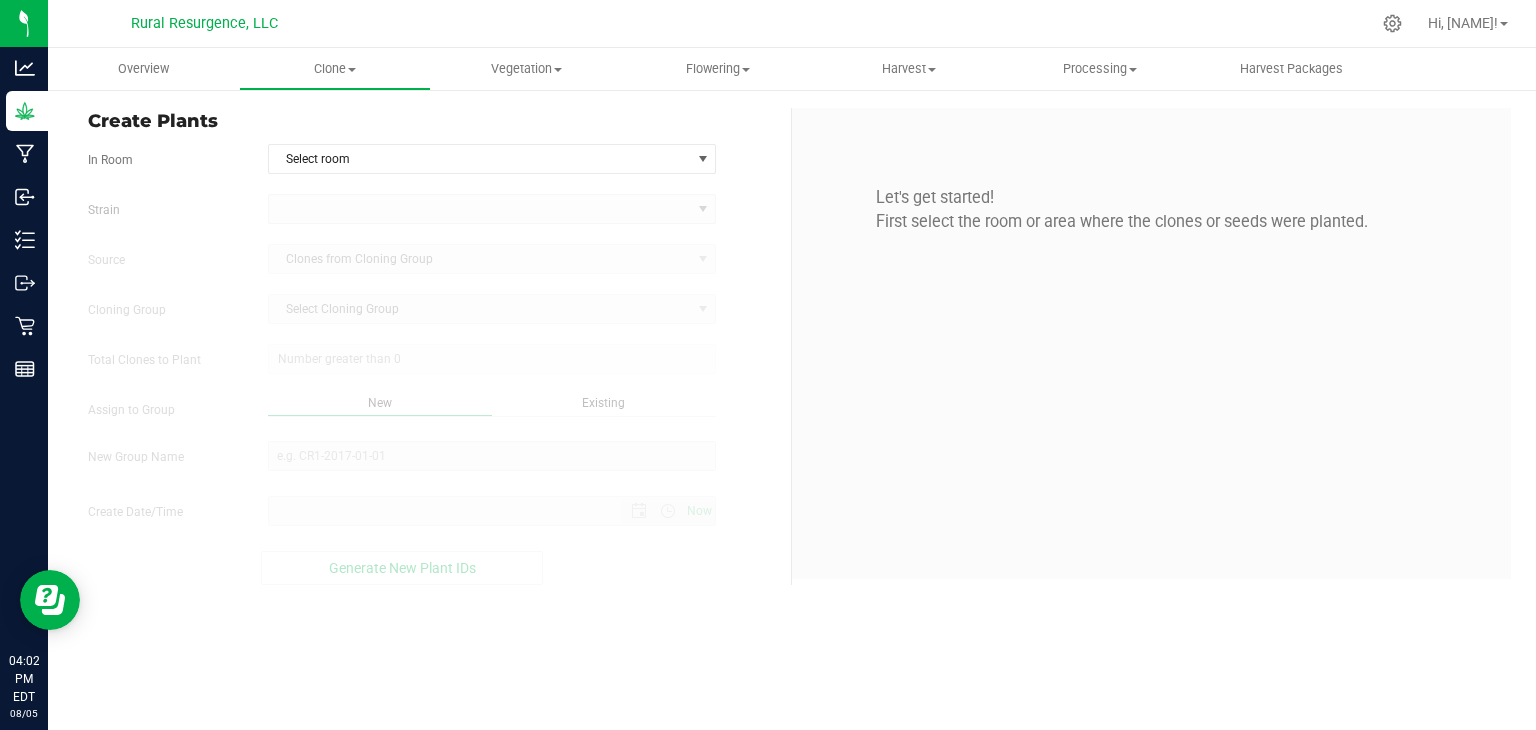 type on "[MONTH]/[DAY]/[YEAR] [HOUR]:[MINUTE] [AMPM]" 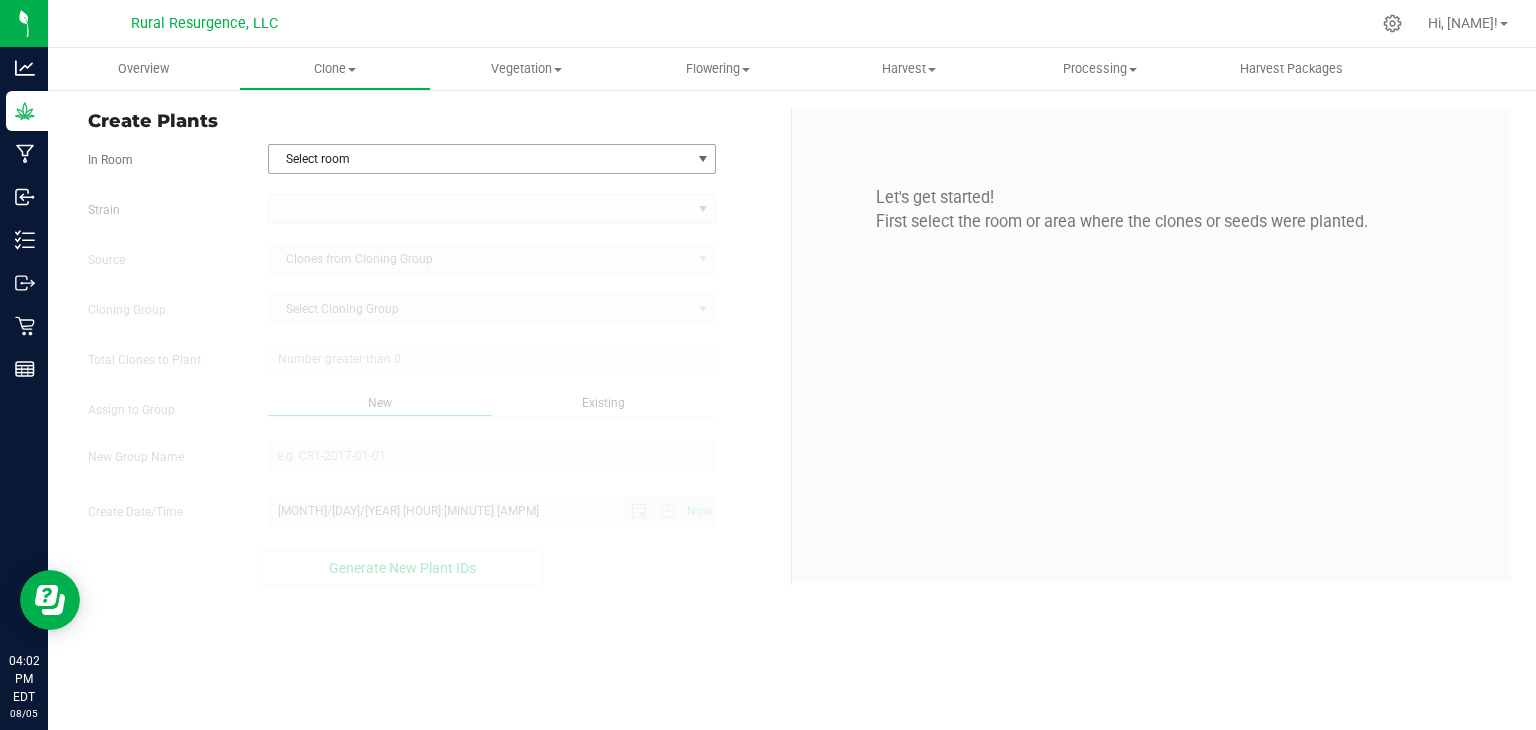 click on "Select room" at bounding box center (480, 159) 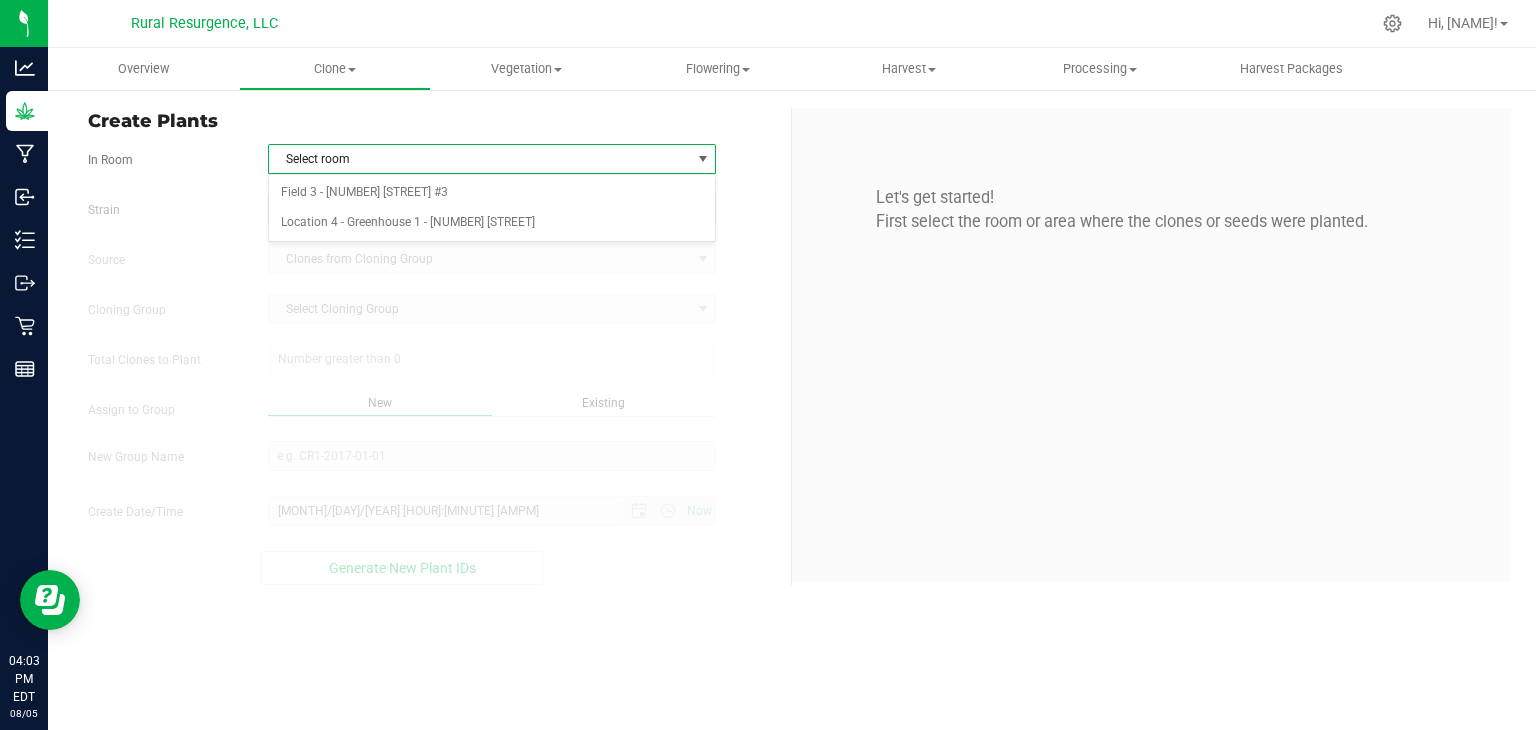 click on "Let's get started!
First select the room or area where the clones or seeds were planted." at bounding box center [1151, 345] 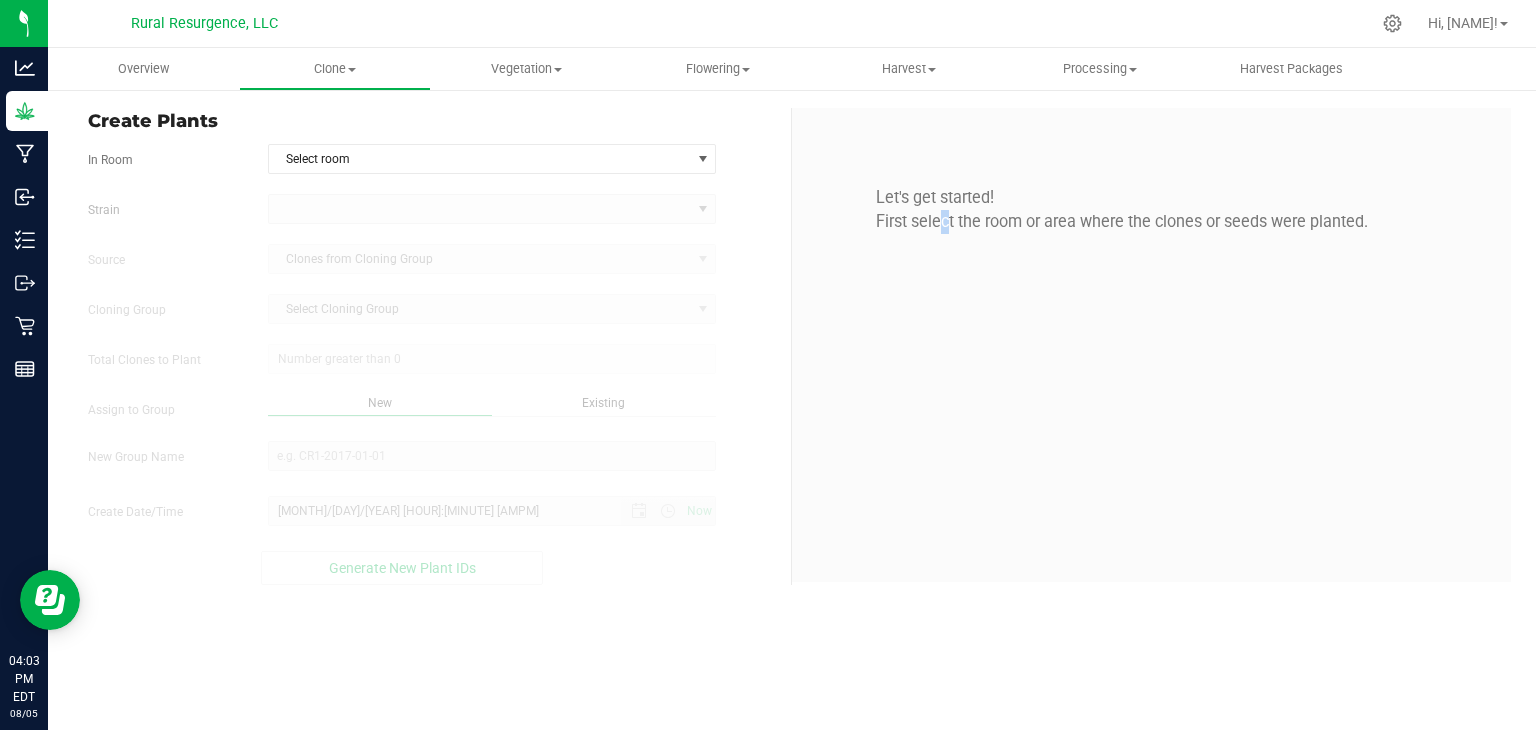 drag, startPoint x: 936, startPoint y: 277, endPoint x: 693, endPoint y: 204, distance: 253.7282 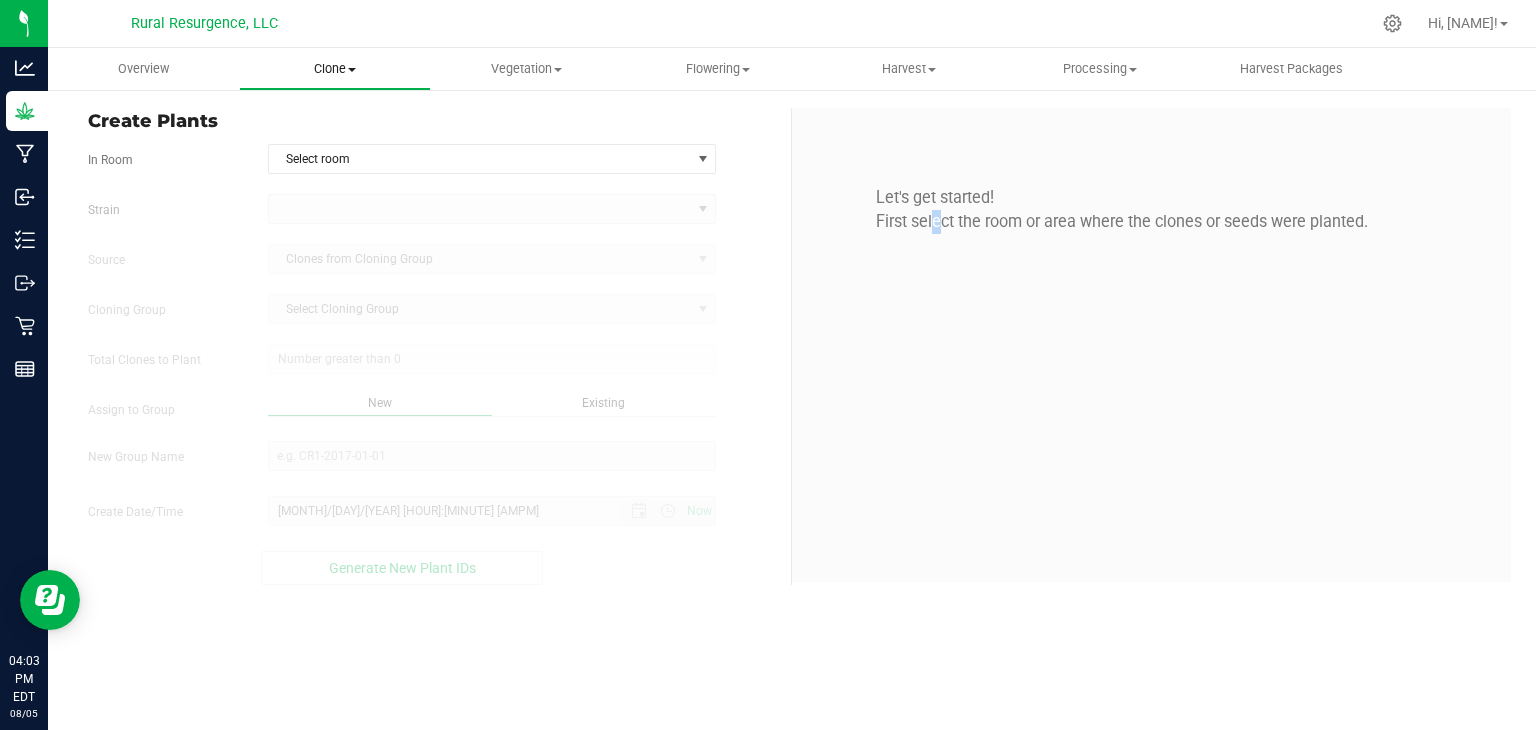 click on "Clone
Create plants
Cloning groups
Cloning plants
Apply to plants" at bounding box center [334, 69] 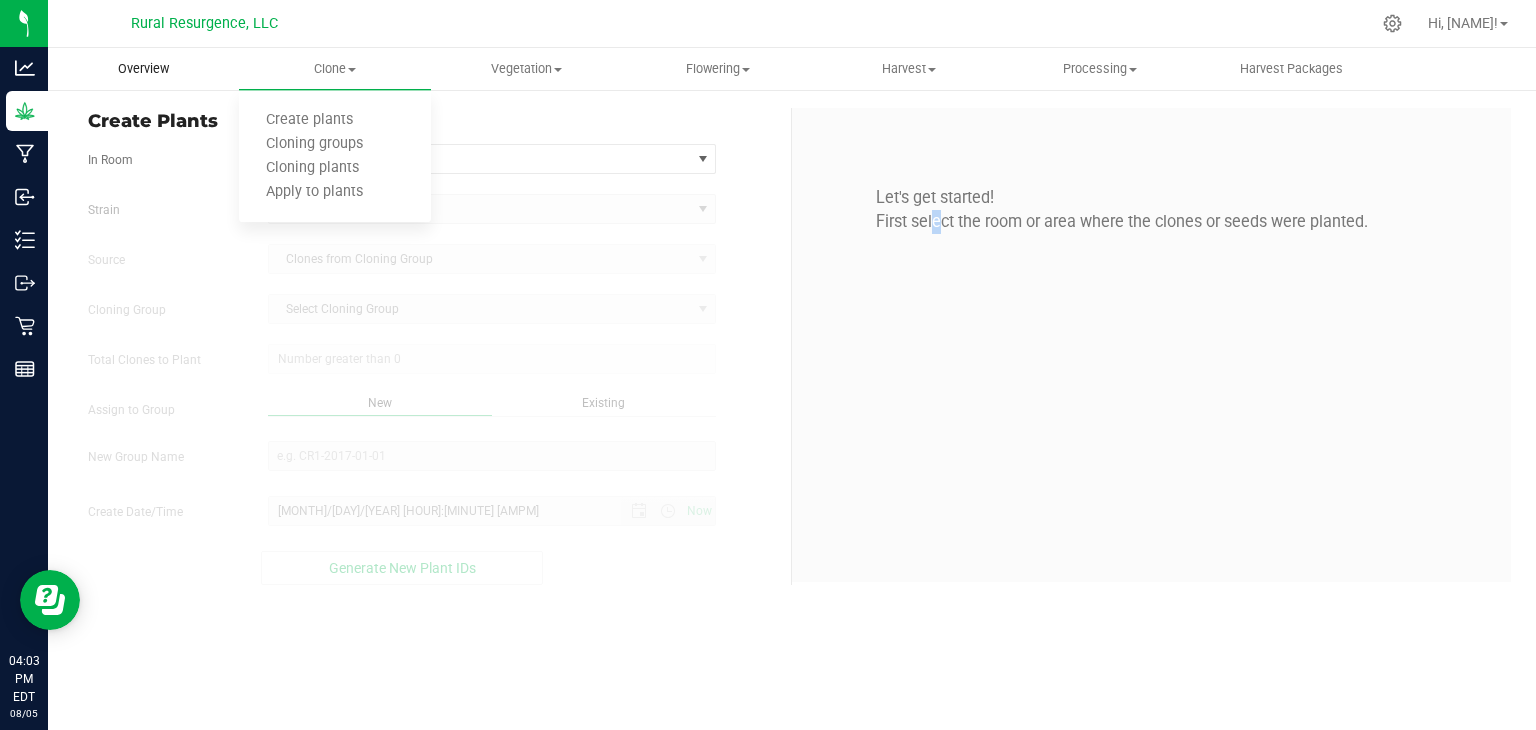 click on "Overview" at bounding box center [143, 69] 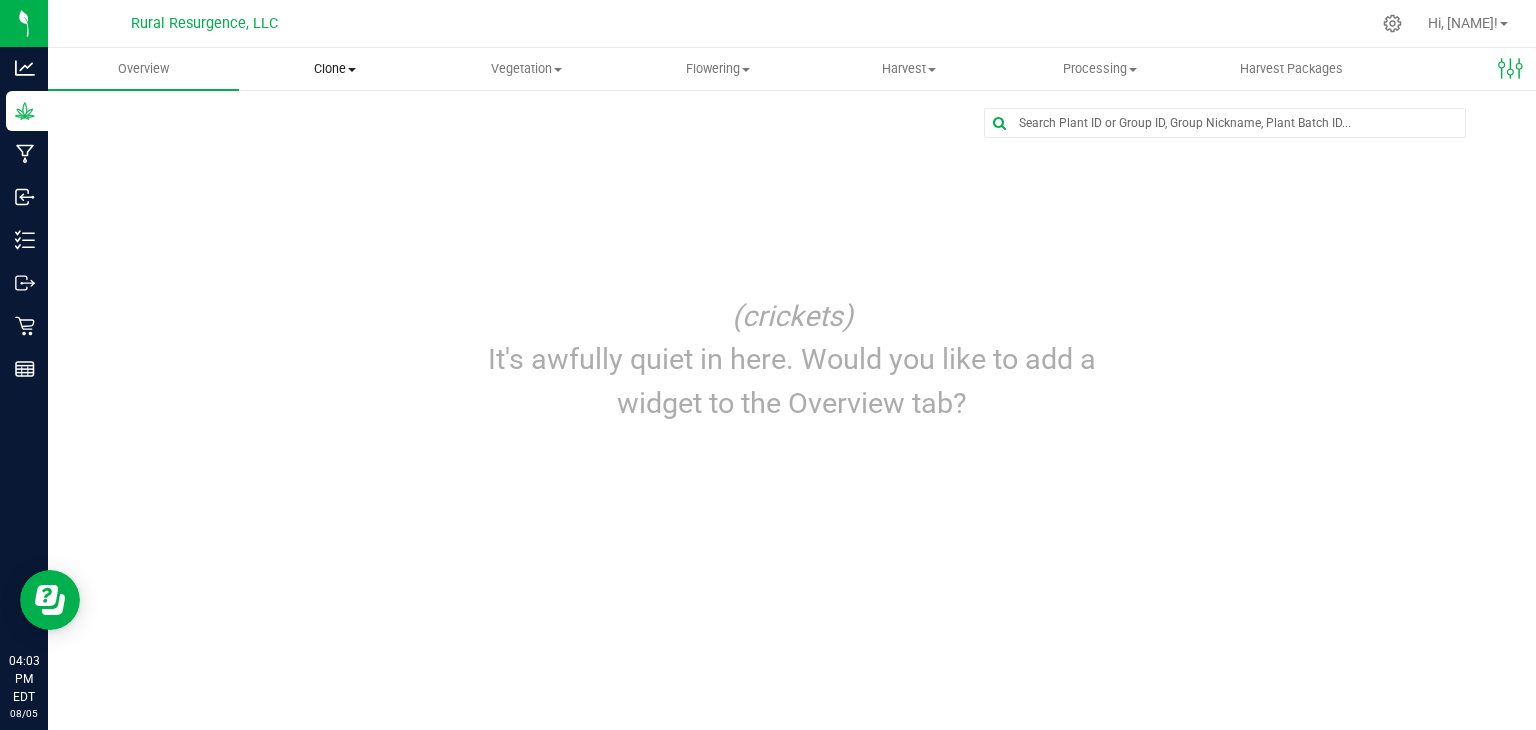 click on "Clone" at bounding box center (334, 69) 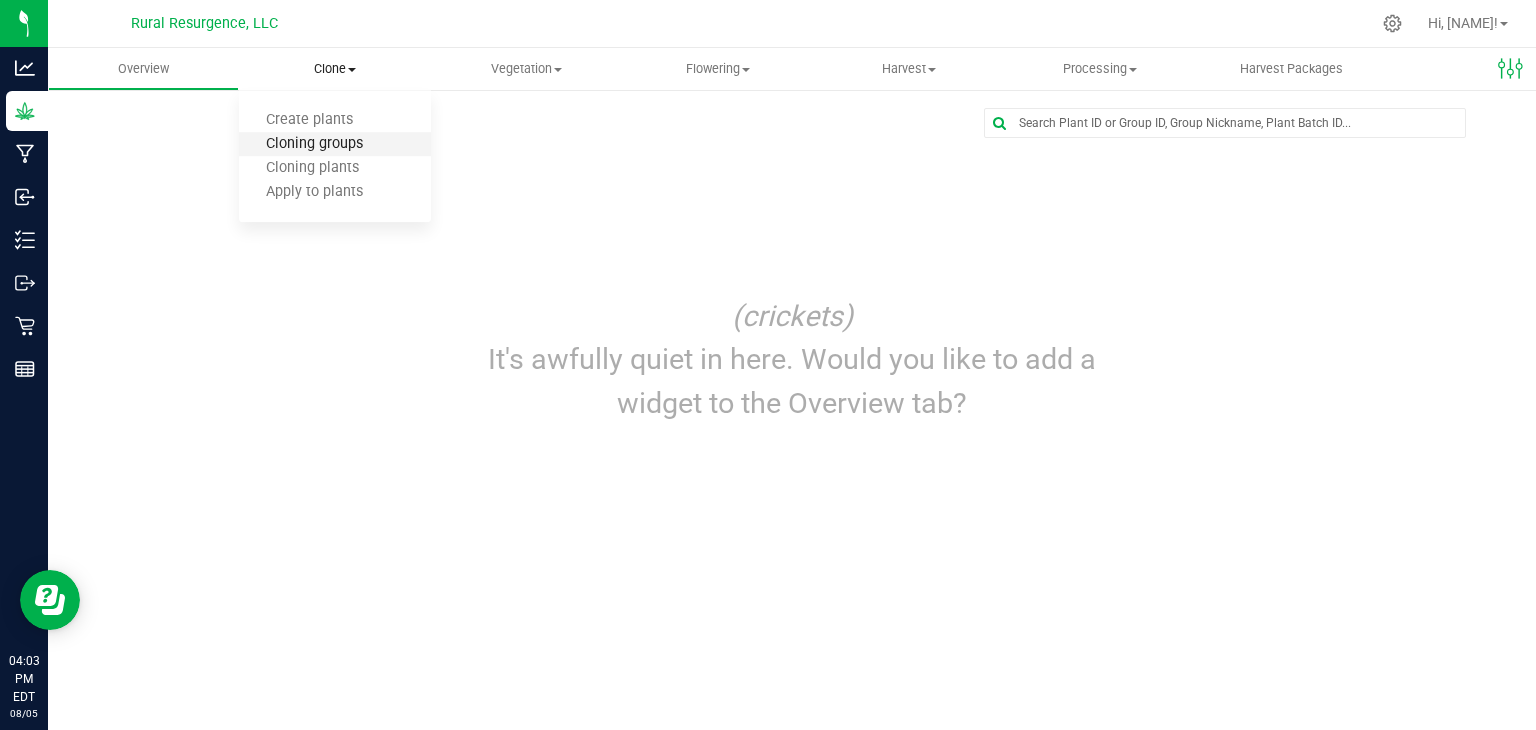 click on "Cloning groups" at bounding box center [314, 144] 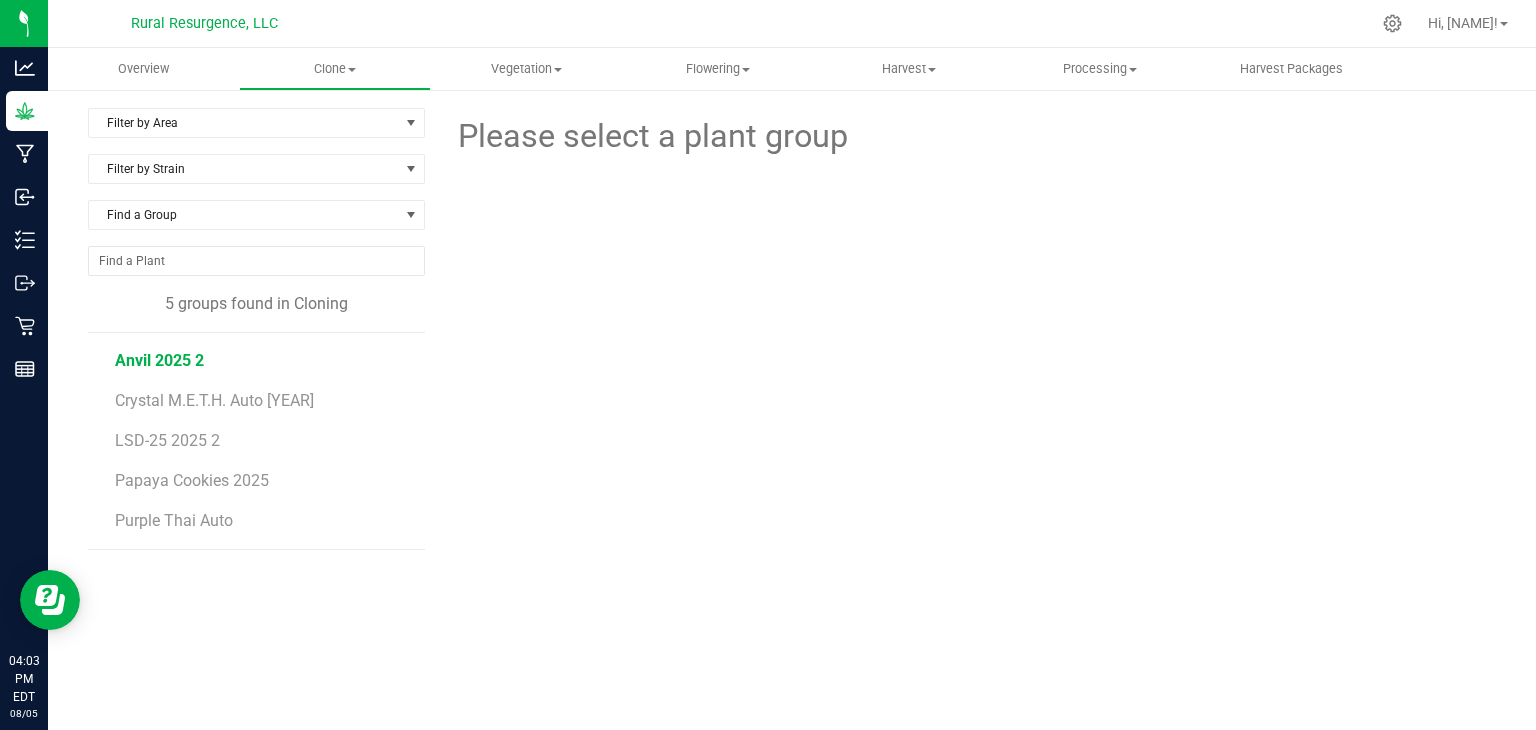 click on "Anvil 2025 2" at bounding box center [159, 360] 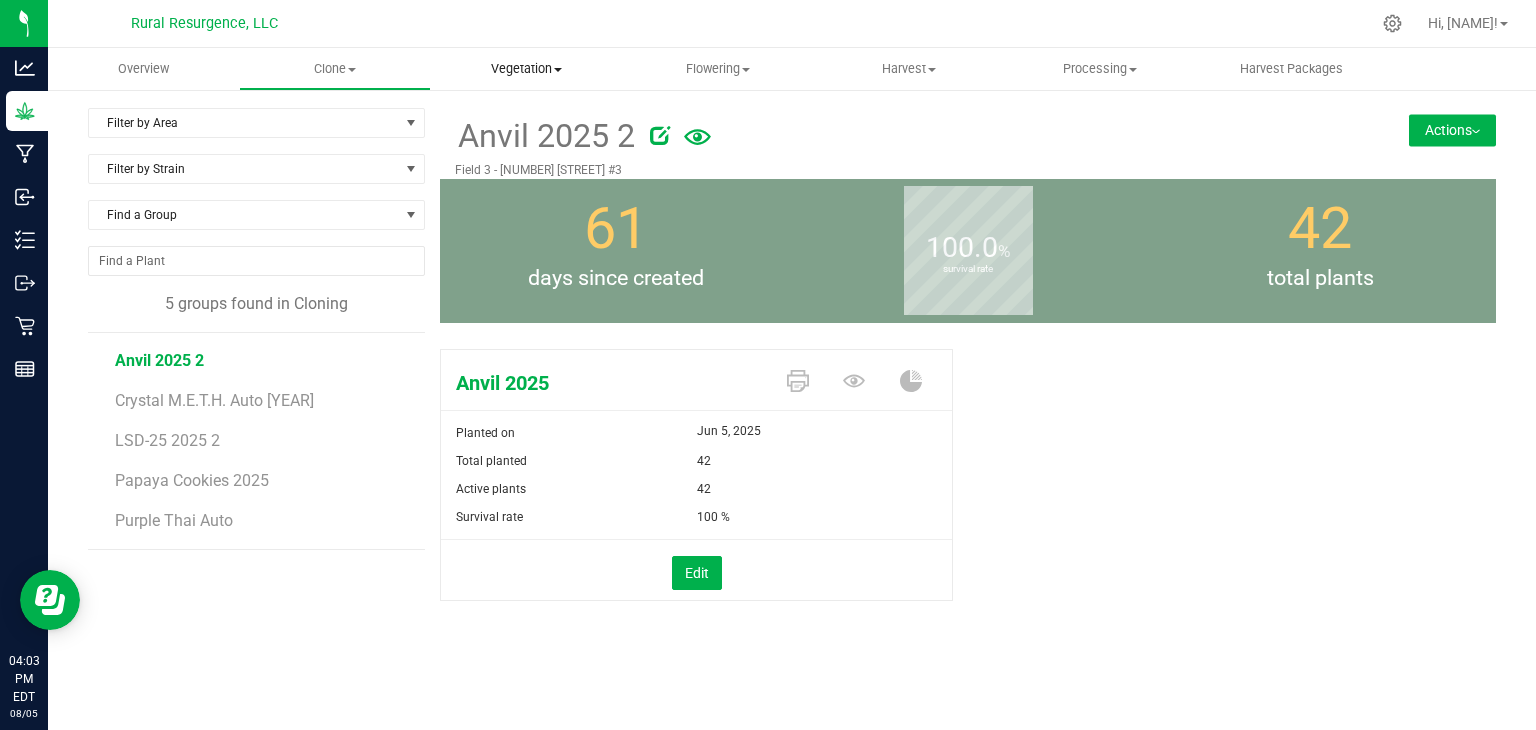 click on "Vegetation" at bounding box center (526, 69) 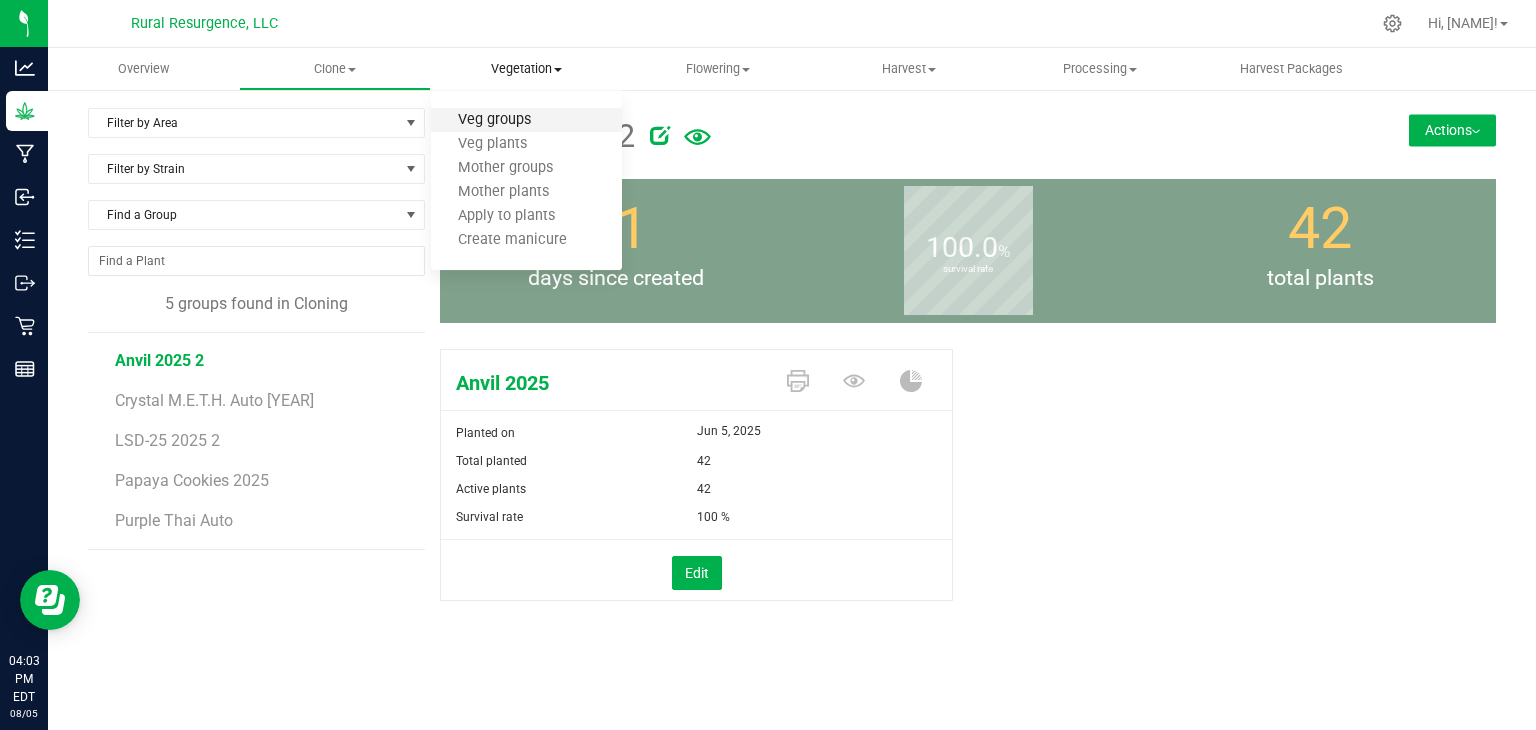 click on "Veg groups" at bounding box center [494, 120] 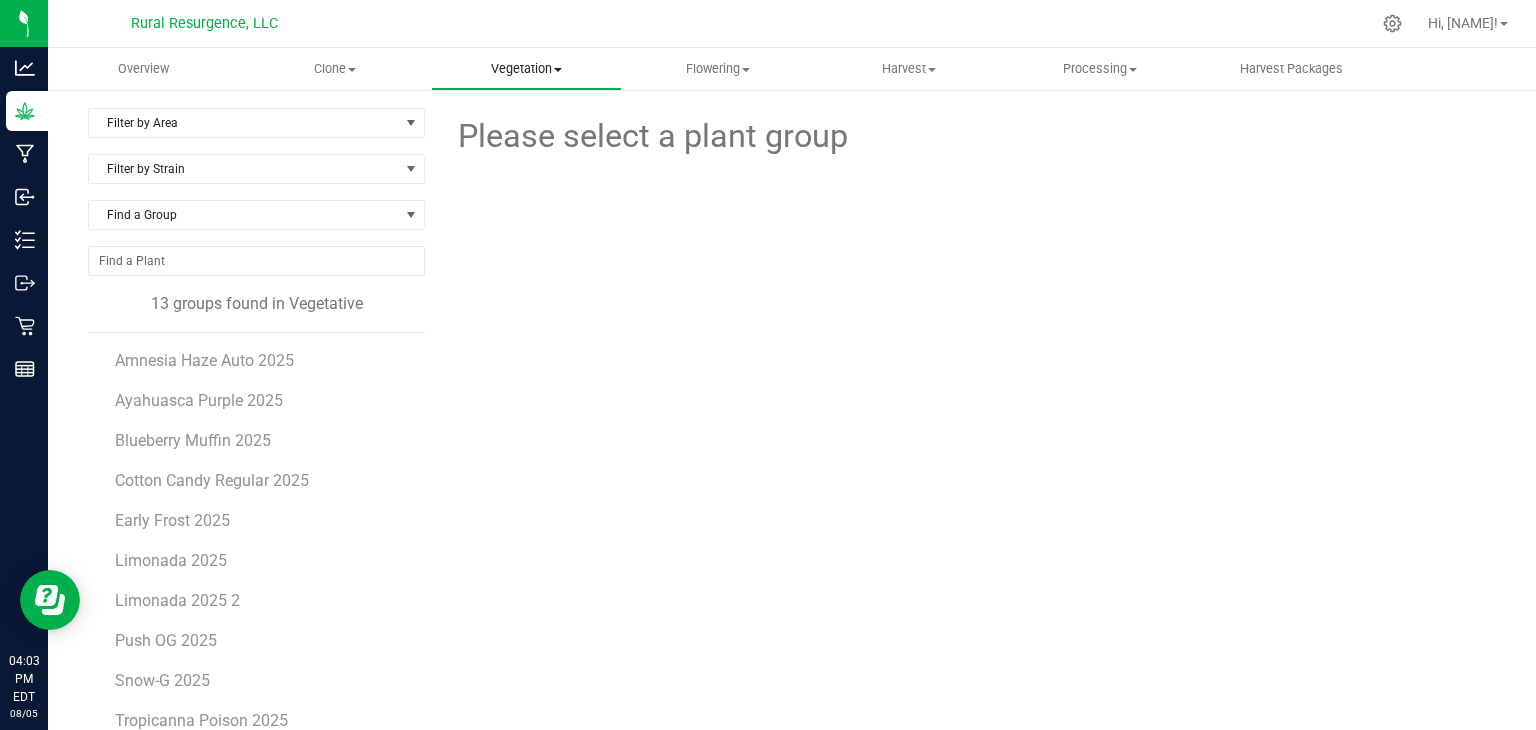 click on "Vegetation" at bounding box center [526, 69] 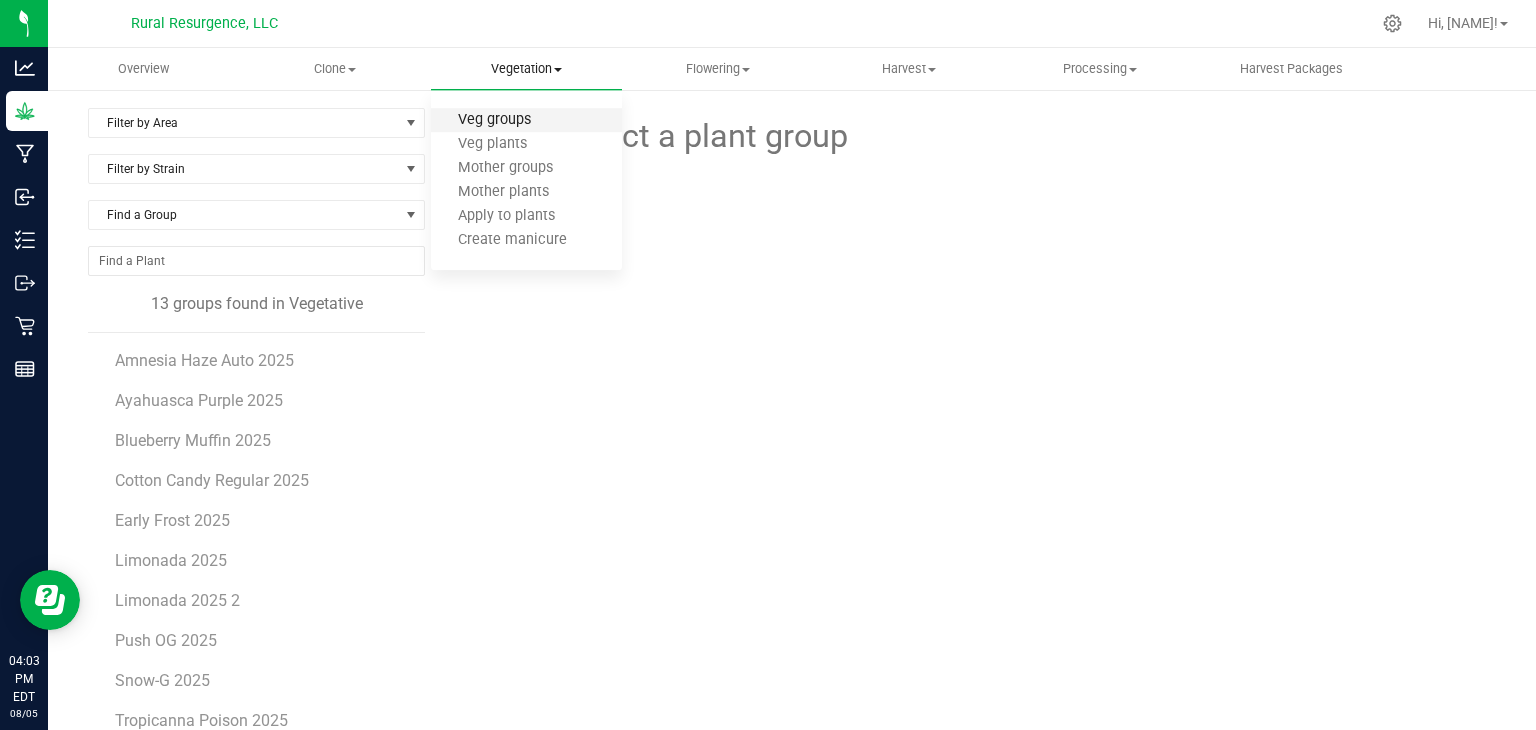 click on "Veg groups" at bounding box center [494, 120] 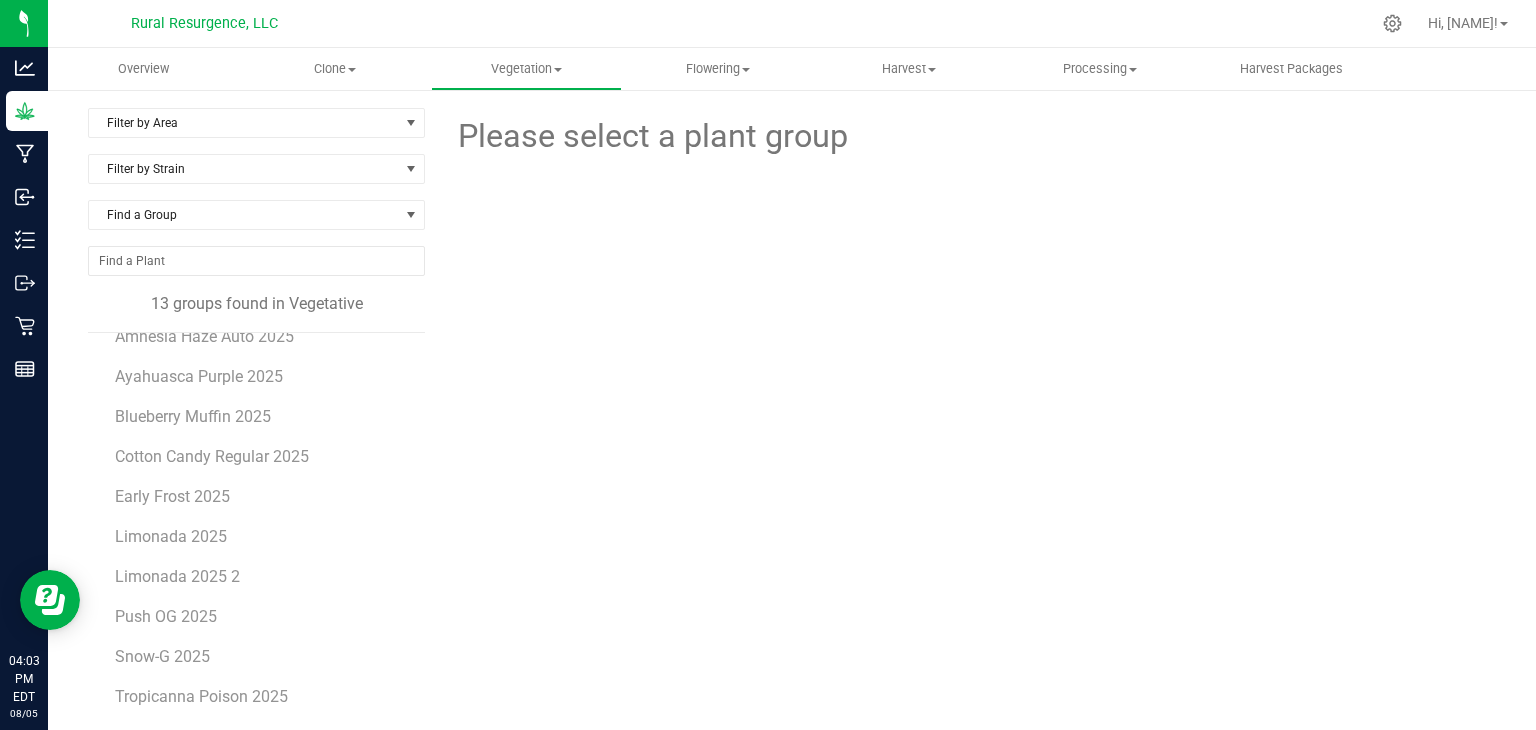 scroll, scrollTop: 36, scrollLeft: 0, axis: vertical 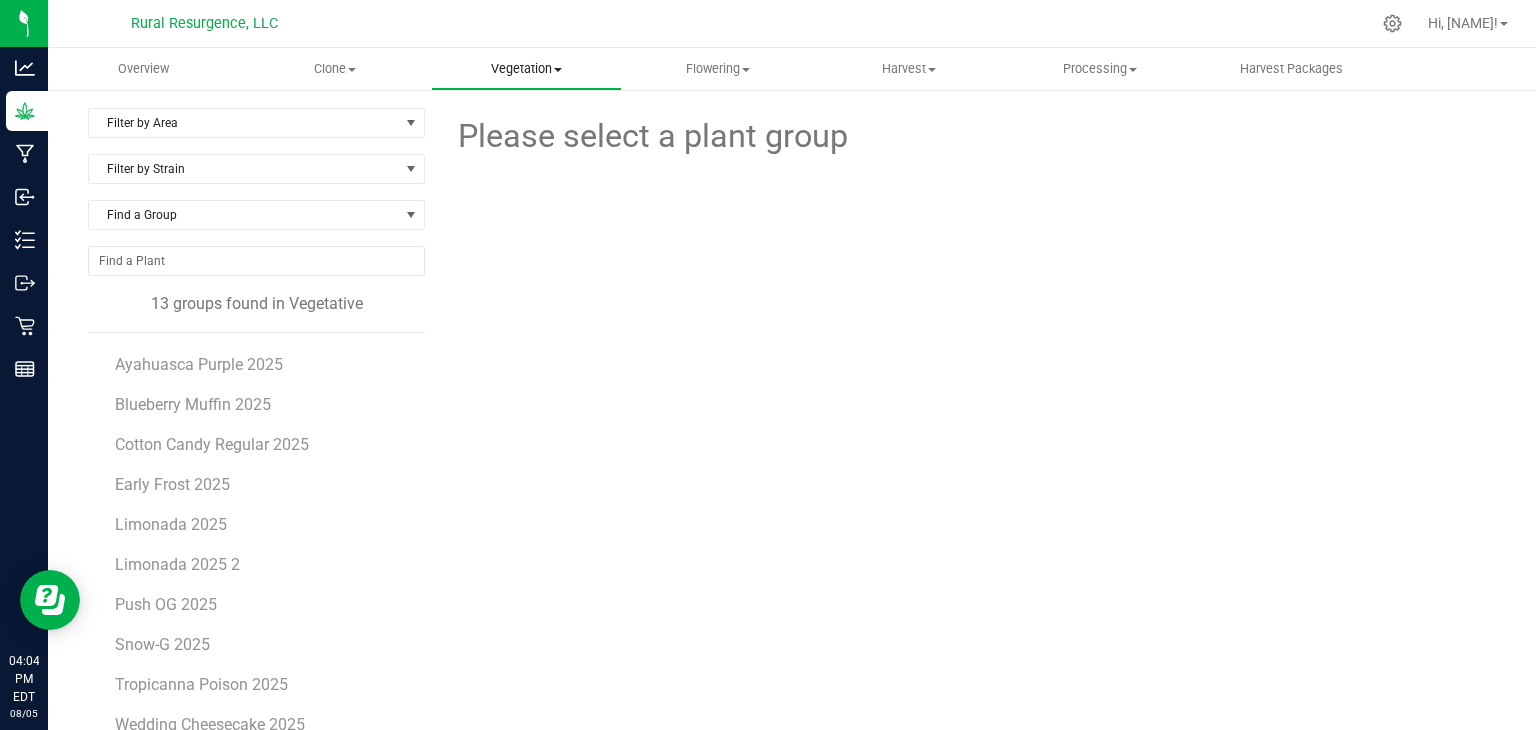 click at bounding box center [558, 70] 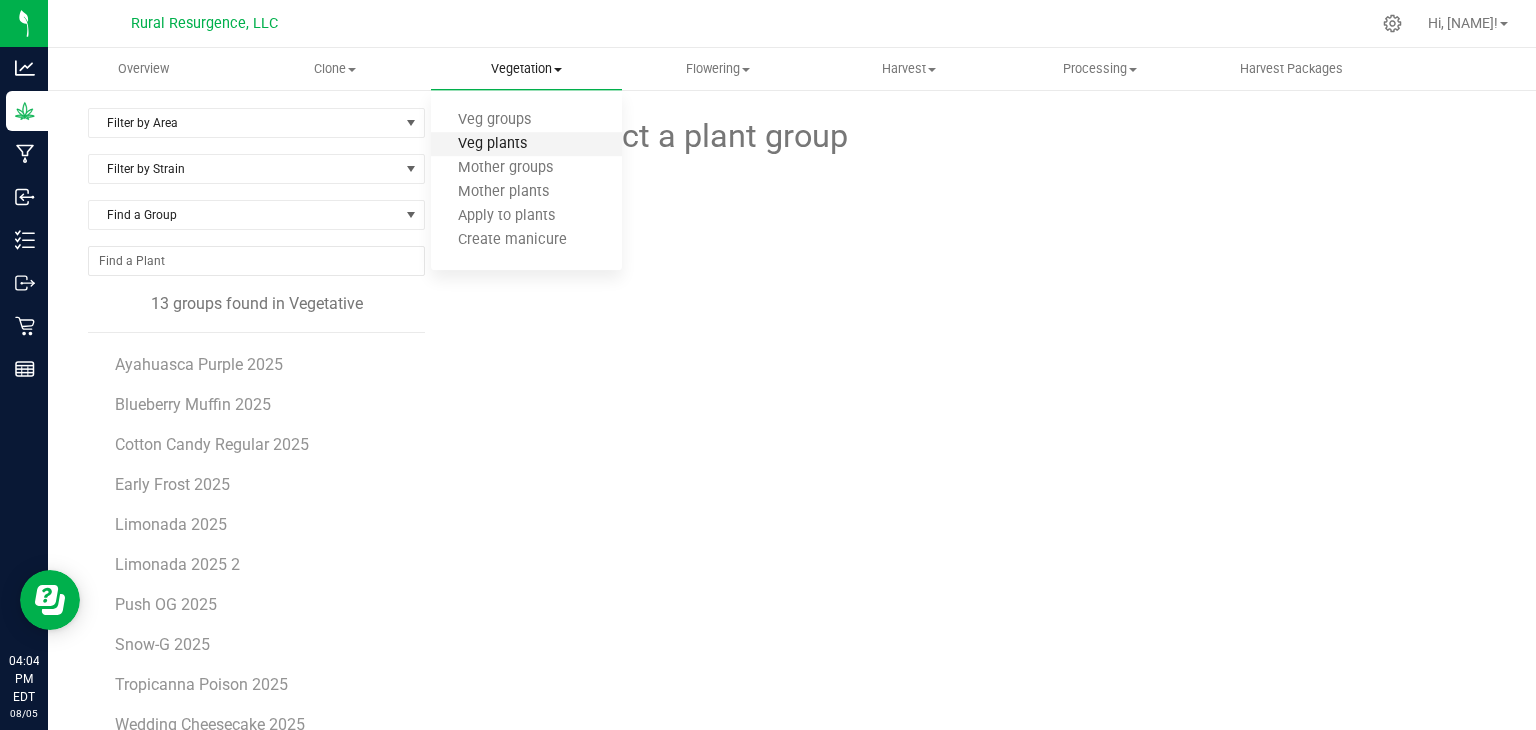 click on "Veg plants" at bounding box center [492, 144] 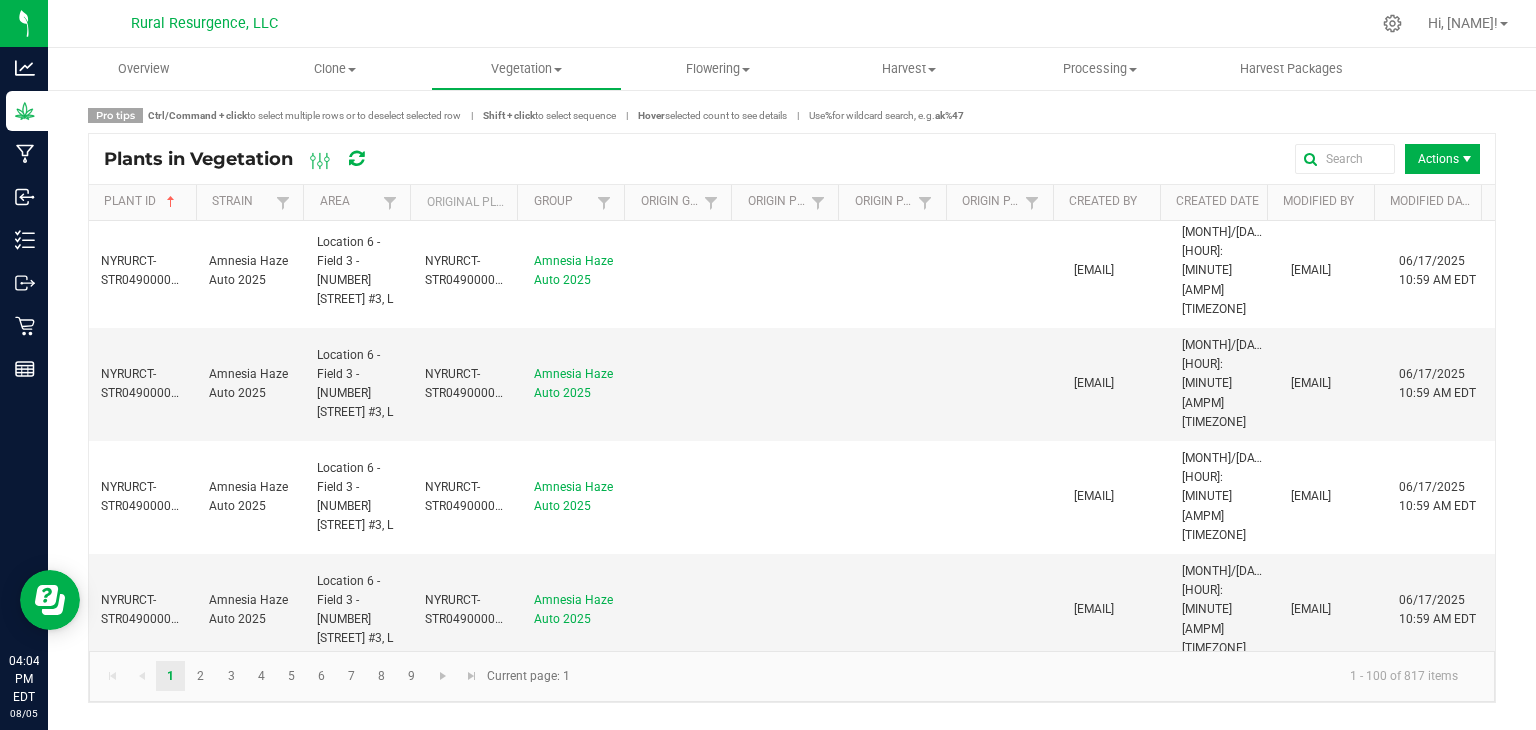 scroll, scrollTop: 8100, scrollLeft: 0, axis: vertical 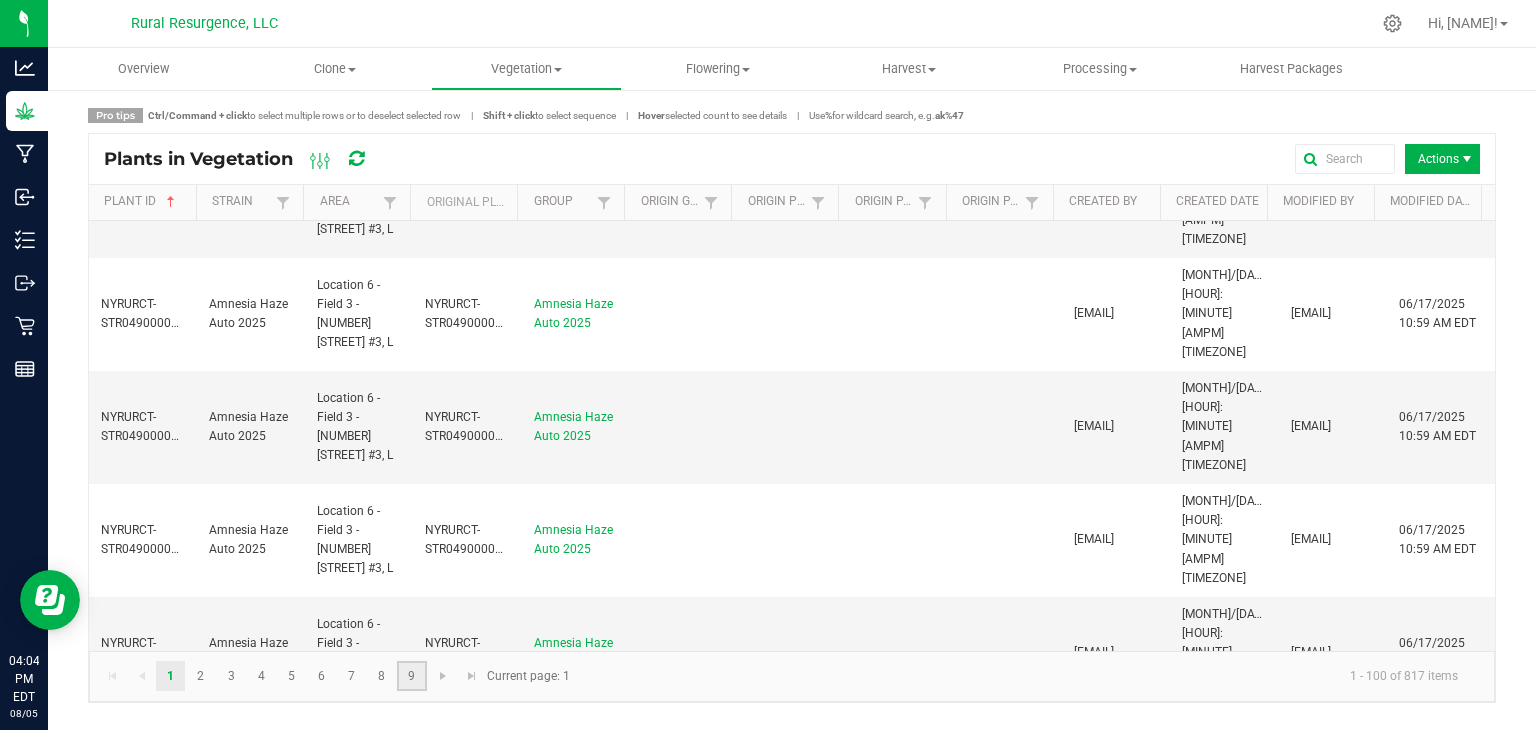 click on "9" 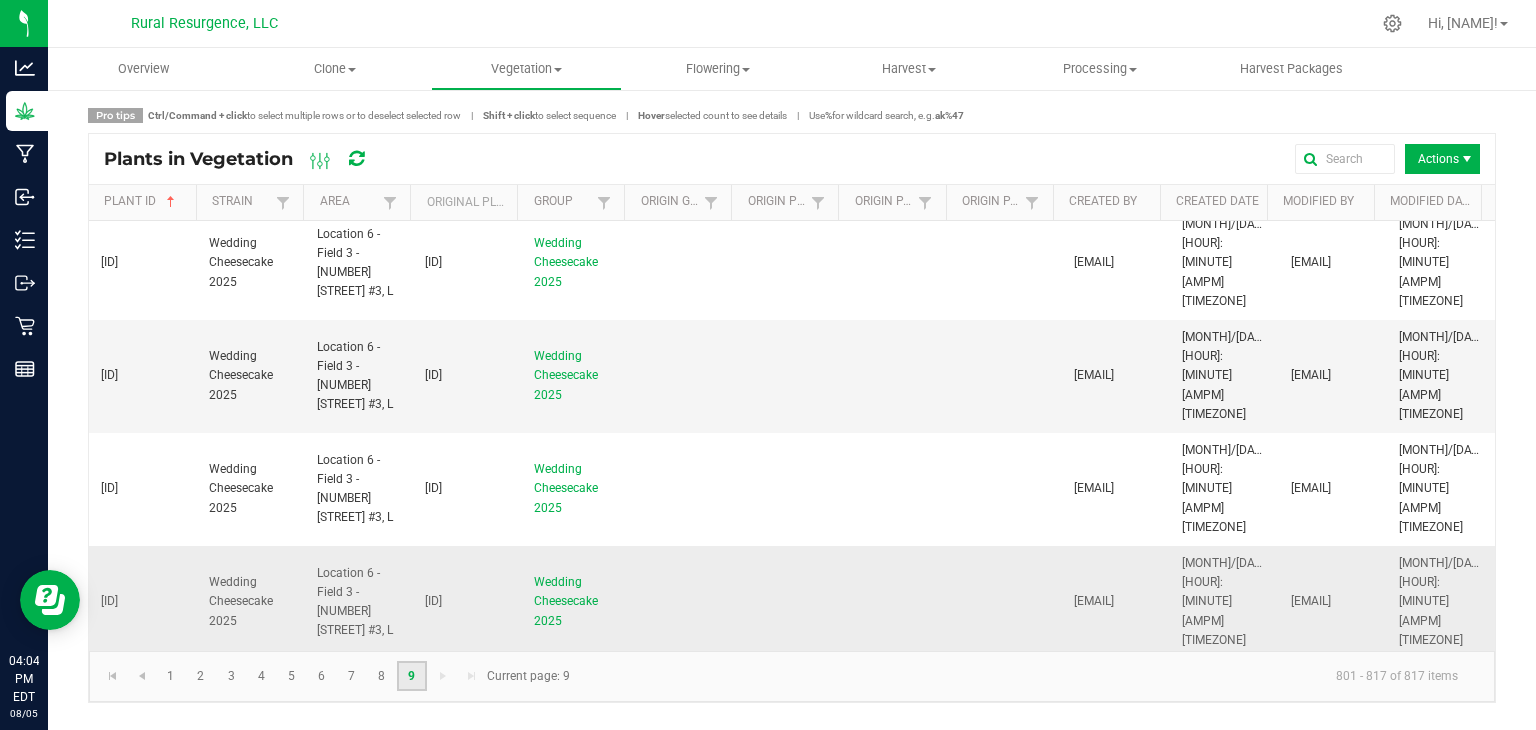 scroll, scrollTop: 1160, scrollLeft: 0, axis: vertical 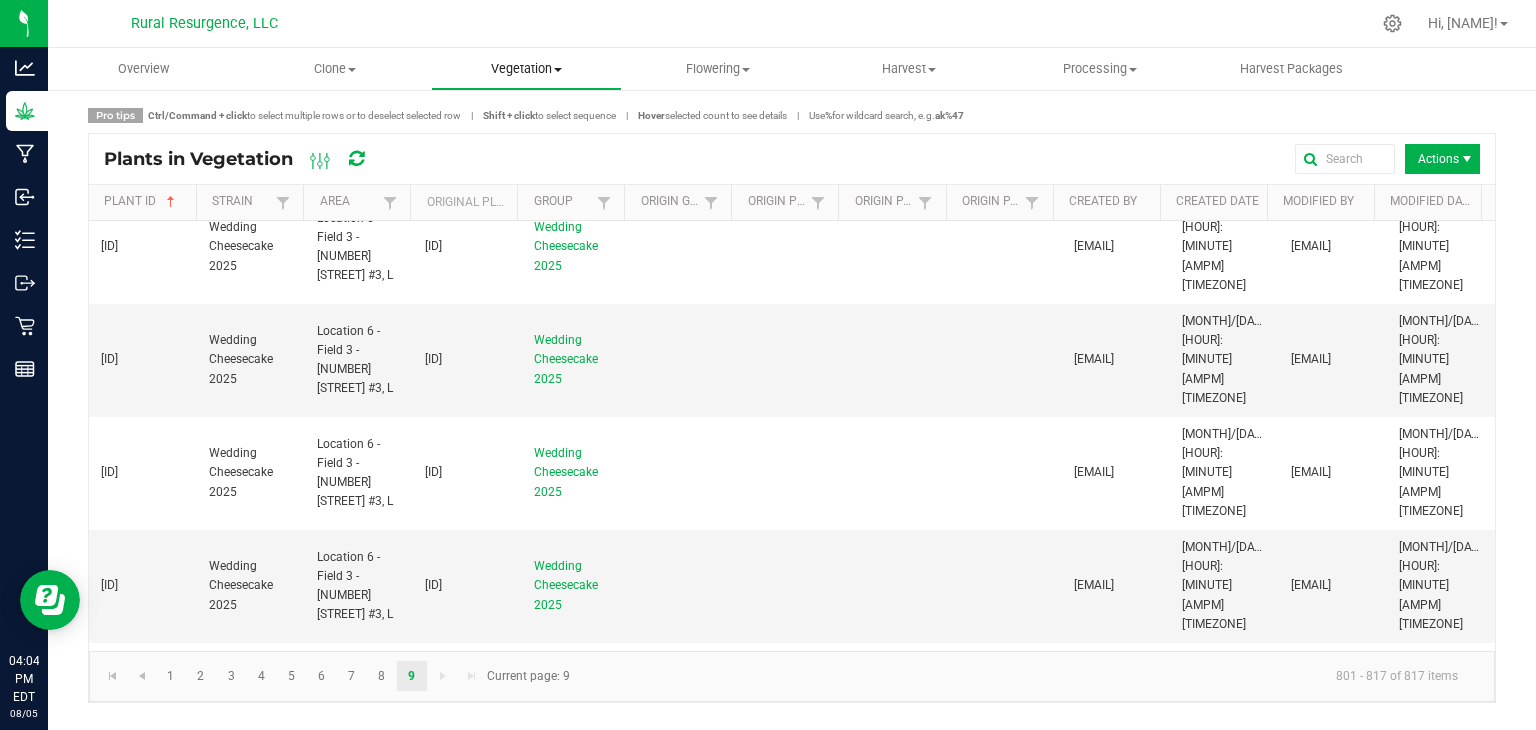 click on "Vegetation" at bounding box center (526, 69) 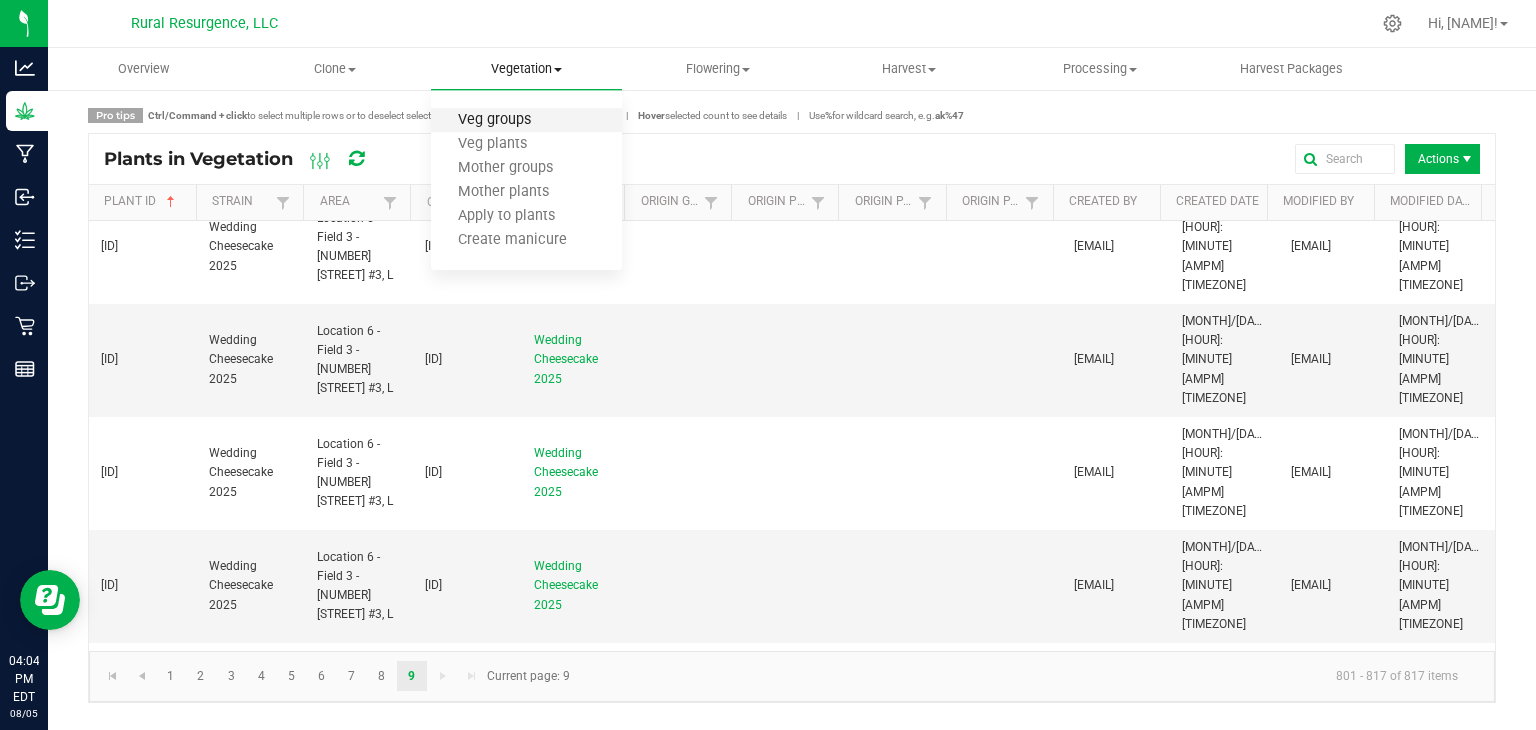 click on "Veg groups" at bounding box center (494, 120) 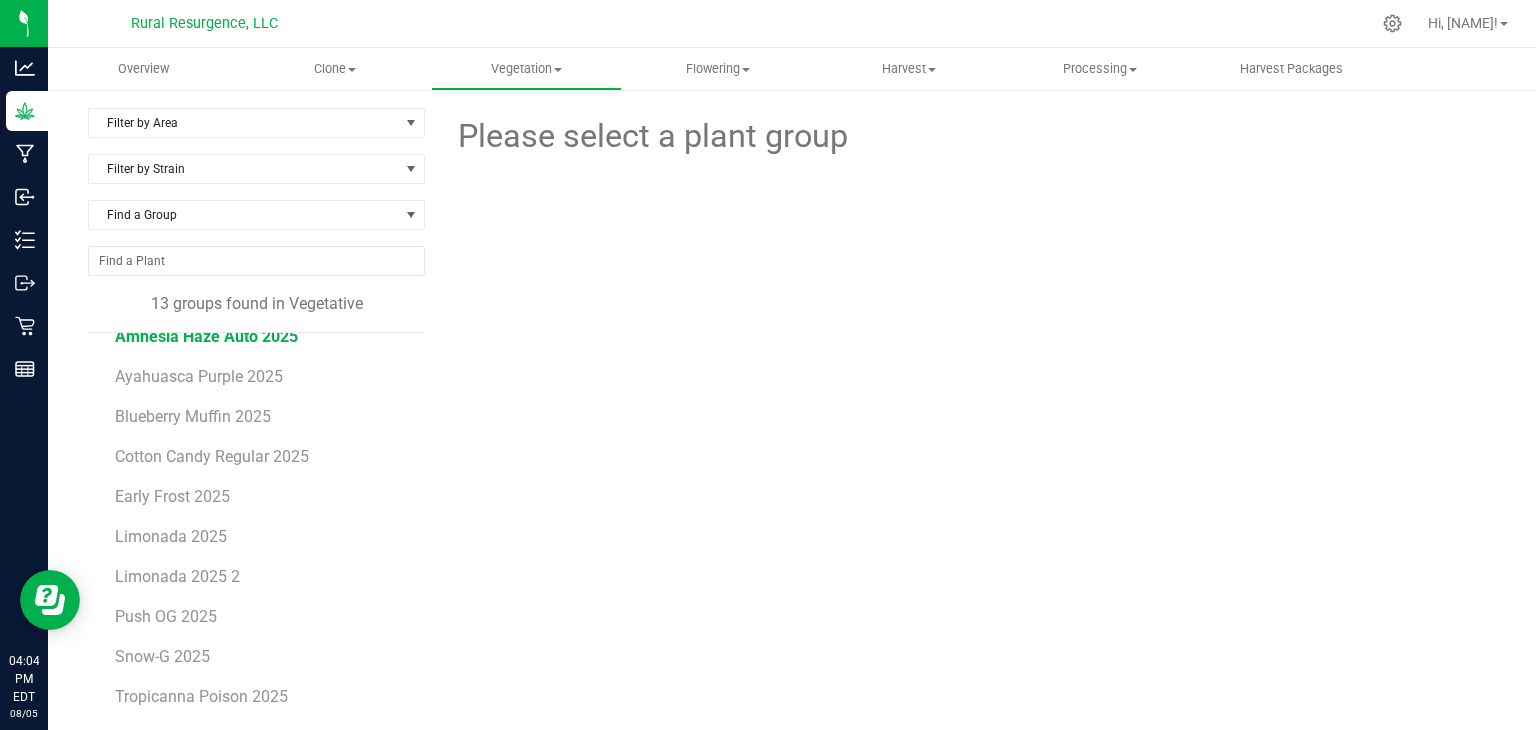 scroll, scrollTop: 36, scrollLeft: 0, axis: vertical 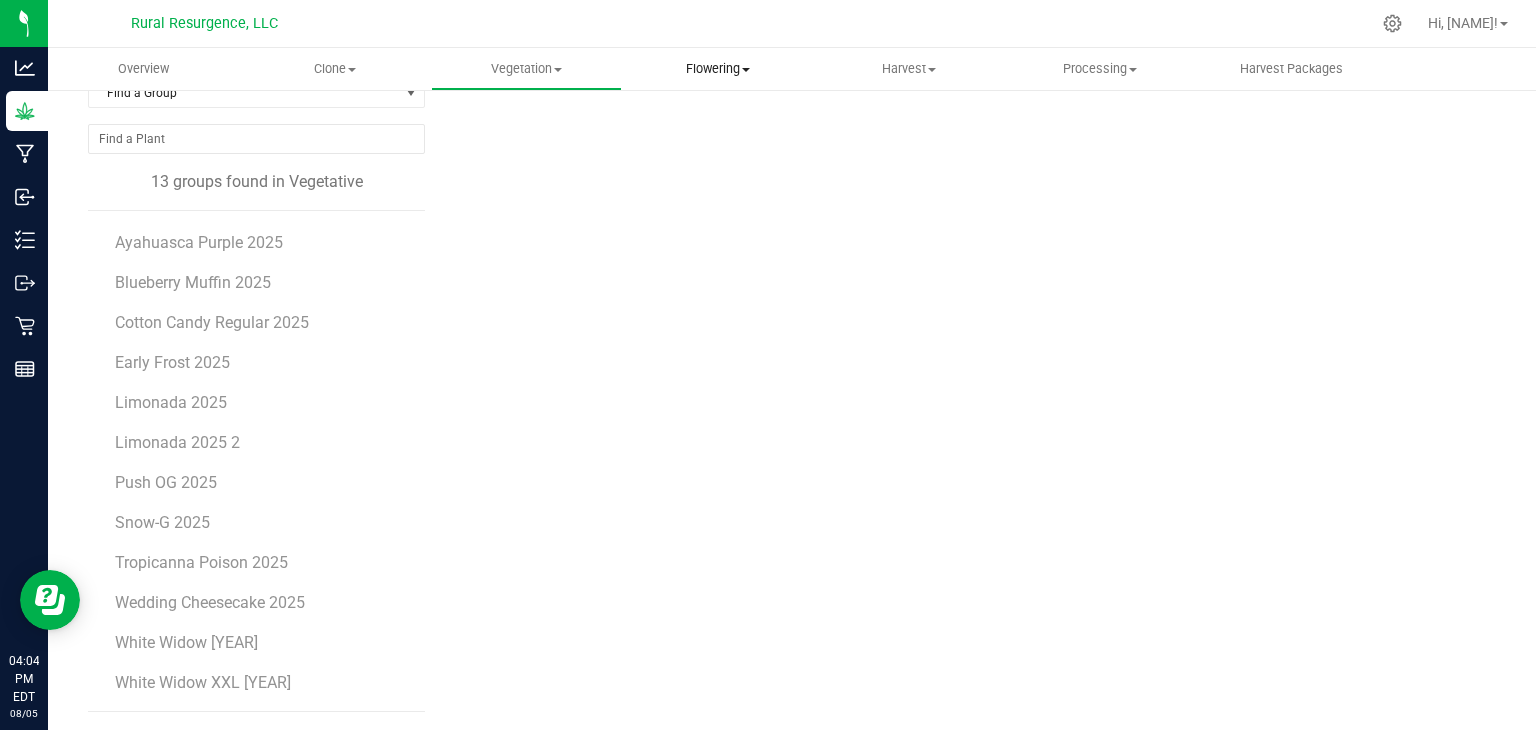 click on "Flowering" at bounding box center [717, 69] 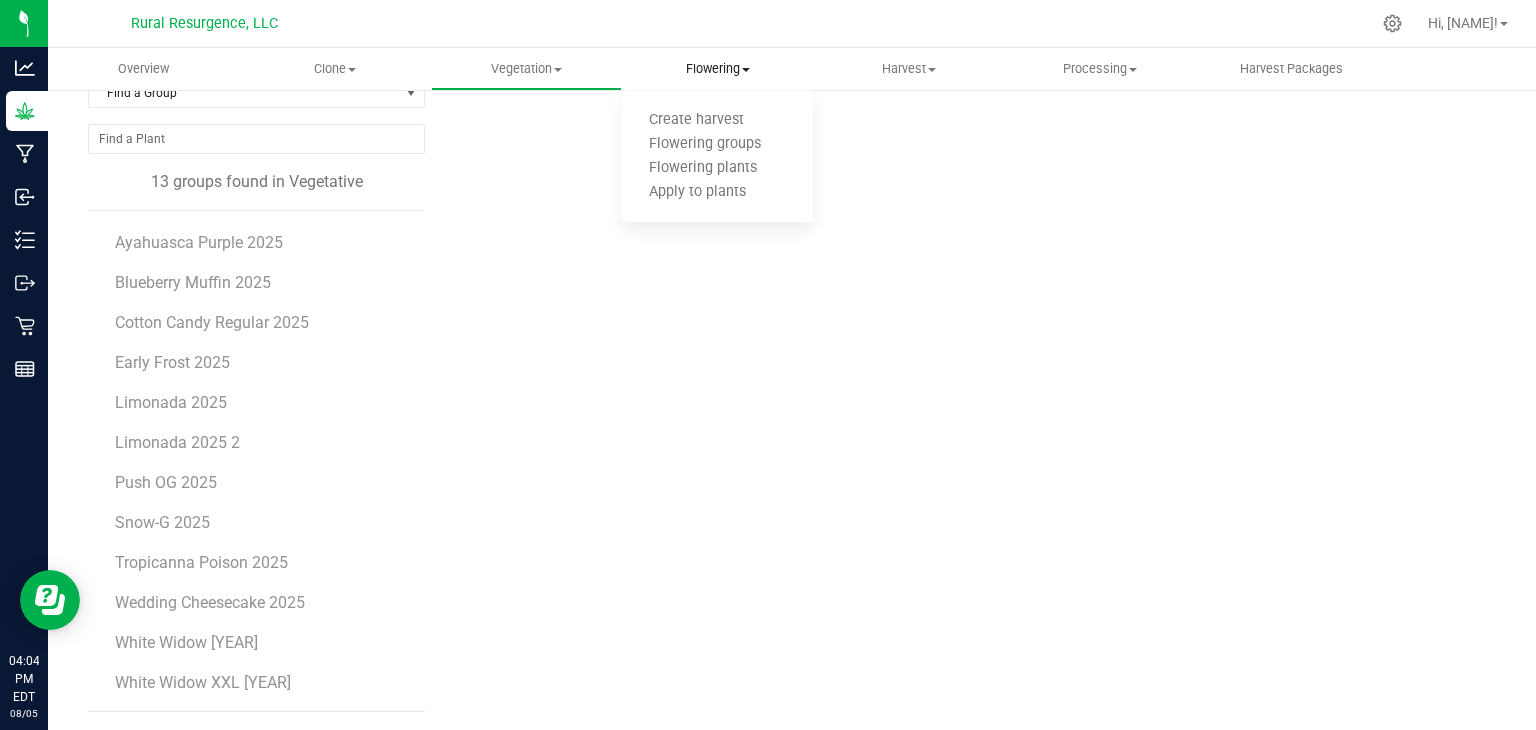 click on "Flowering" at bounding box center [717, 69] 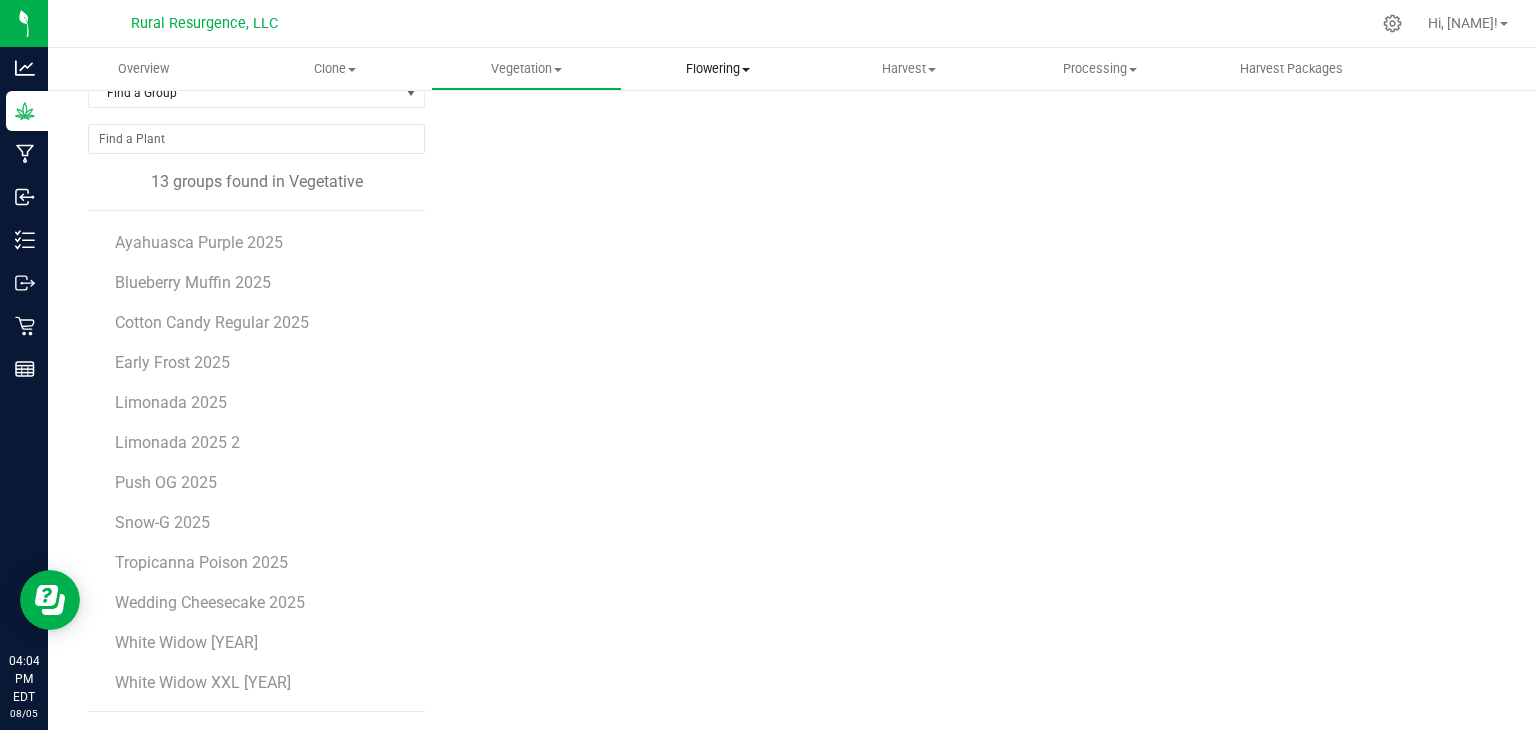 click on "Flowering" at bounding box center (717, 69) 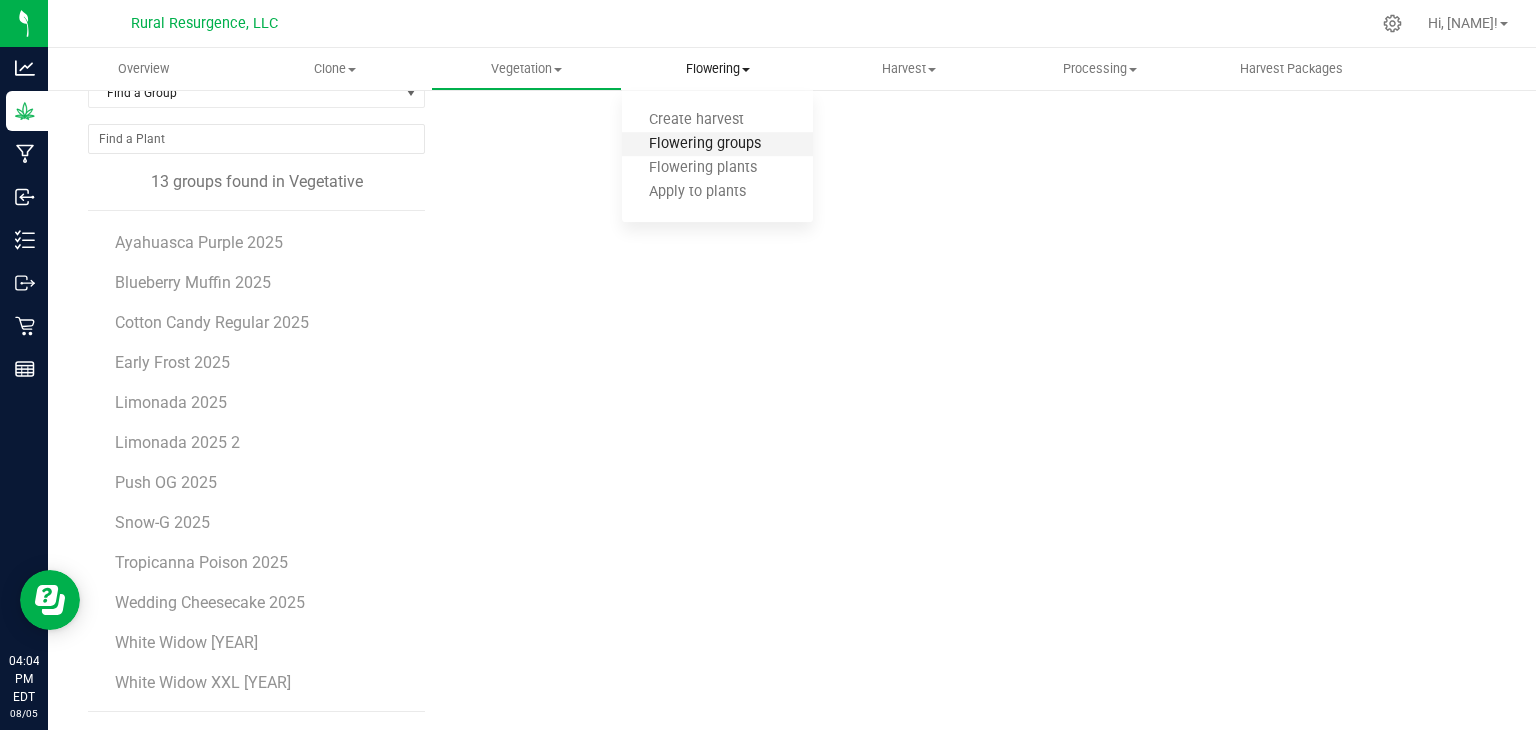 click on "Flowering groups" at bounding box center [705, 144] 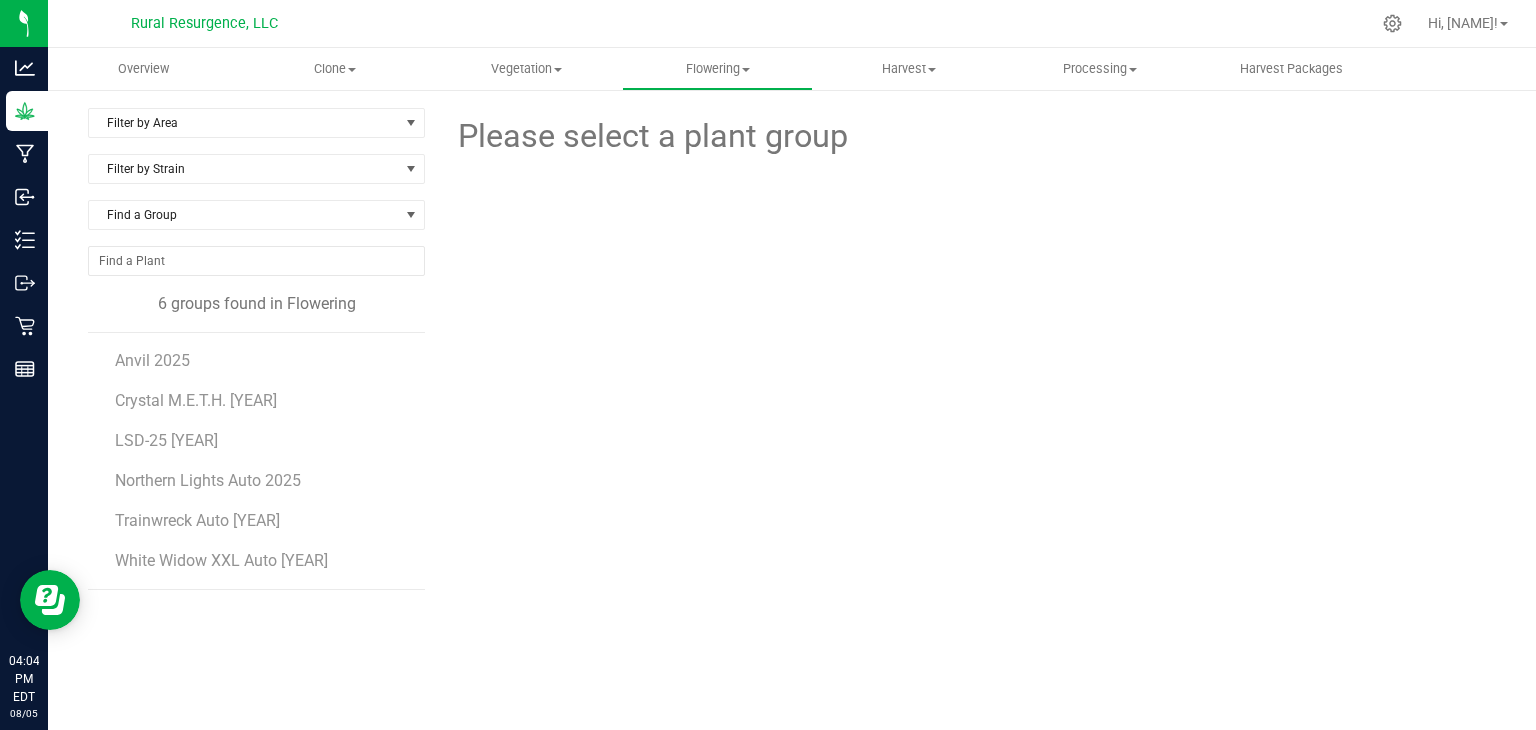 scroll, scrollTop: 0, scrollLeft: 0, axis: both 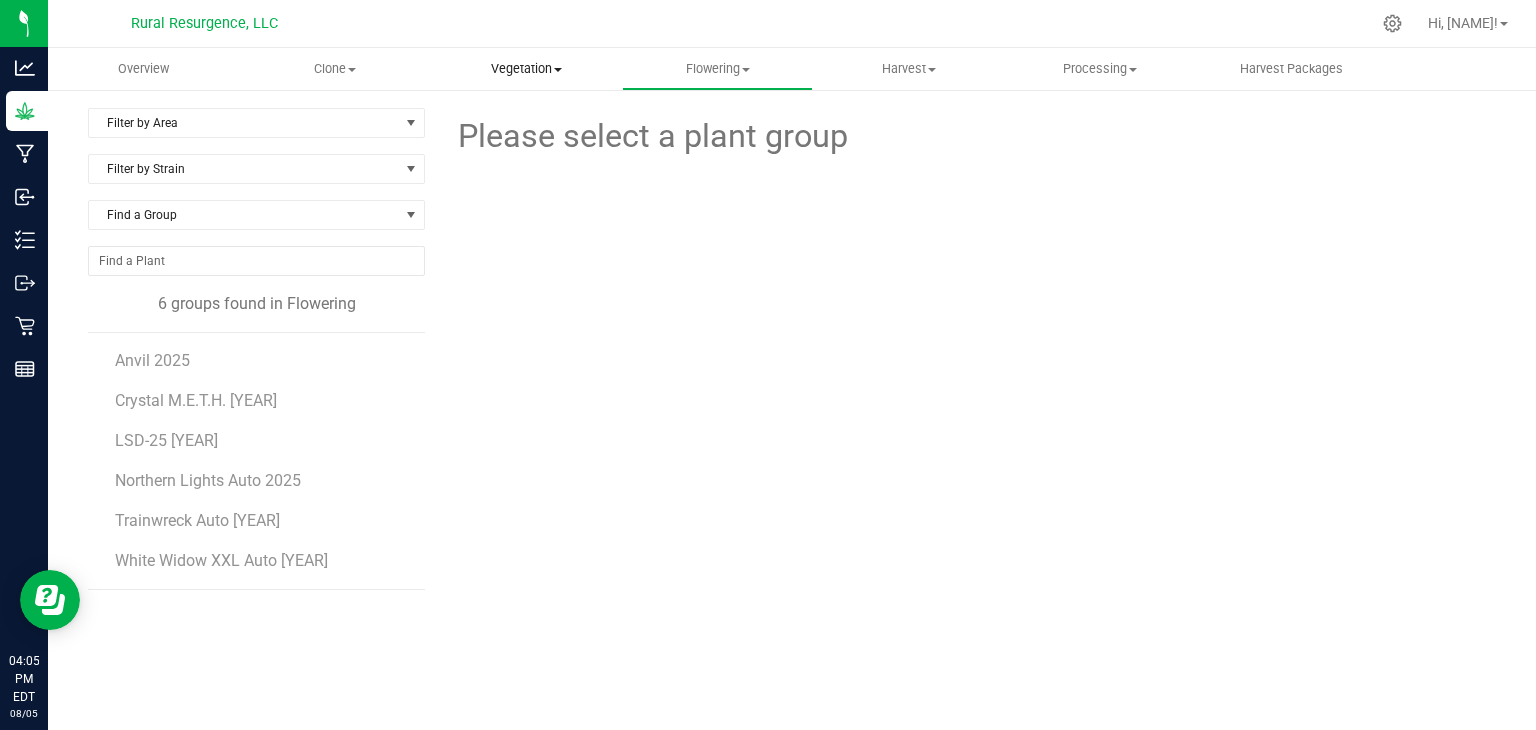 click on "Vegetation" at bounding box center [526, 69] 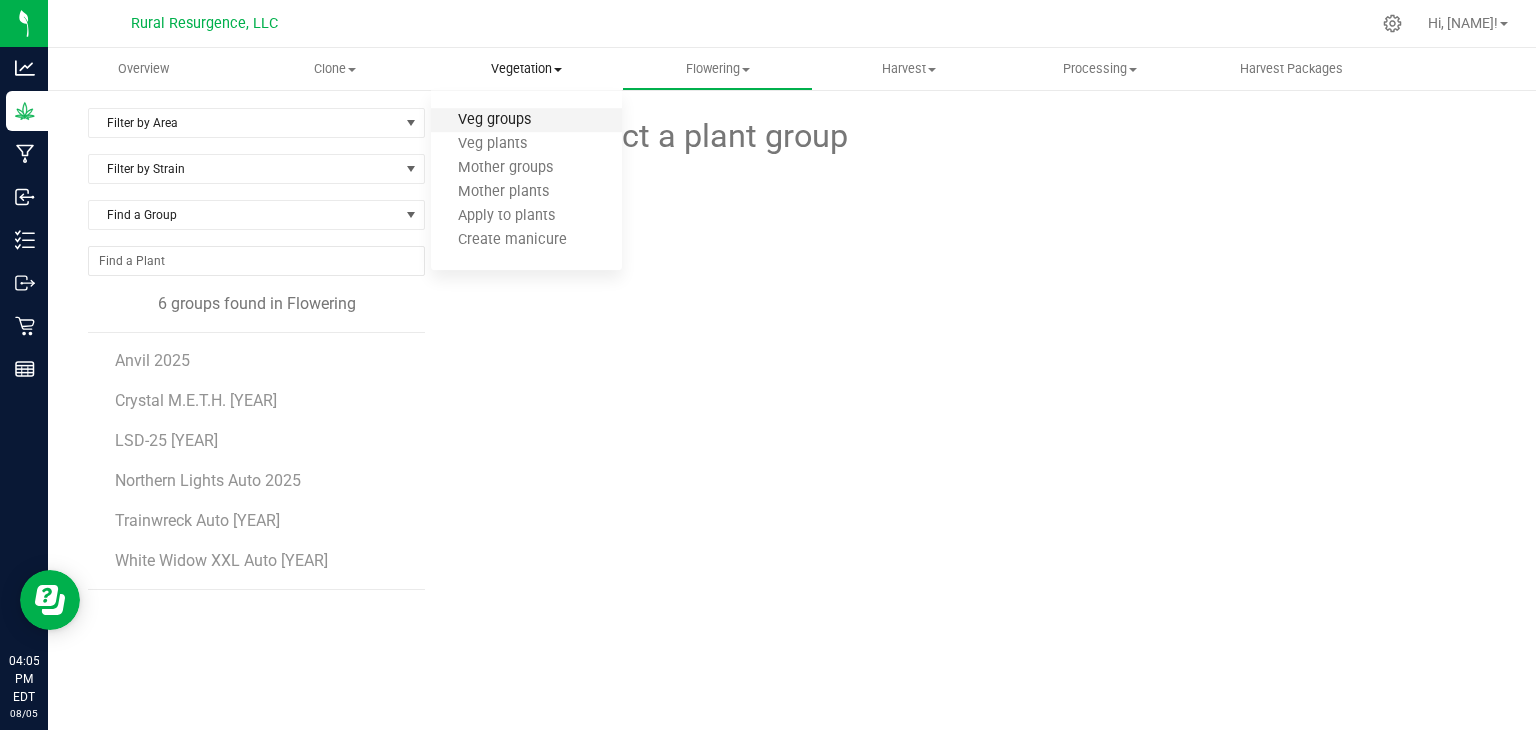 click on "Veg groups" at bounding box center (494, 120) 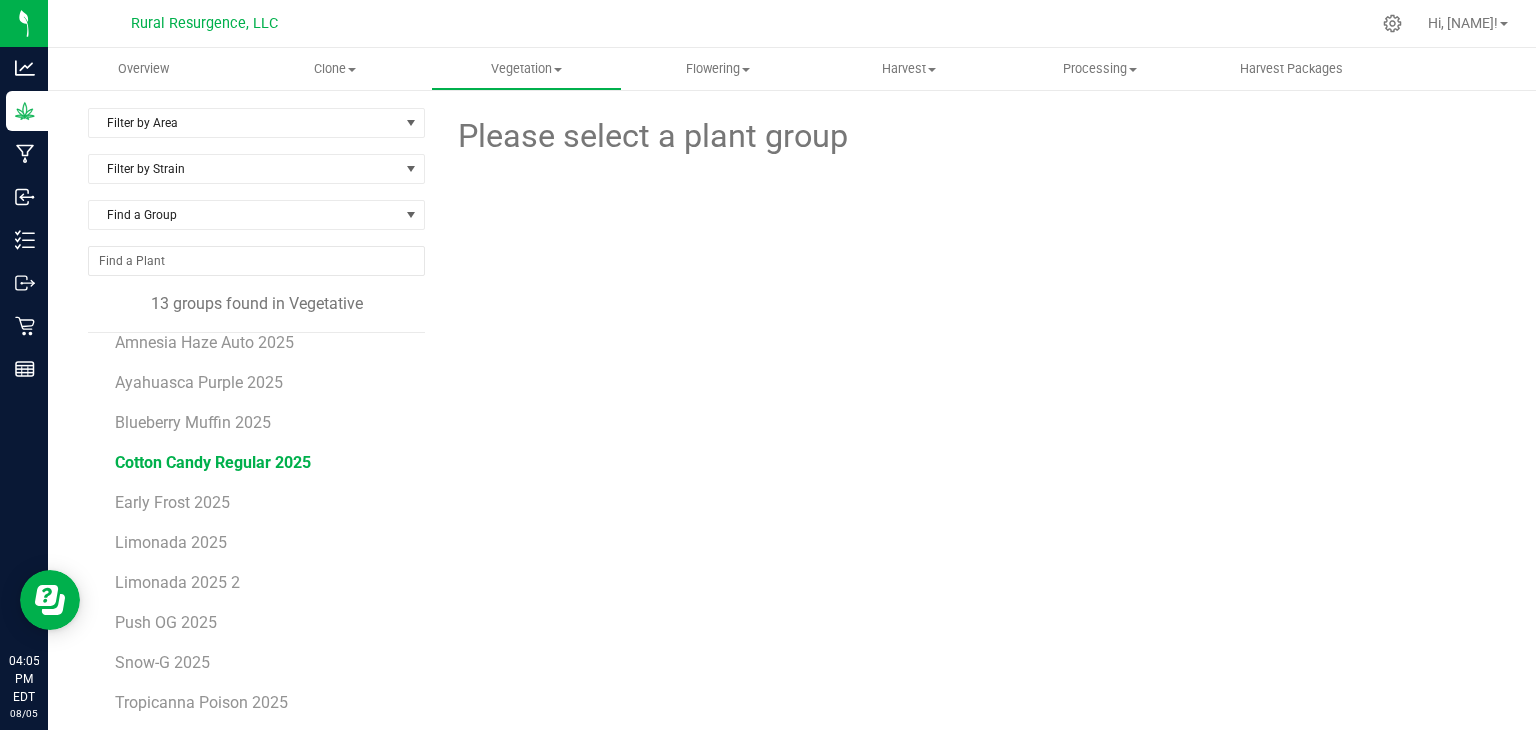 scroll, scrollTop: 36, scrollLeft: 0, axis: vertical 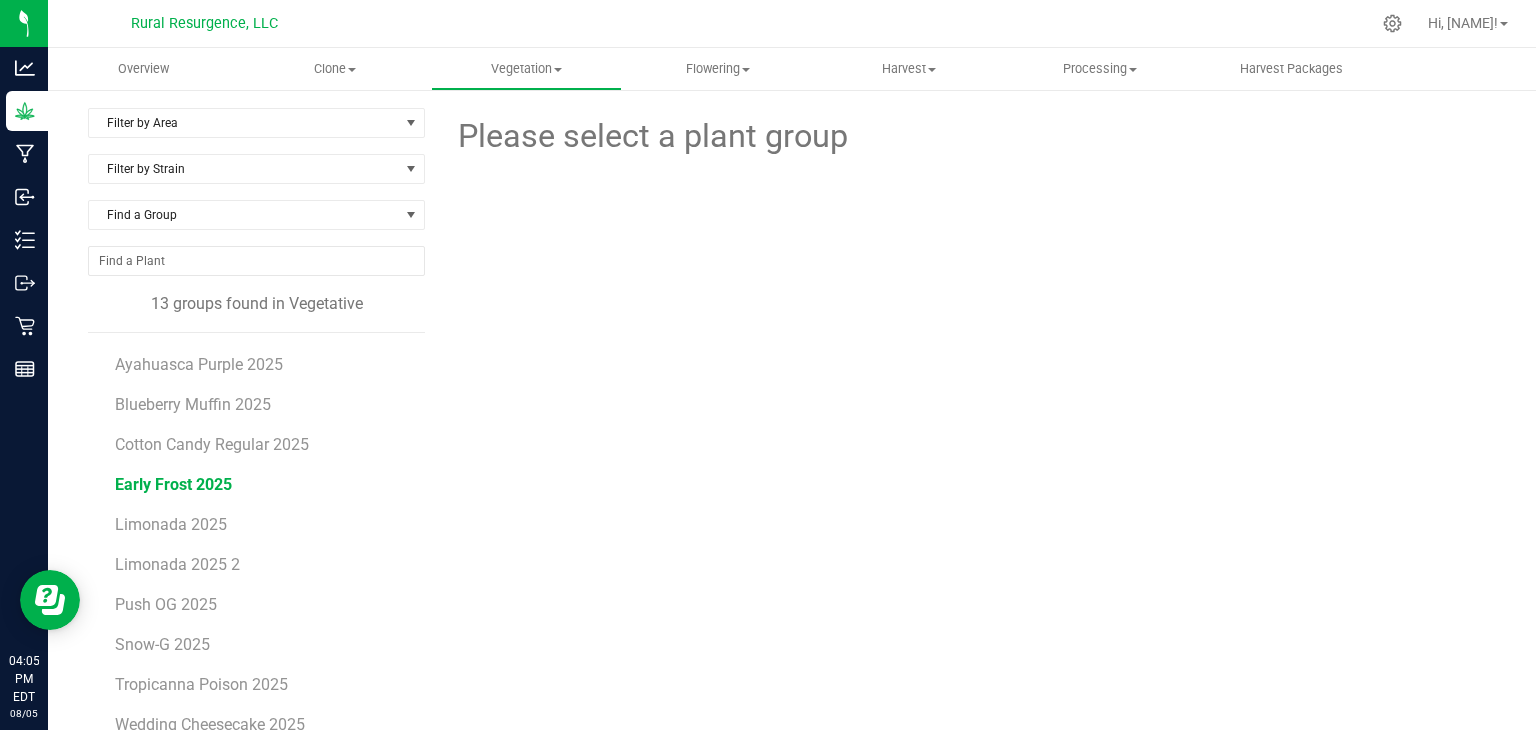 click on "Early Frost  2025" at bounding box center [173, 484] 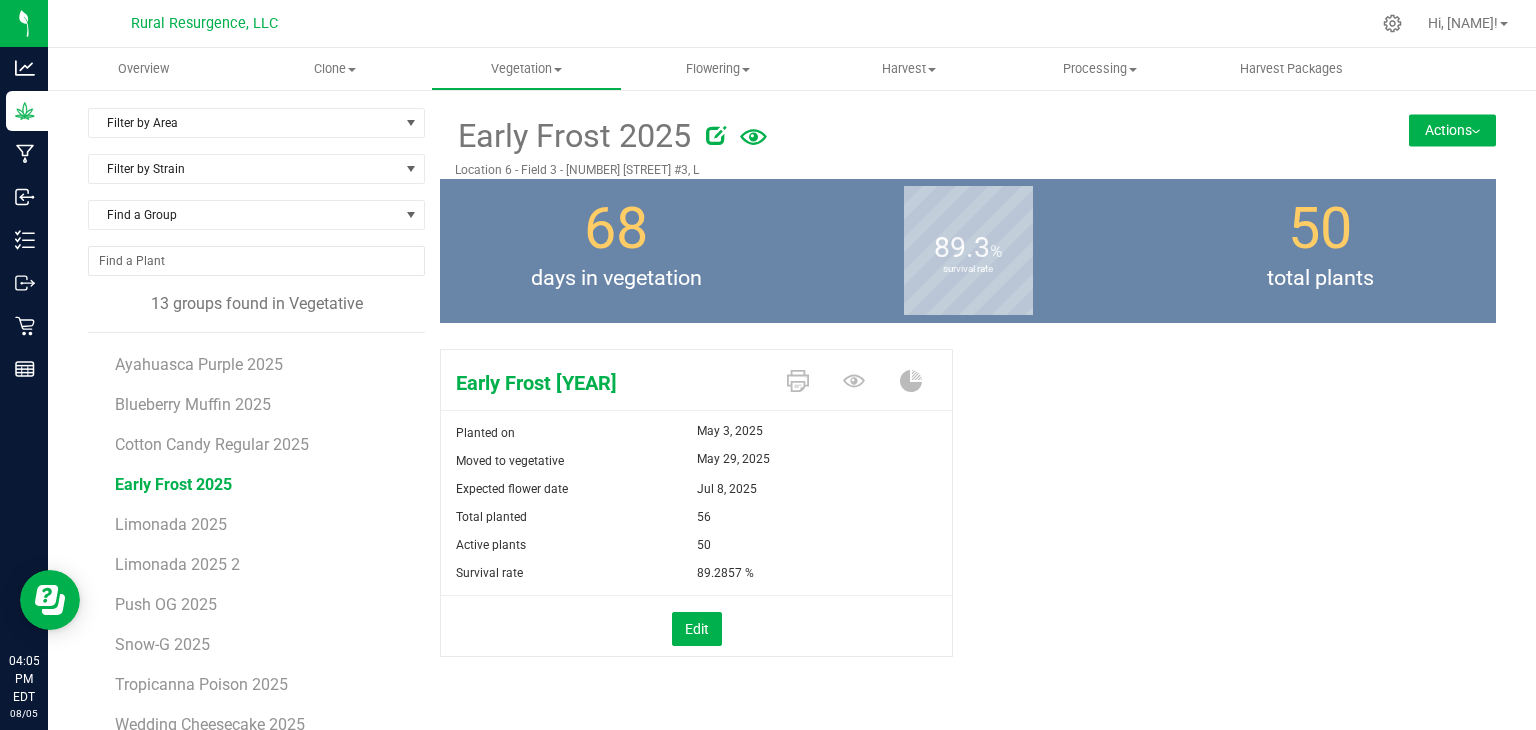 click on "Actions" at bounding box center [1452, 130] 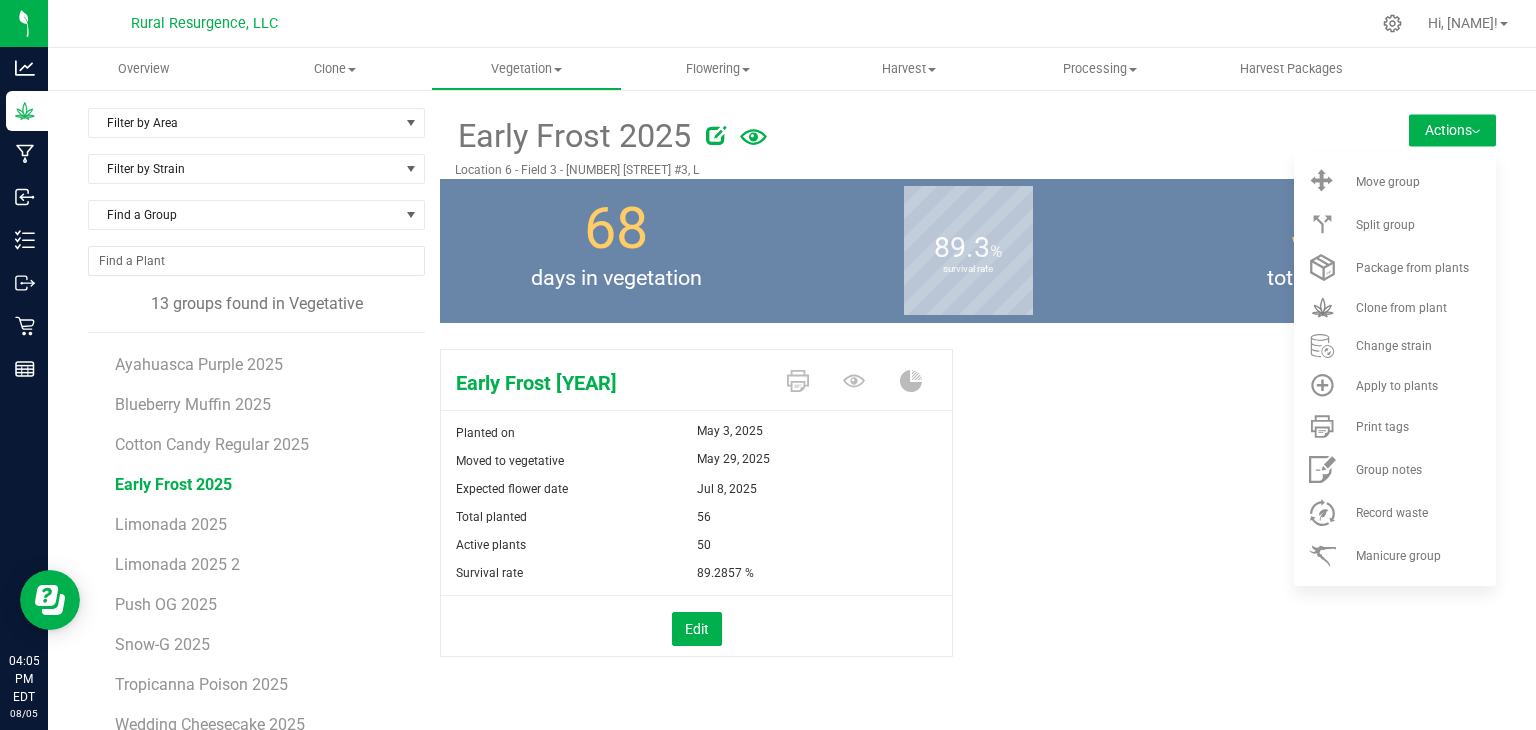 click on "Early Frost [YEAR]
Planted on
[MONTH], [YEAR]
Moved to vegetative
[MONTH], [YEAR]
Expected flower date
[MONTH] [DAY], [YEAR]
Total planted
56" at bounding box center (968, 524) 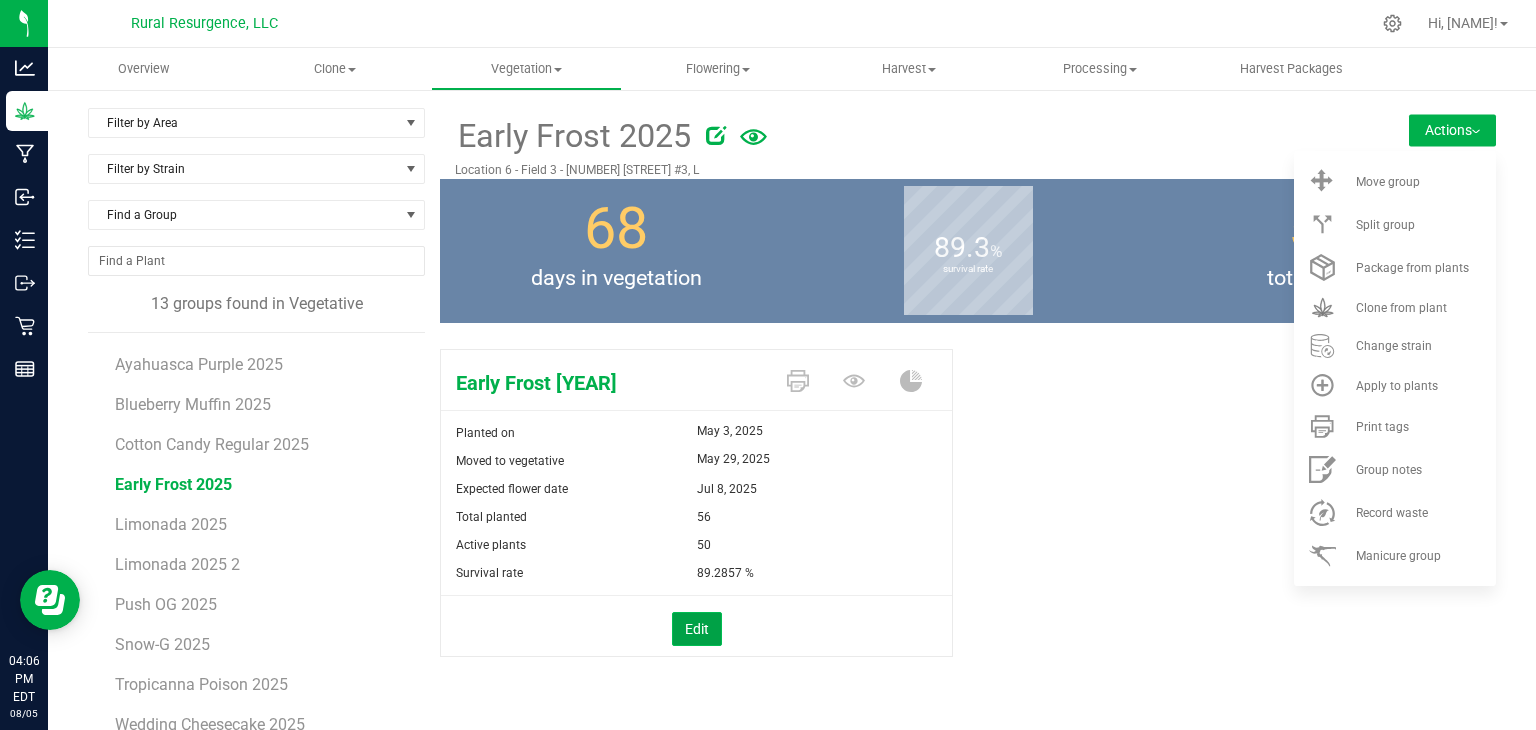 click on "Edit" at bounding box center (697, 629) 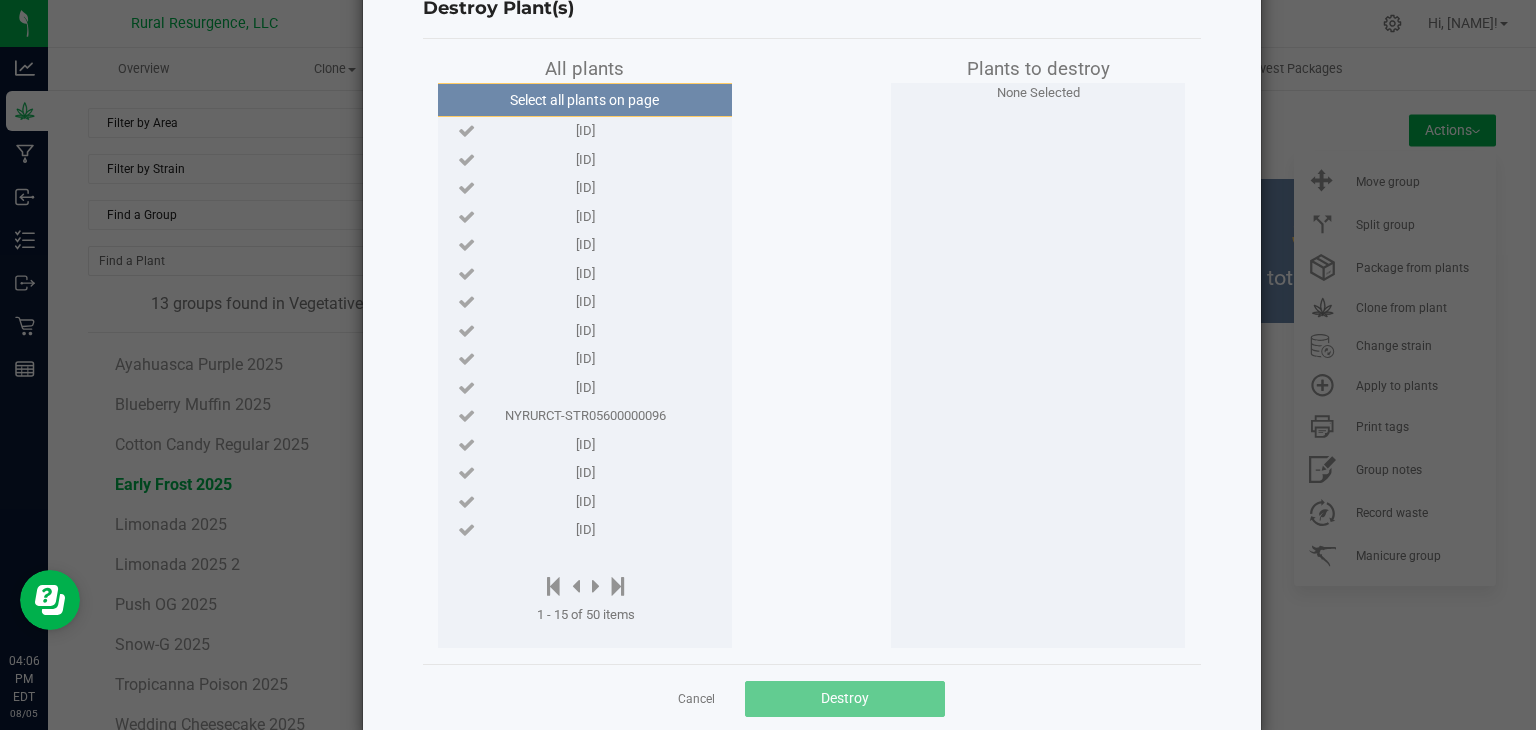scroll, scrollTop: 100, scrollLeft: 0, axis: vertical 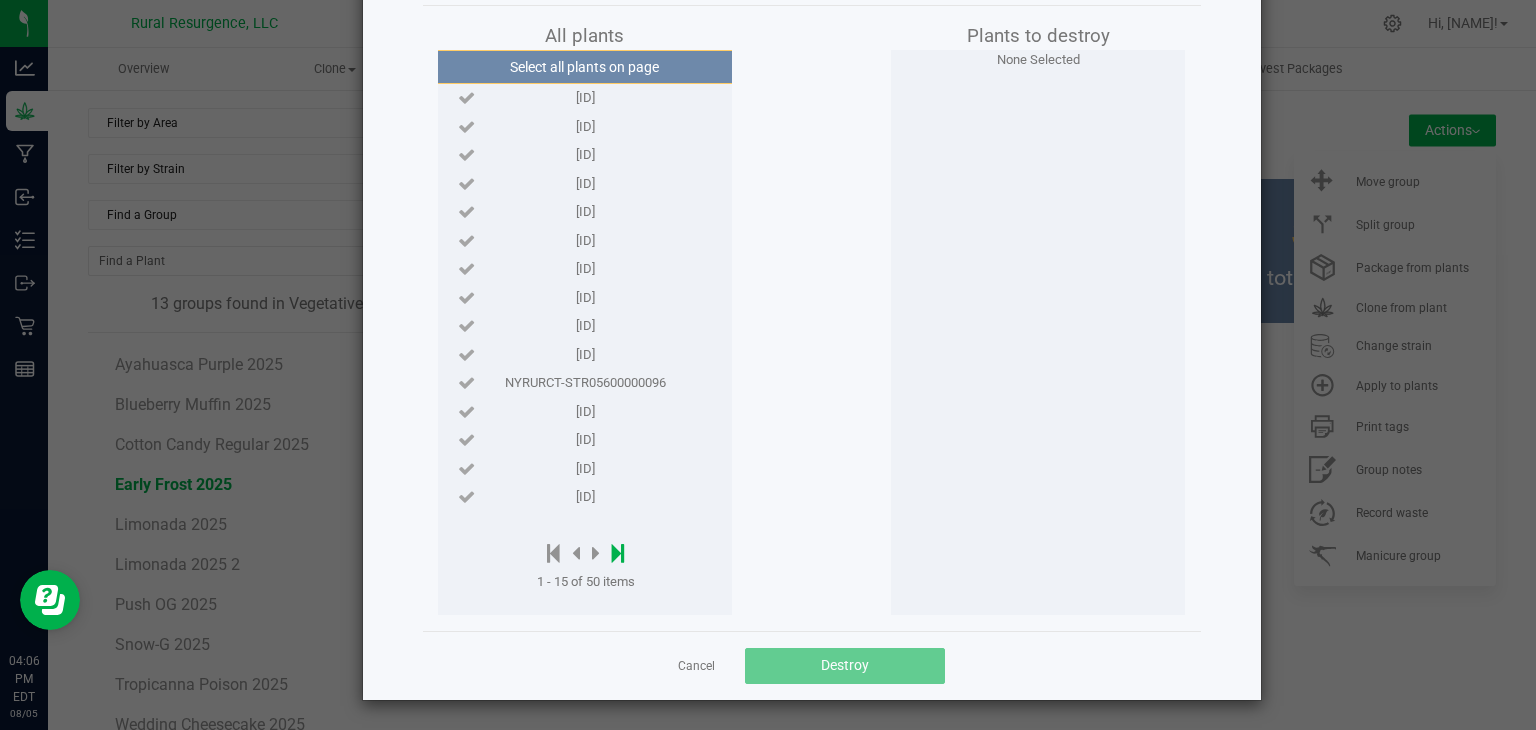click 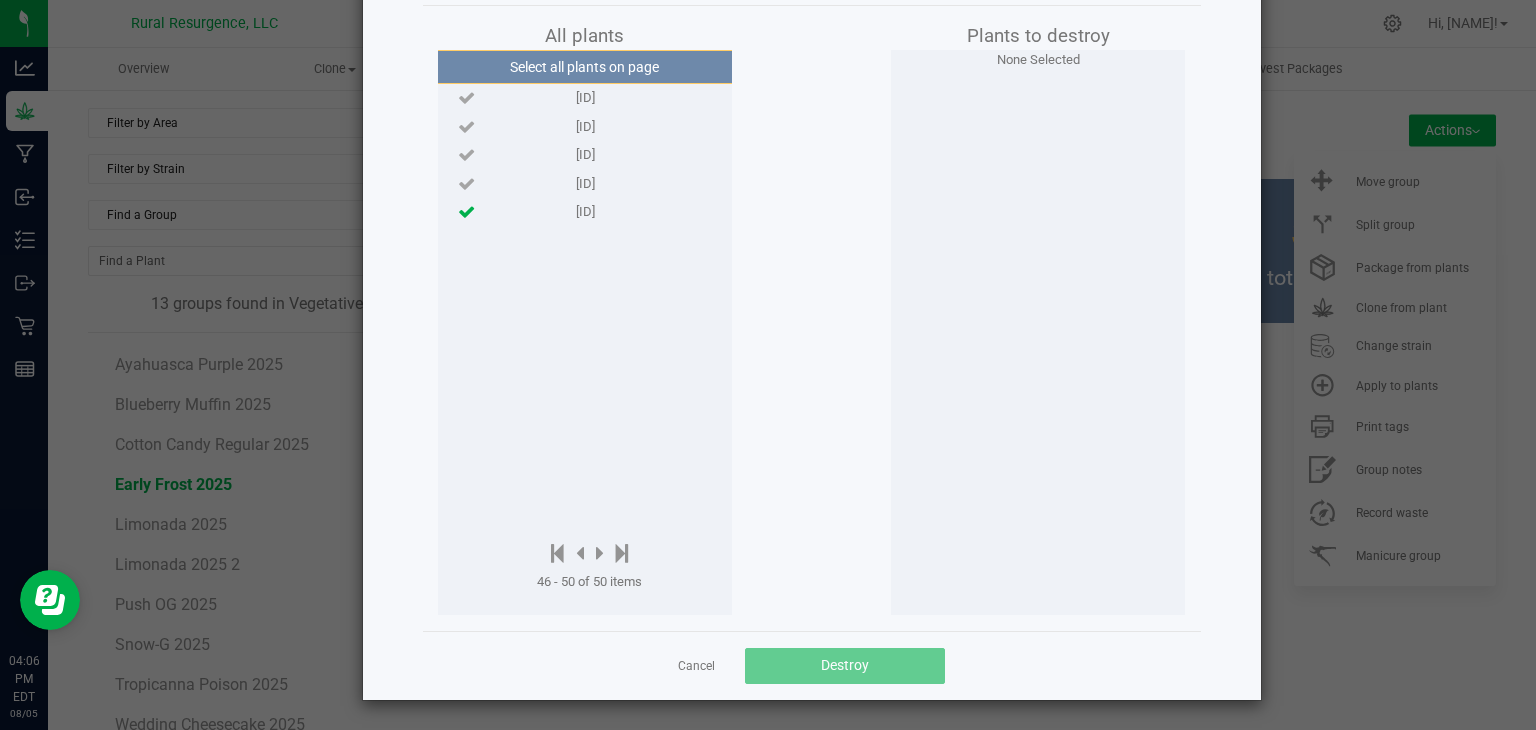 click 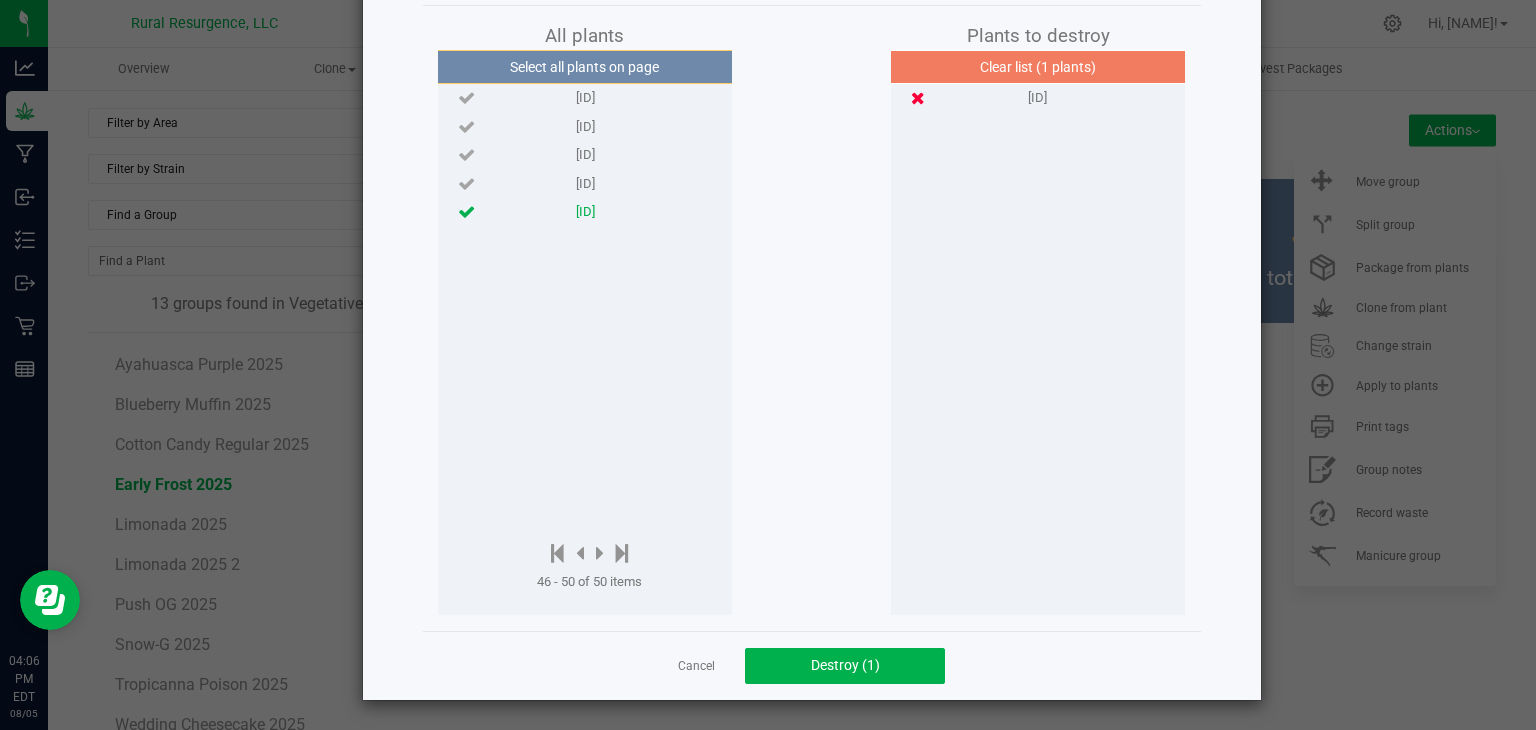 click 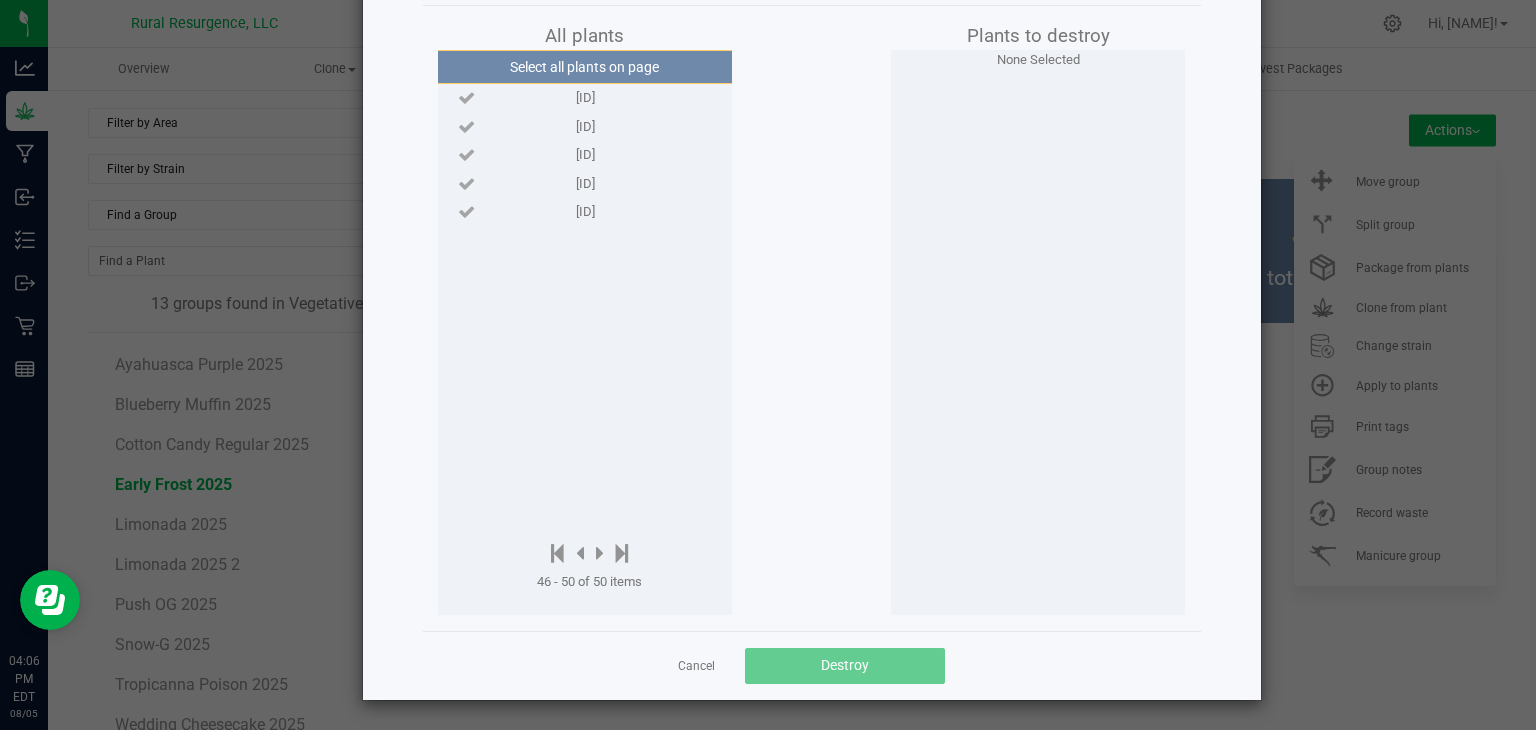 scroll, scrollTop: 0, scrollLeft: 0, axis: both 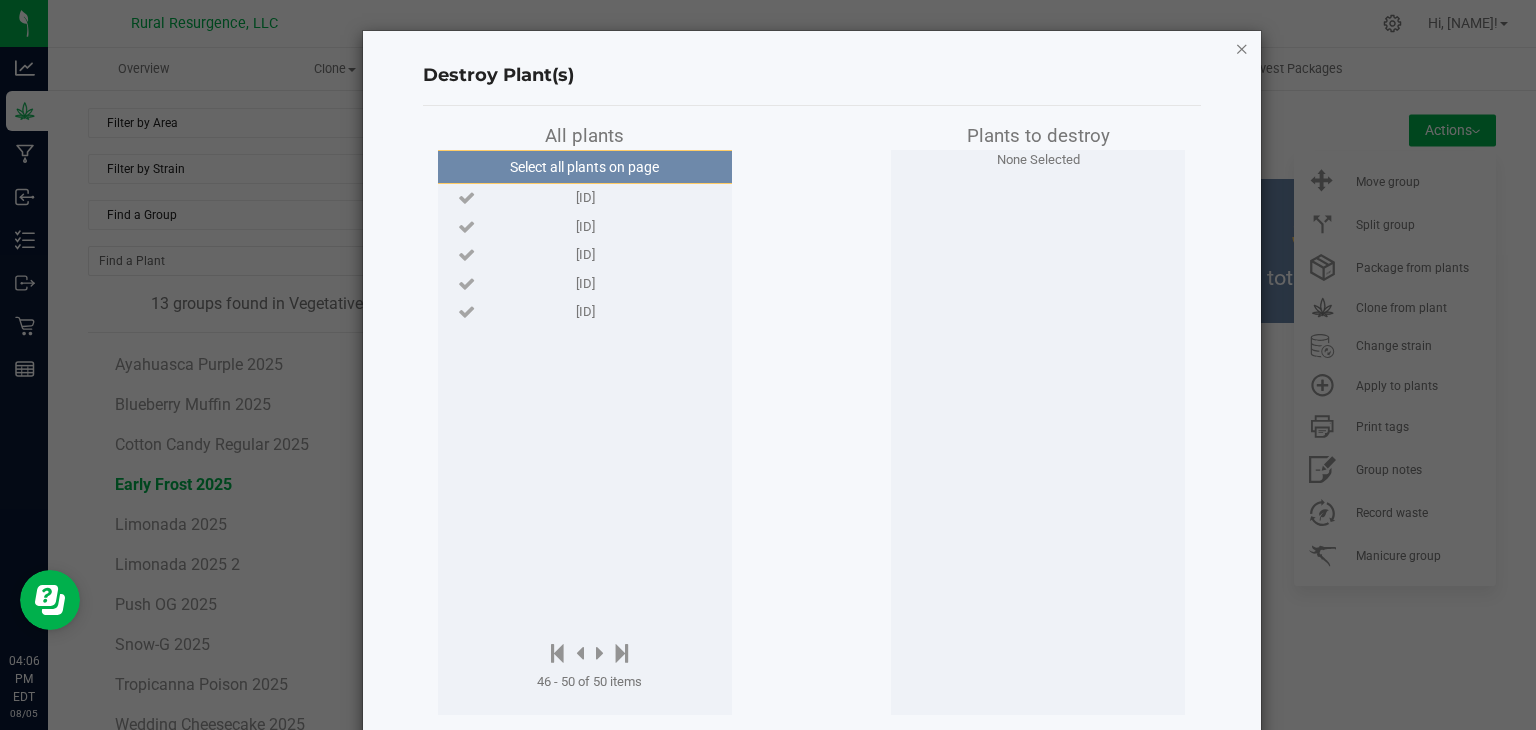 click 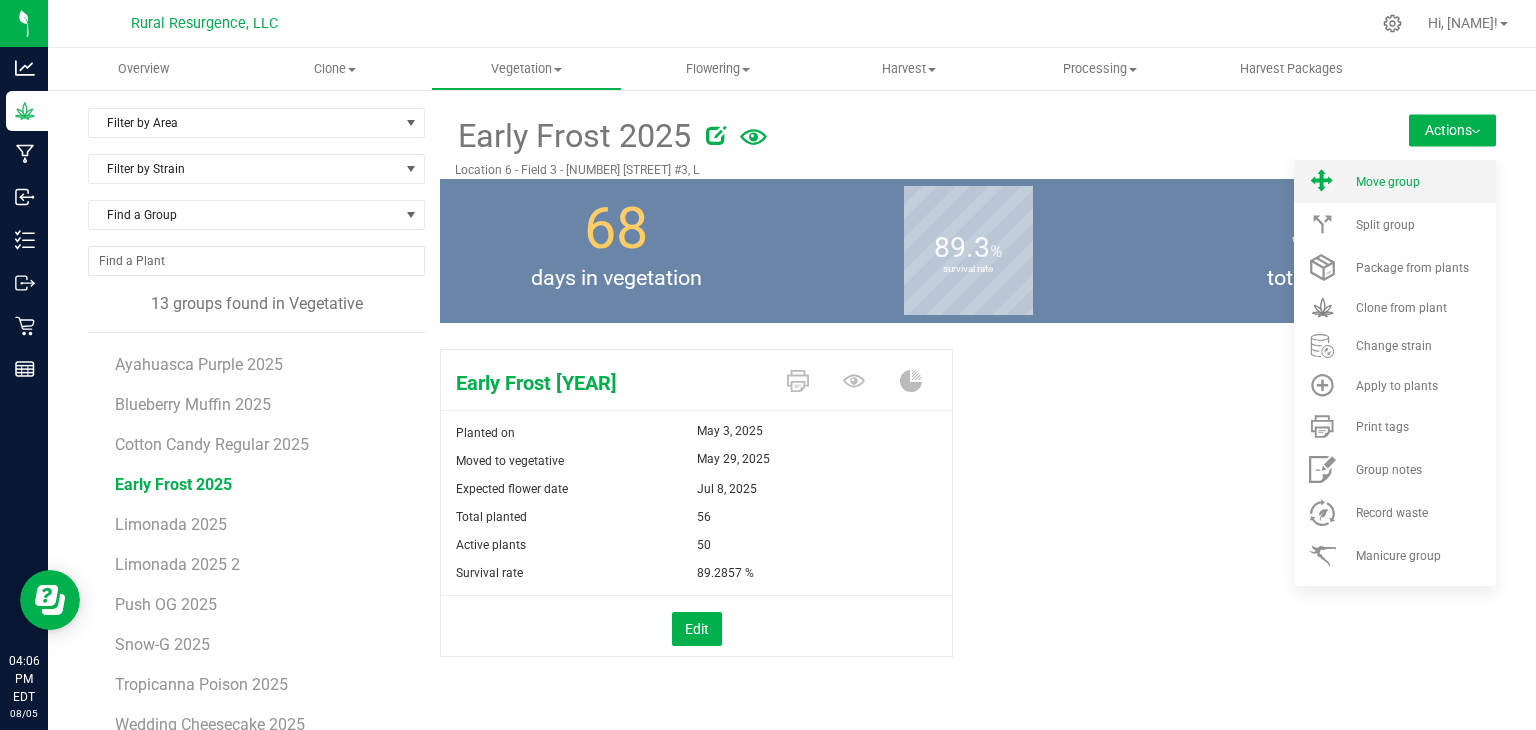 click on "Move group" at bounding box center [1388, 182] 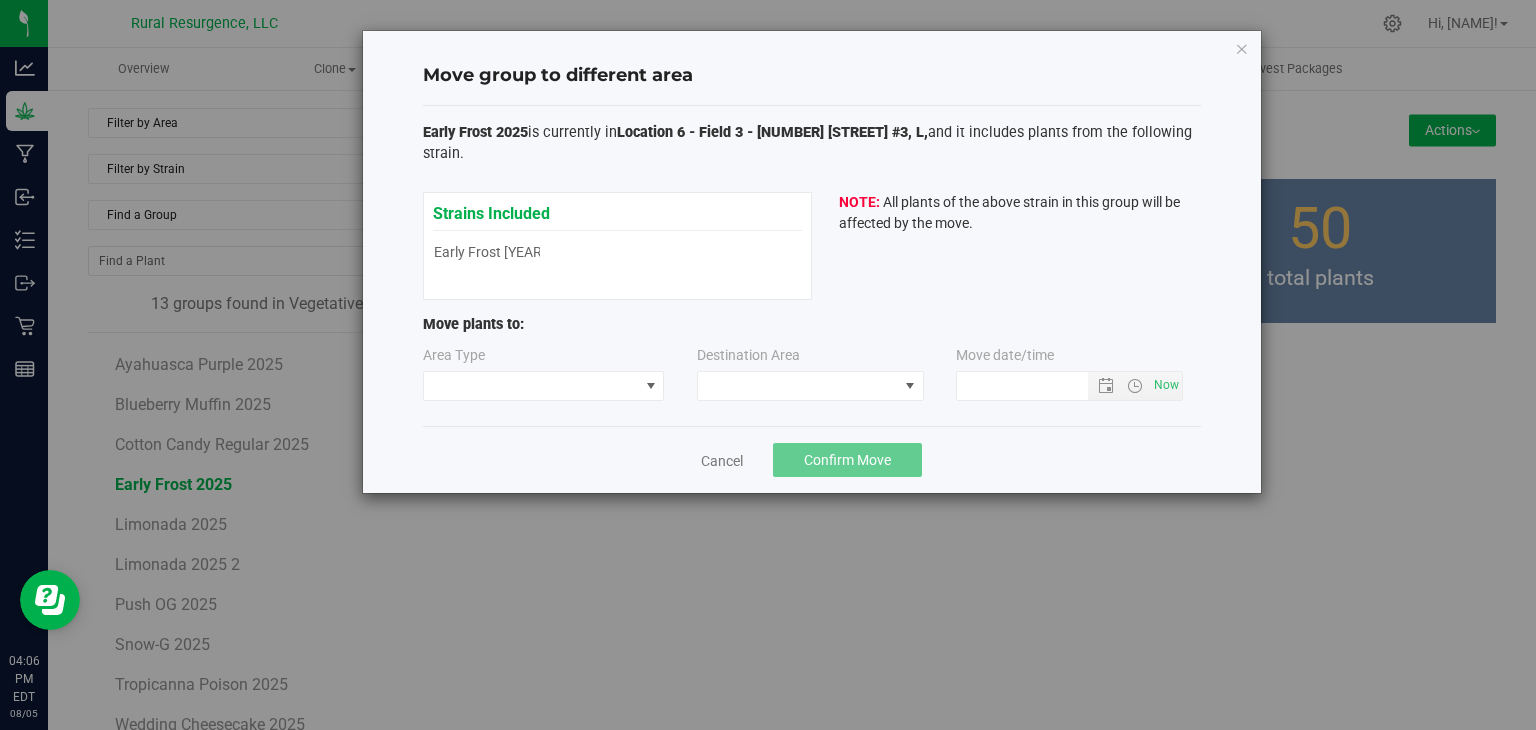 type on "[MONTH]/[DAY]/[YEAR] [HOUR]:[MINUTE] [AMPM]" 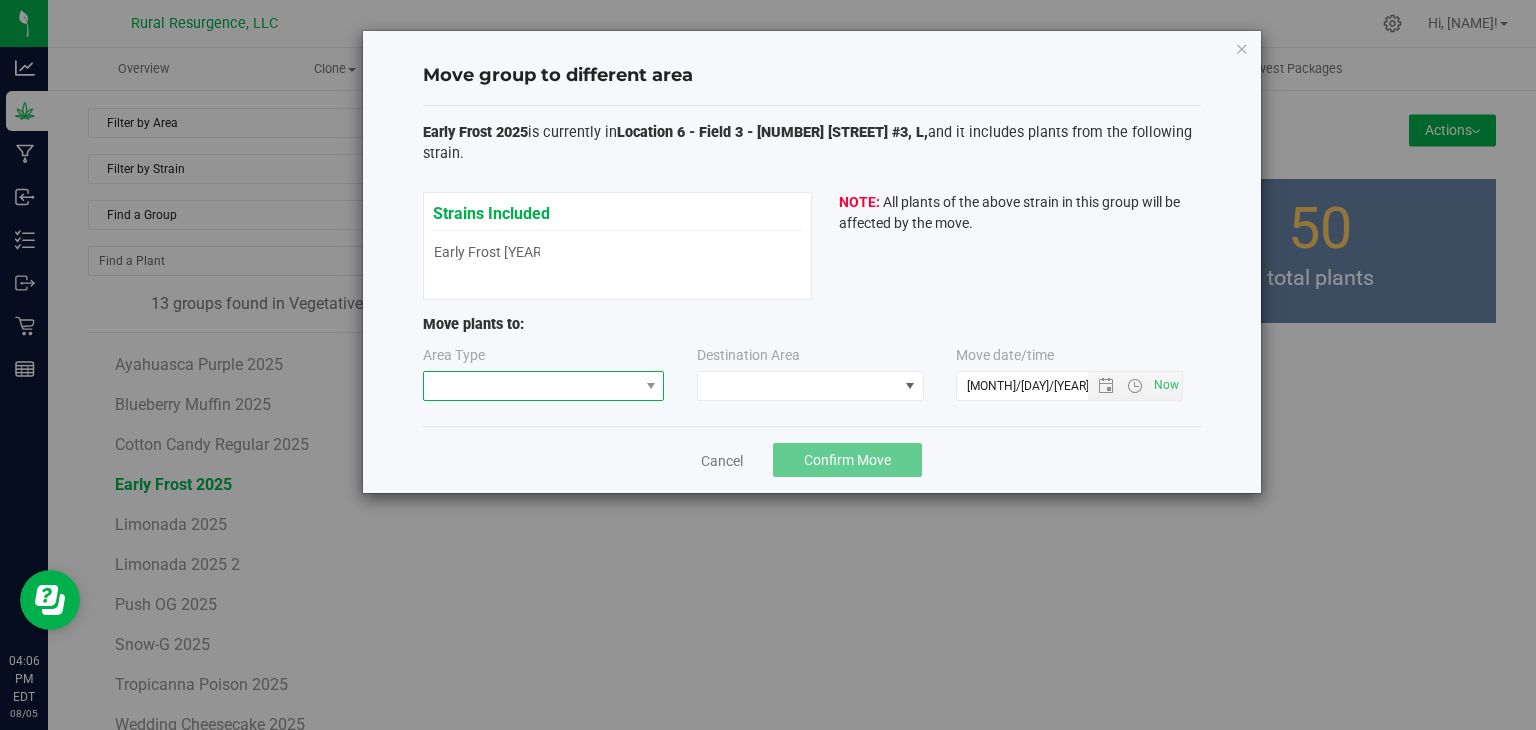 click at bounding box center [531, 386] 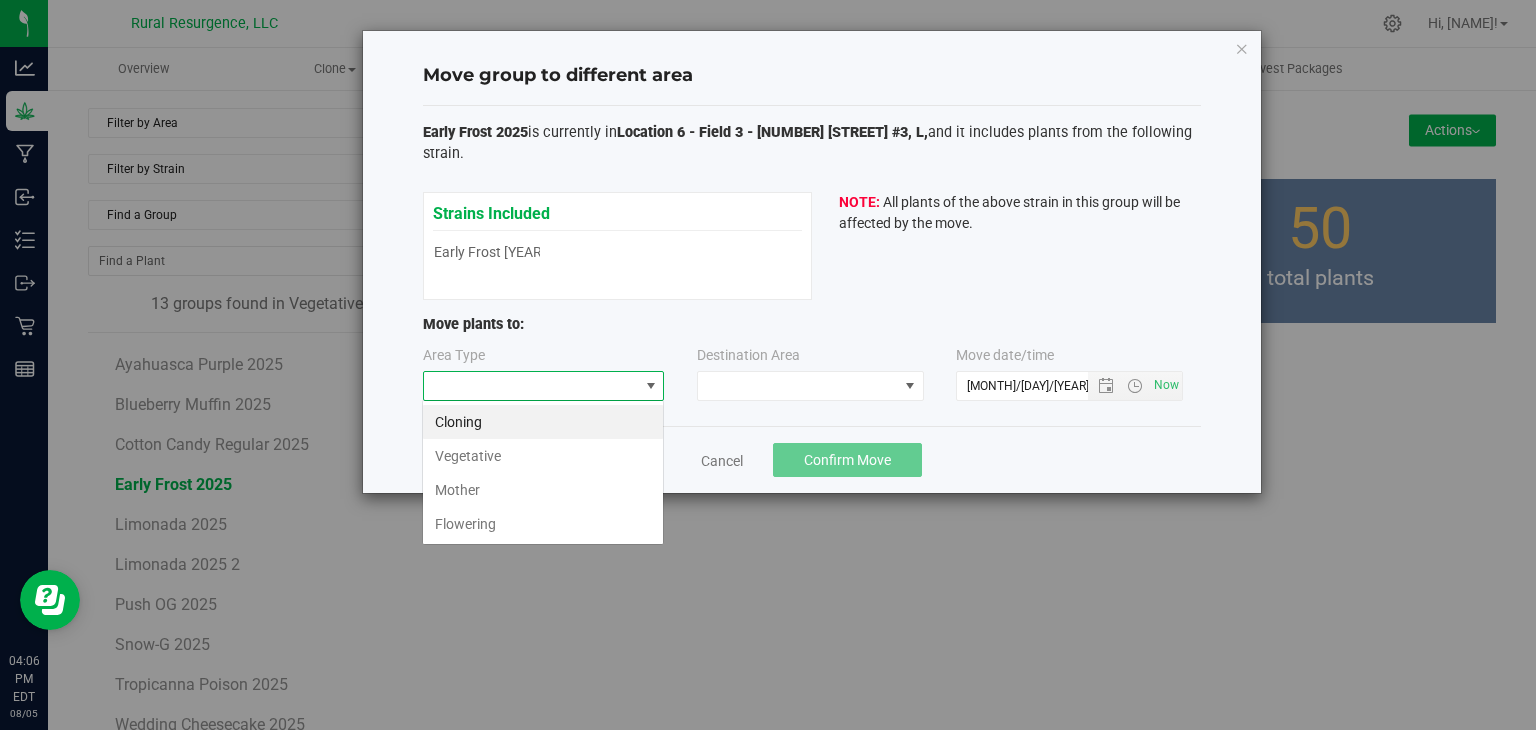 scroll, scrollTop: 99970, scrollLeft: 99757, axis: both 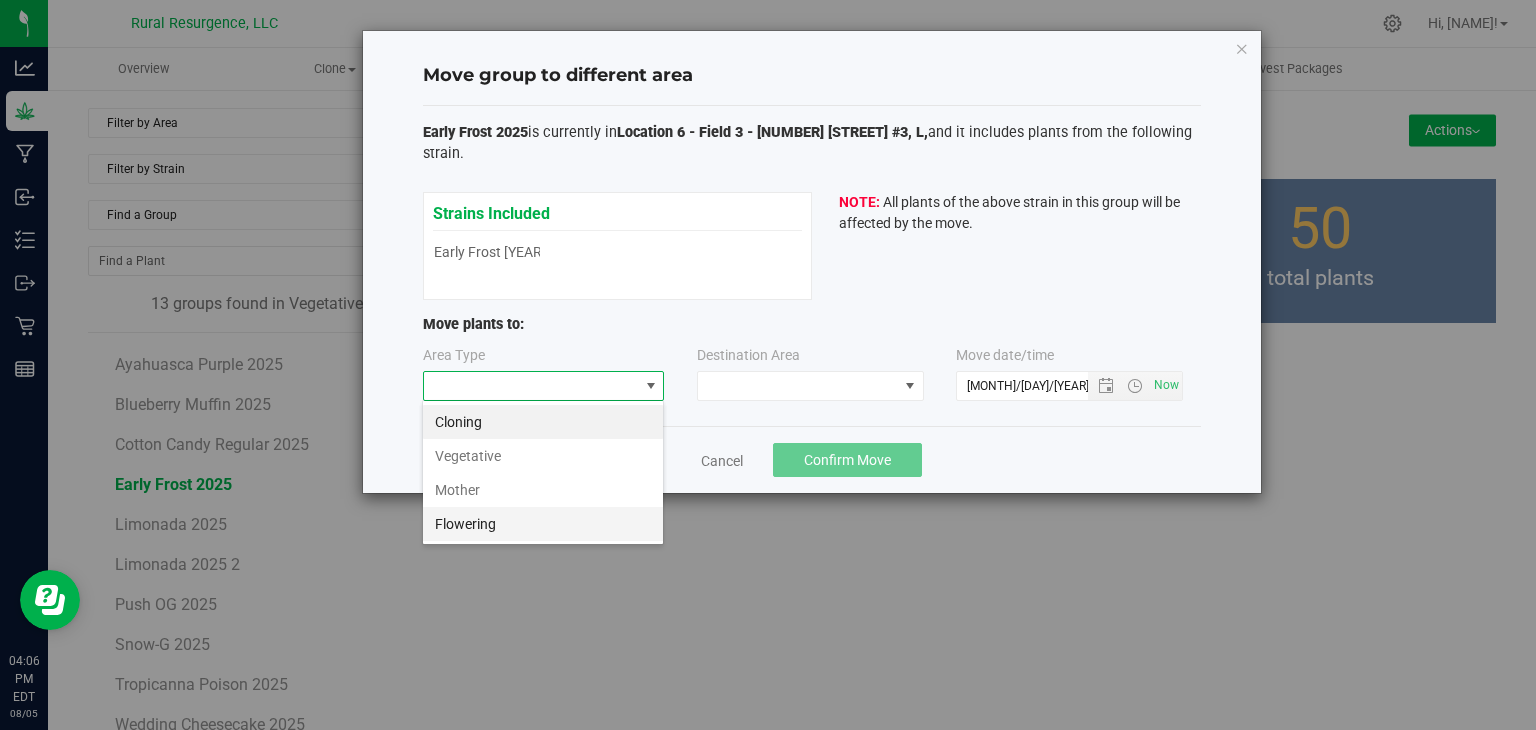click on "Flowering" at bounding box center (543, 524) 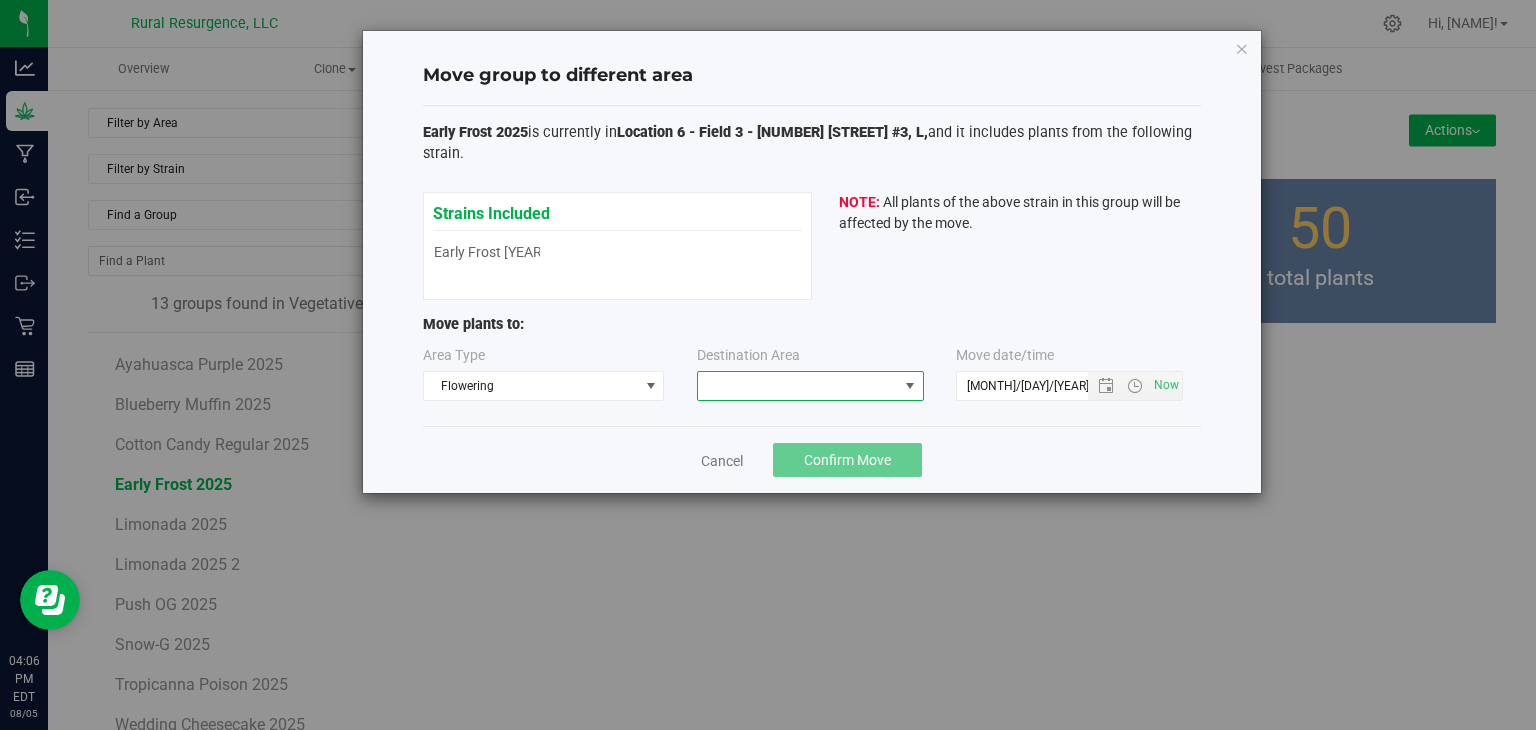 click at bounding box center (798, 386) 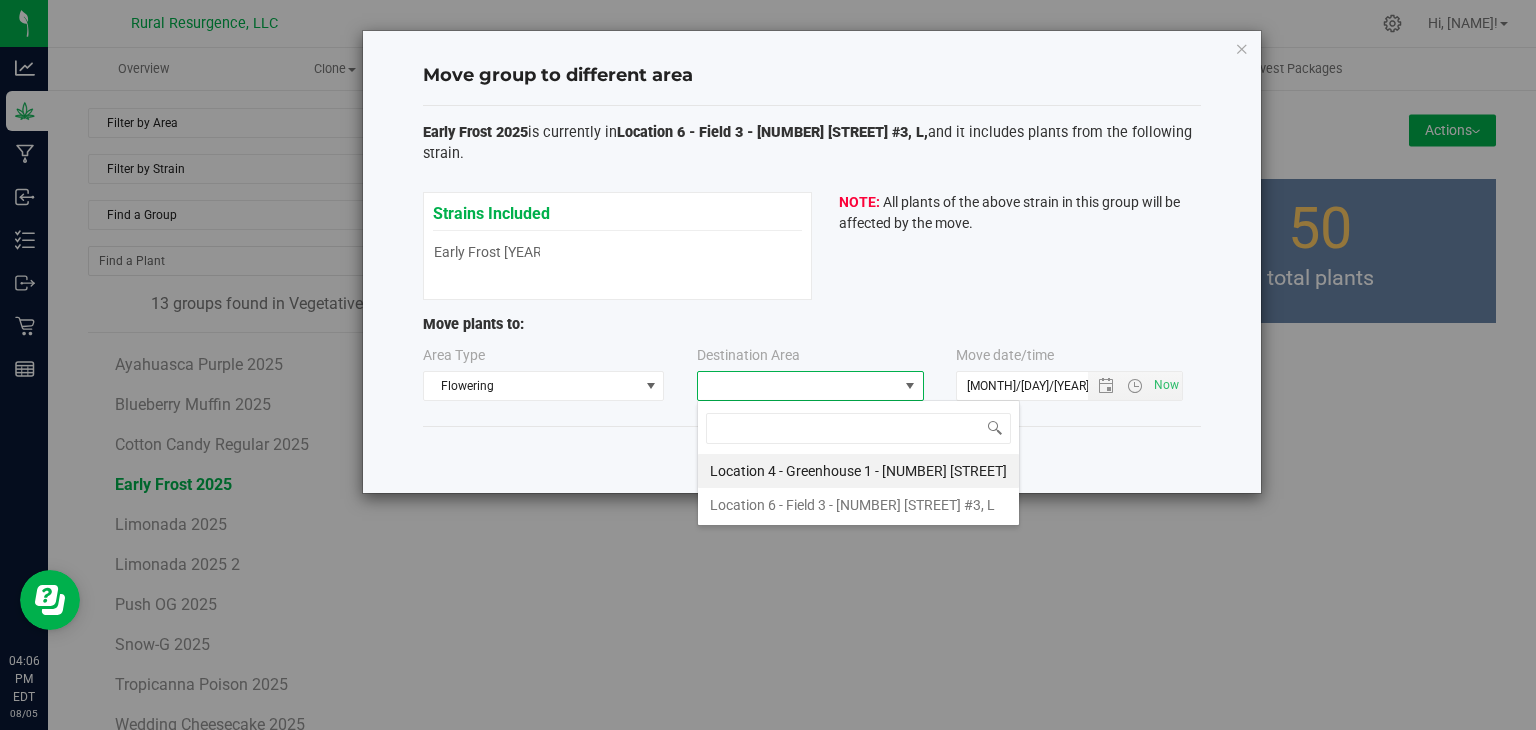 scroll, scrollTop: 99970, scrollLeft: 99772, axis: both 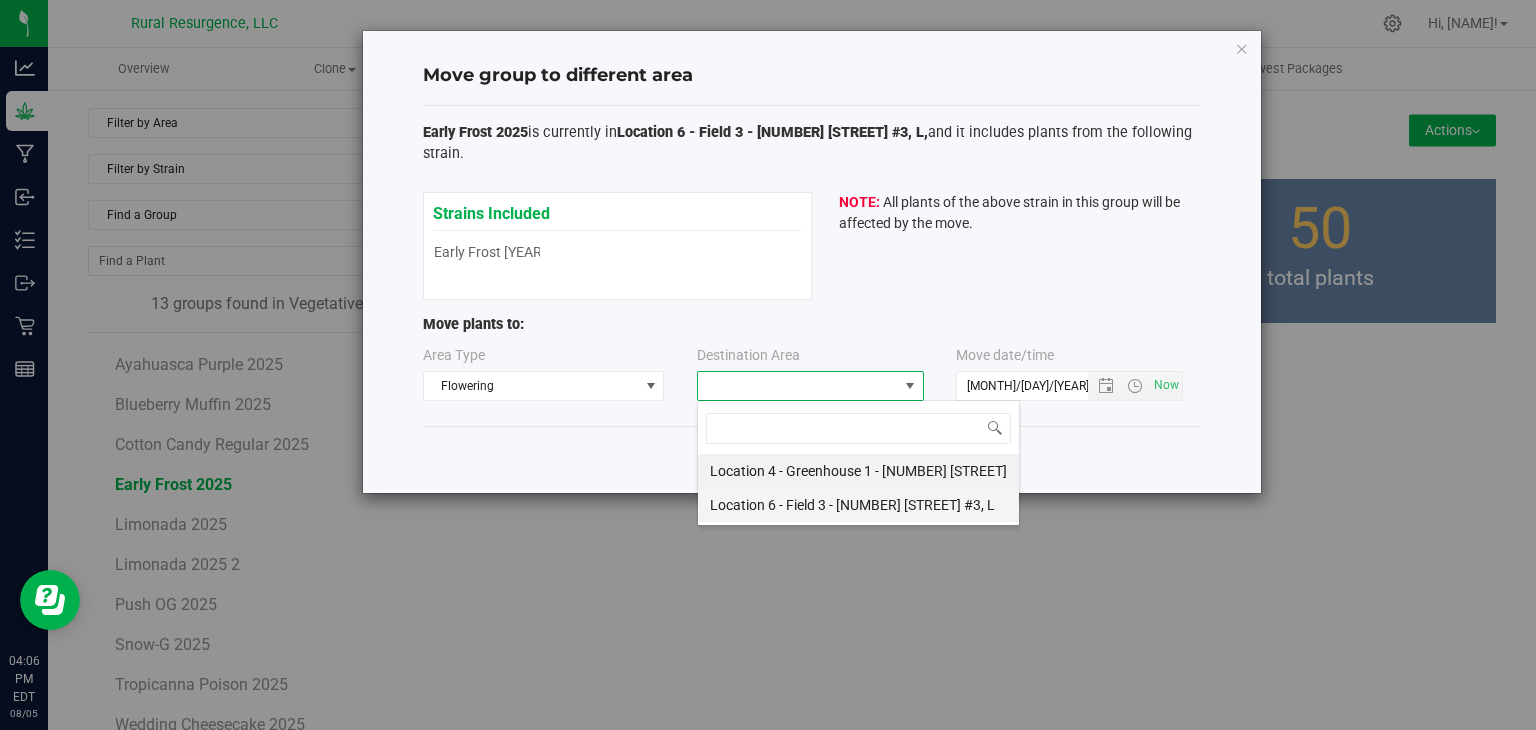 click on "Location 6 - Field 3 - [NUMBER] [STREET] #3, L" at bounding box center [858, 505] 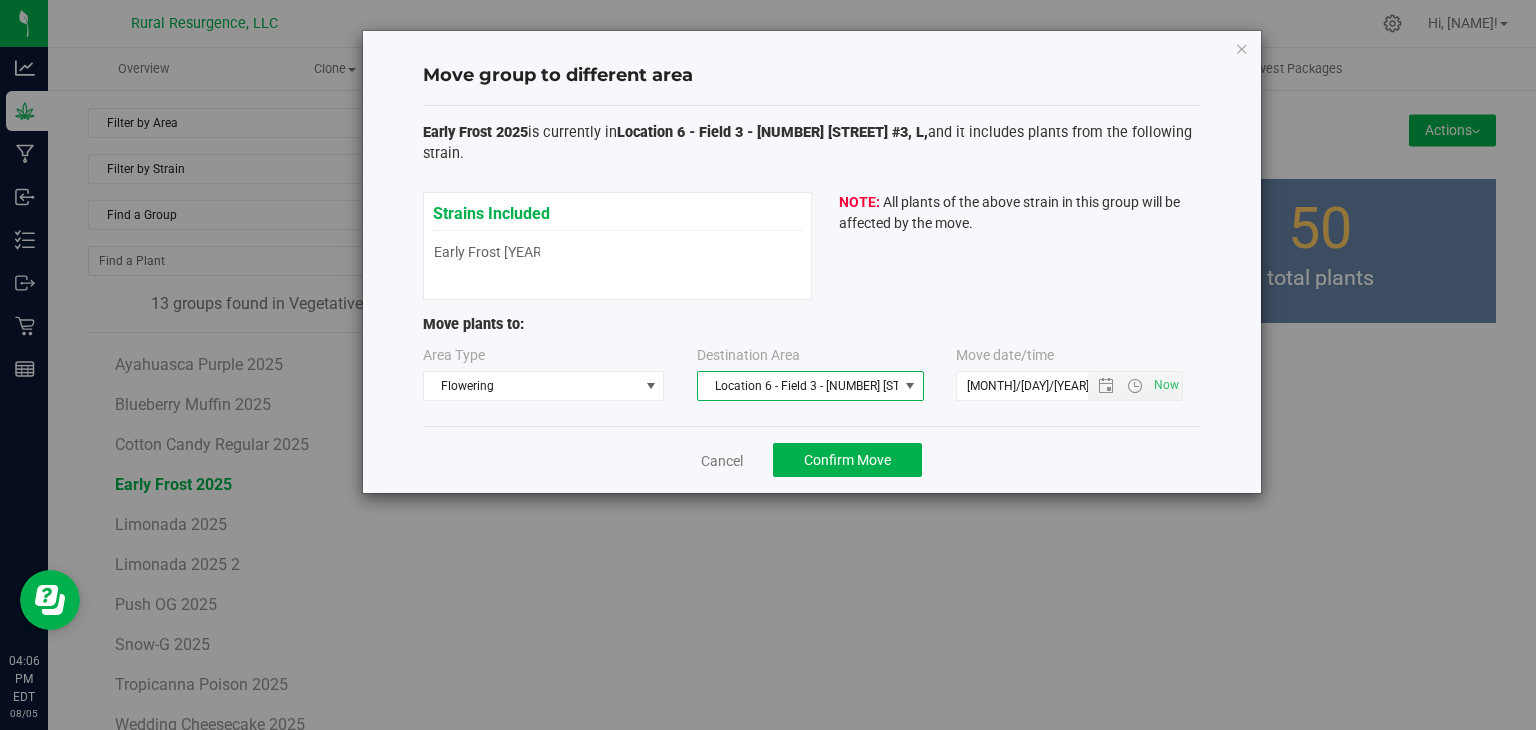 click on "Location 6 - Field 3 - [NUMBER] [STREET] #3, L" at bounding box center (798, 386) 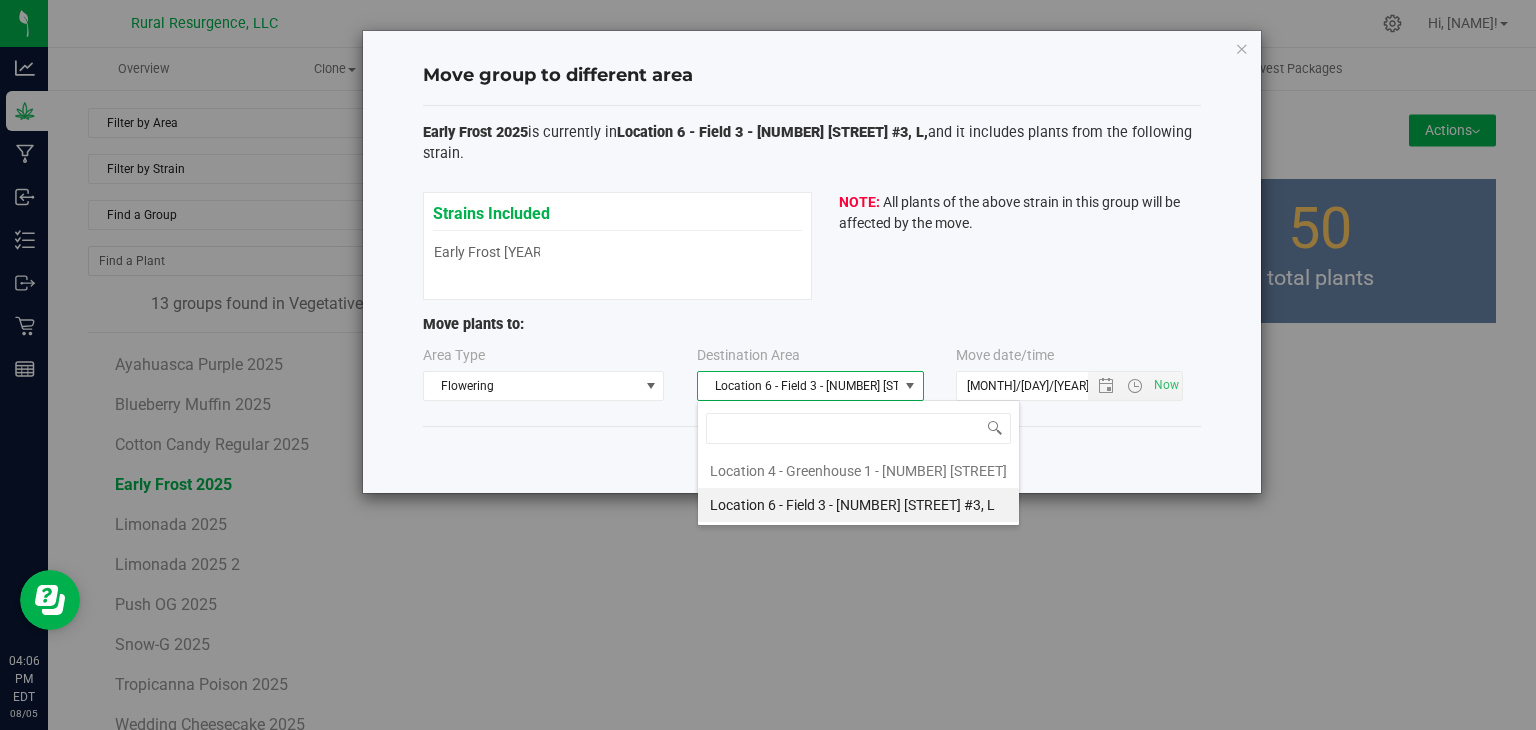 scroll, scrollTop: 99970, scrollLeft: 99772, axis: both 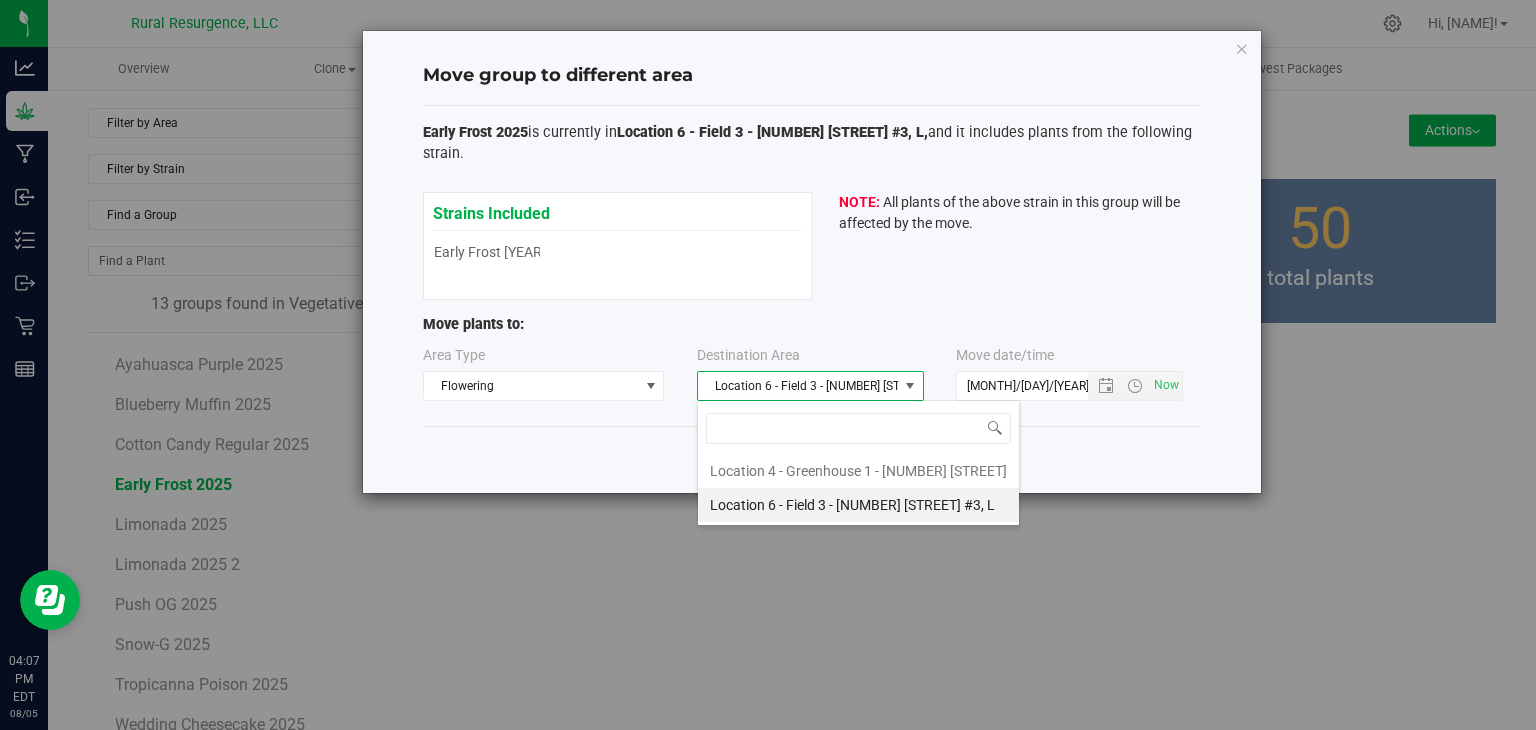 click on "Location 6 - Field 3 - [NUMBER] [STREET] #3, L" at bounding box center (858, 505) 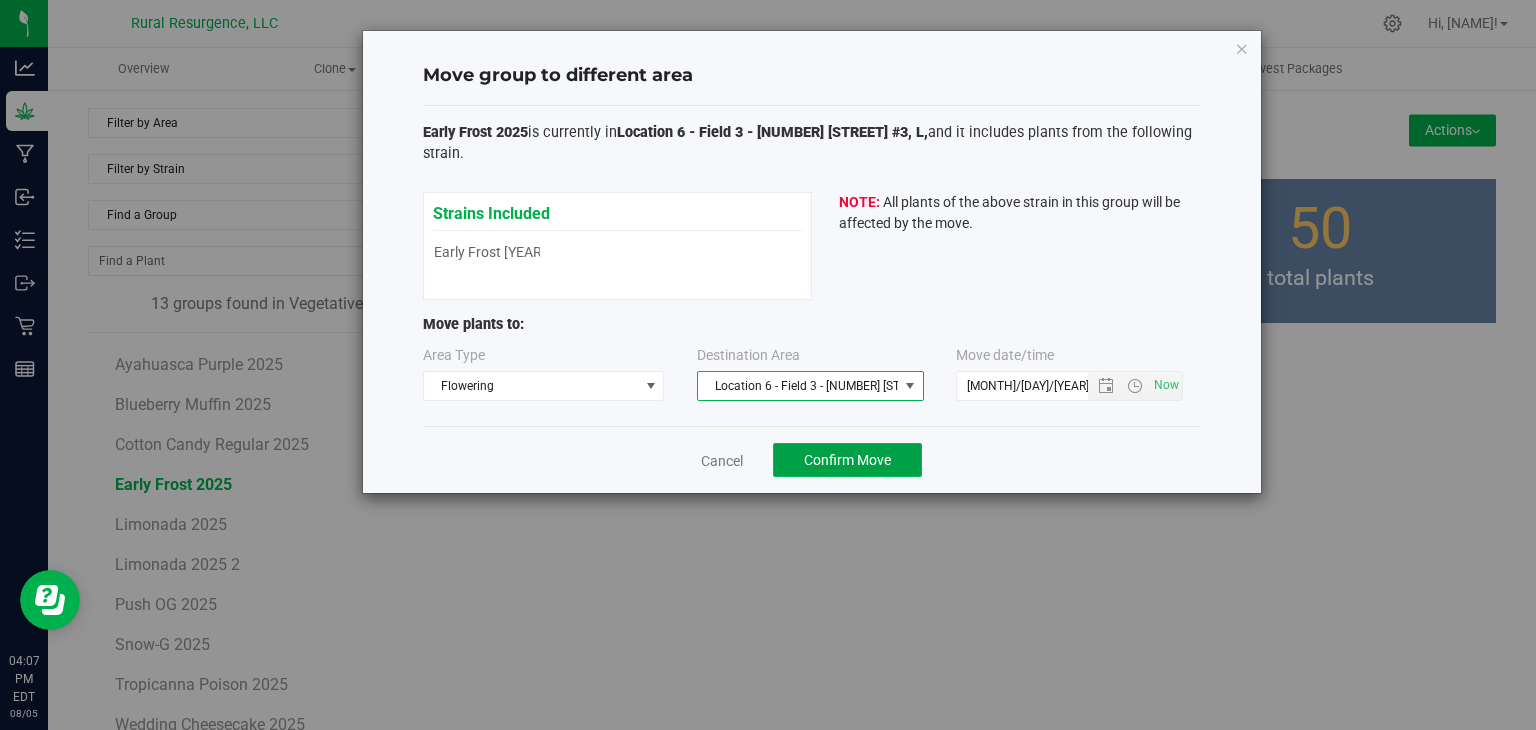 click on "Confirm Move" 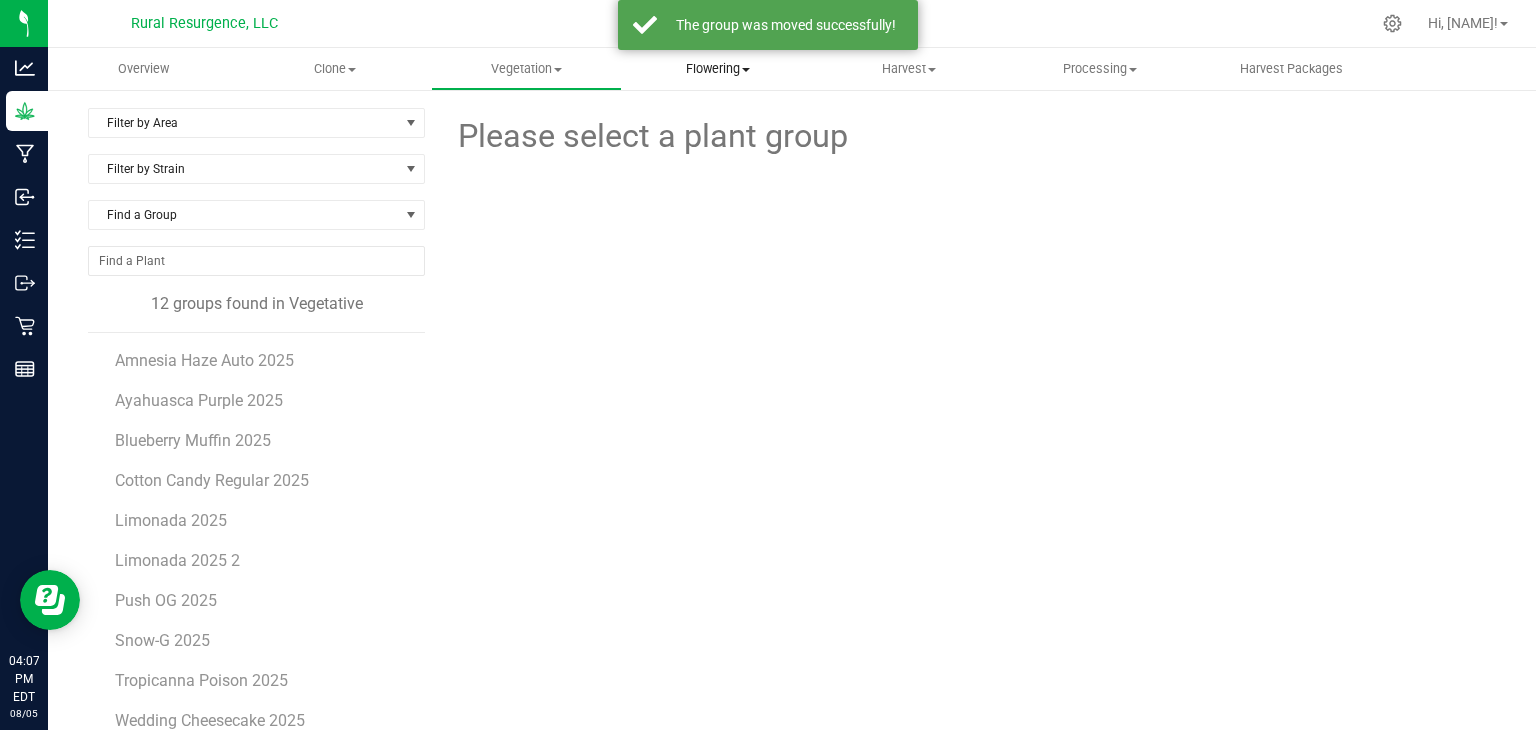 click on "Flowering" at bounding box center [717, 69] 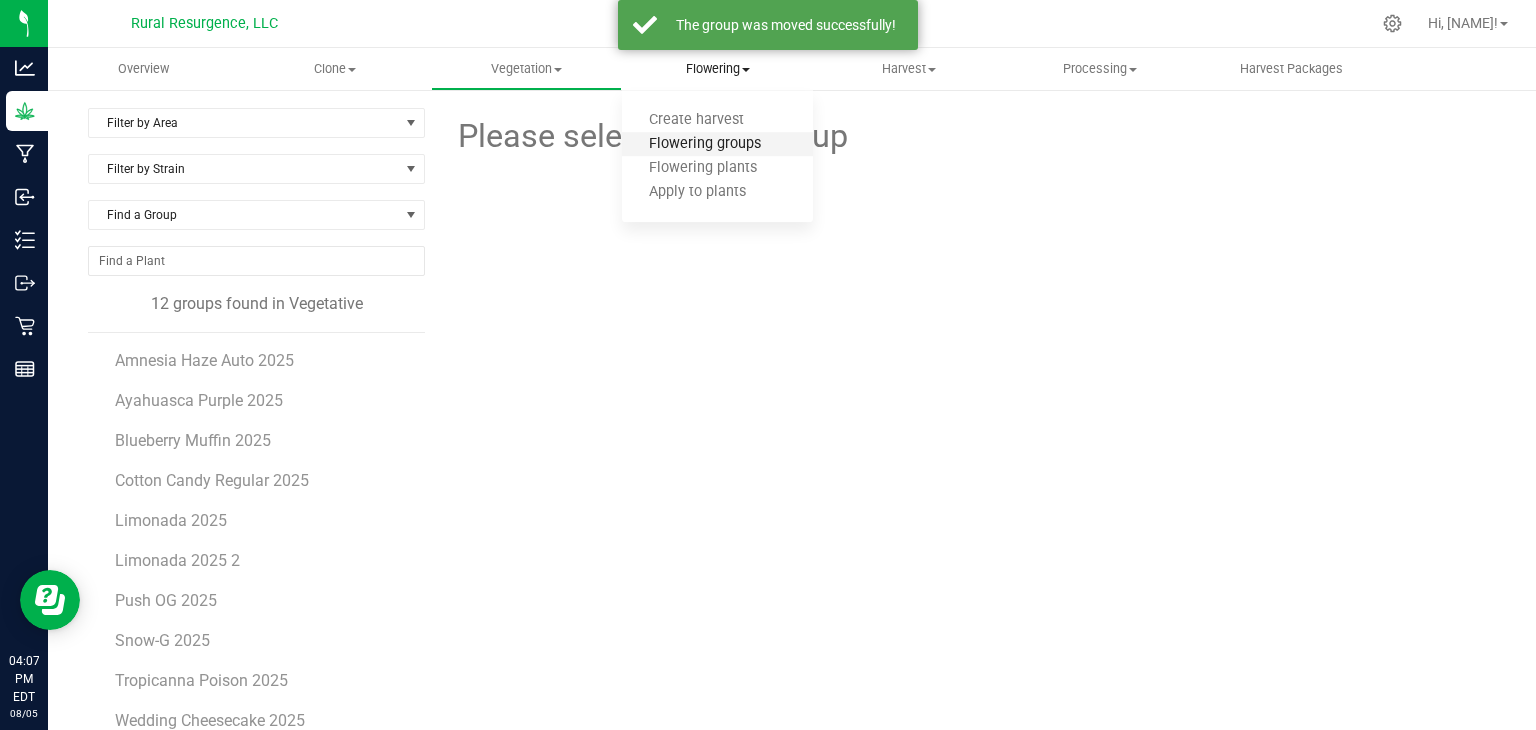 click on "Flowering groups" at bounding box center (705, 144) 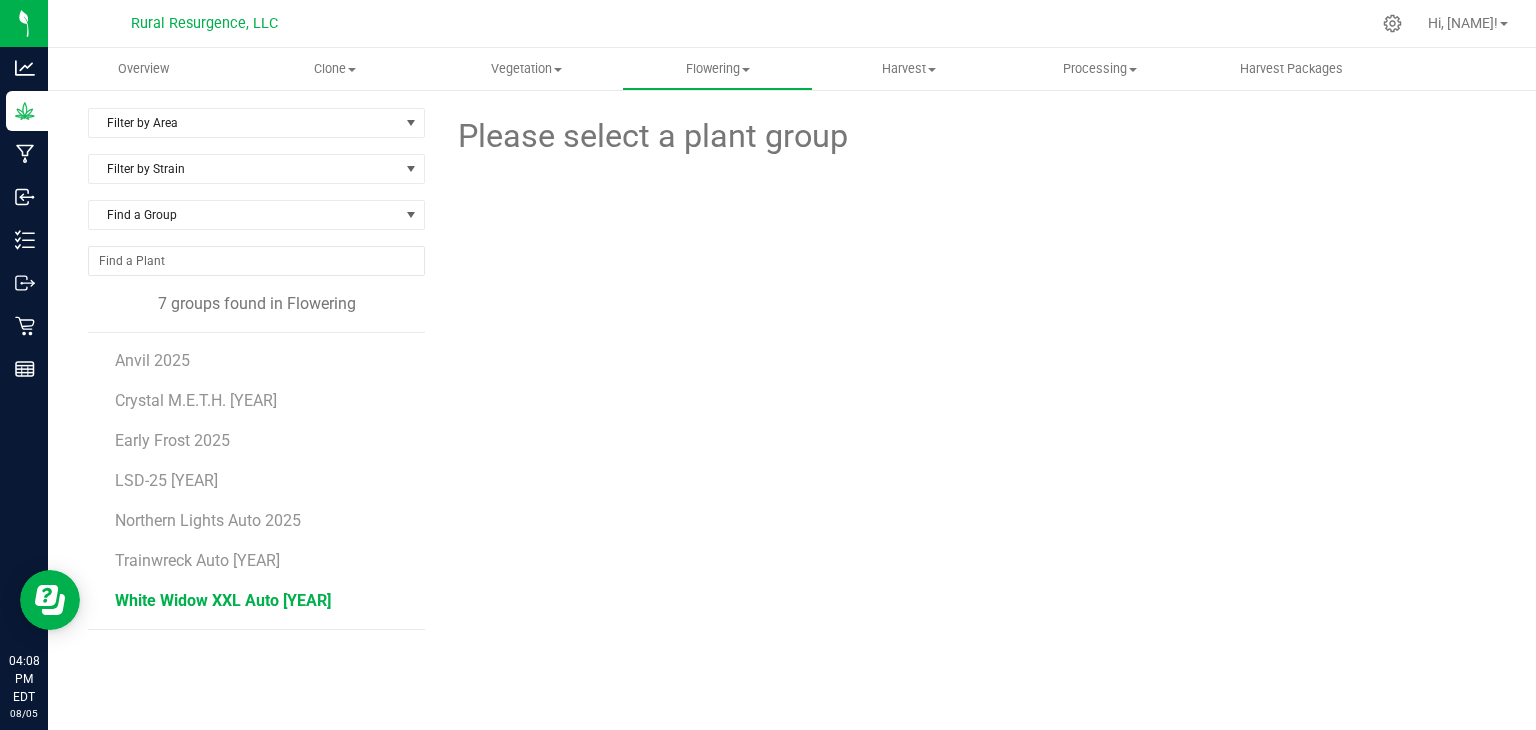 click on "White Widow XXL Auto [YEAR]" at bounding box center (223, 600) 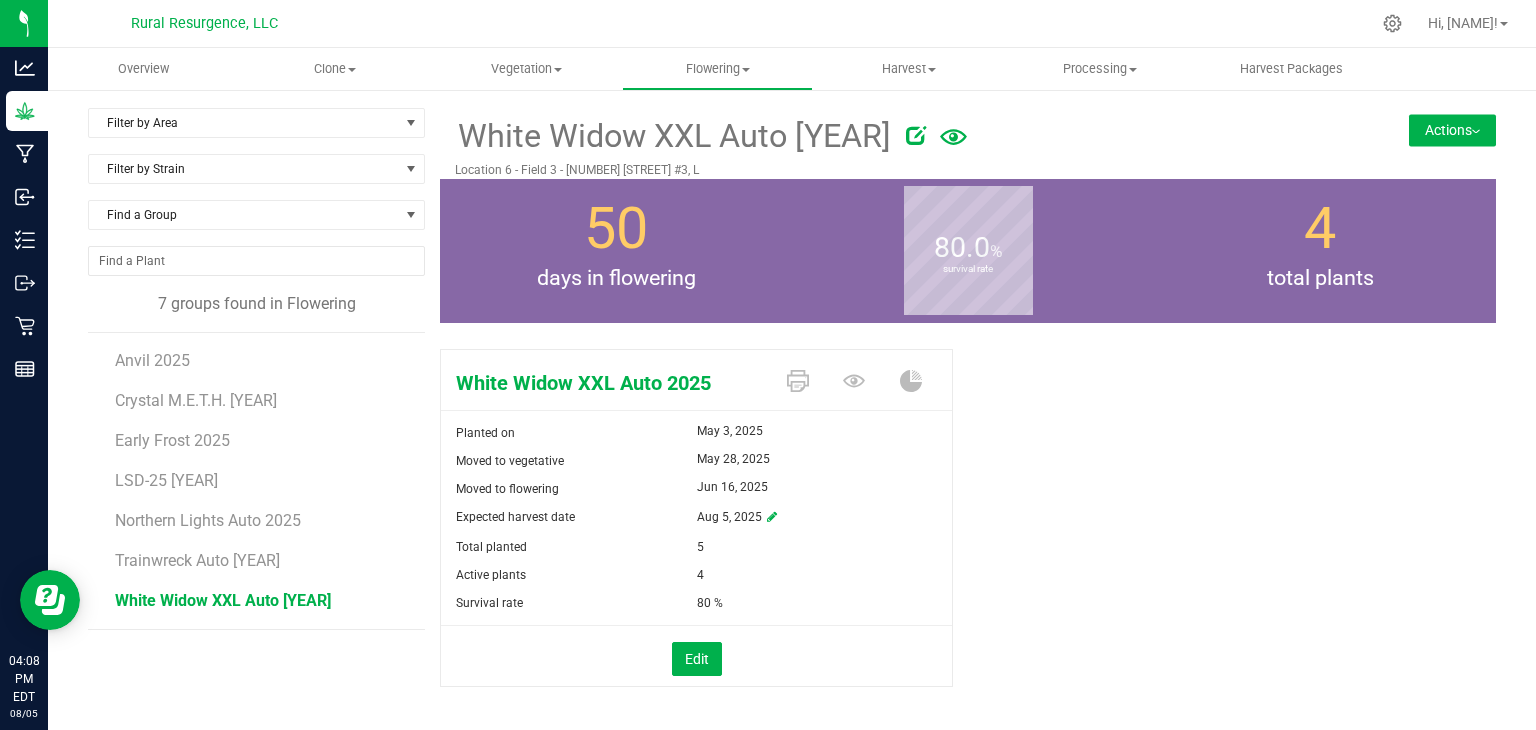 click on "Actions" at bounding box center (1452, 130) 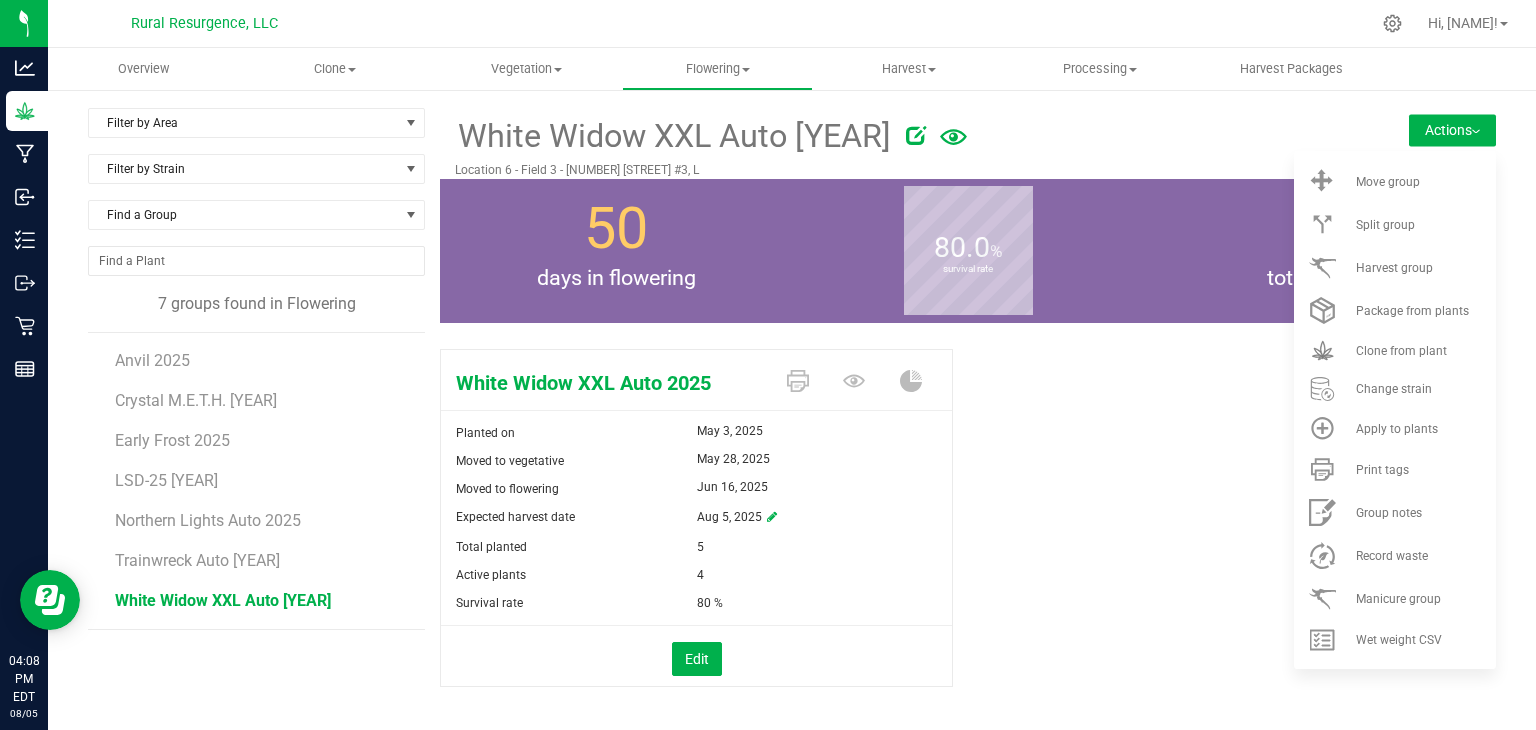 click on "Location 6 - Field 3 - [NUMBER] [STREET] #3, L" at bounding box center [880, 170] 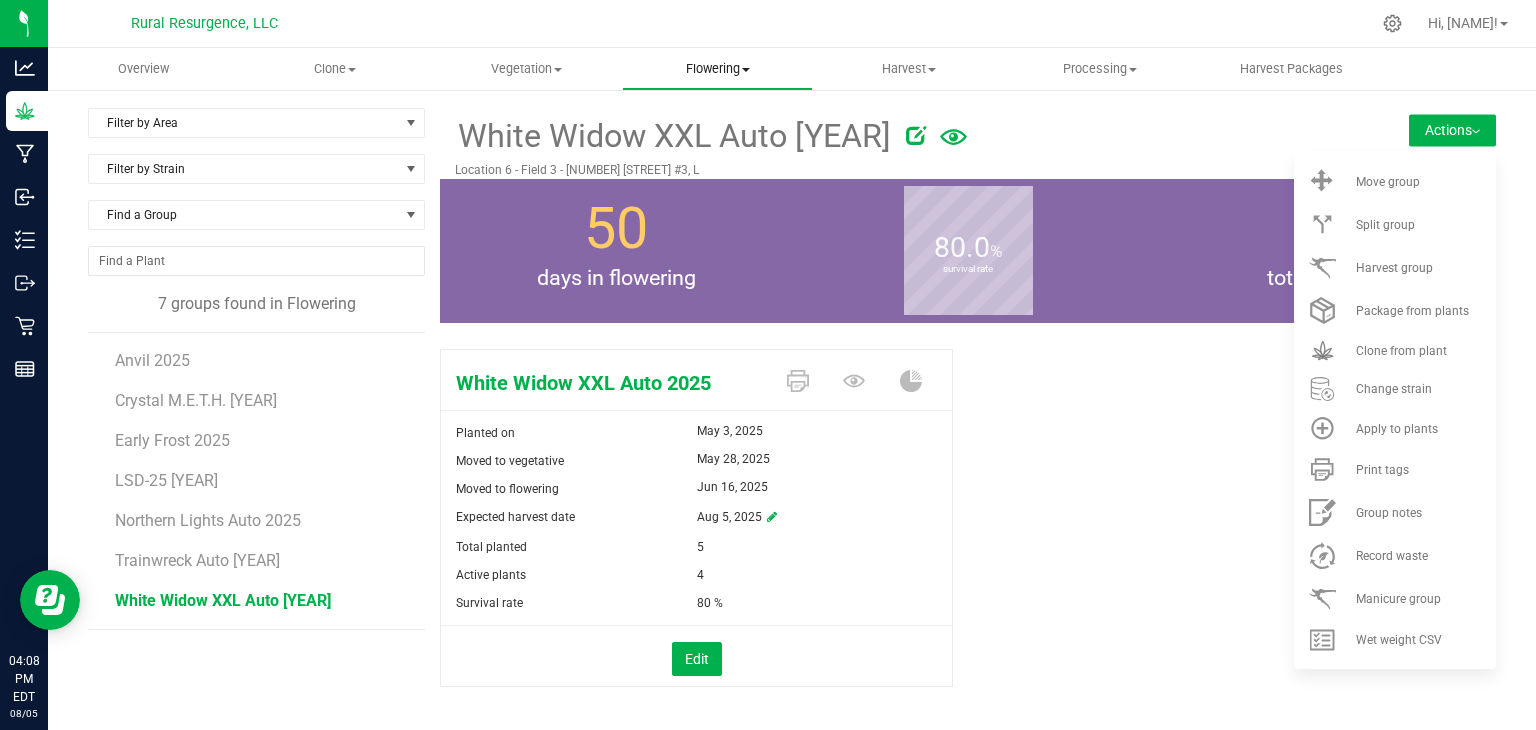 click on "Flowering" at bounding box center [717, 69] 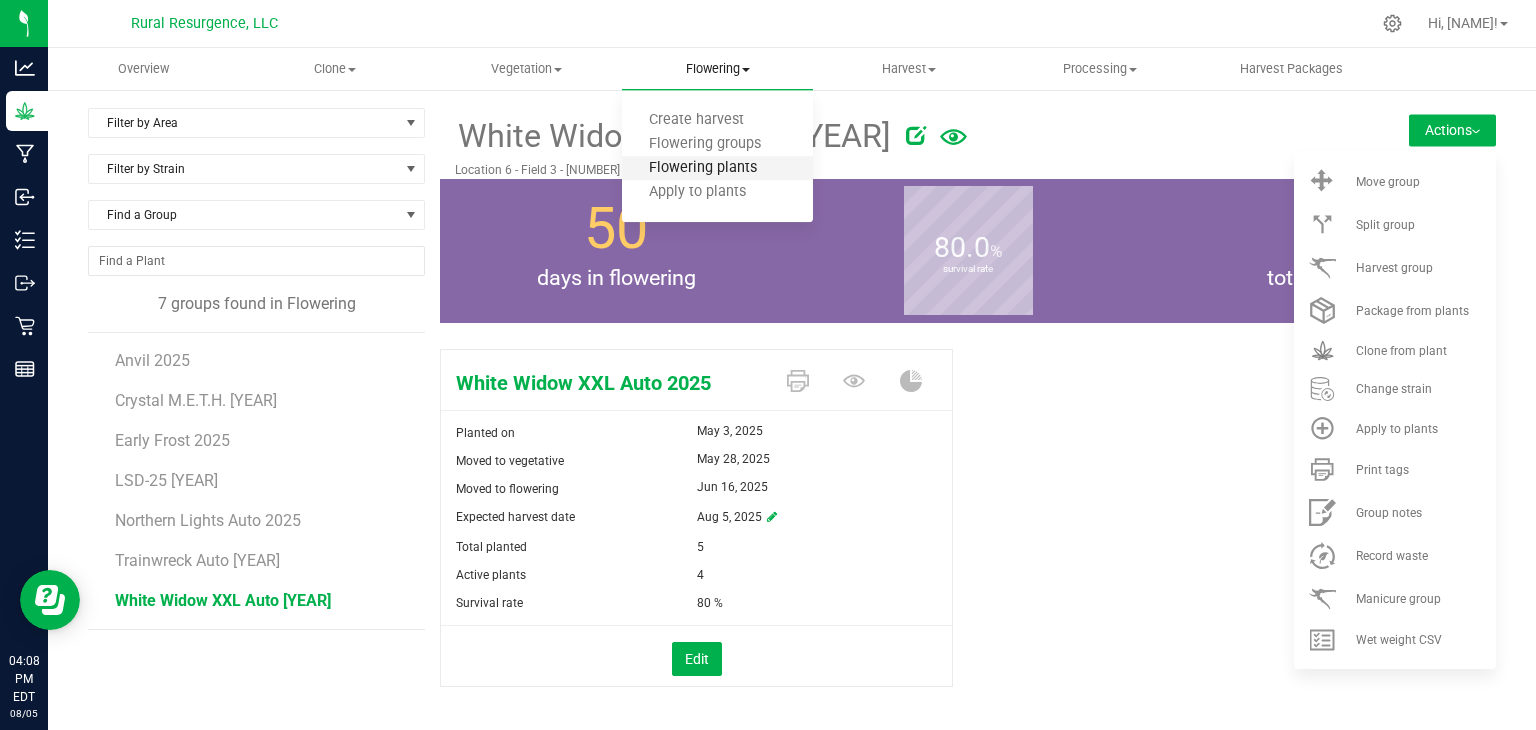 click on "Flowering plants" at bounding box center (703, 168) 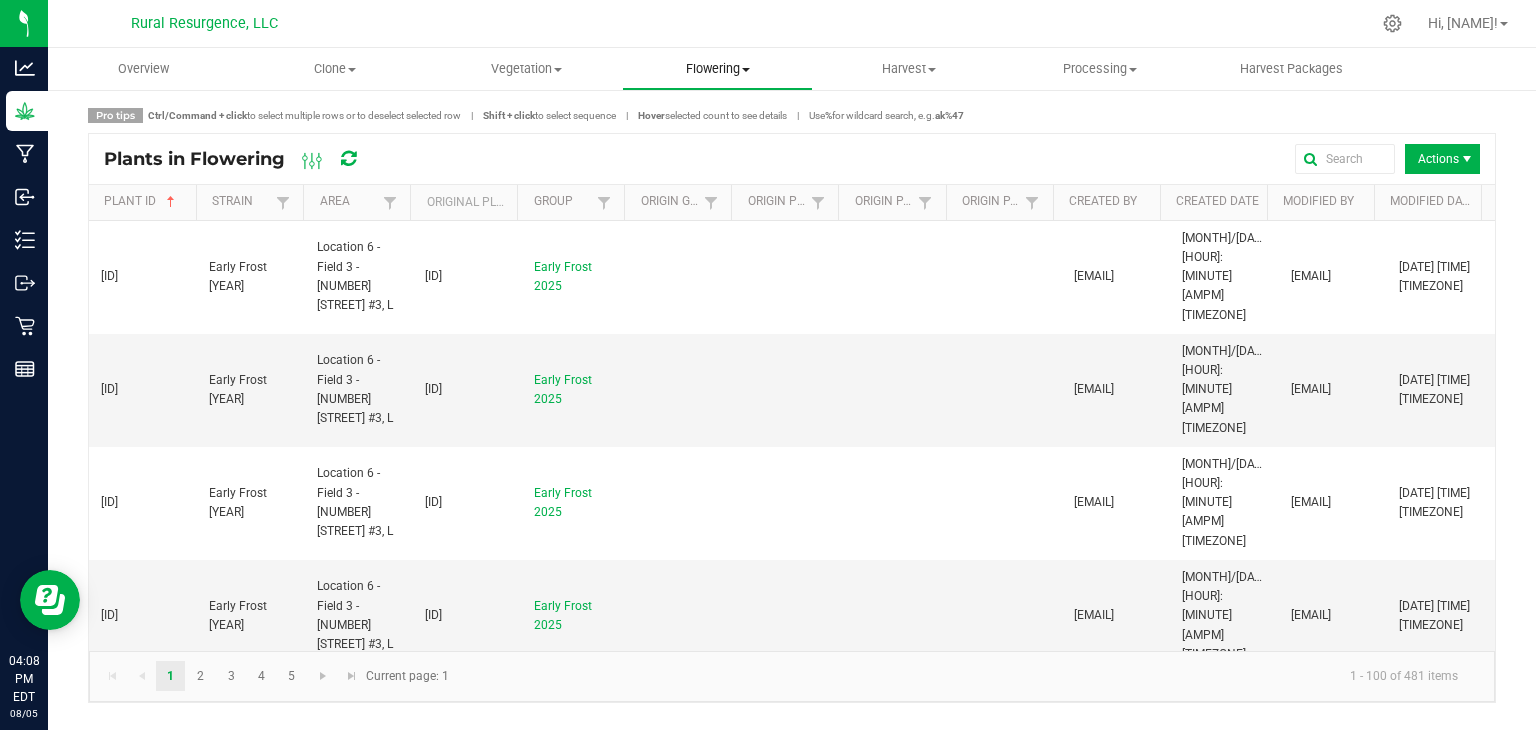 click on "Flowering" at bounding box center (717, 69) 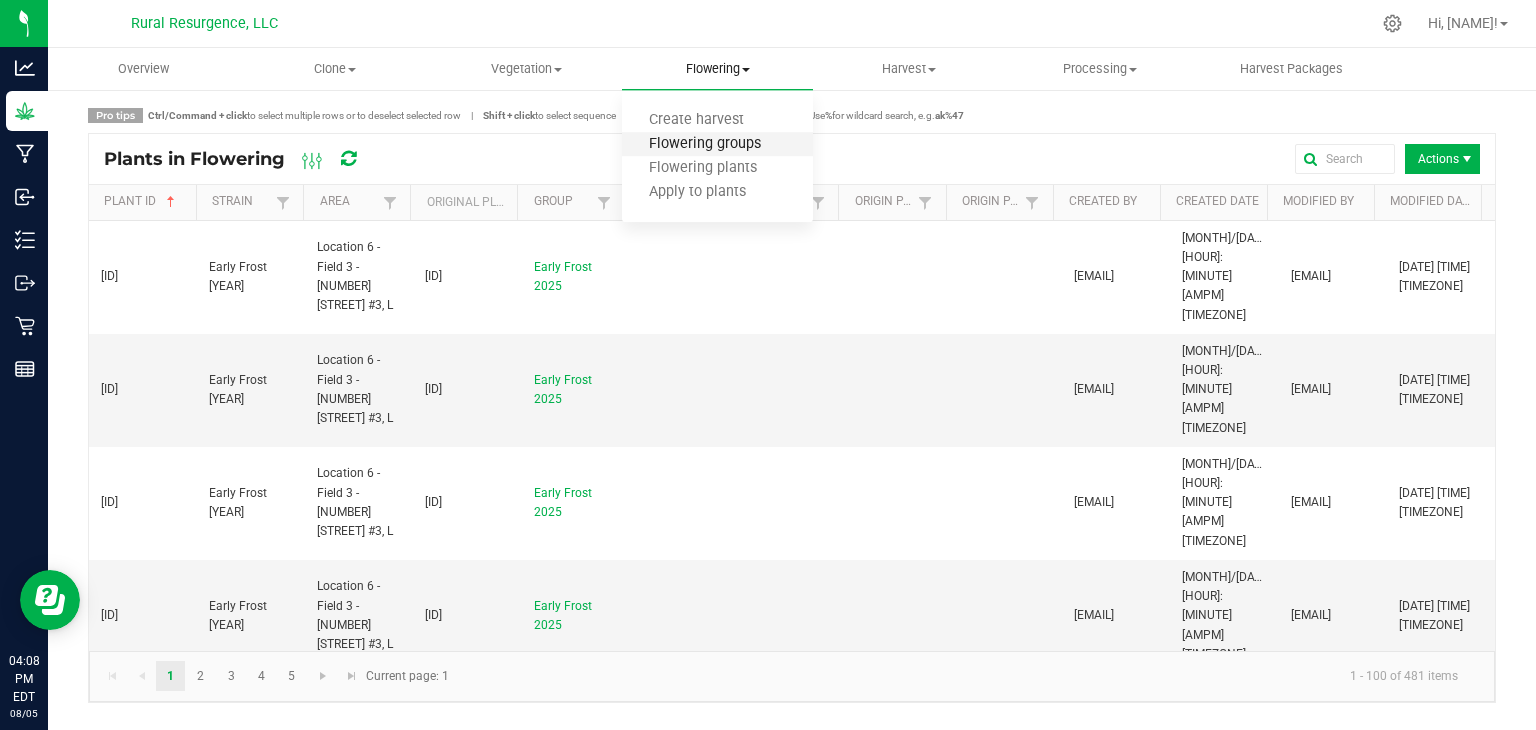 click on "Flowering groups" at bounding box center (705, 144) 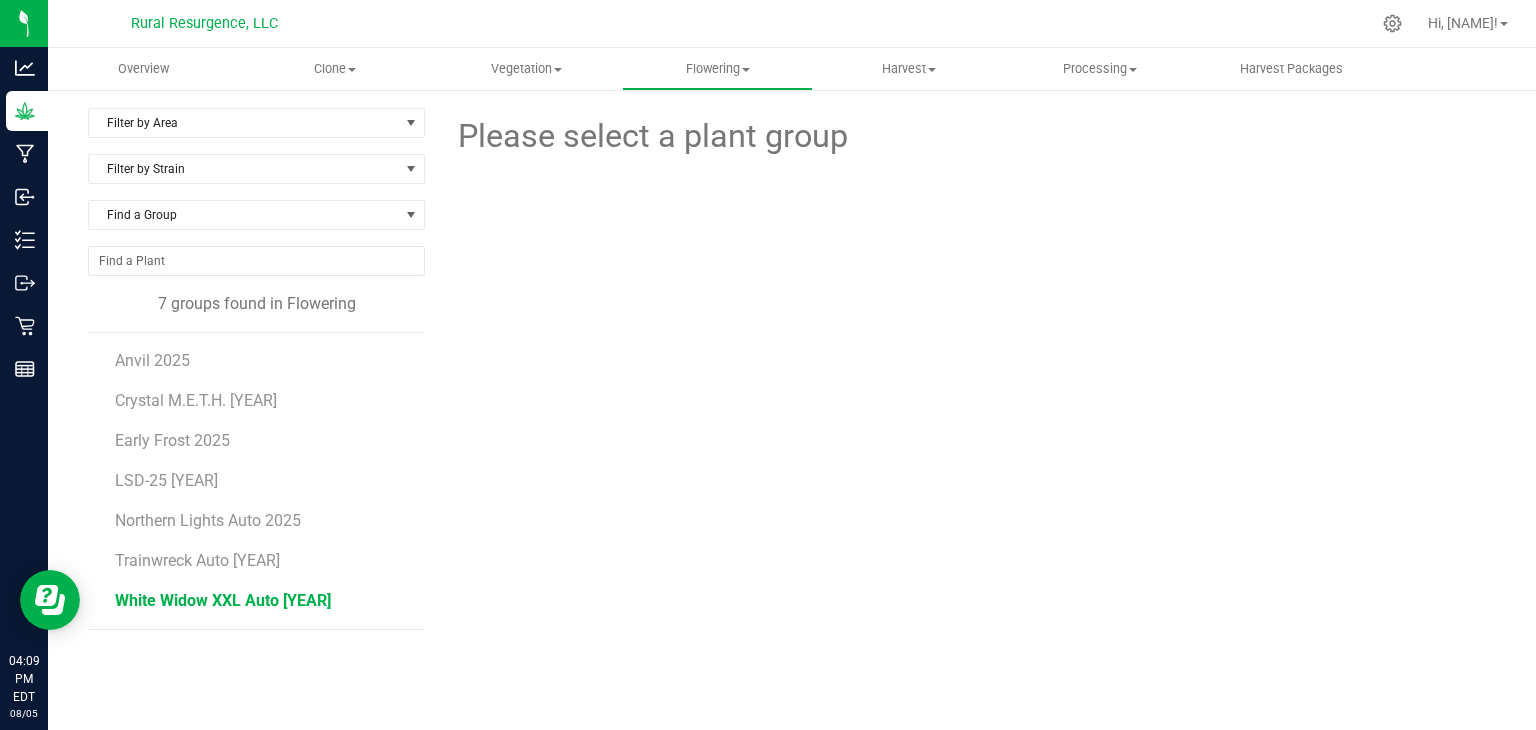 click on "White Widow XXL Auto [YEAR]" at bounding box center (223, 600) 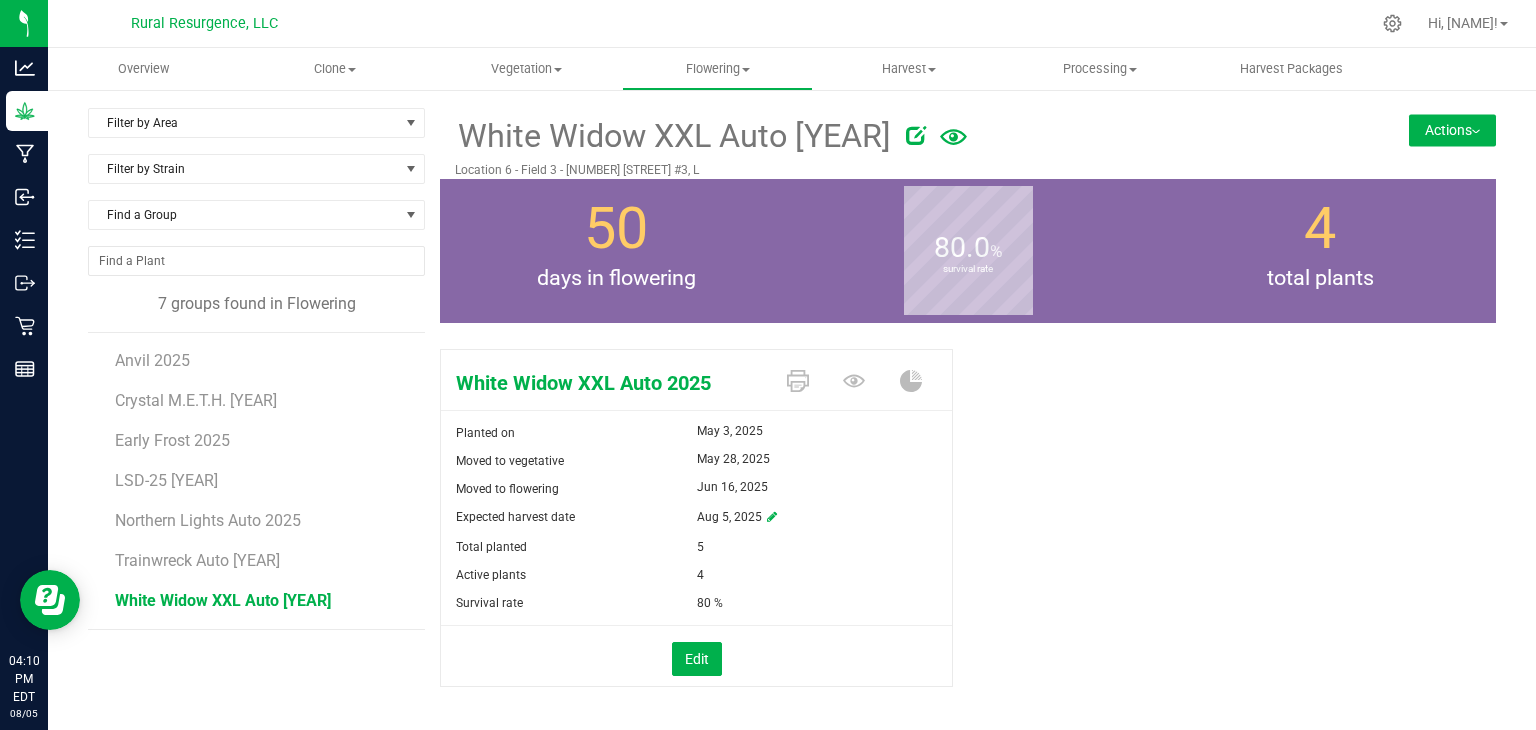 click on "Actions" at bounding box center [1452, 130] 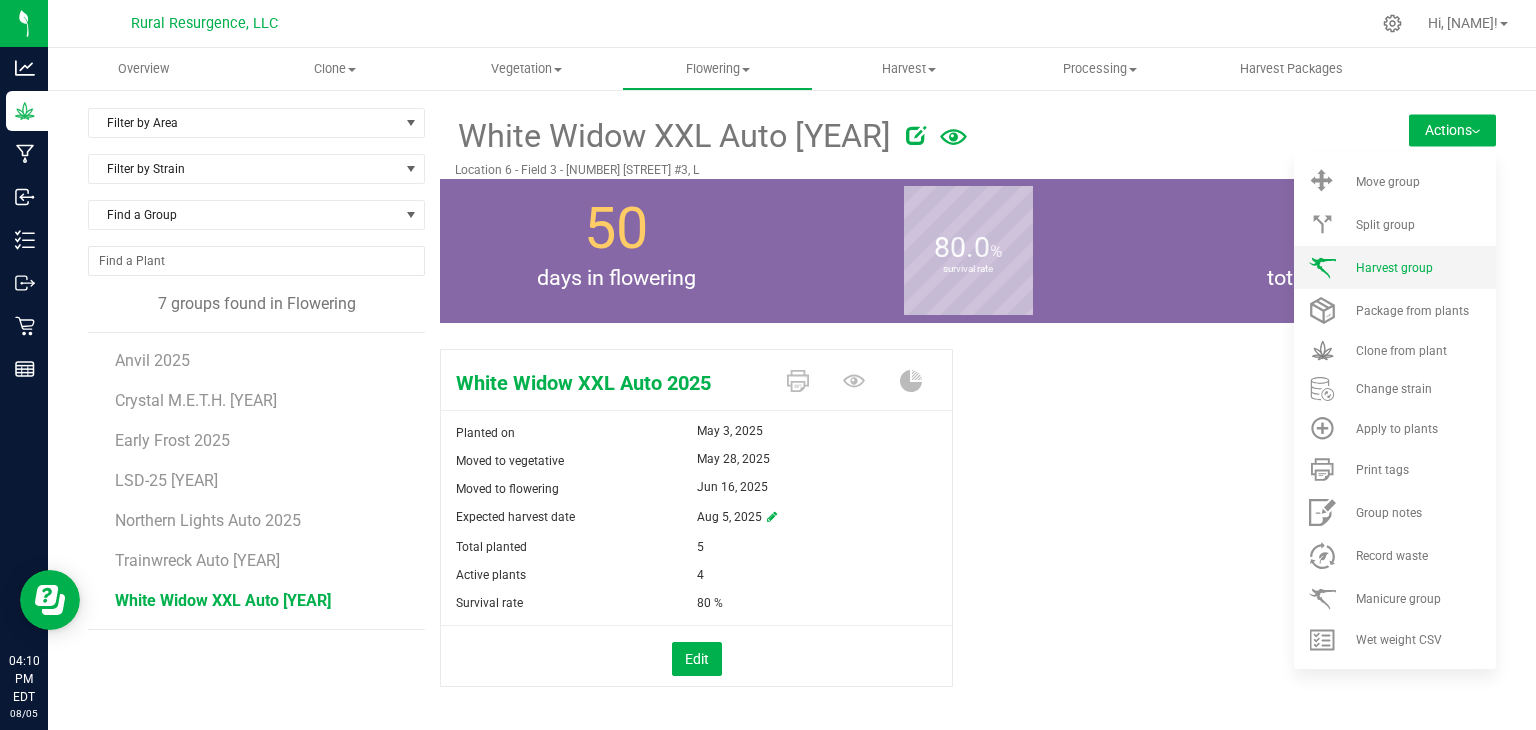 click on "Harvest group" at bounding box center (1394, 268) 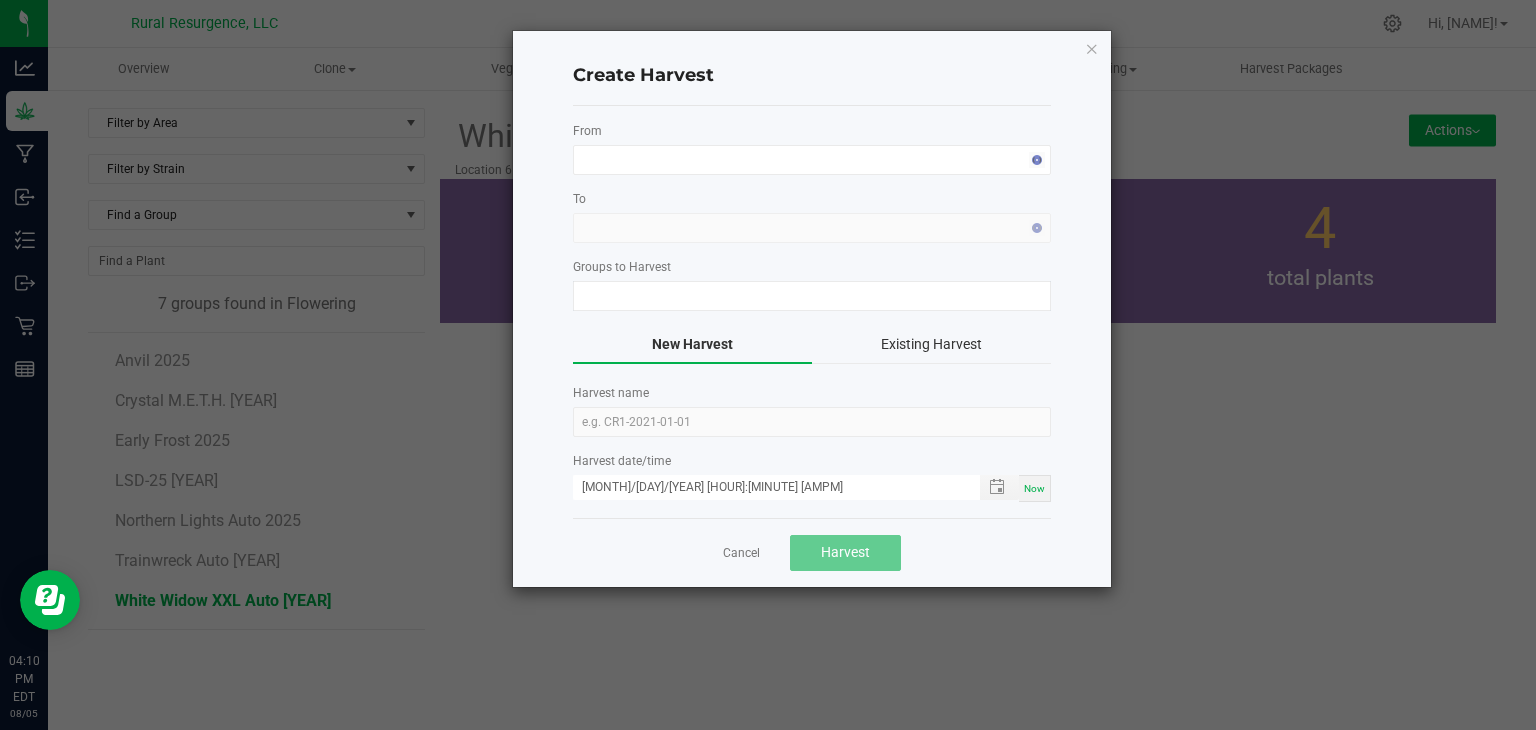 type on "White Widow XXL Auto [YEAR]" 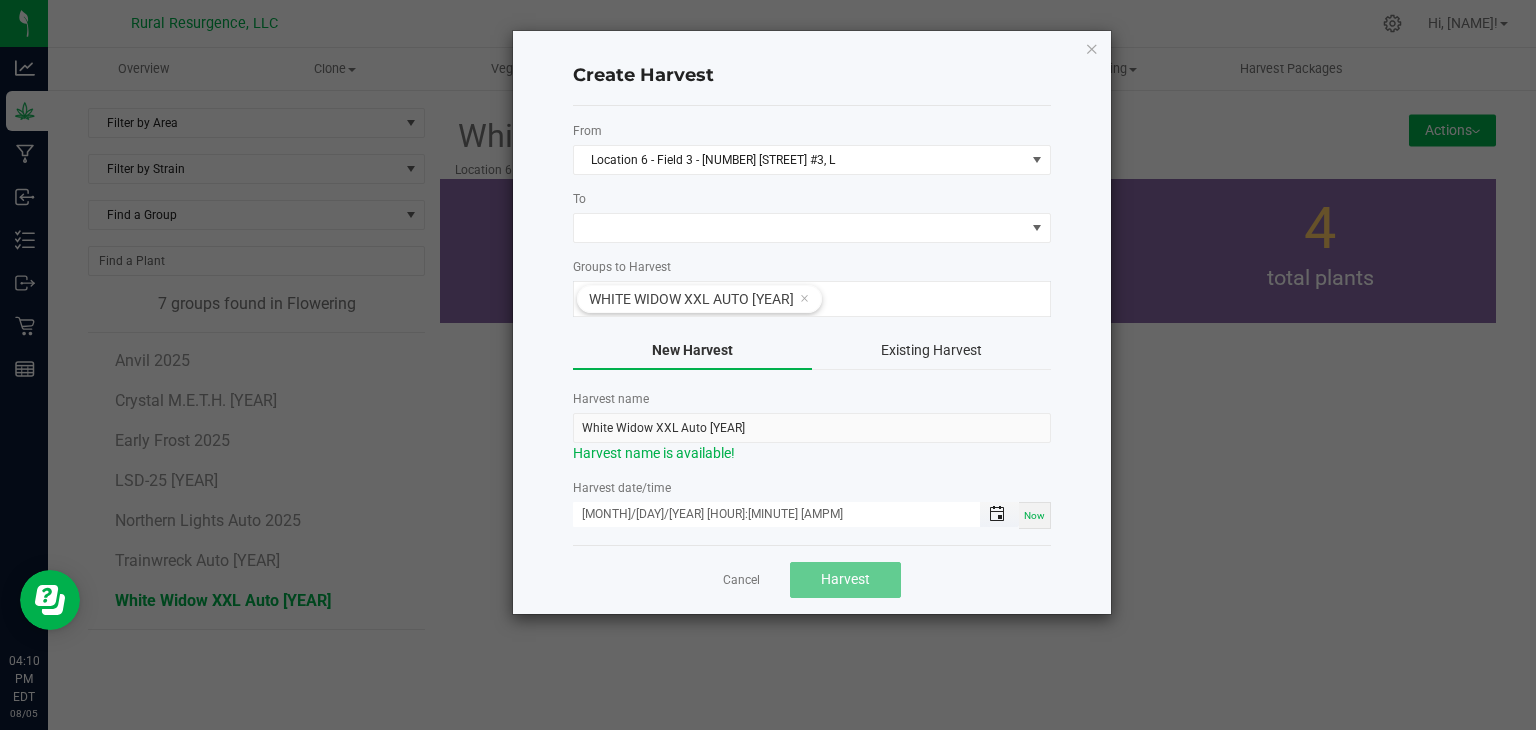 click at bounding box center [997, 514] 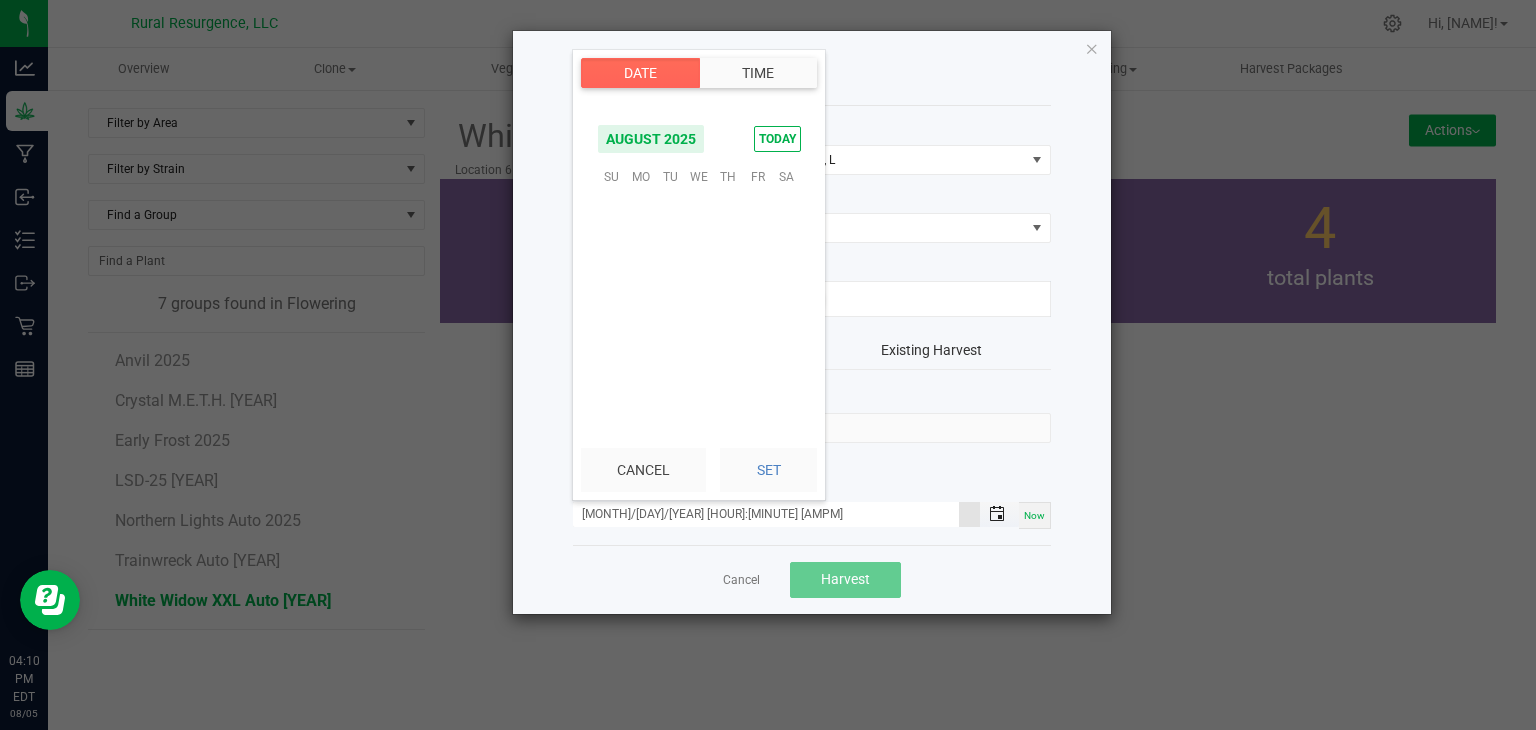 scroll, scrollTop: 324156, scrollLeft: 0, axis: vertical 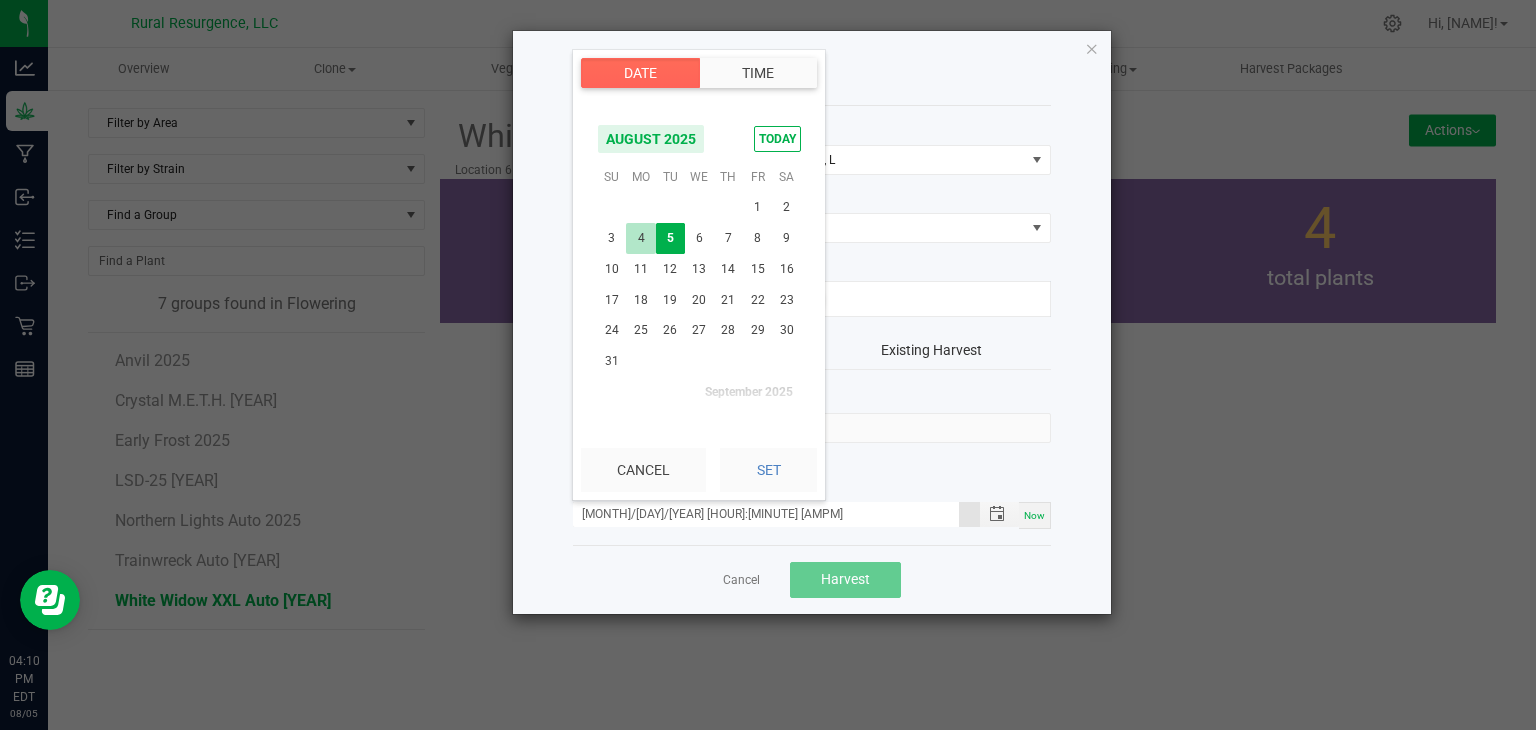 click on "4" at bounding box center (640, 238) 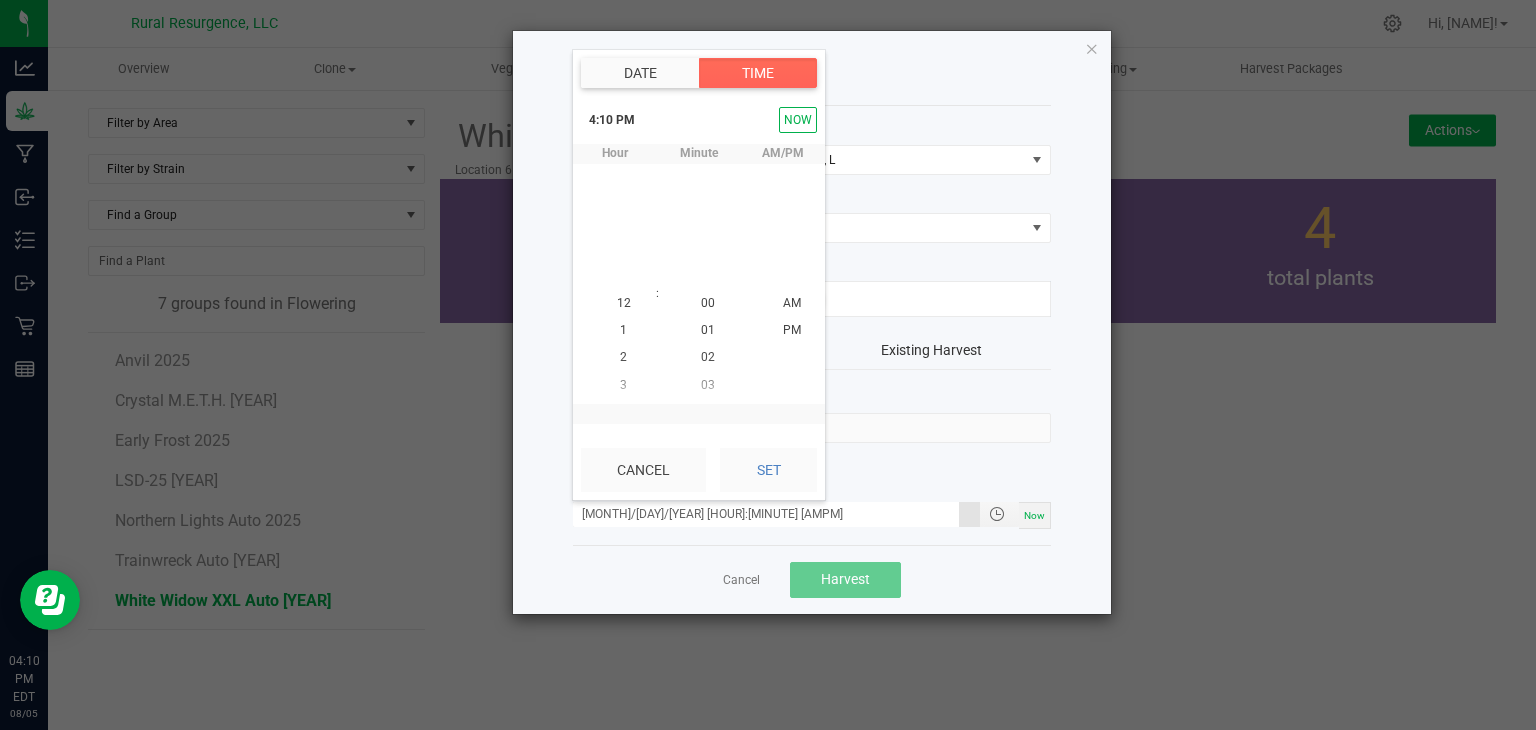 scroll, scrollTop: 434, scrollLeft: 0, axis: vertical 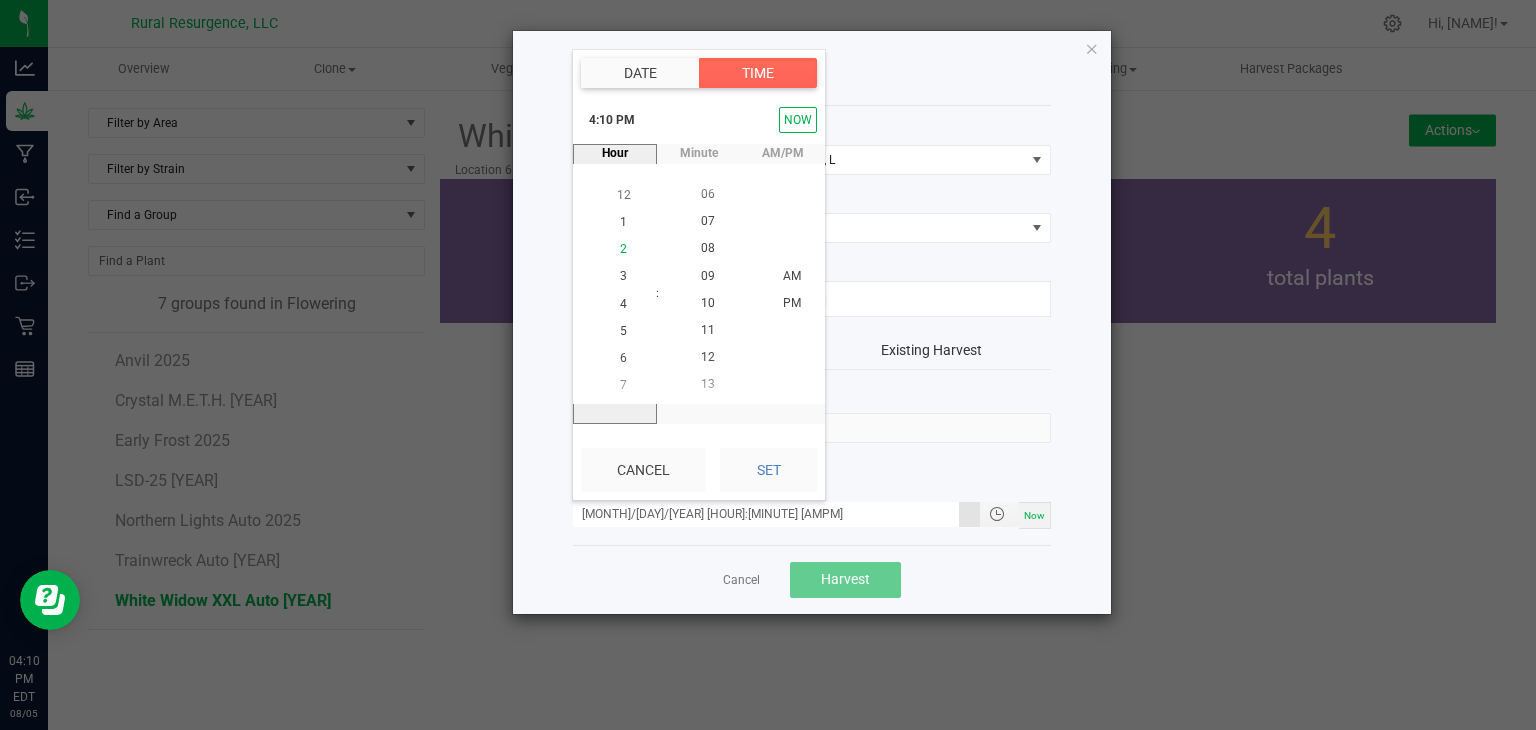 click on "2" 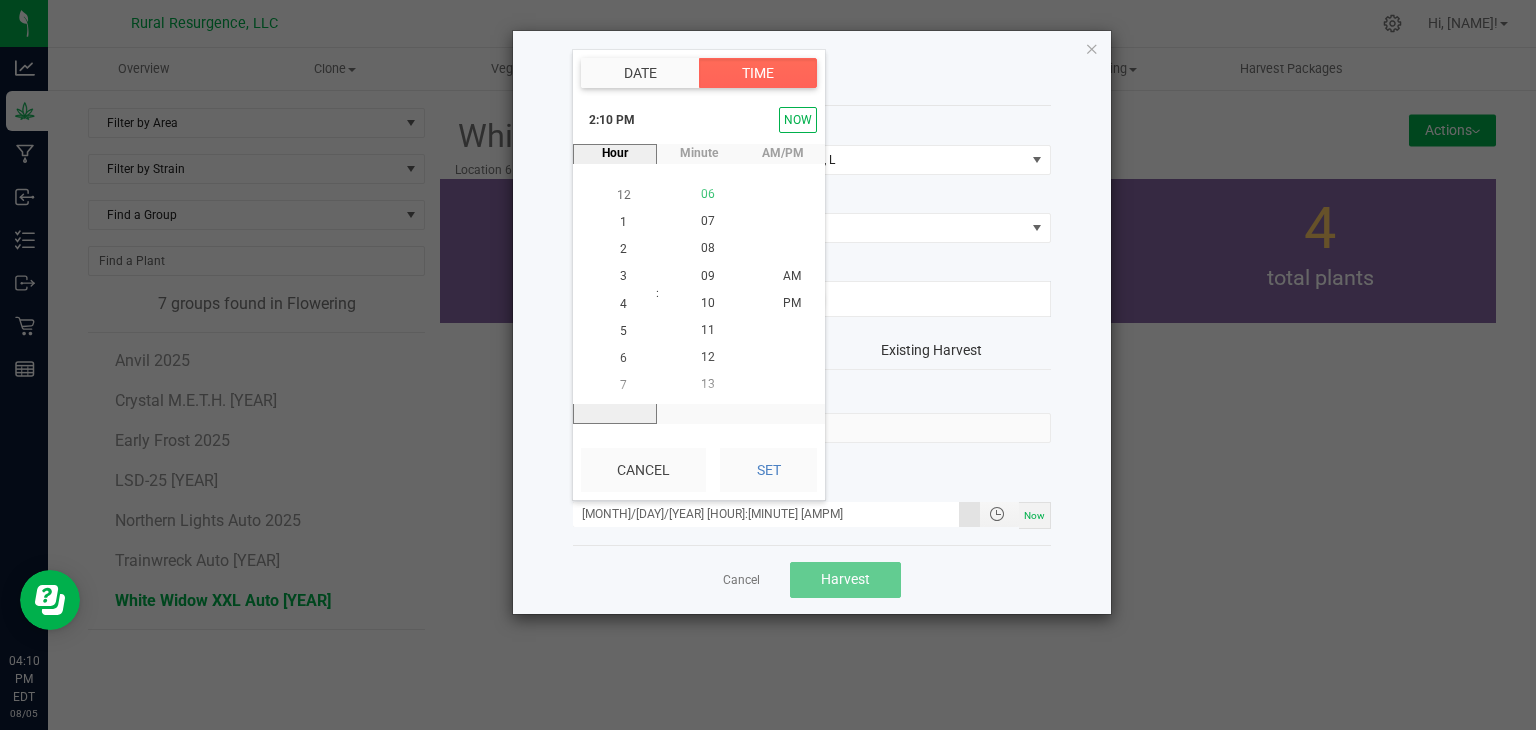 scroll, scrollTop: 380, scrollLeft: 0, axis: vertical 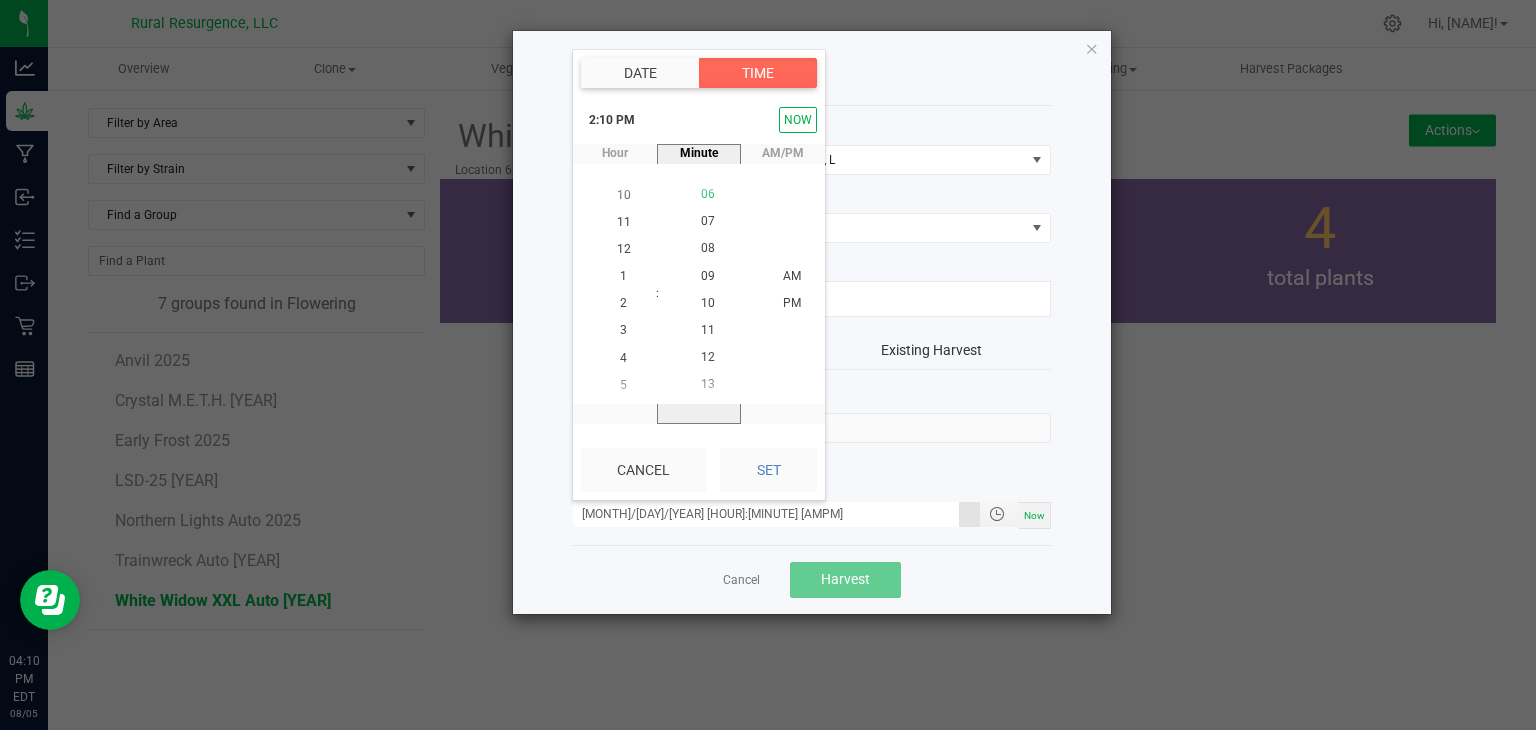 click on "06" 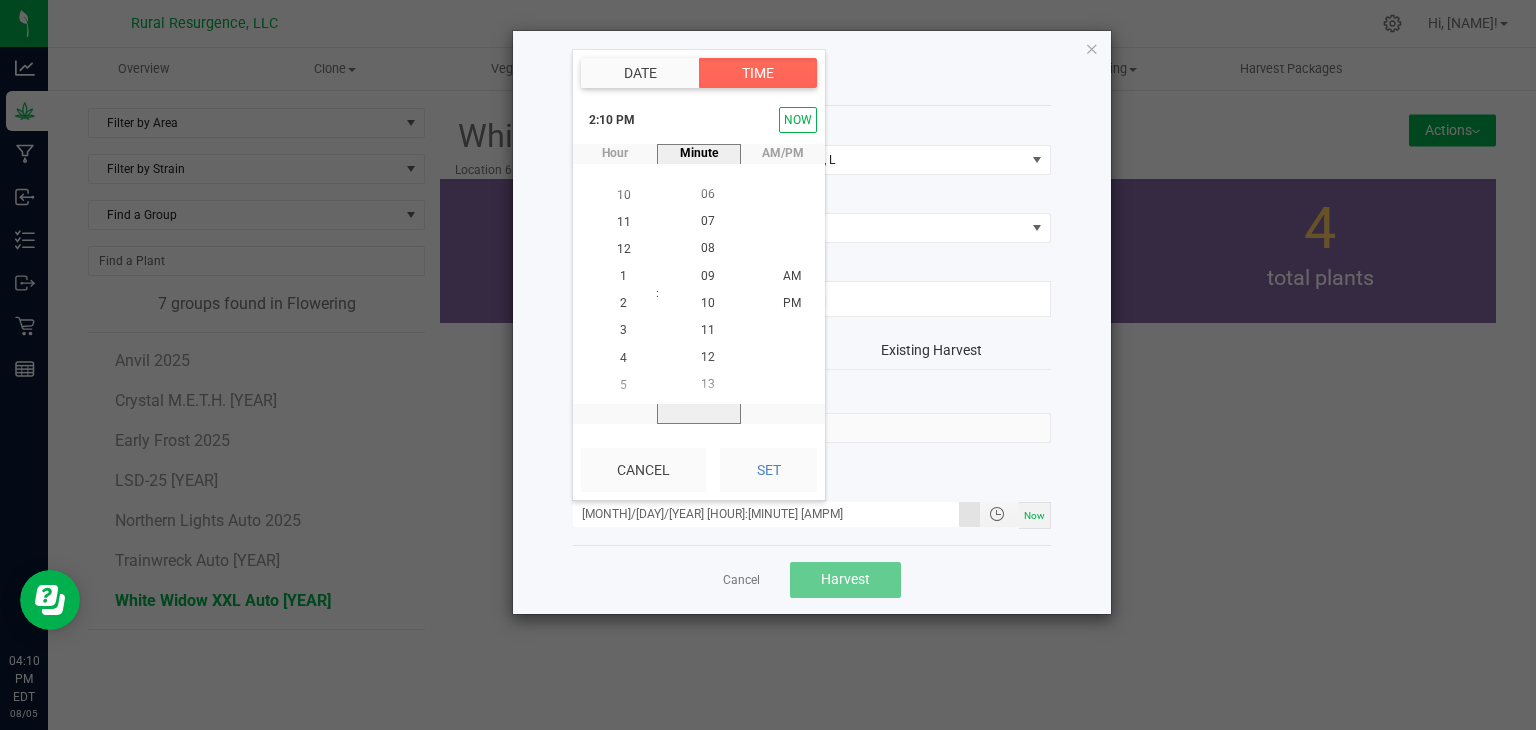 scroll, scrollTop: 163, scrollLeft: 0, axis: vertical 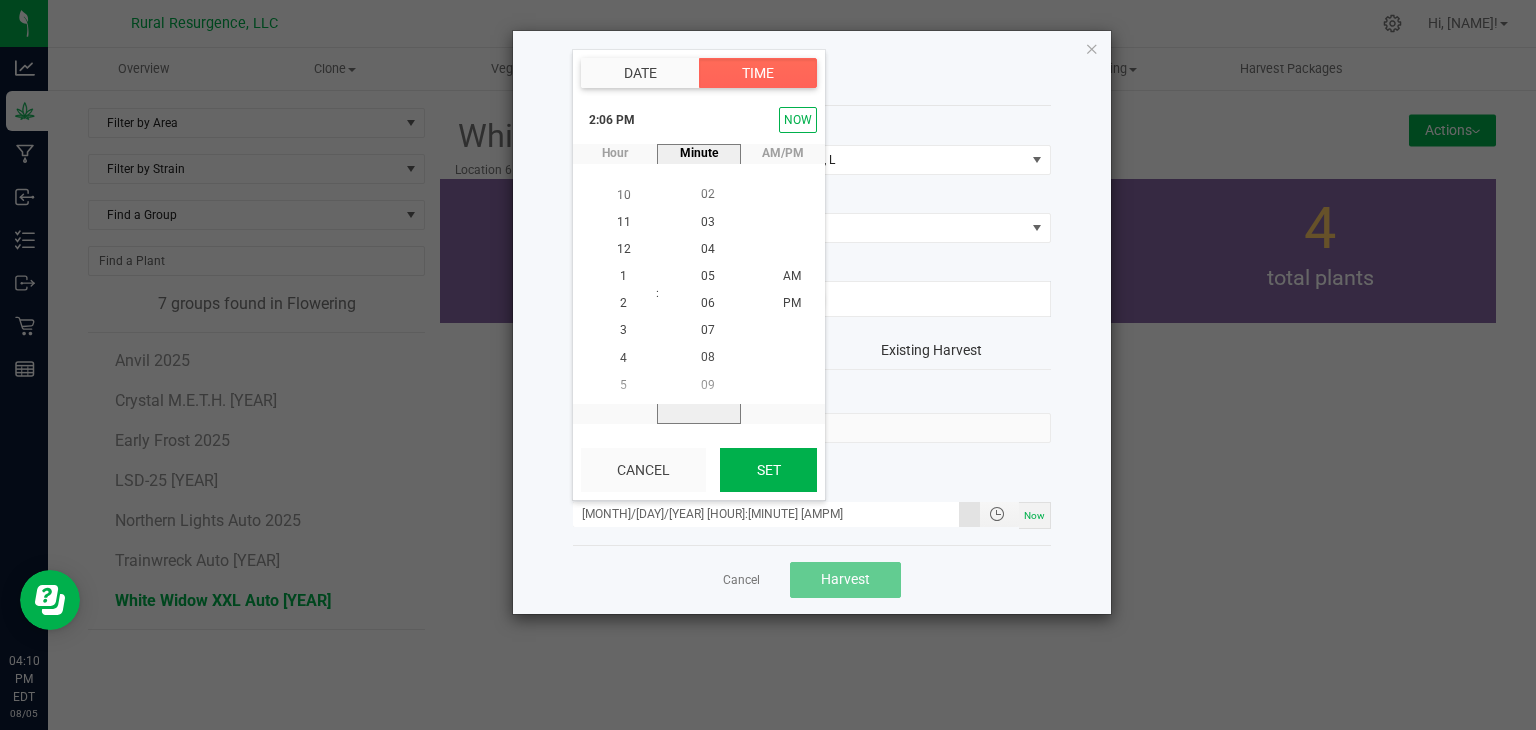 click on "Set" 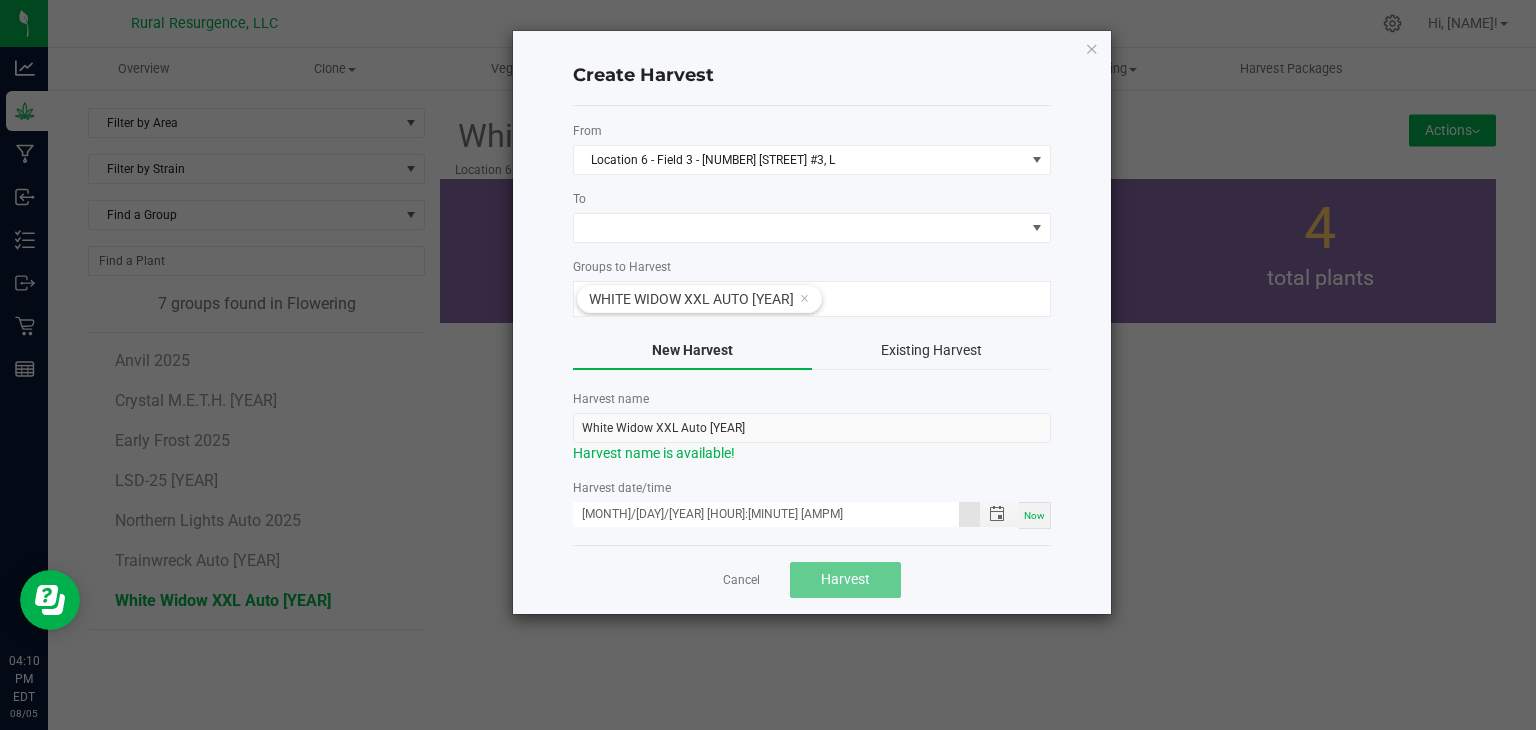 click on "Cancel   Harvest" 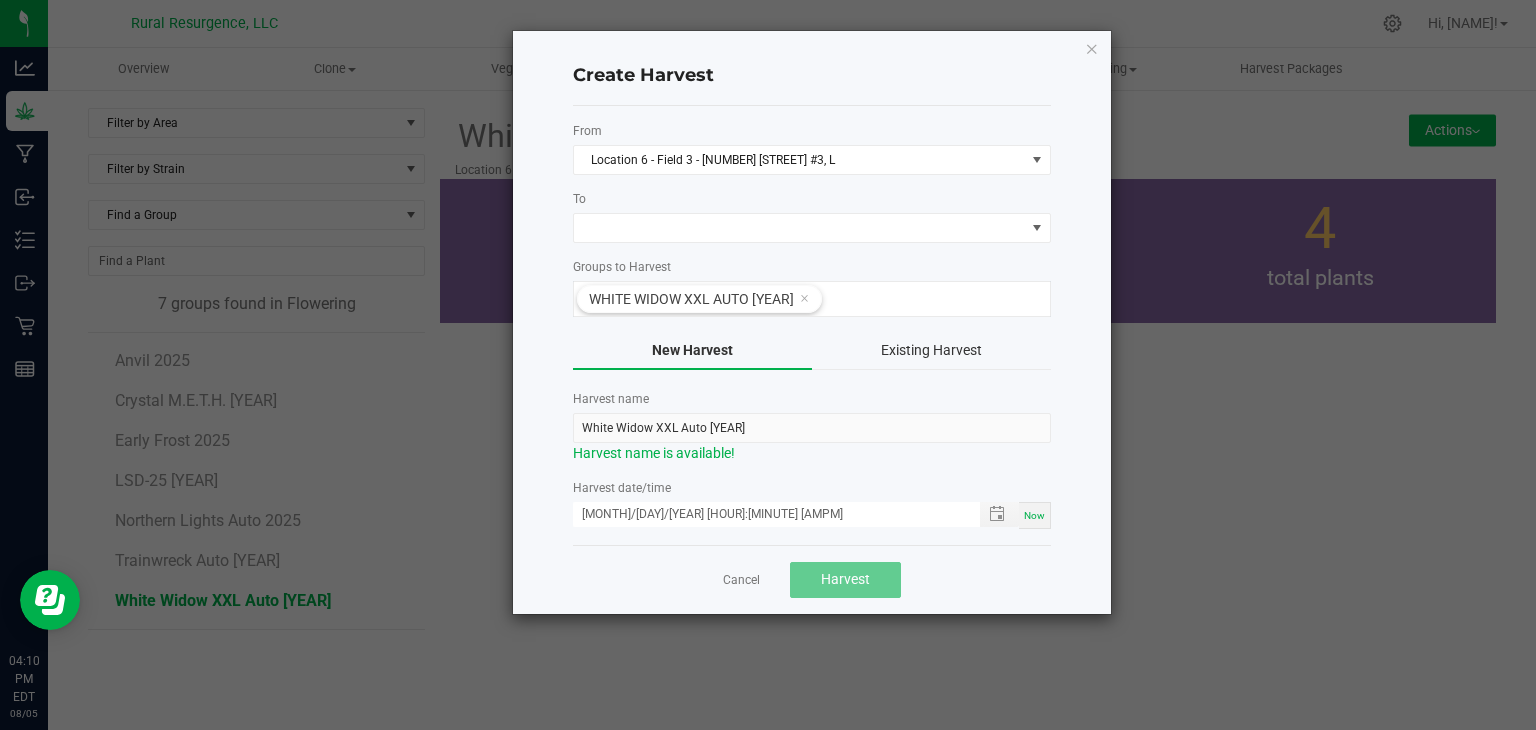 click on "Now" at bounding box center (1035, 515) 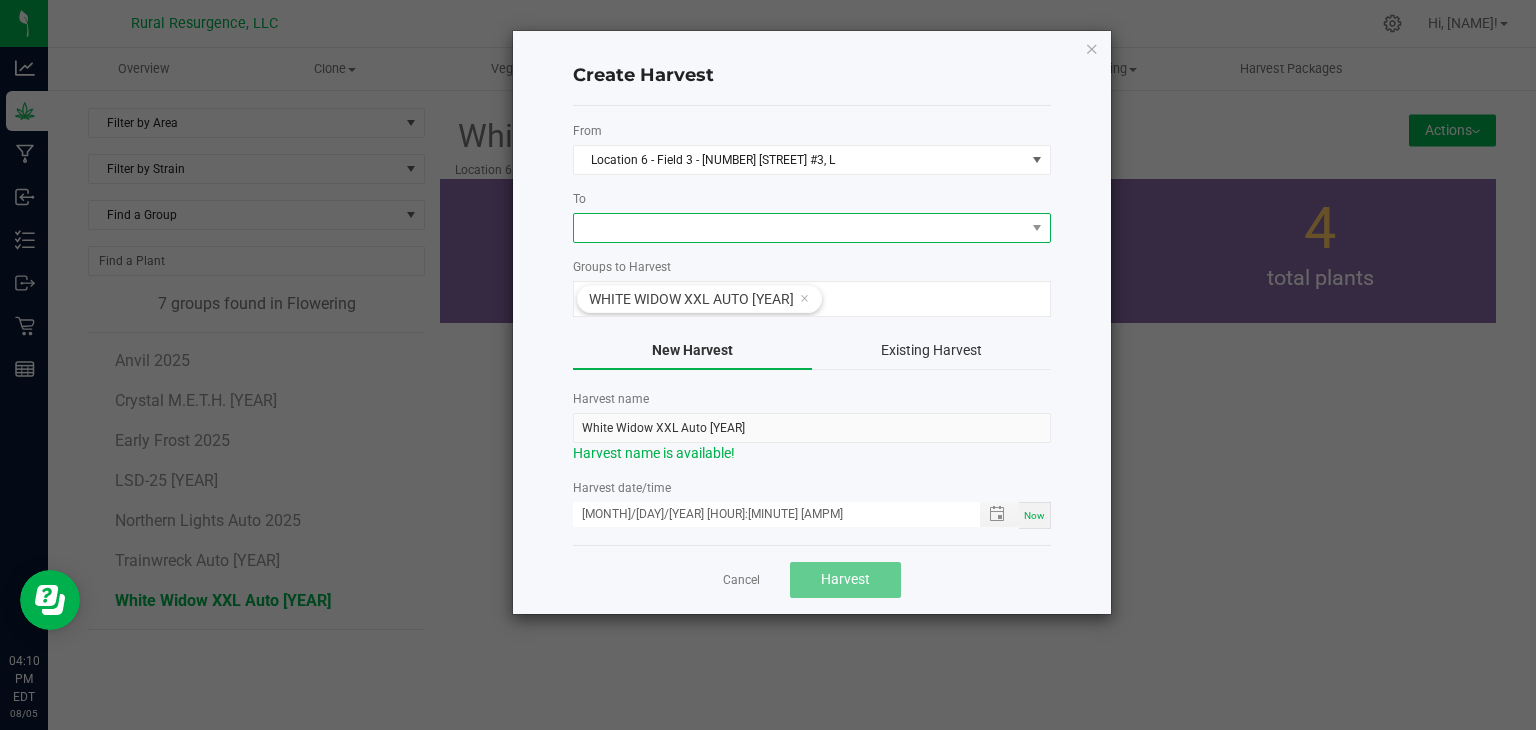 click at bounding box center (799, 228) 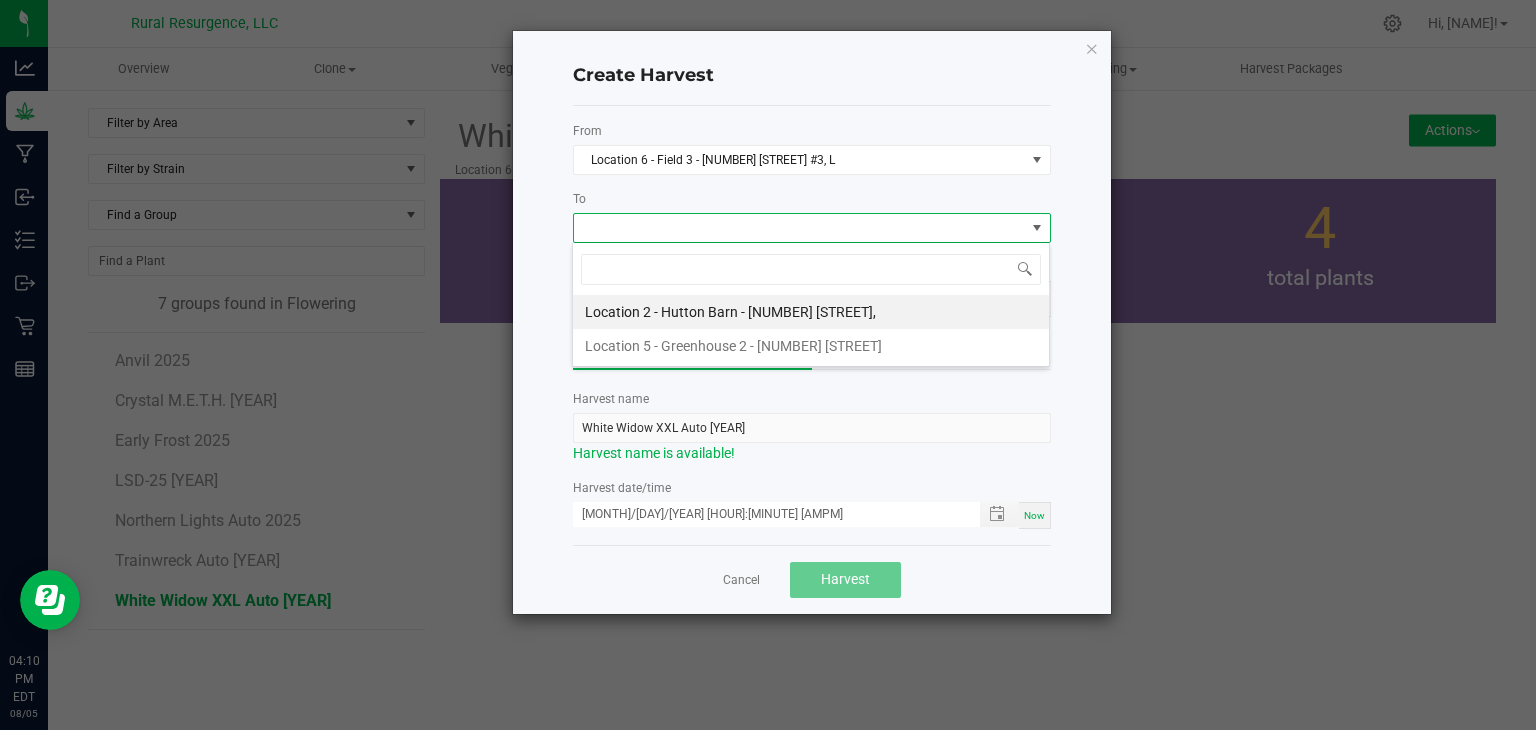 scroll, scrollTop: 99970, scrollLeft: 99521, axis: both 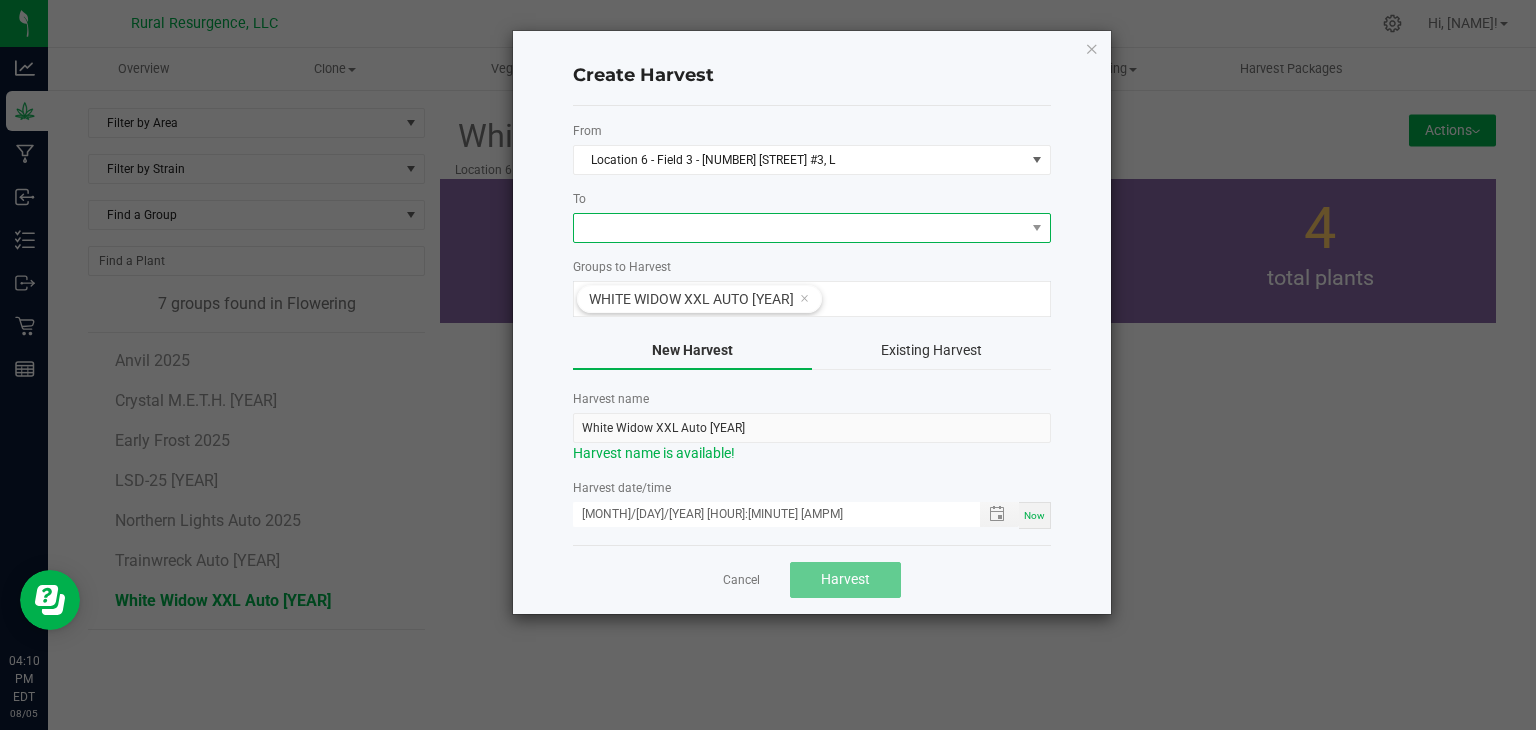 click at bounding box center [799, 228] 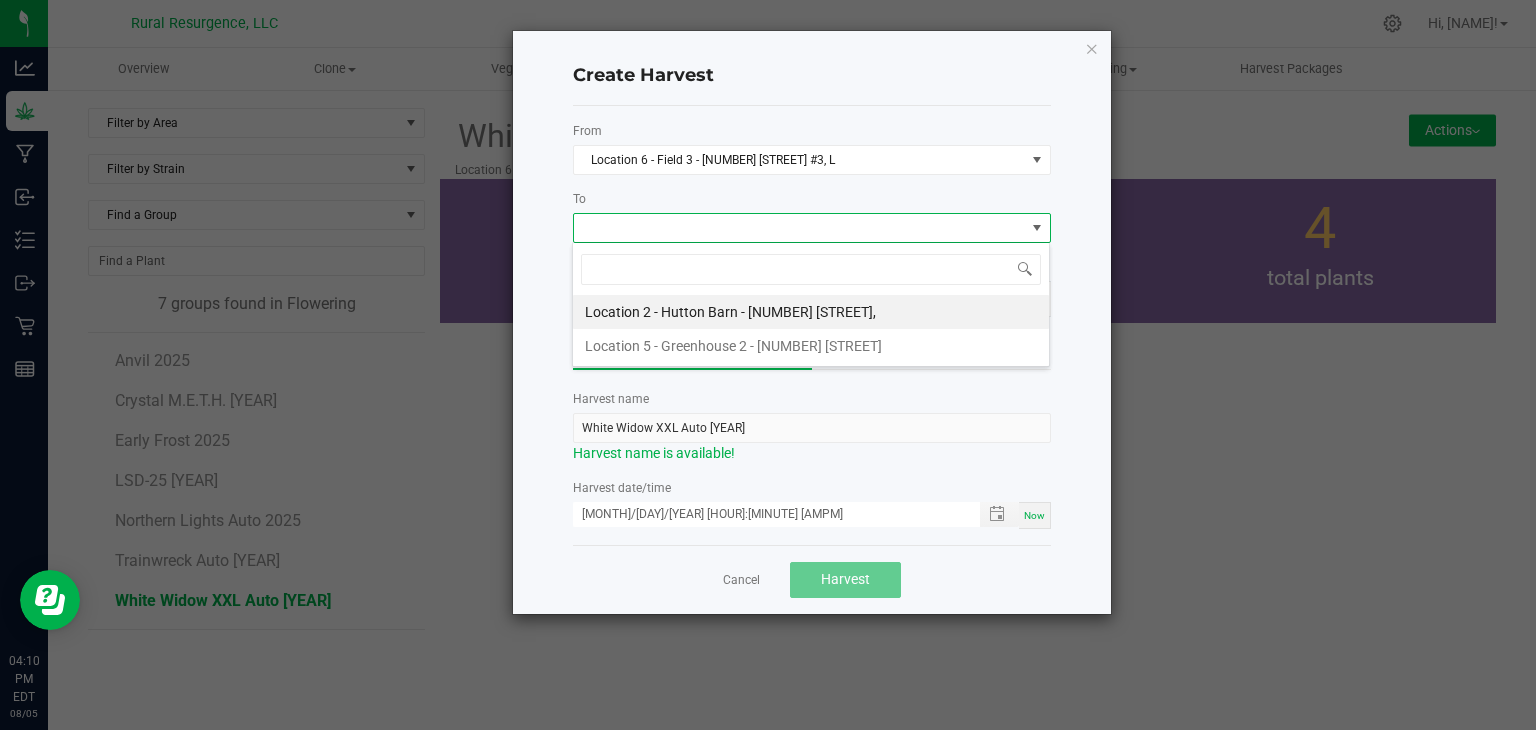 scroll, scrollTop: 99970, scrollLeft: 99521, axis: both 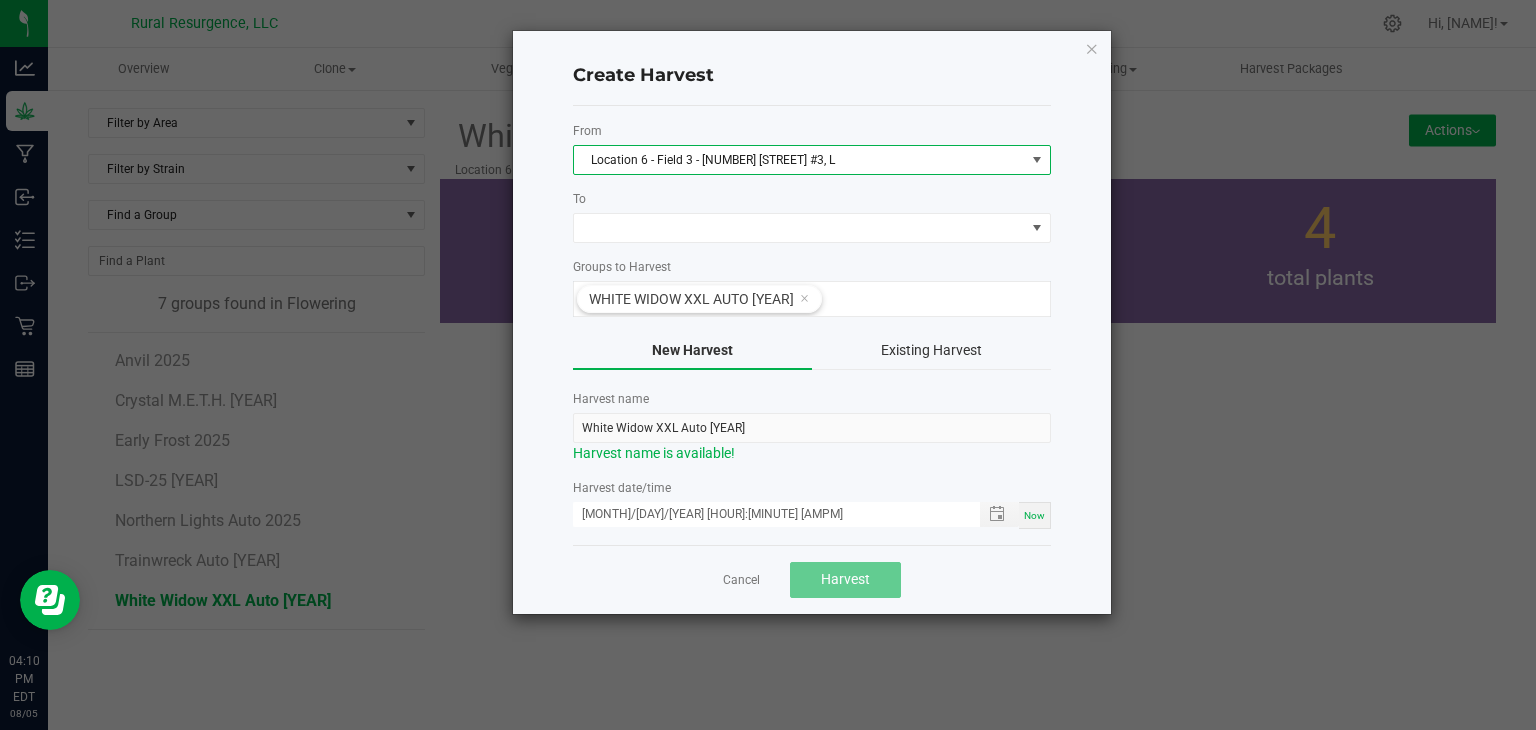 click on "Location 6 - Field 3 - [NUMBER] [STREET] #3, L" at bounding box center (799, 160) 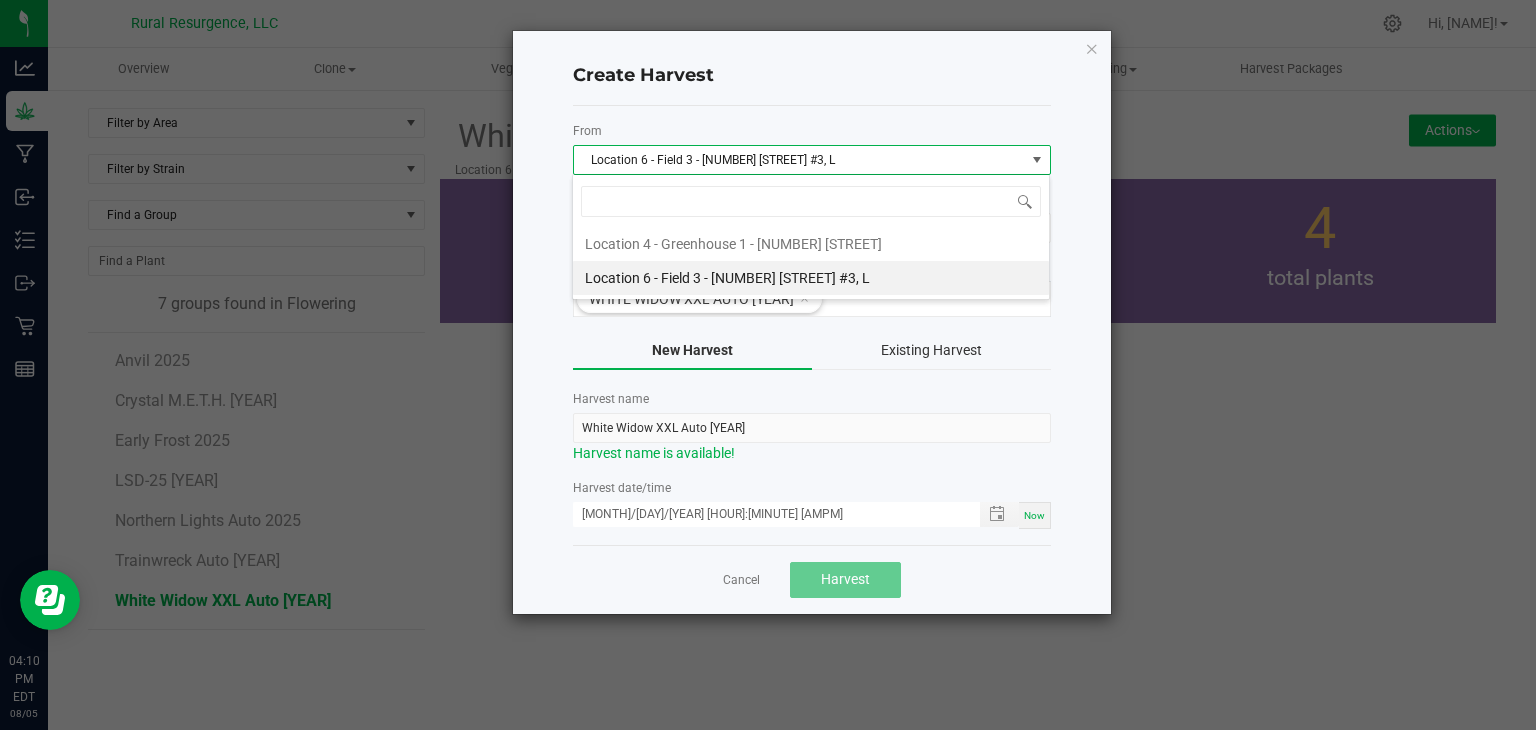 scroll, scrollTop: 99970, scrollLeft: 99521, axis: both 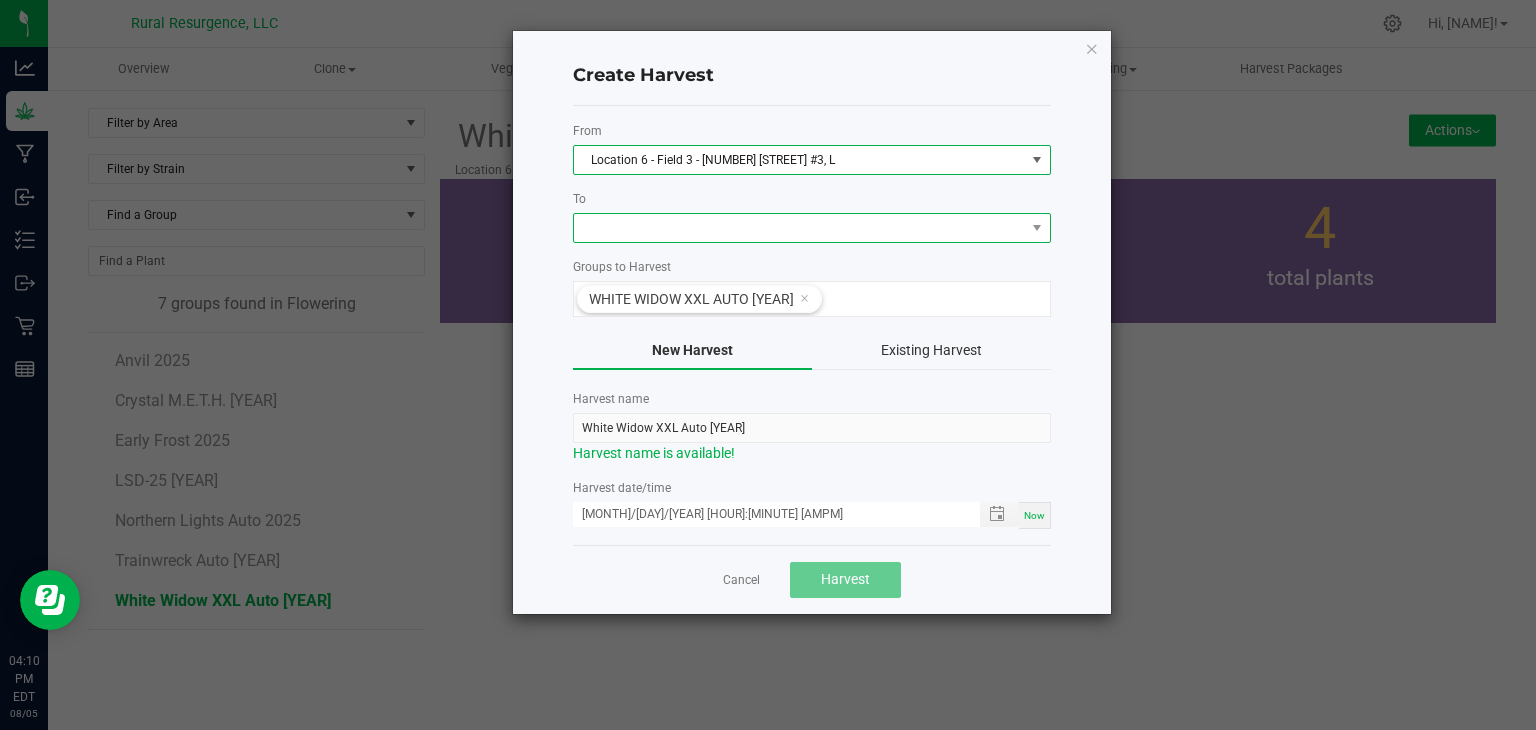 click at bounding box center (799, 228) 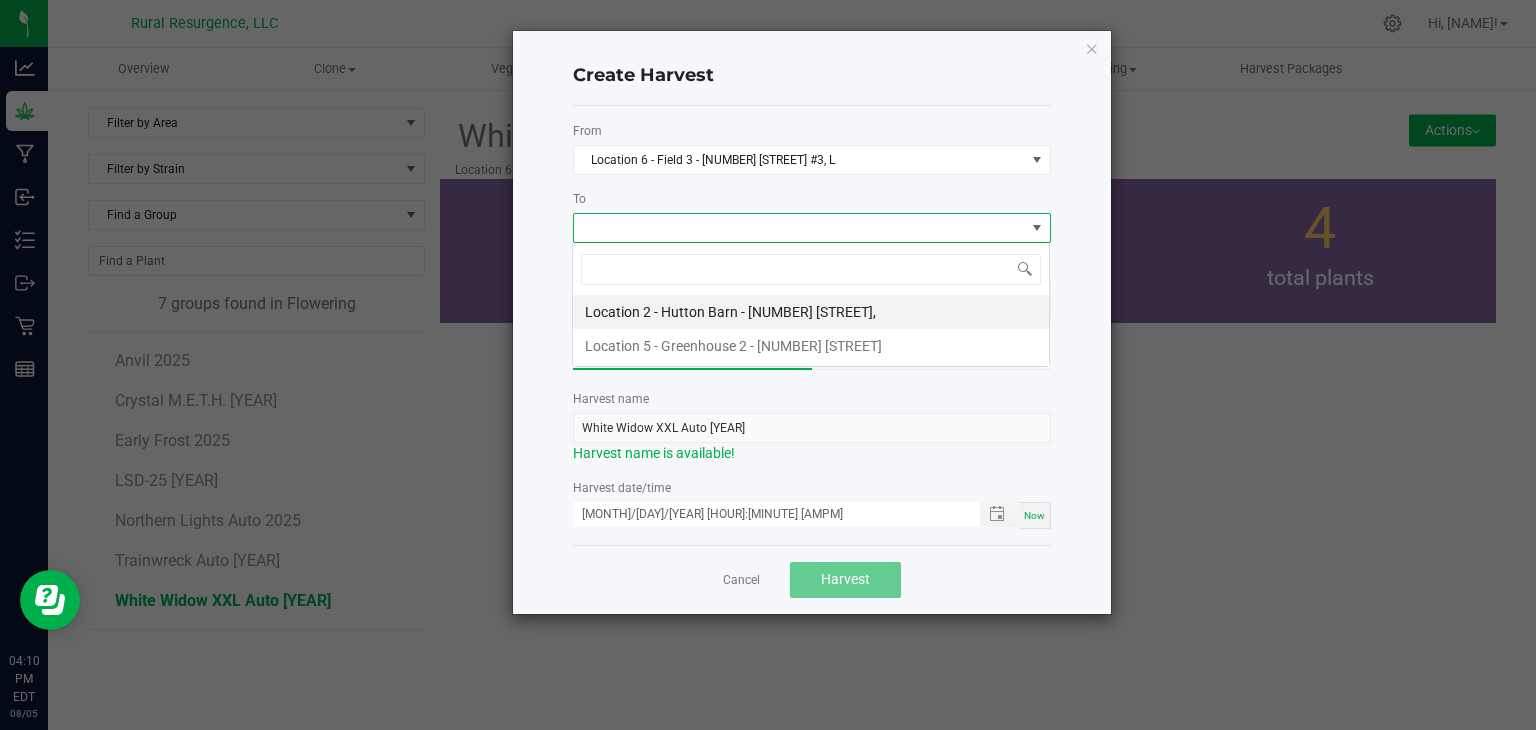 scroll, scrollTop: 99970, scrollLeft: 99521, axis: both 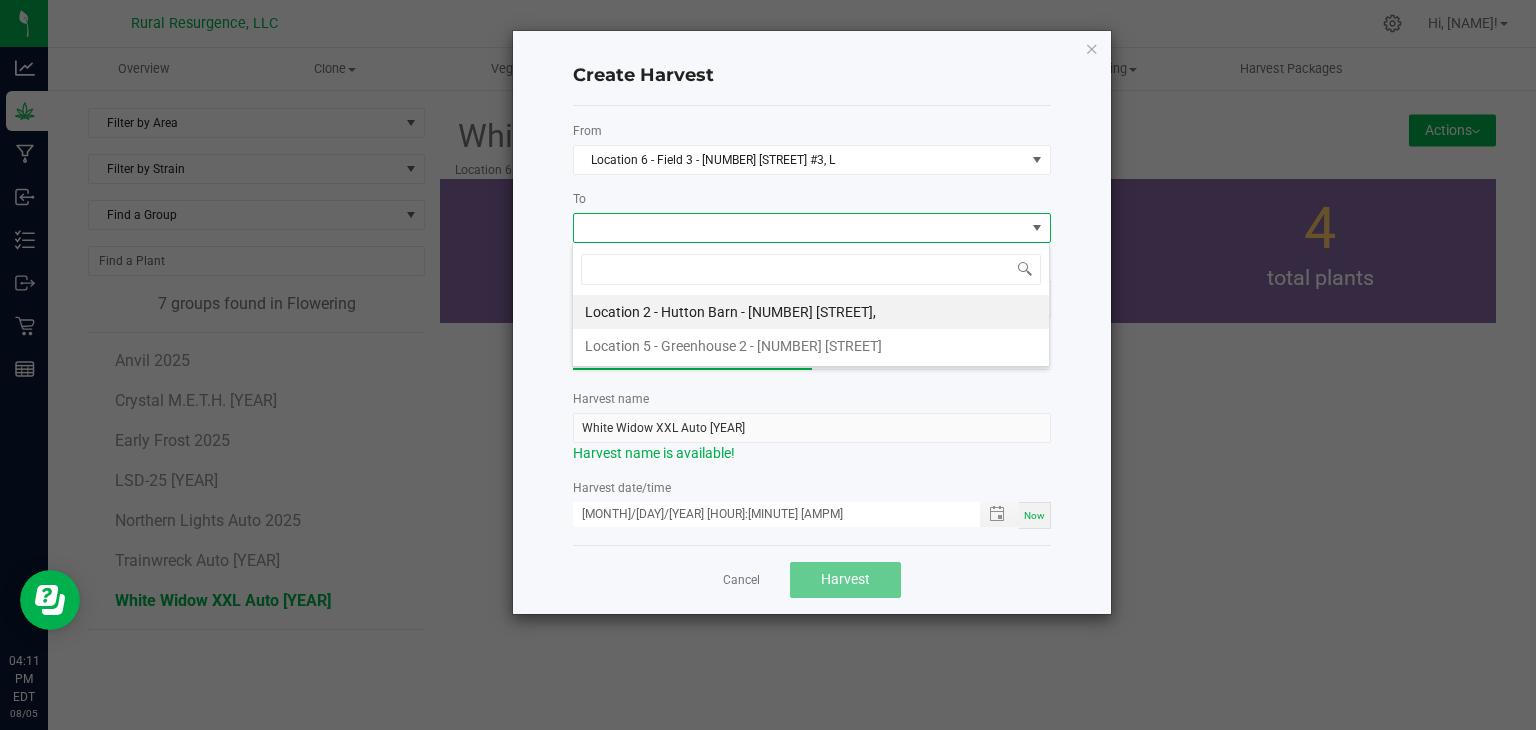 click on "Create Harvest From Location 6 - Field 3 - [NUMBER] [STREET] #3, L To Groups to Harvest White Widow XXL Auto [YEAR] New Harvest Existing Harvest Harvest name White Widow XXL Auto [YEAR] Harvest name is available! Harvest date/time [MONTH]/[DAY]/[YEAR] [HOUR]:[MINUTE] [AMPM] Now Cancel Harvest" 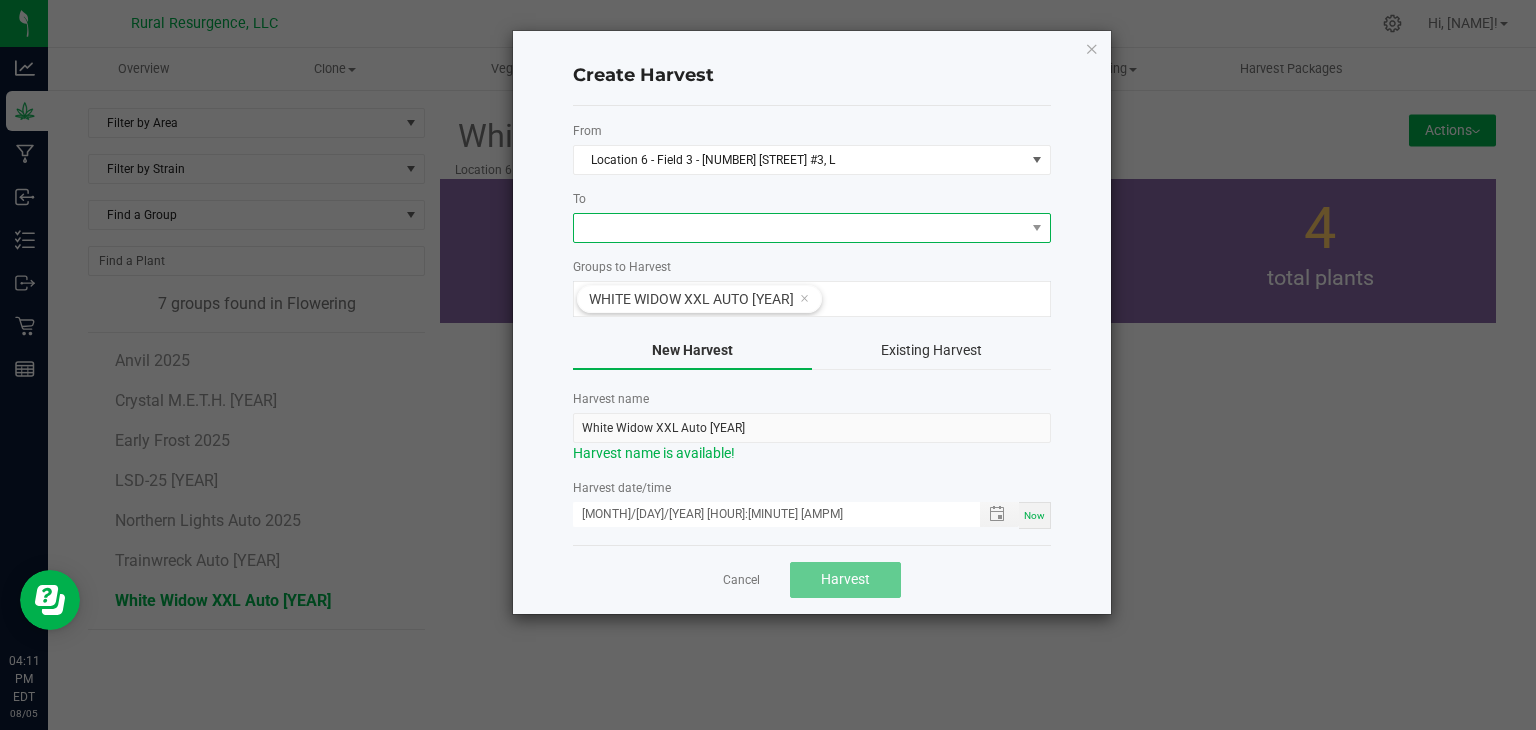 click at bounding box center [799, 228] 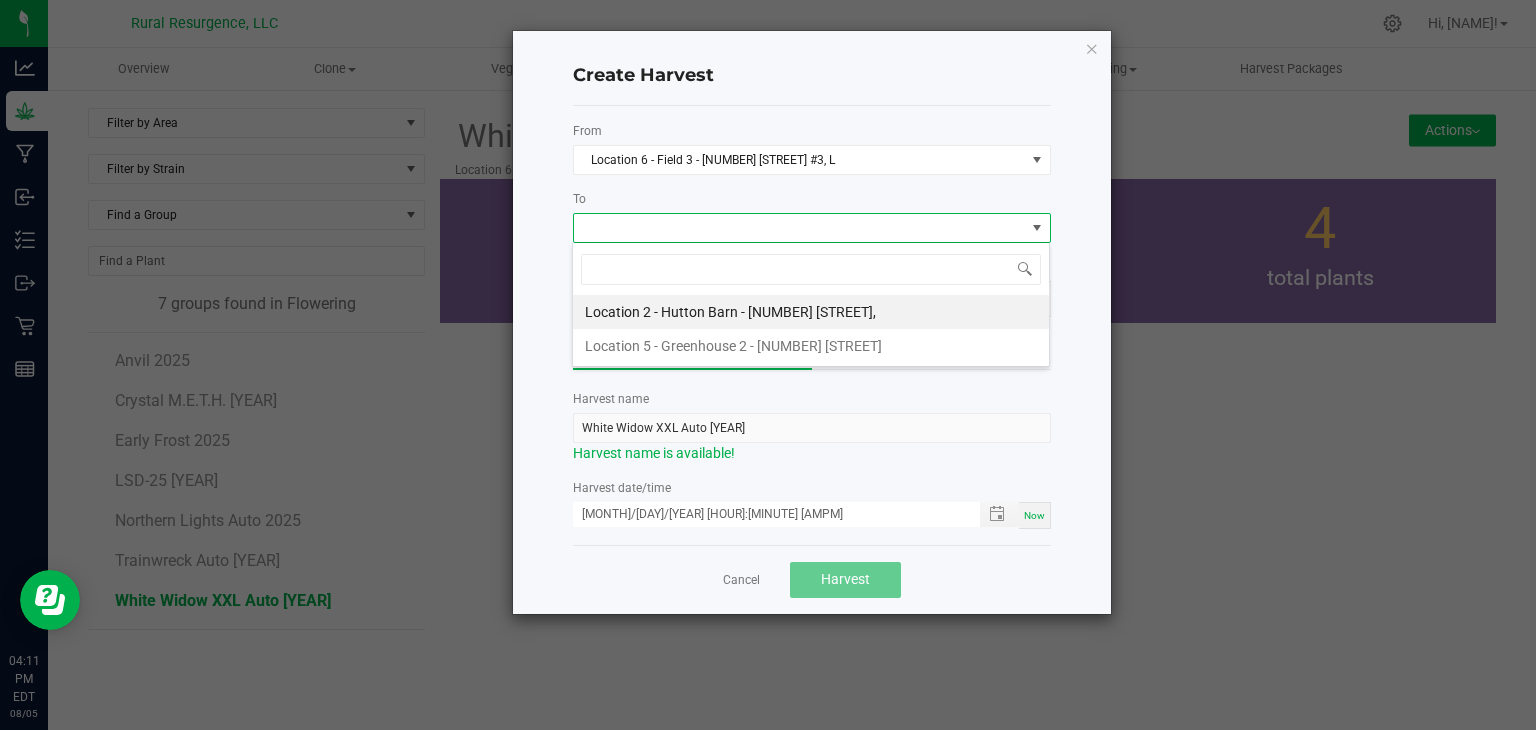scroll, scrollTop: 99970, scrollLeft: 99521, axis: both 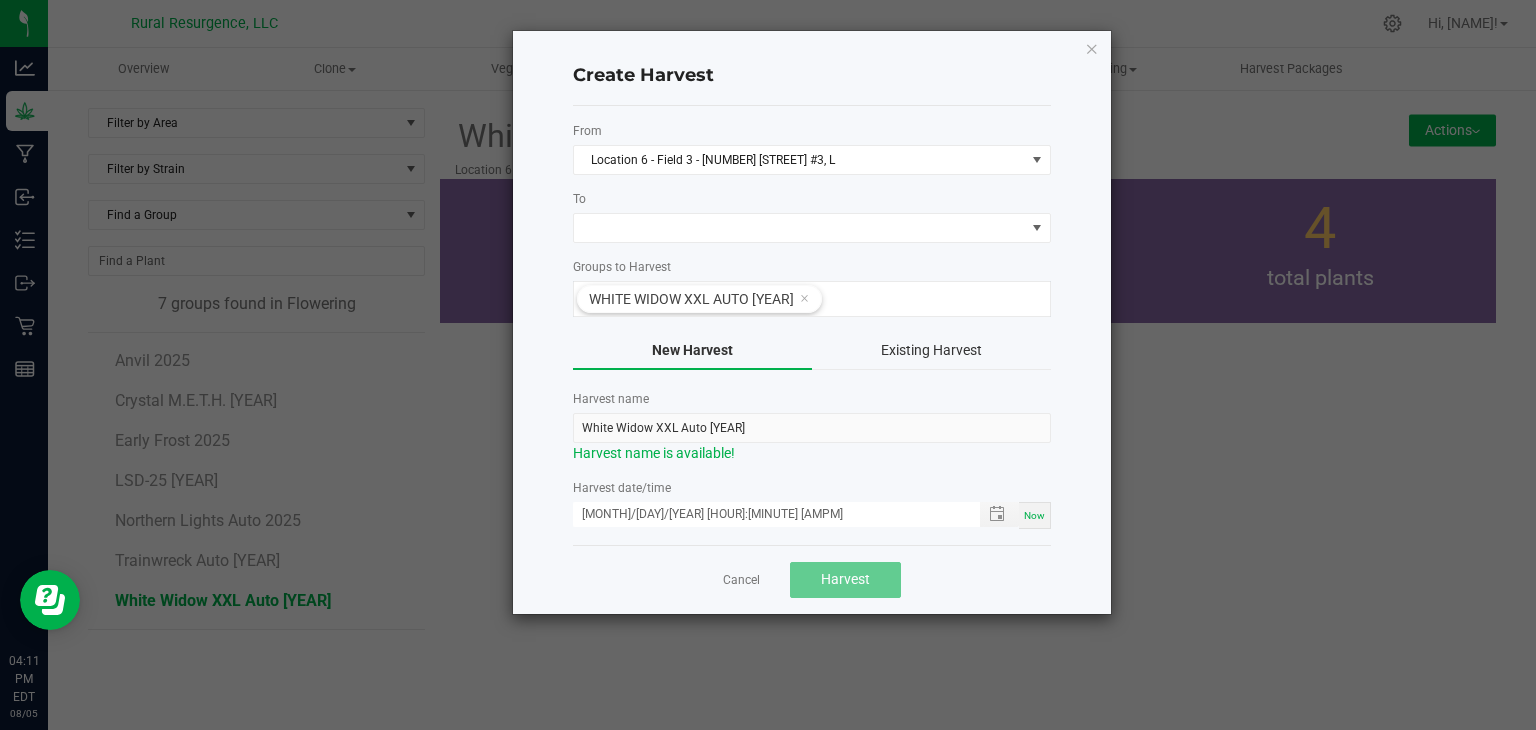 click on "Create Harvest From Location 6 - Field 3 - [NUMBER] [STREET] #3, L To Groups to Harvest White Widow XXL Auto [YEAR] New Harvest Existing Harvest Harvest name White Widow XXL Auto [YEAR] Harvest name is available! Harvest date/time [MONTH]/[DAY]/[YEAR] [HOUR]:[MINUTE] [AMPM] Now Cancel Harvest" 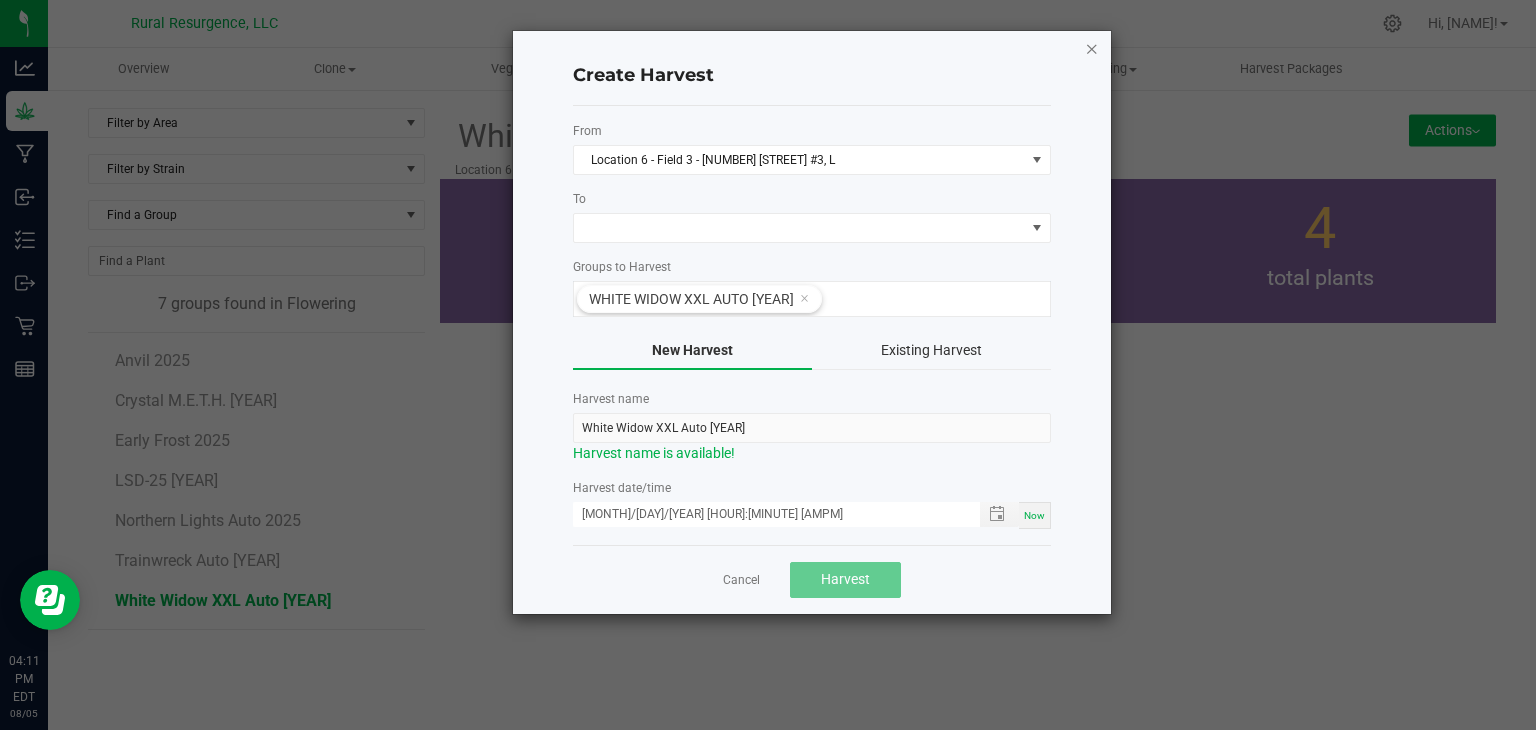 click 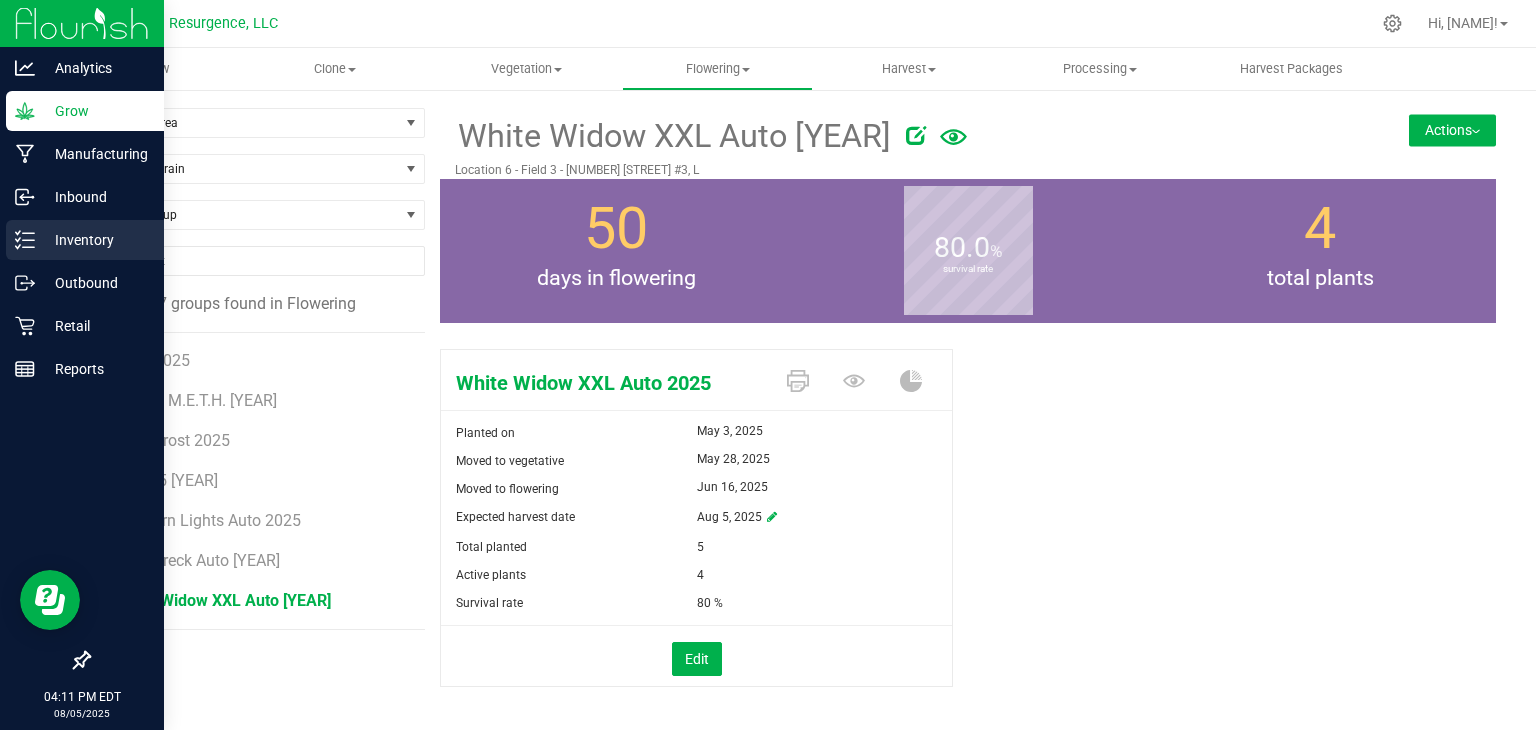 click on "Inventory" at bounding box center [95, 240] 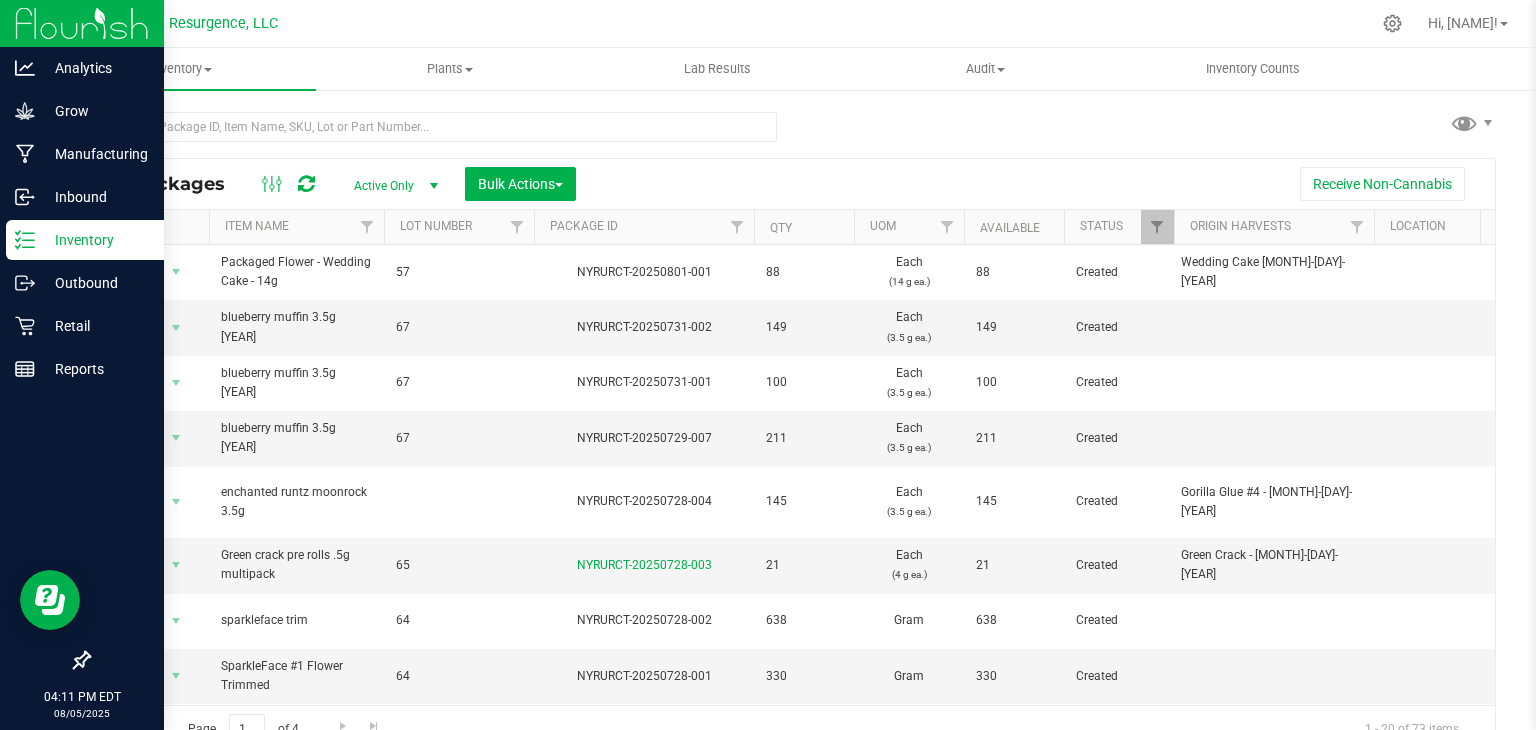 click at bounding box center (82, 23) 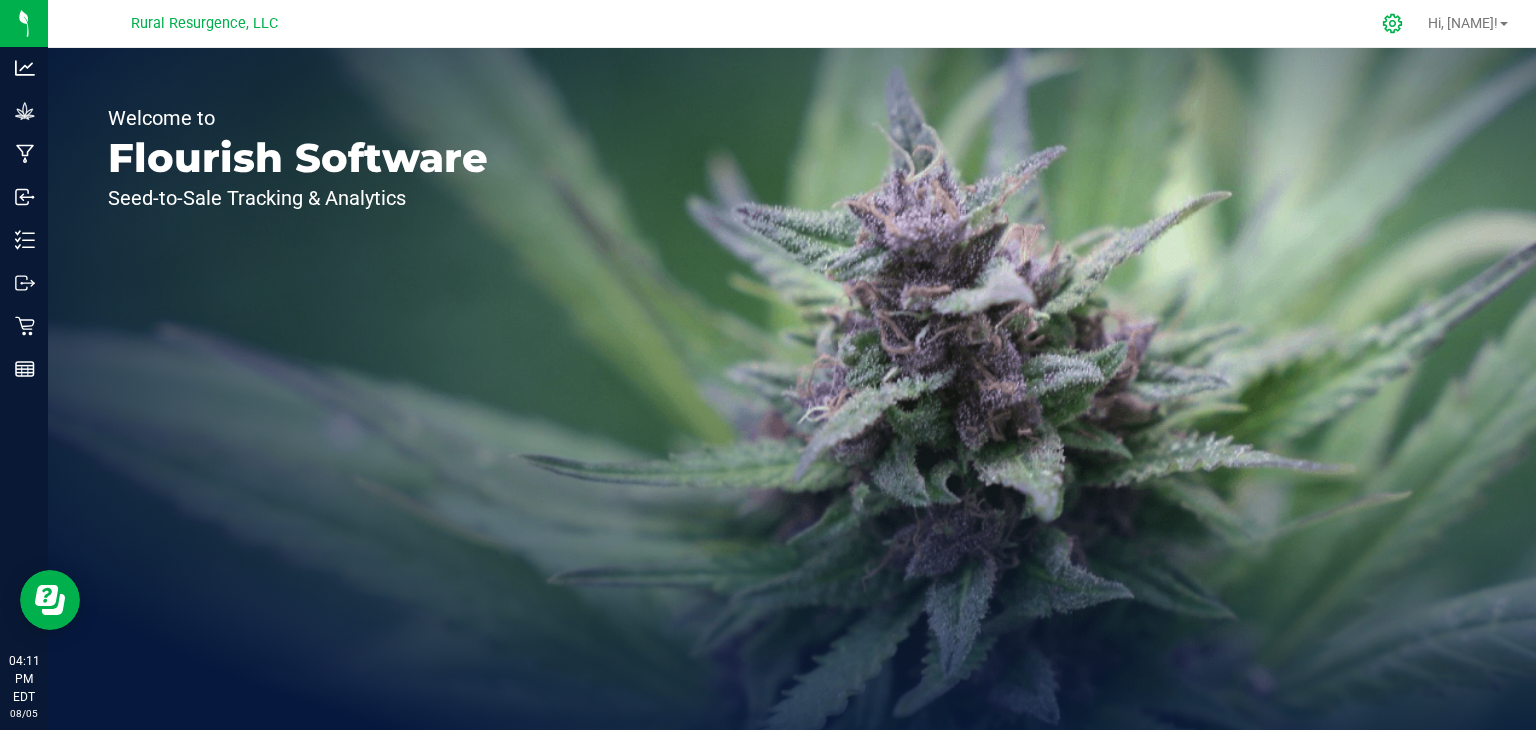 click 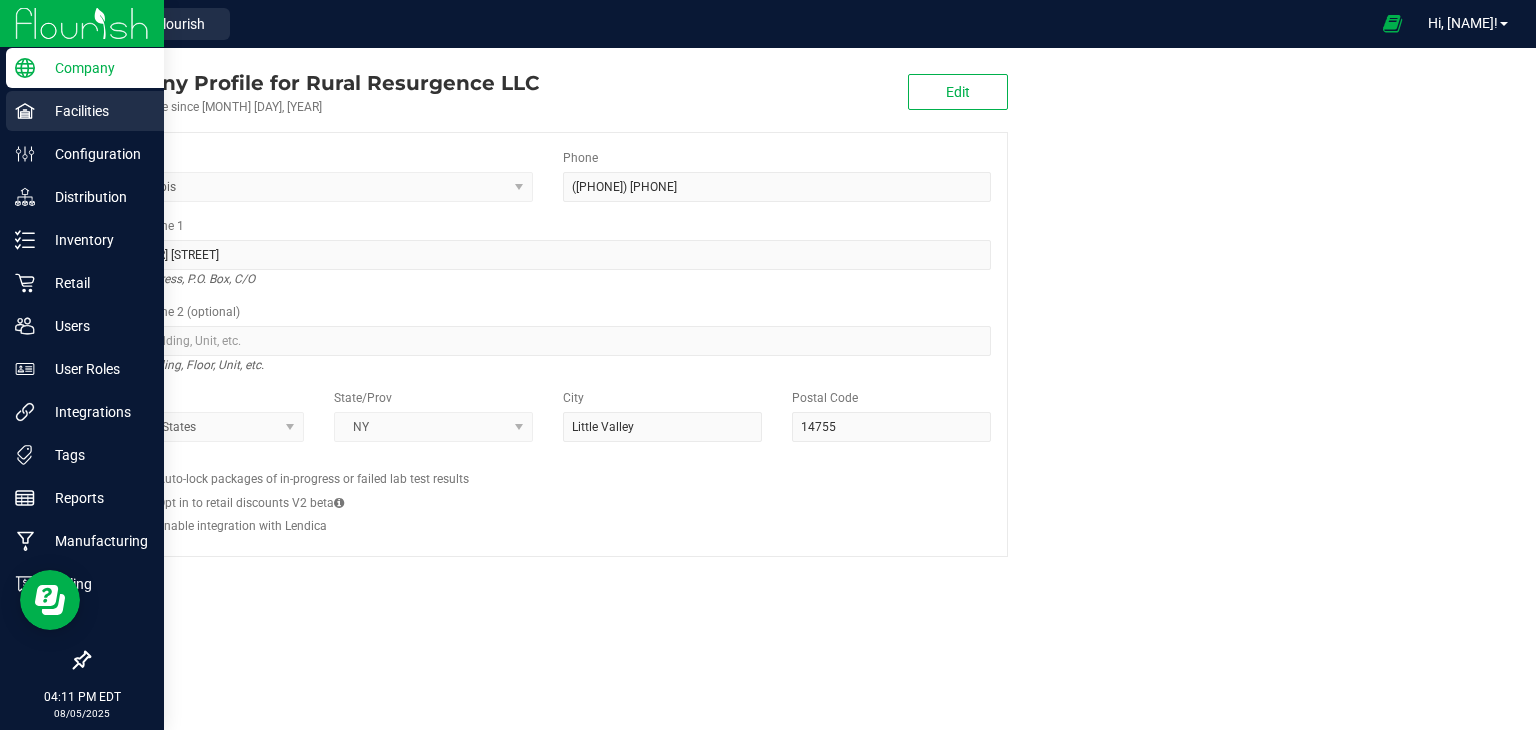 click 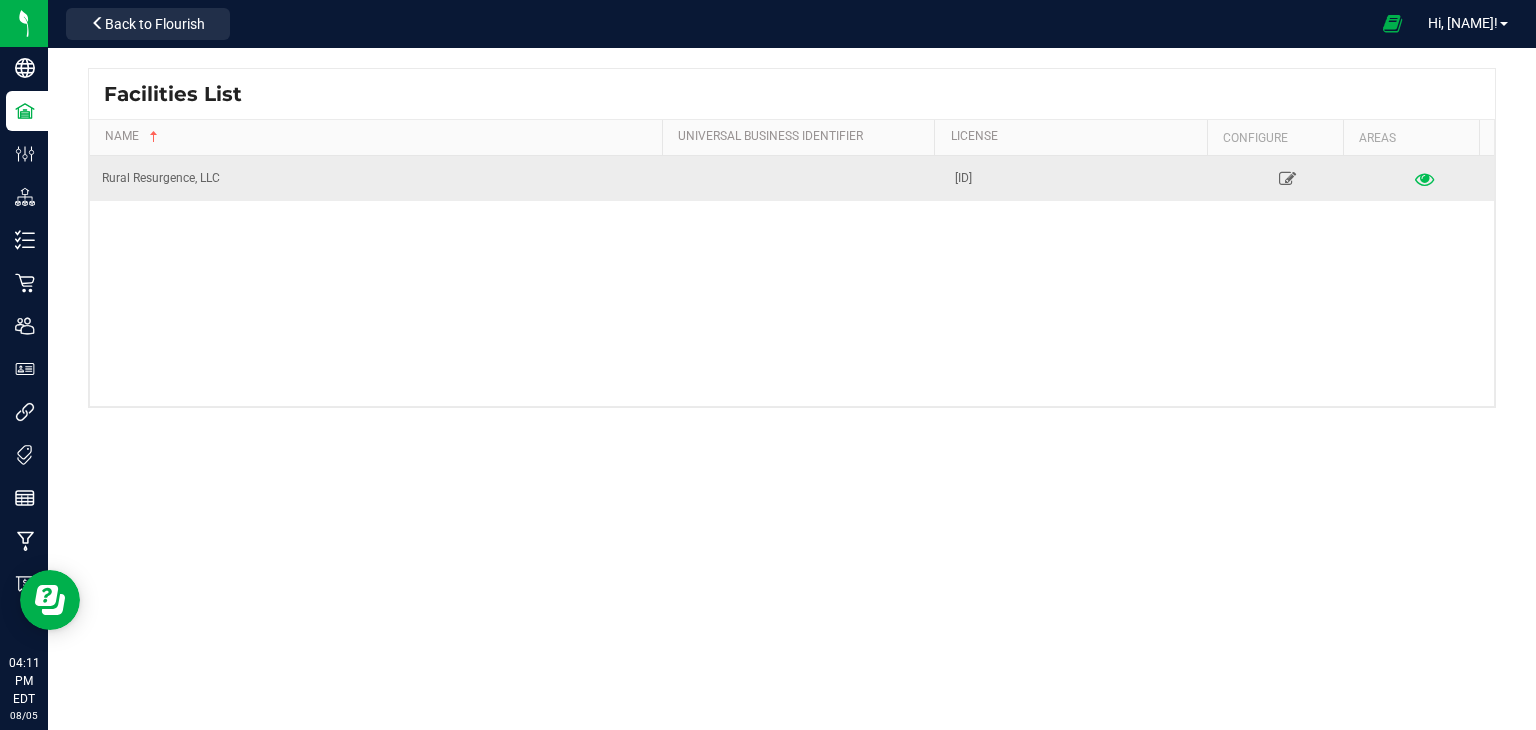 click at bounding box center [1425, 178] 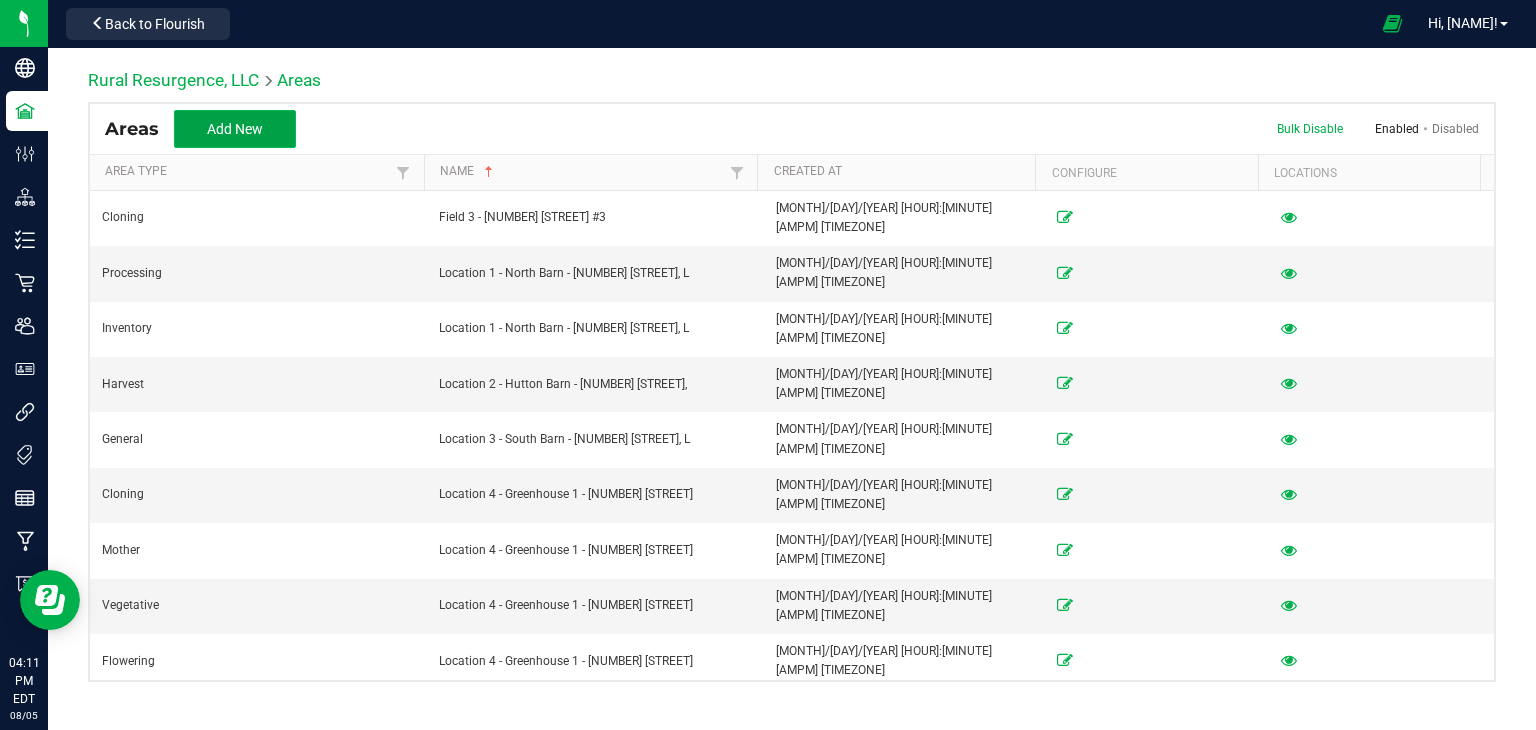 click on "Add New" at bounding box center [235, 129] 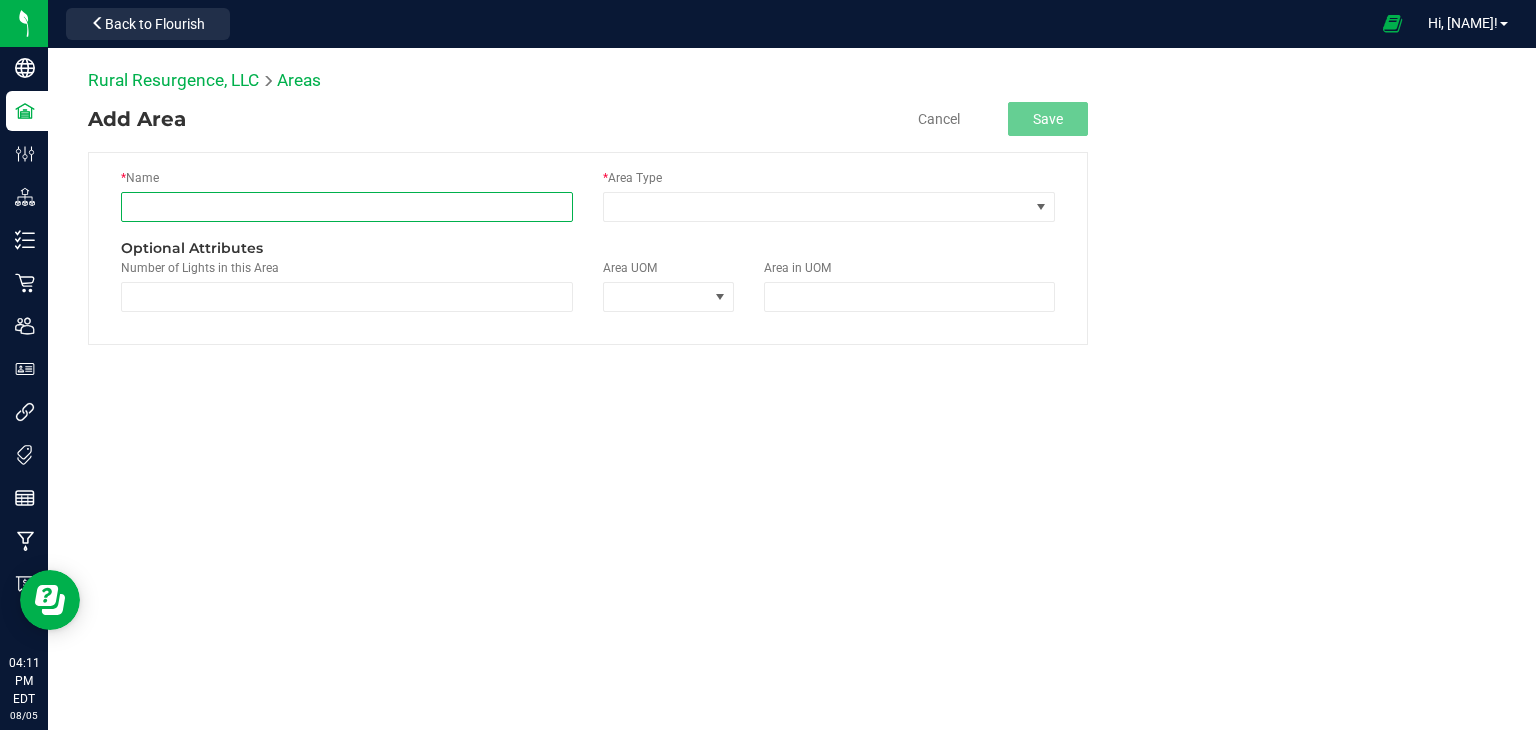 click at bounding box center (347, 207) 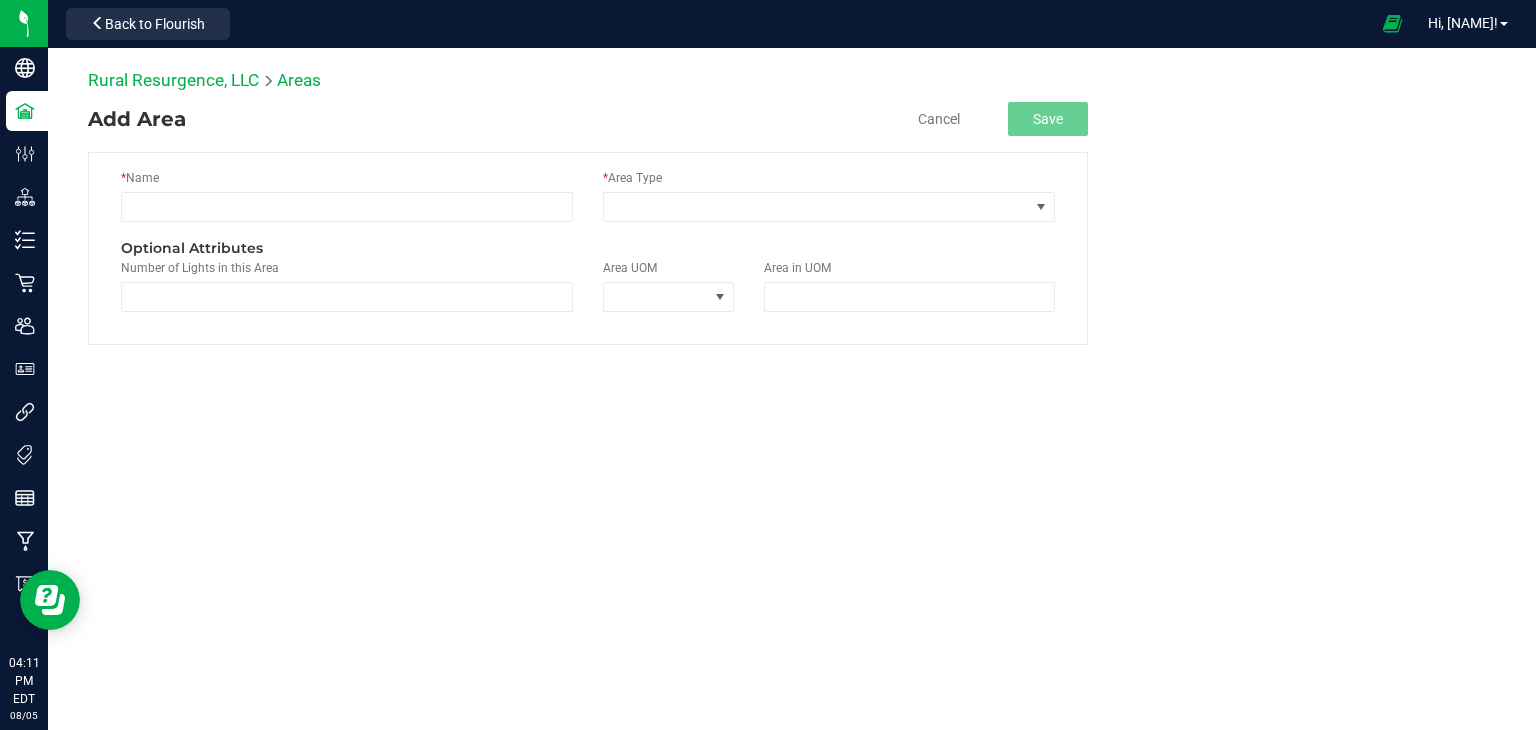 click on "Rural Resurgence, LLC
Areas
Add Area
Cancel
Save
*
Name
*
Area Type
Optional Attributes
Number of Lights in this Area
Area UOM
Area in UOM" at bounding box center [792, 318] 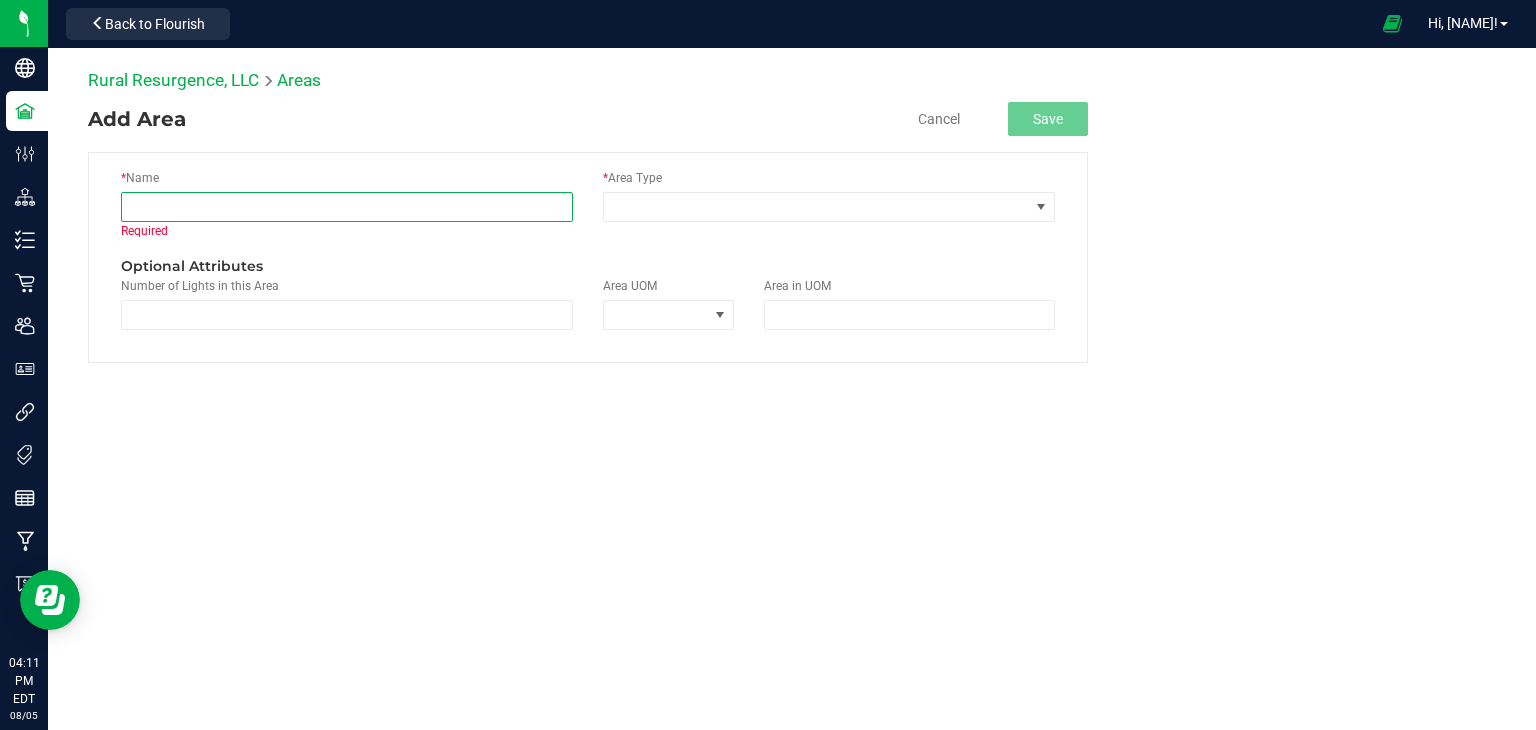 click at bounding box center (347, 207) 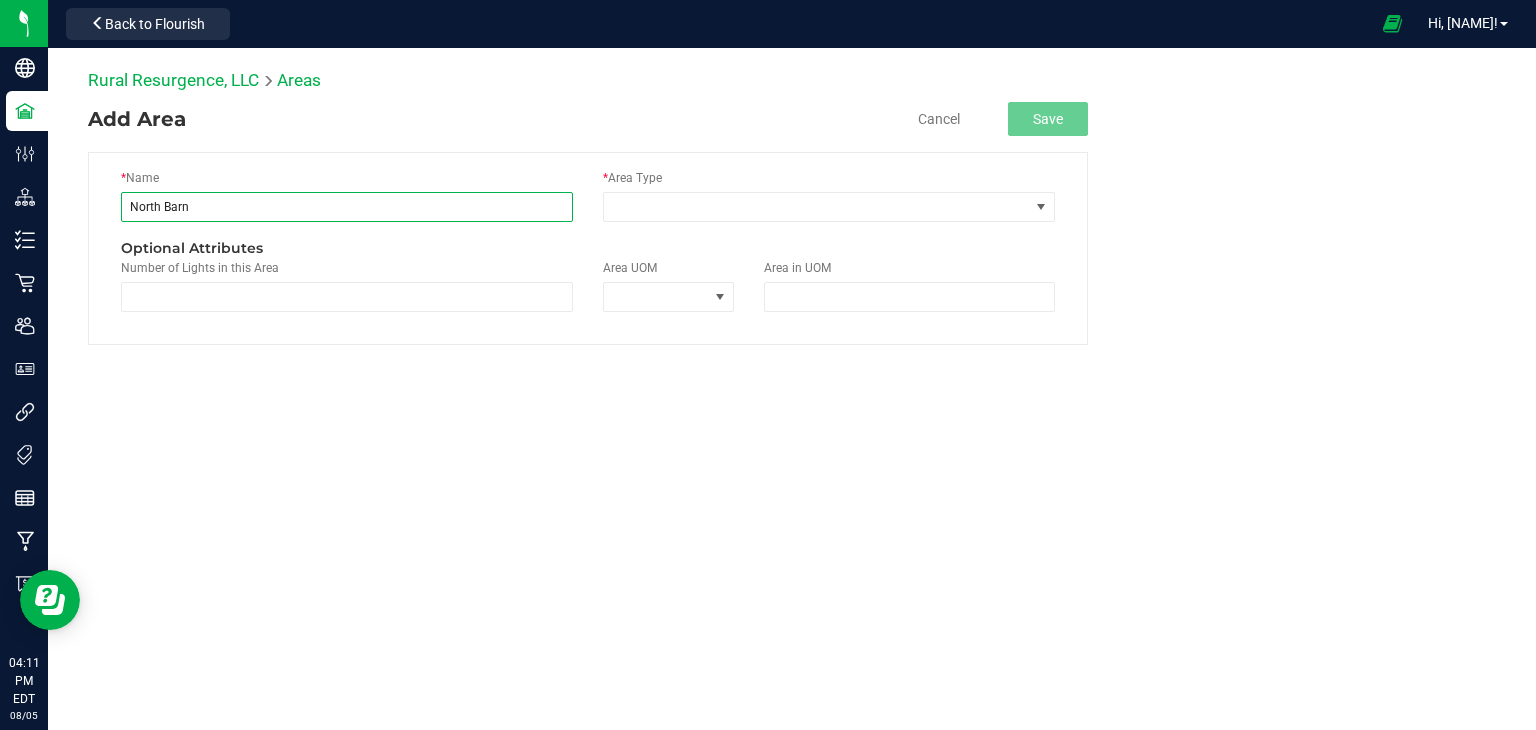 type on "North Barn" 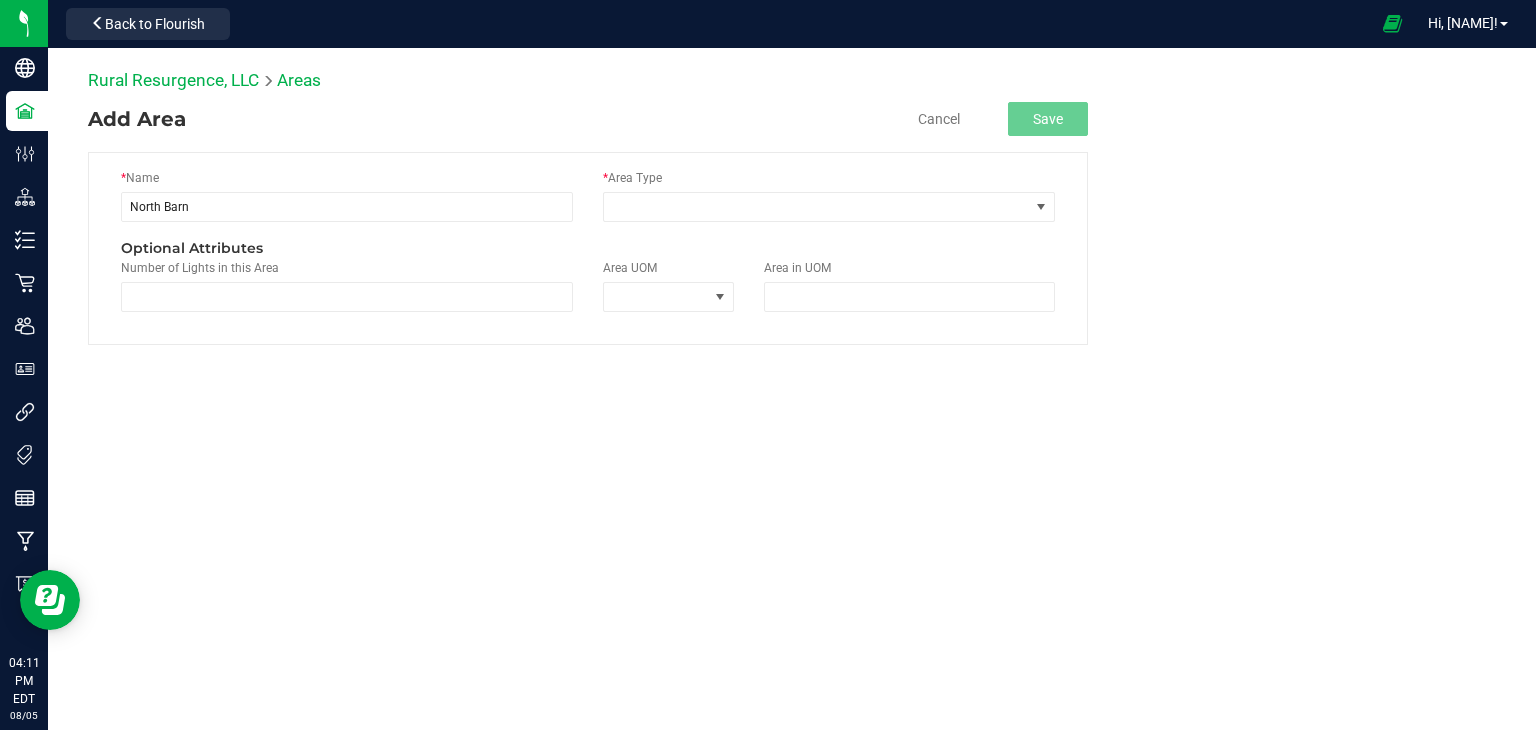 click on "*
Area Type" at bounding box center [829, 203] 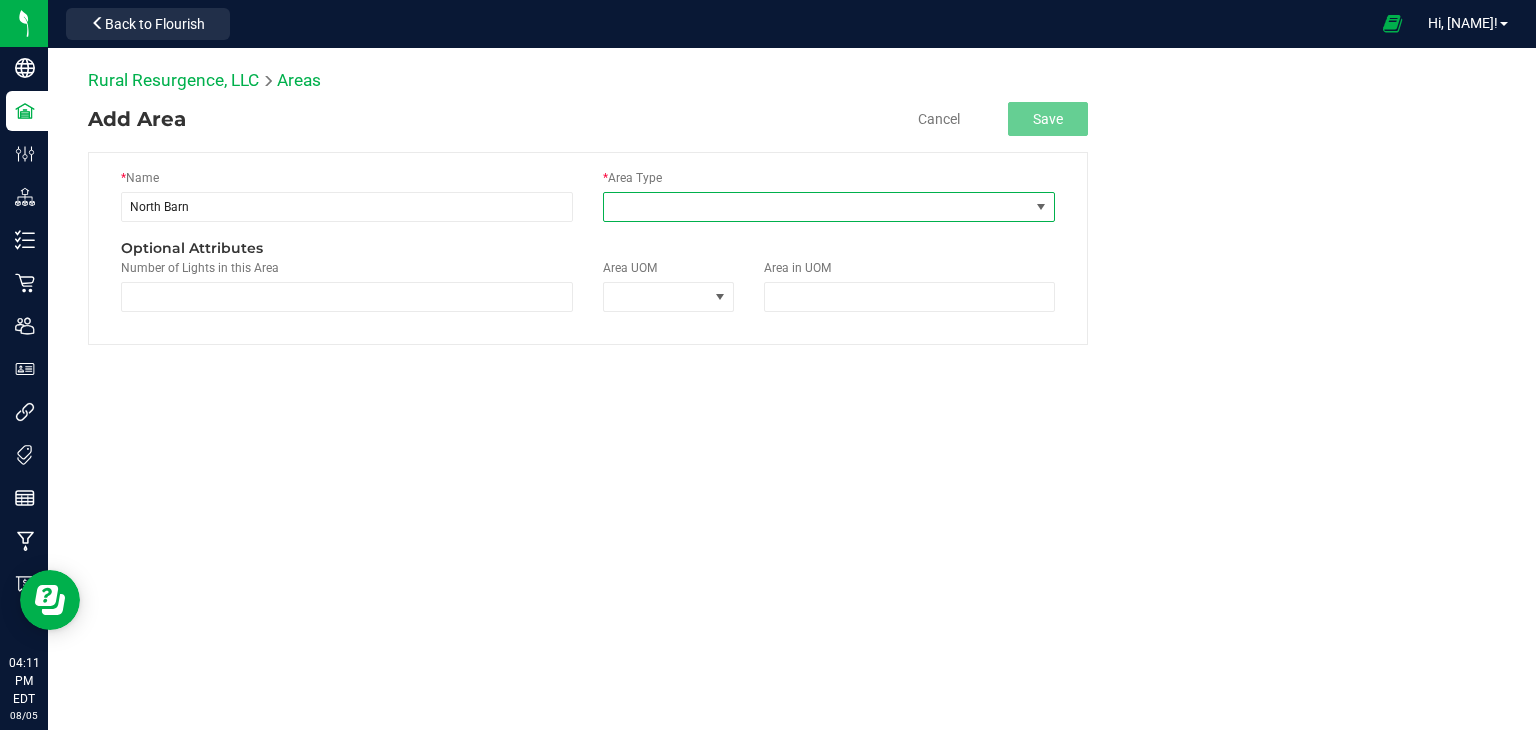 click at bounding box center (816, 207) 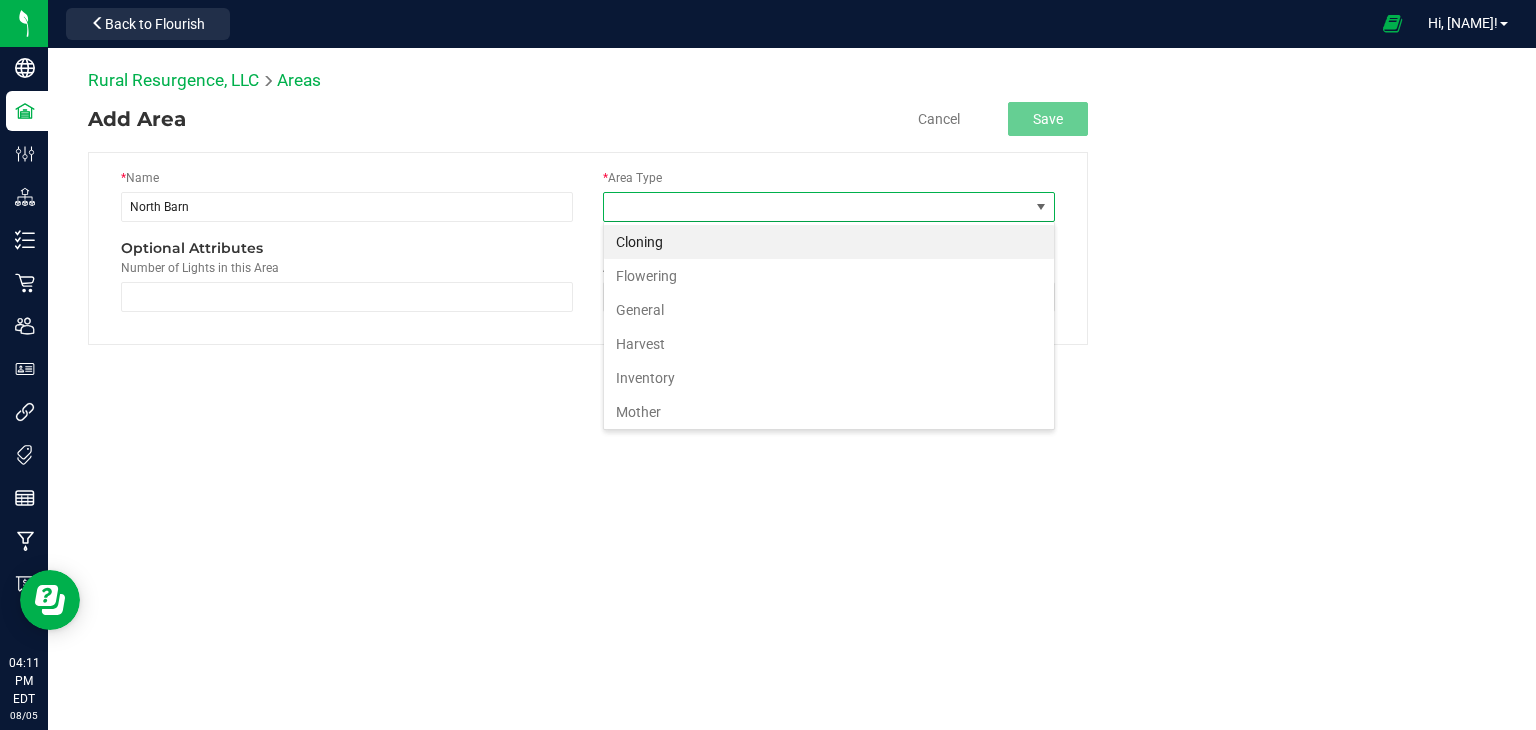 scroll, scrollTop: 99970, scrollLeft: 99548, axis: both 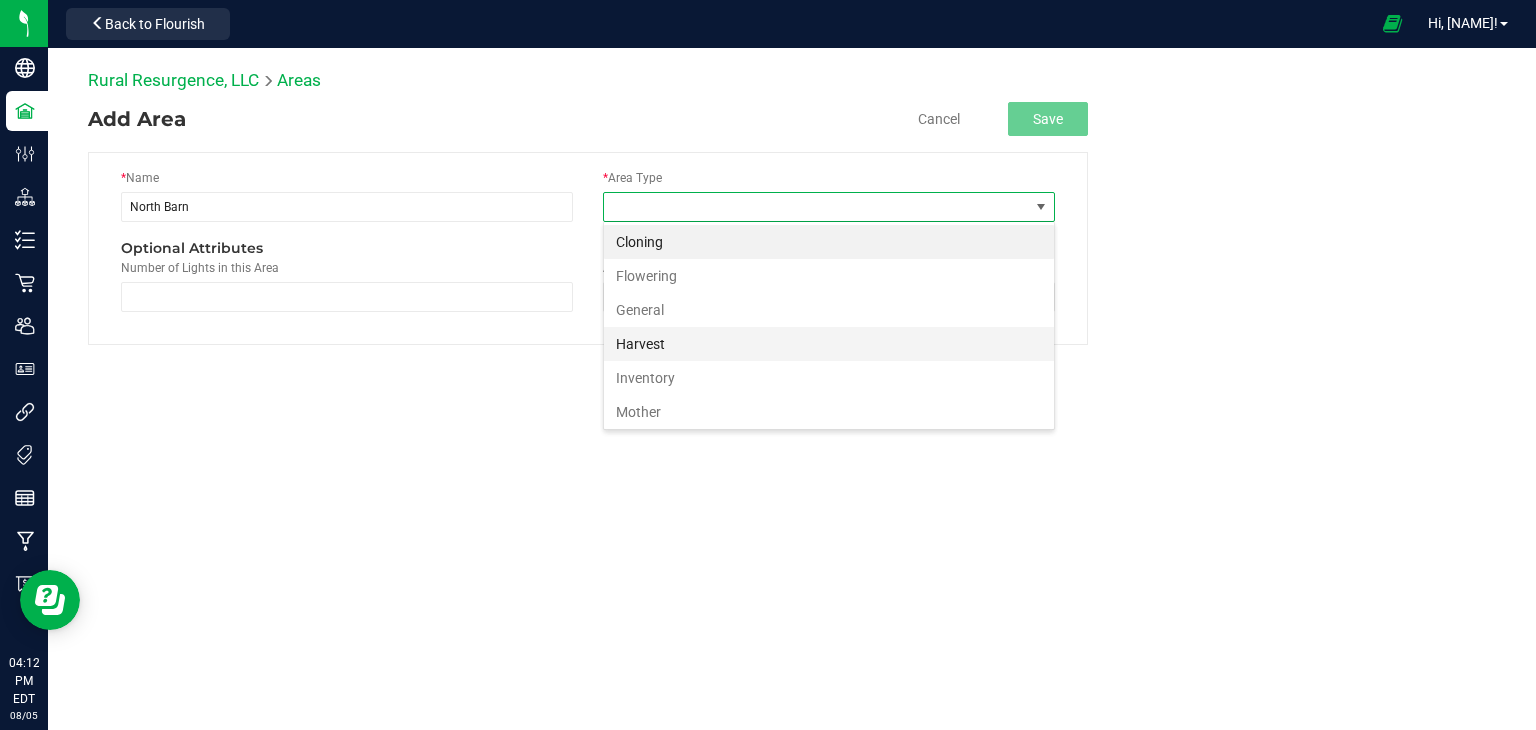 click on "Harvest" at bounding box center (829, 344) 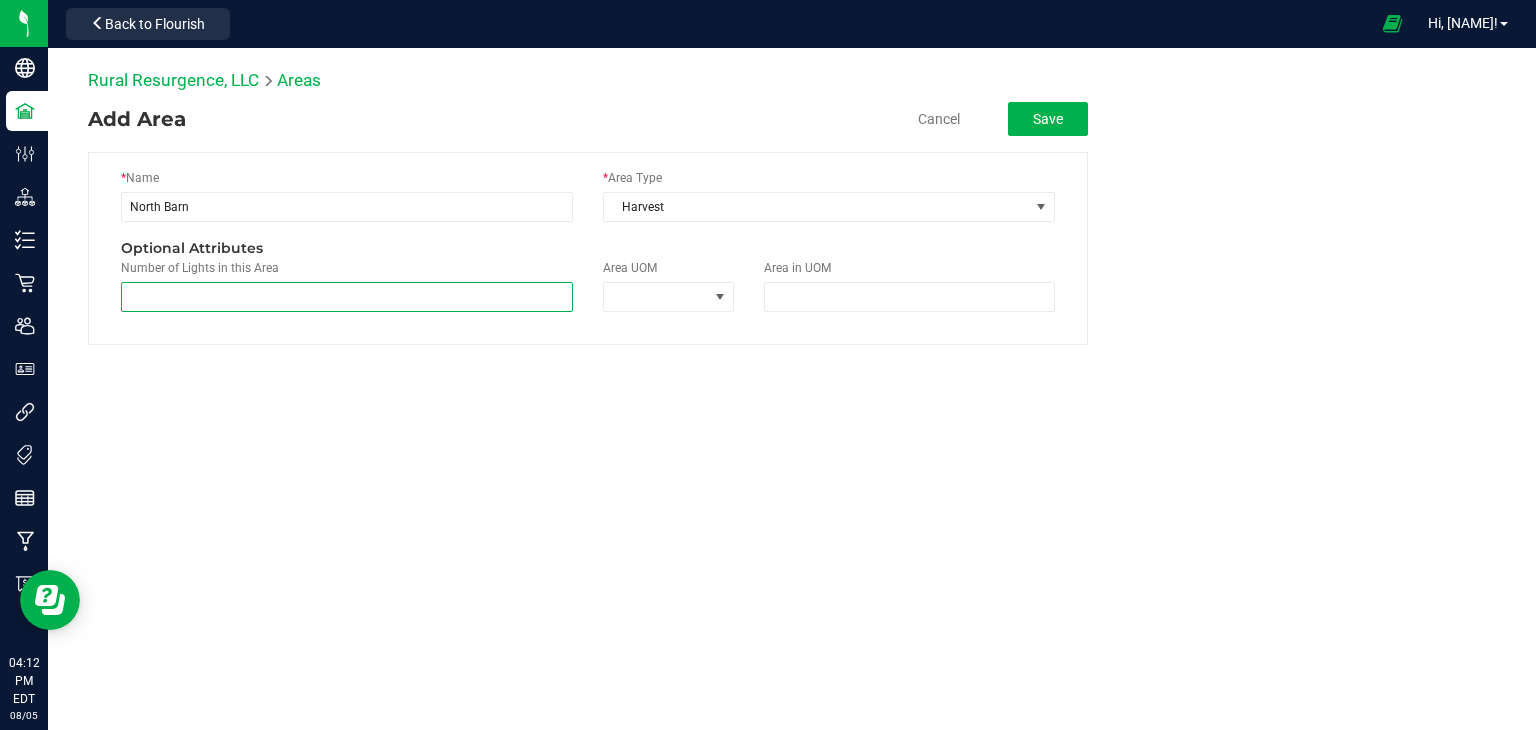 click at bounding box center (347, 297) 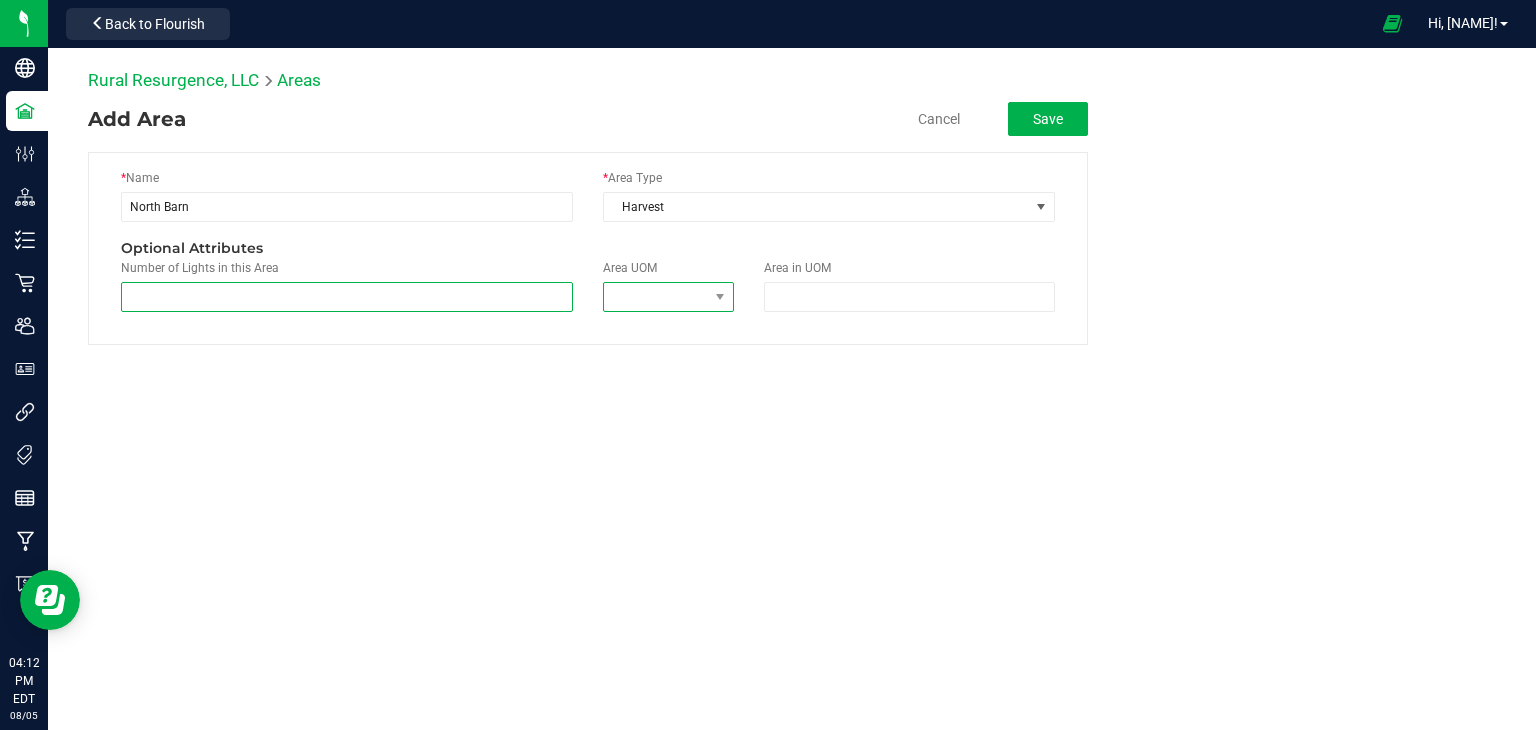 click at bounding box center [656, 297] 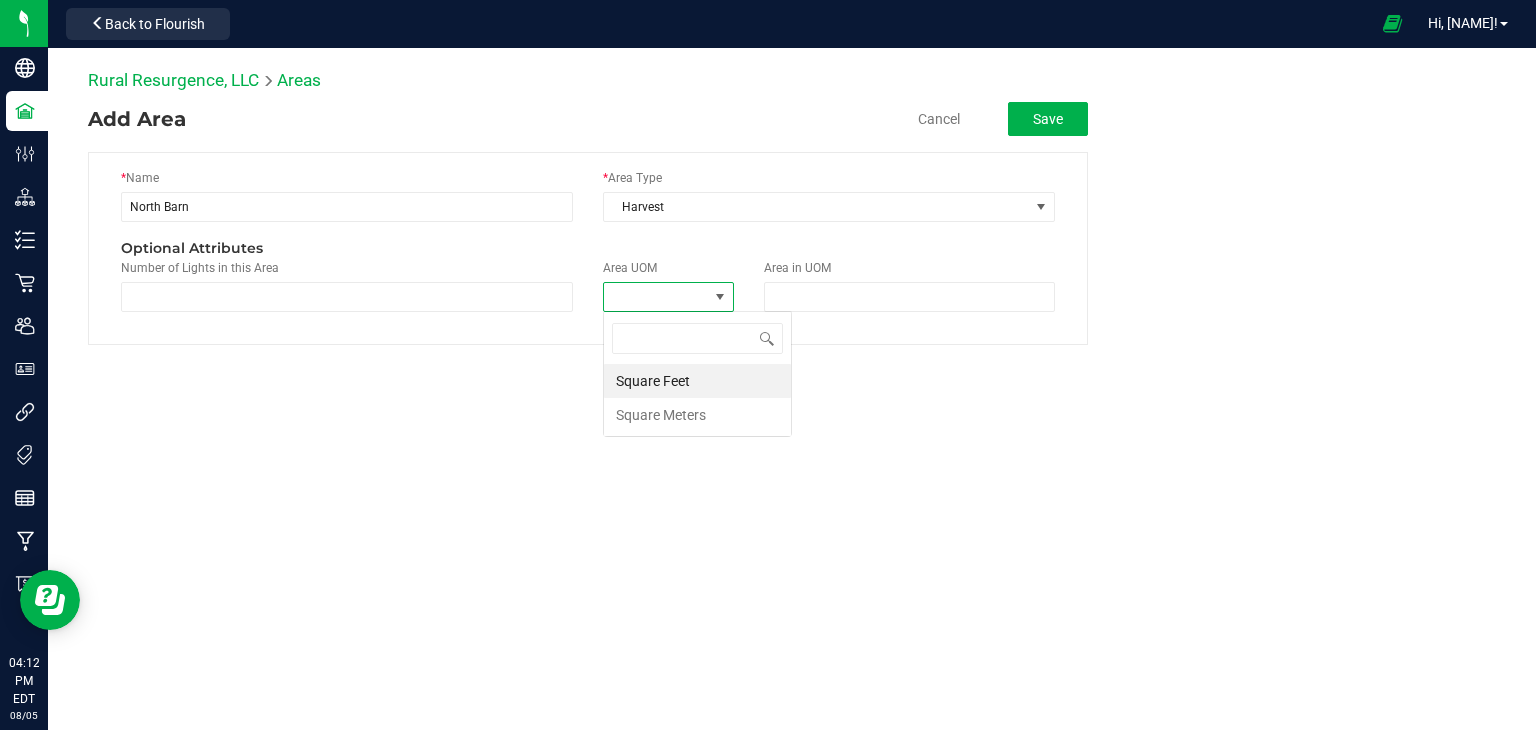 scroll, scrollTop: 99970, scrollLeft: 99869, axis: both 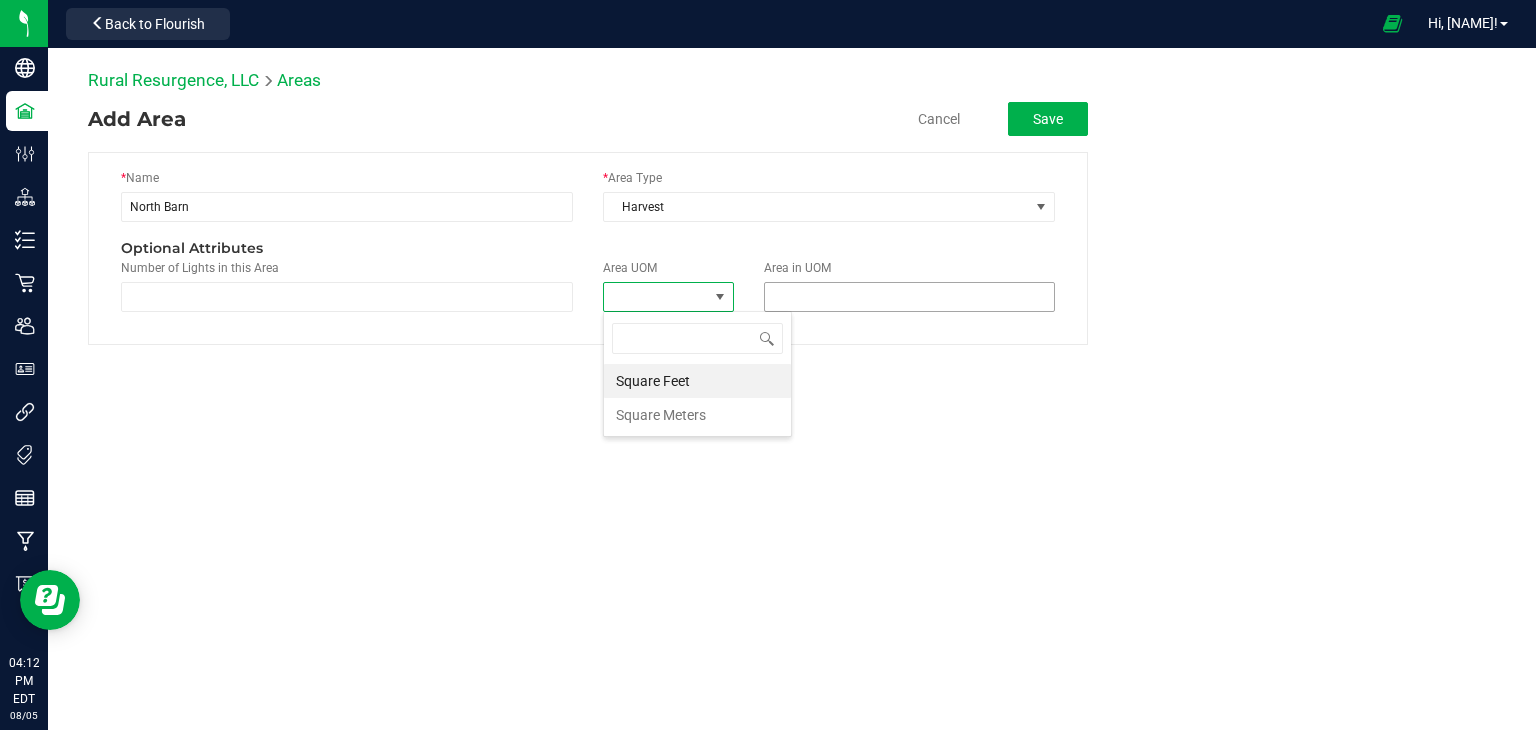 click at bounding box center [909, 297] 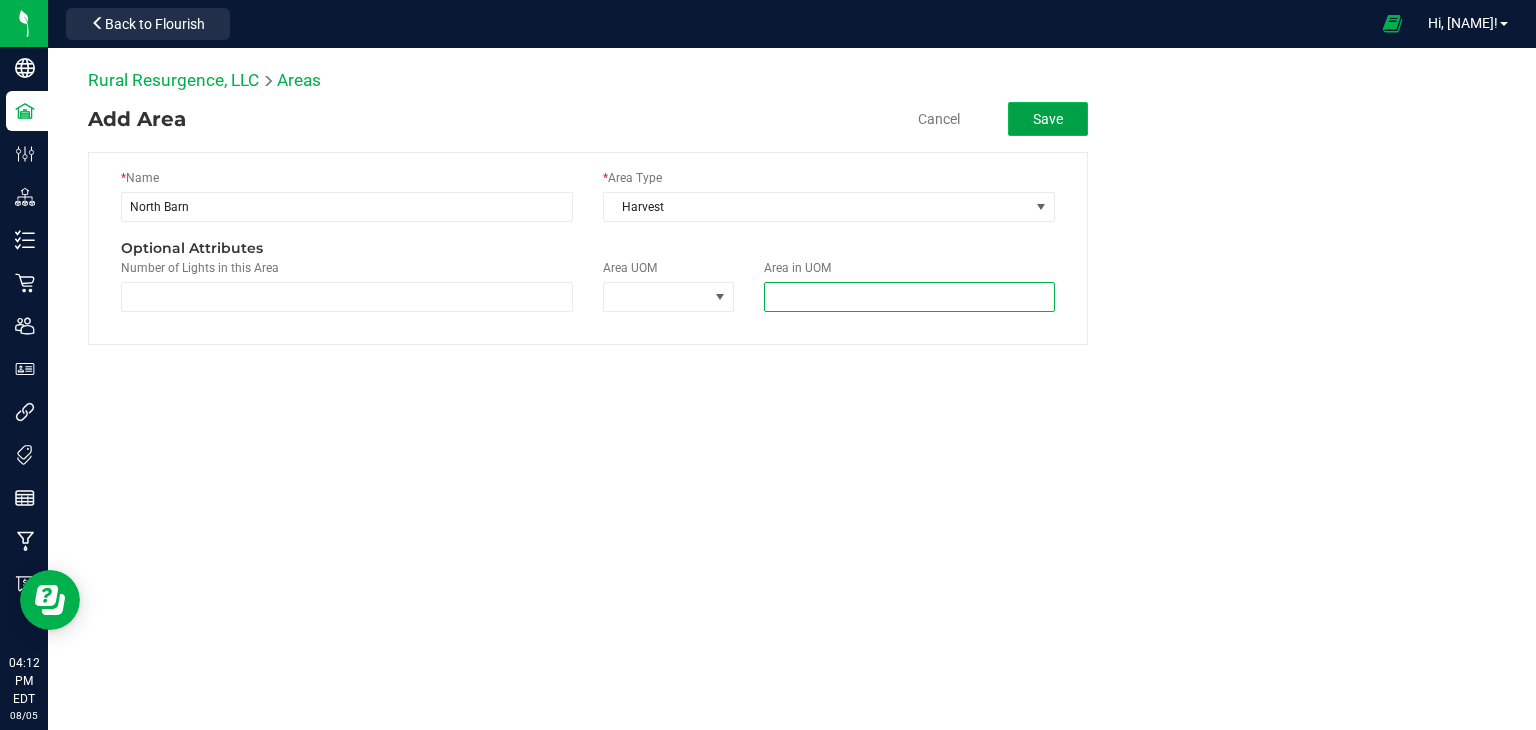 click on "Save" at bounding box center [1048, 119] 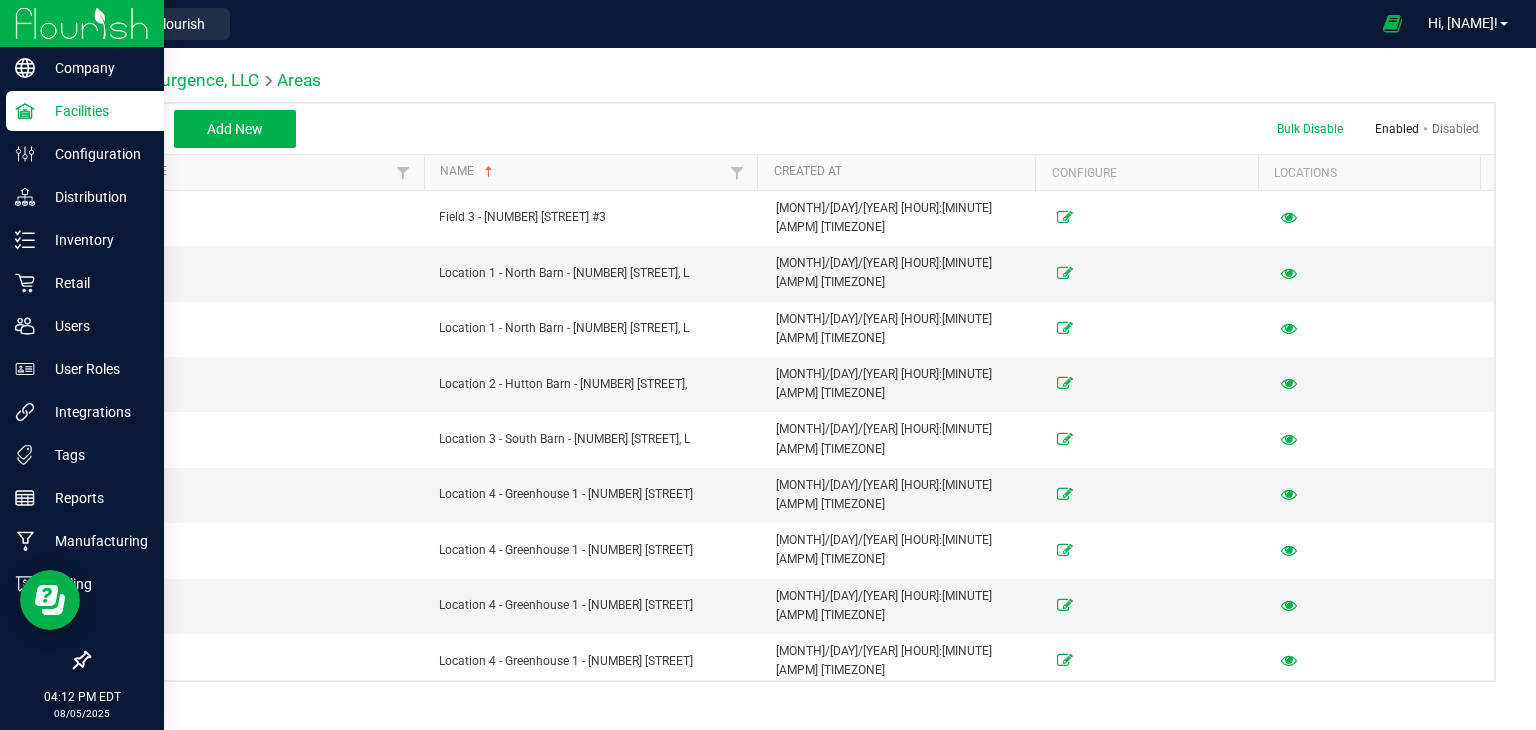 click at bounding box center [82, 23] 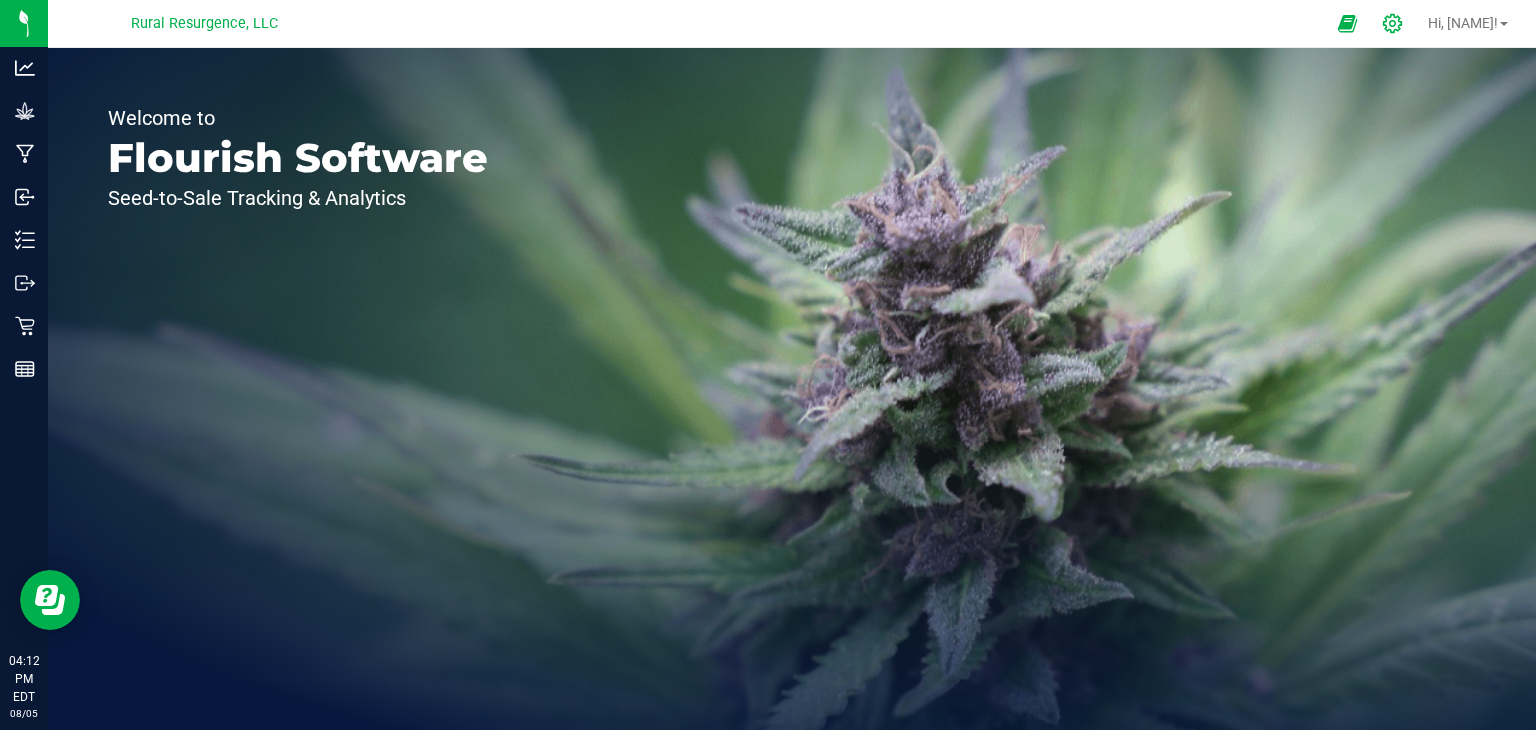 click 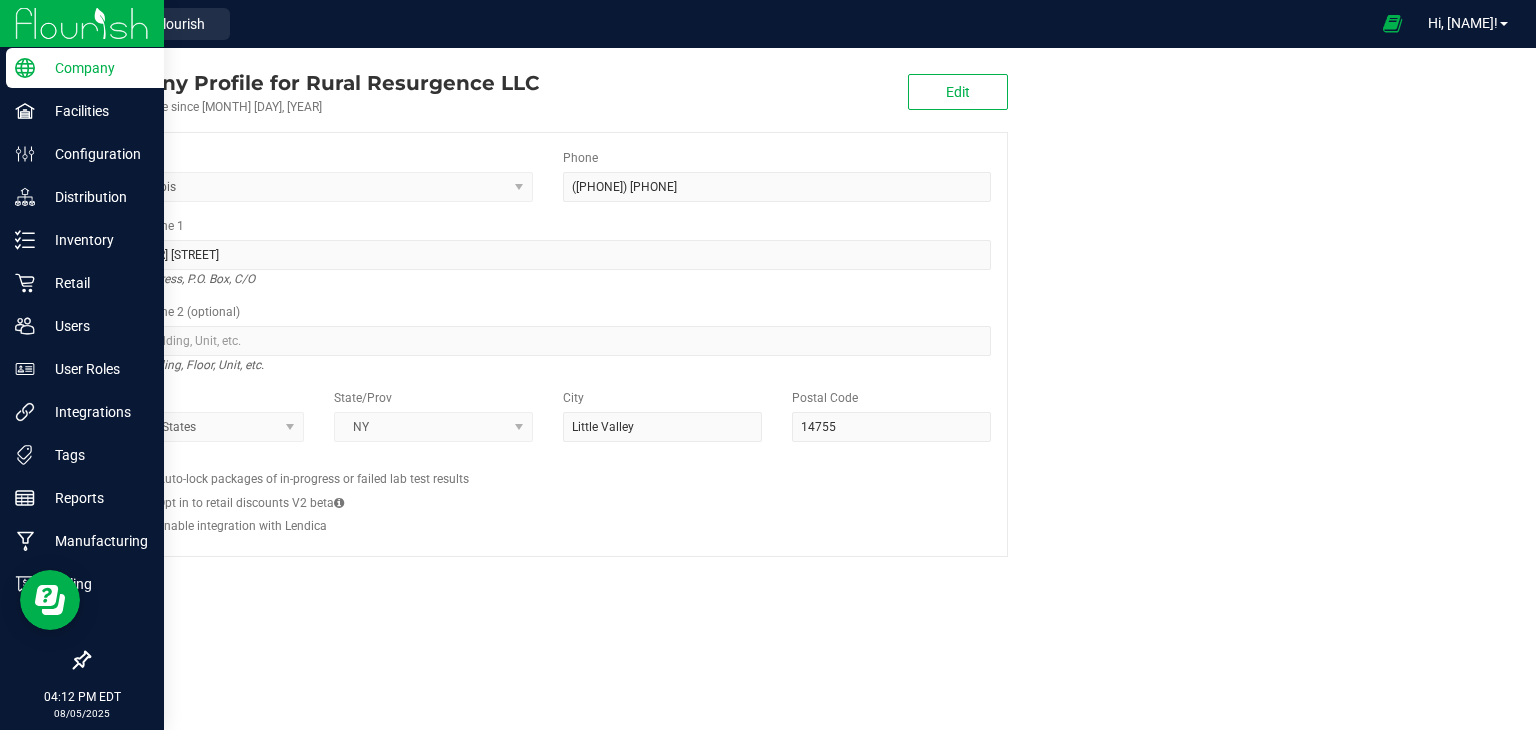 click at bounding box center [82, 23] 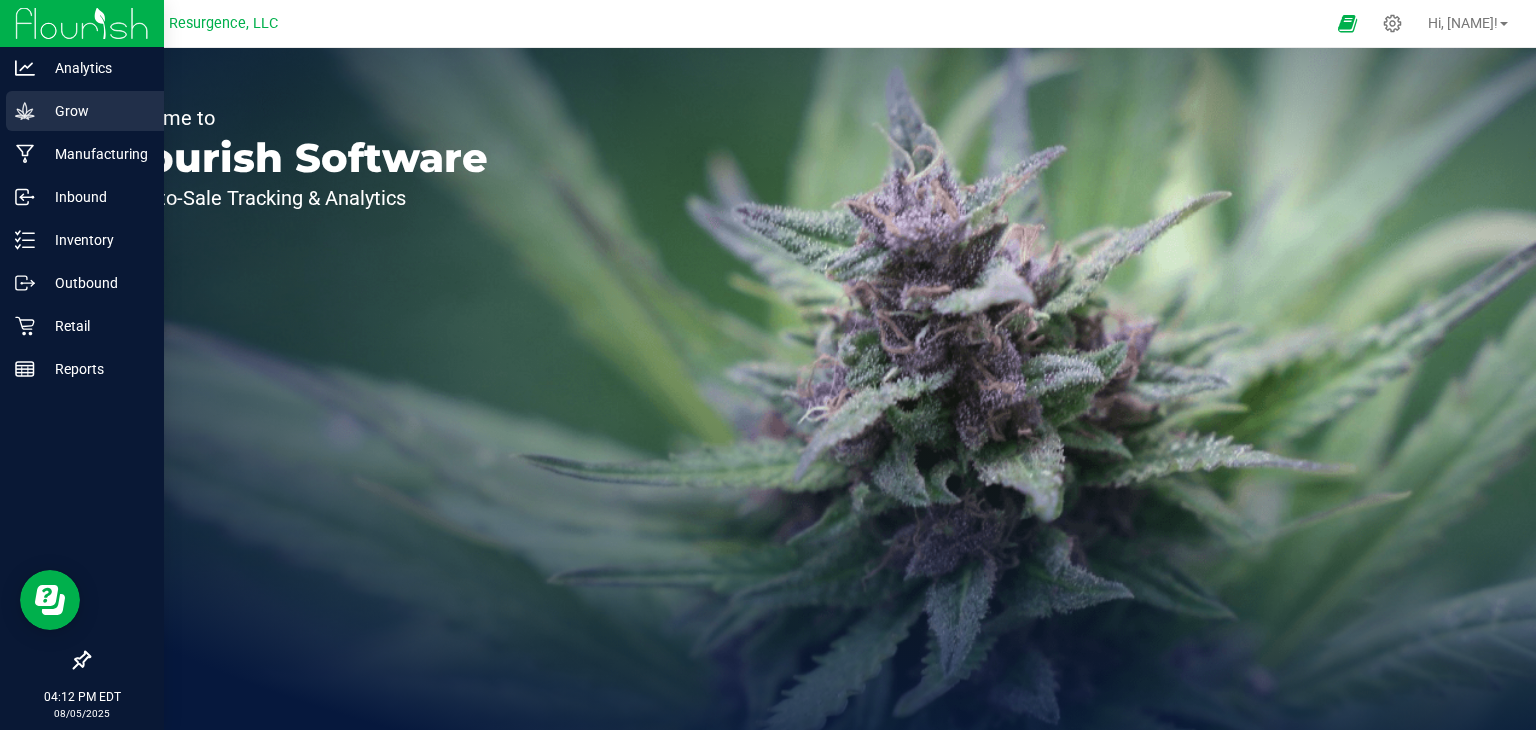 click on "Grow" at bounding box center (95, 111) 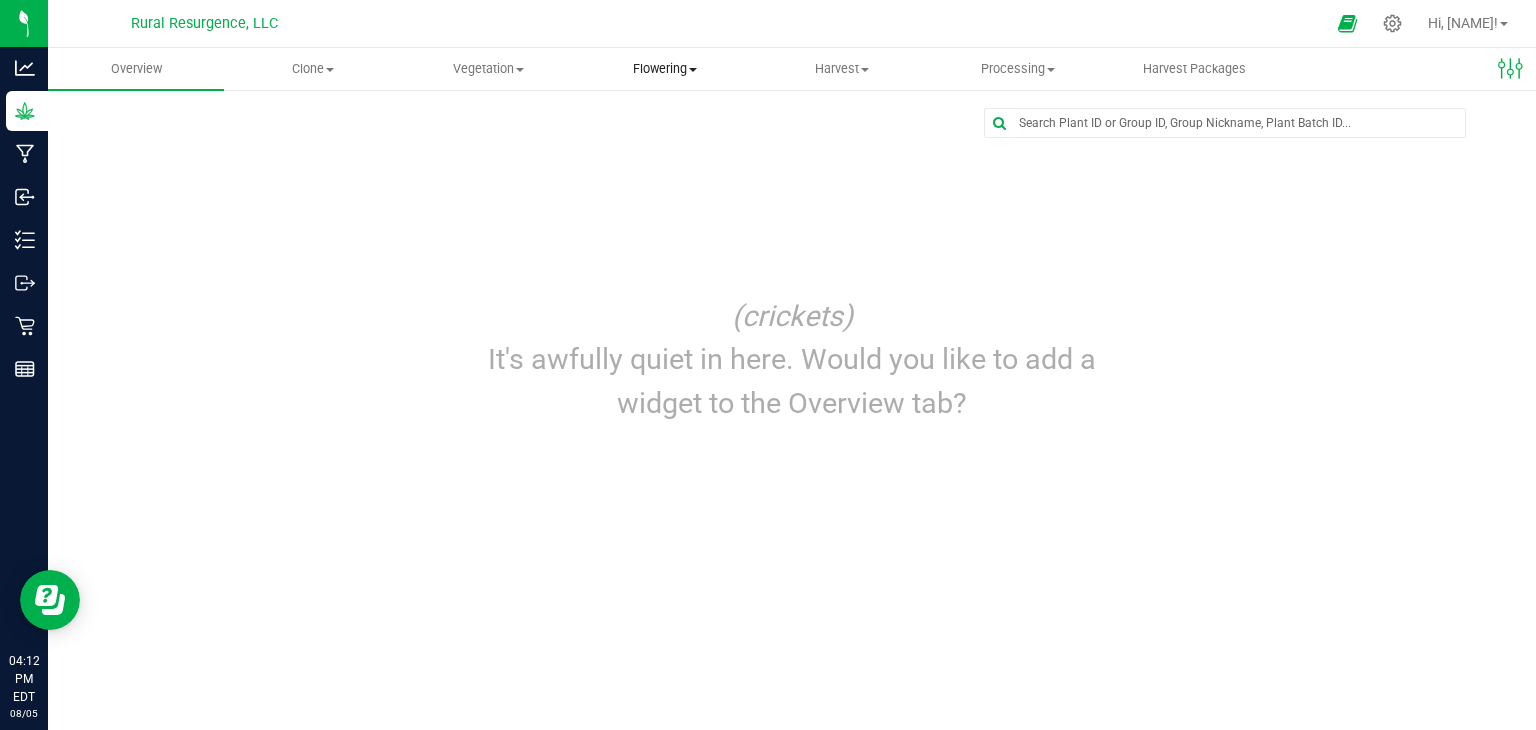 click on "Flowering" at bounding box center (665, 69) 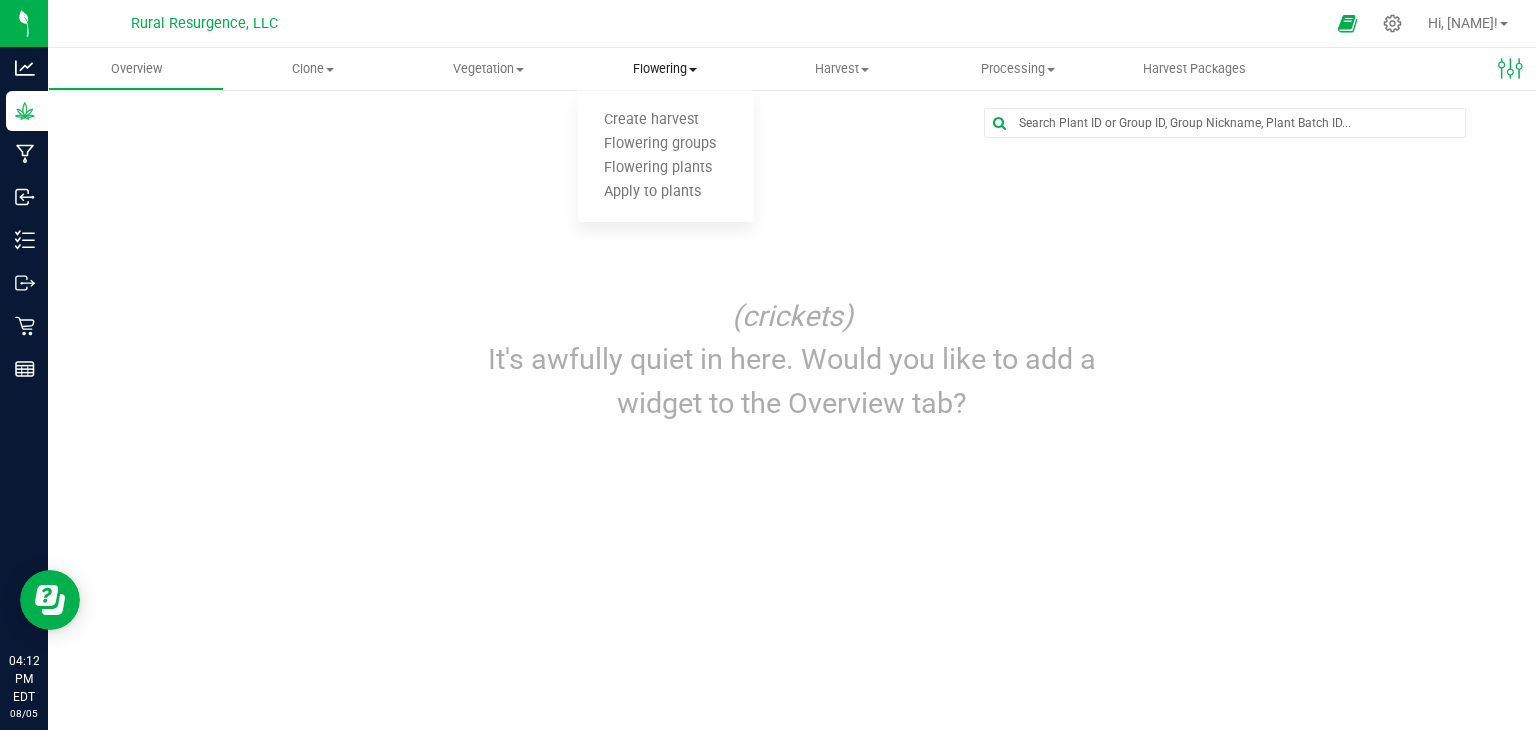 click on "Flowering" at bounding box center (665, 69) 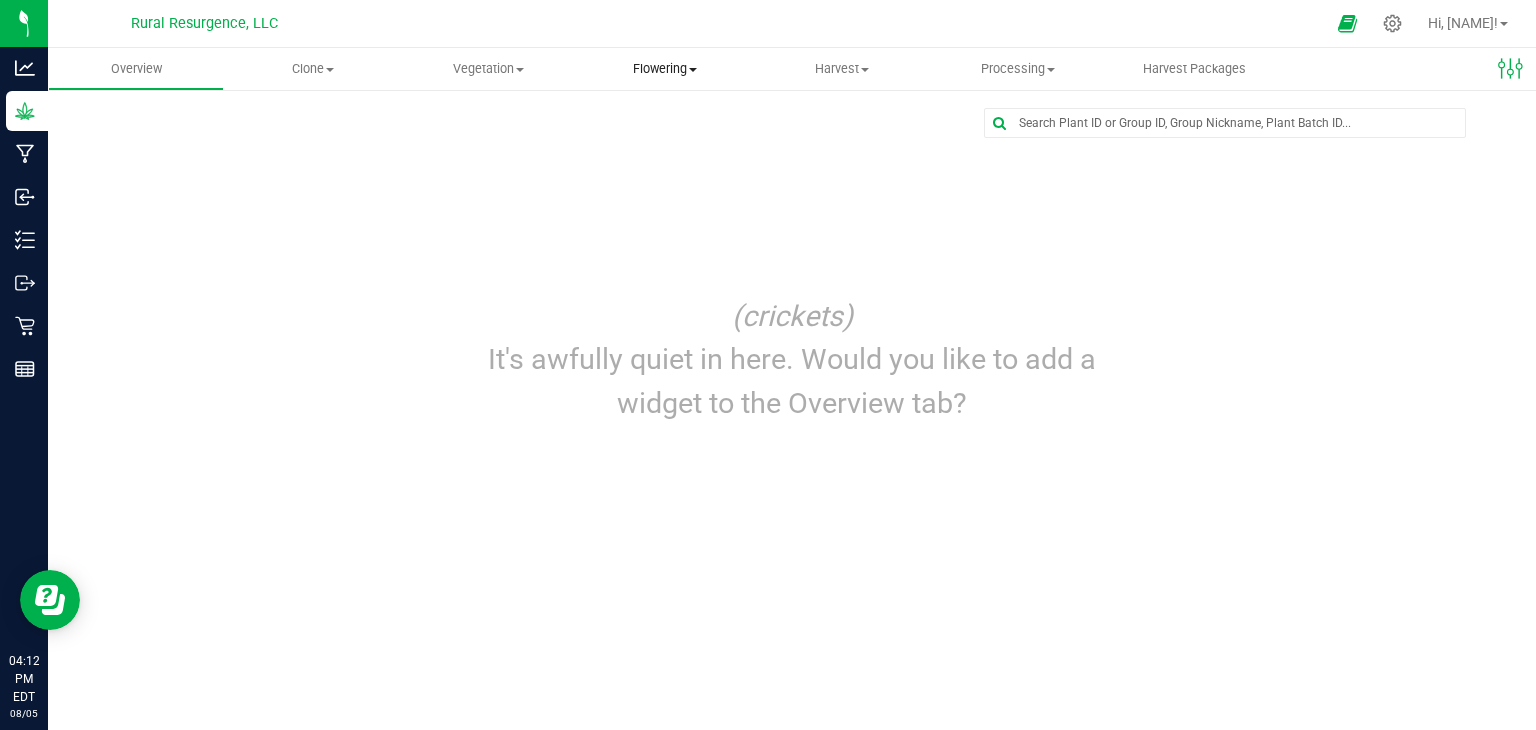 click on "Flowering" at bounding box center [665, 69] 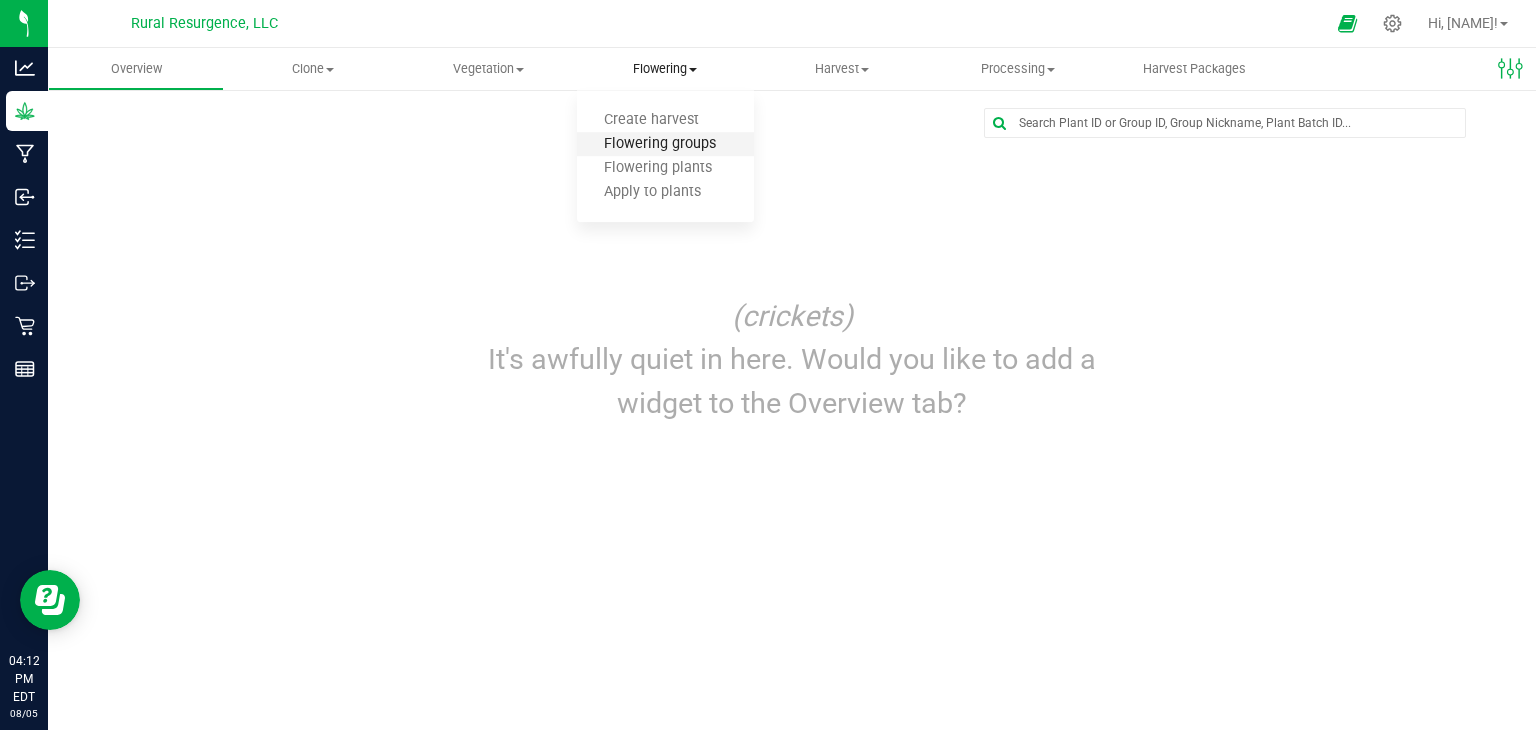 click on "Flowering groups" at bounding box center (660, 144) 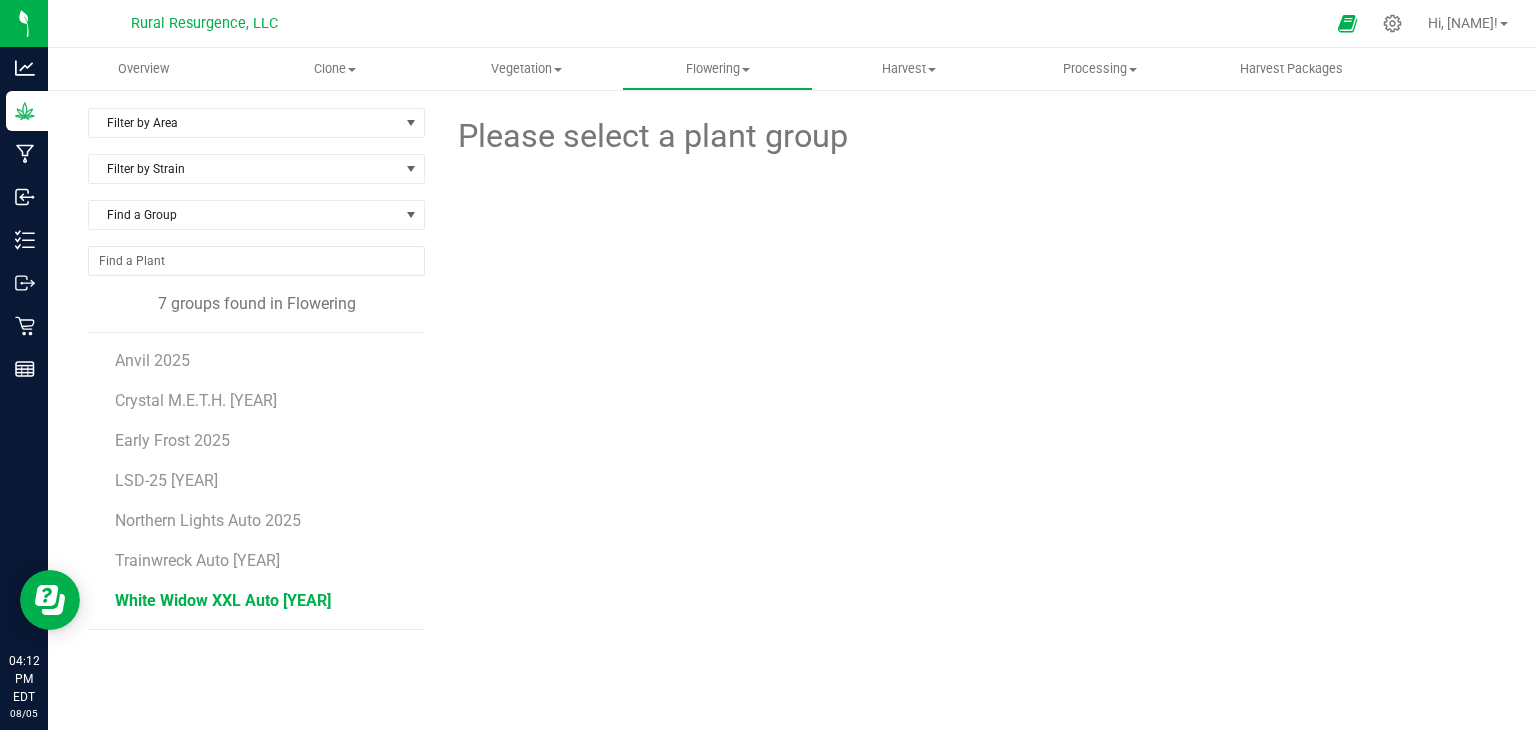 click on "White Widow XXL Auto [YEAR]" at bounding box center [223, 600] 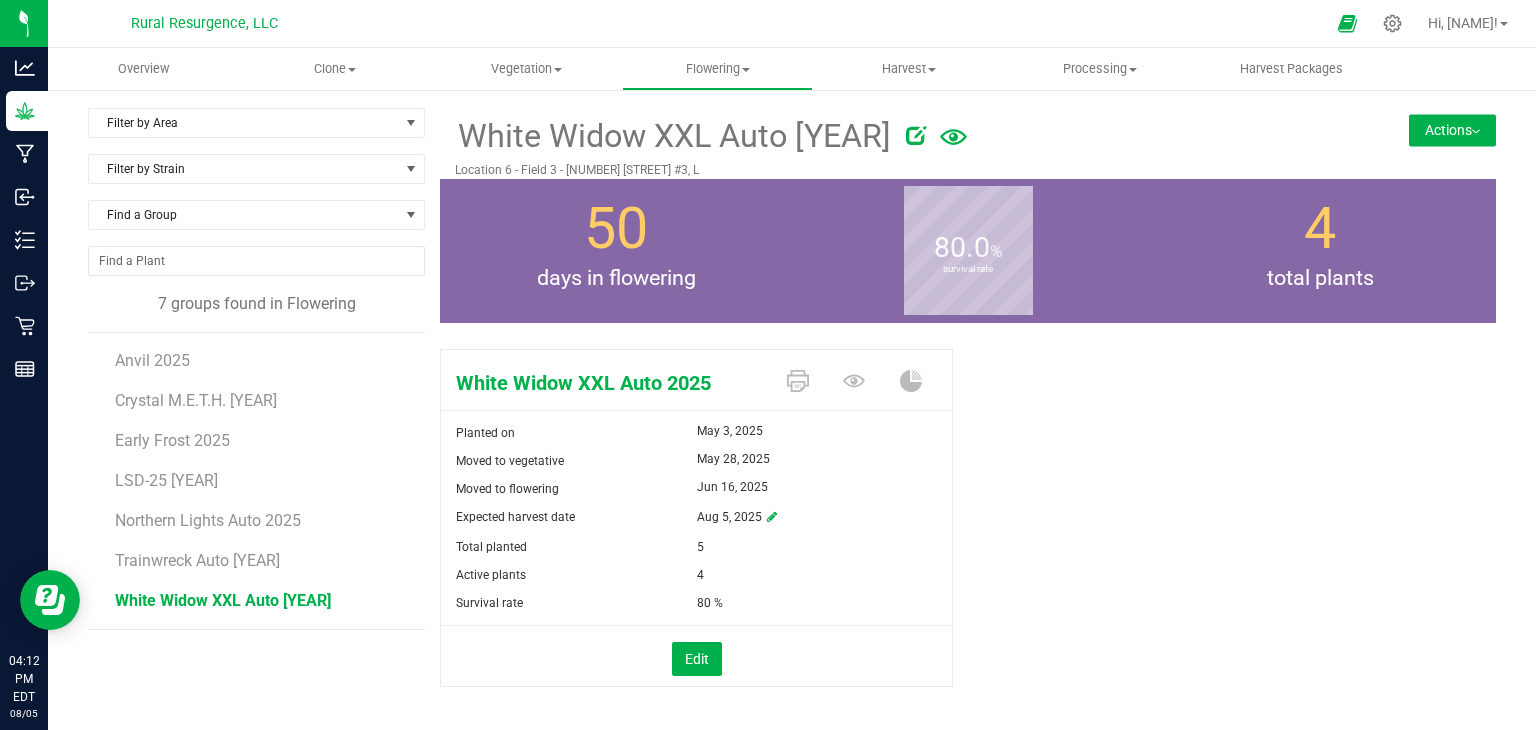 click at bounding box center (1476, 132) 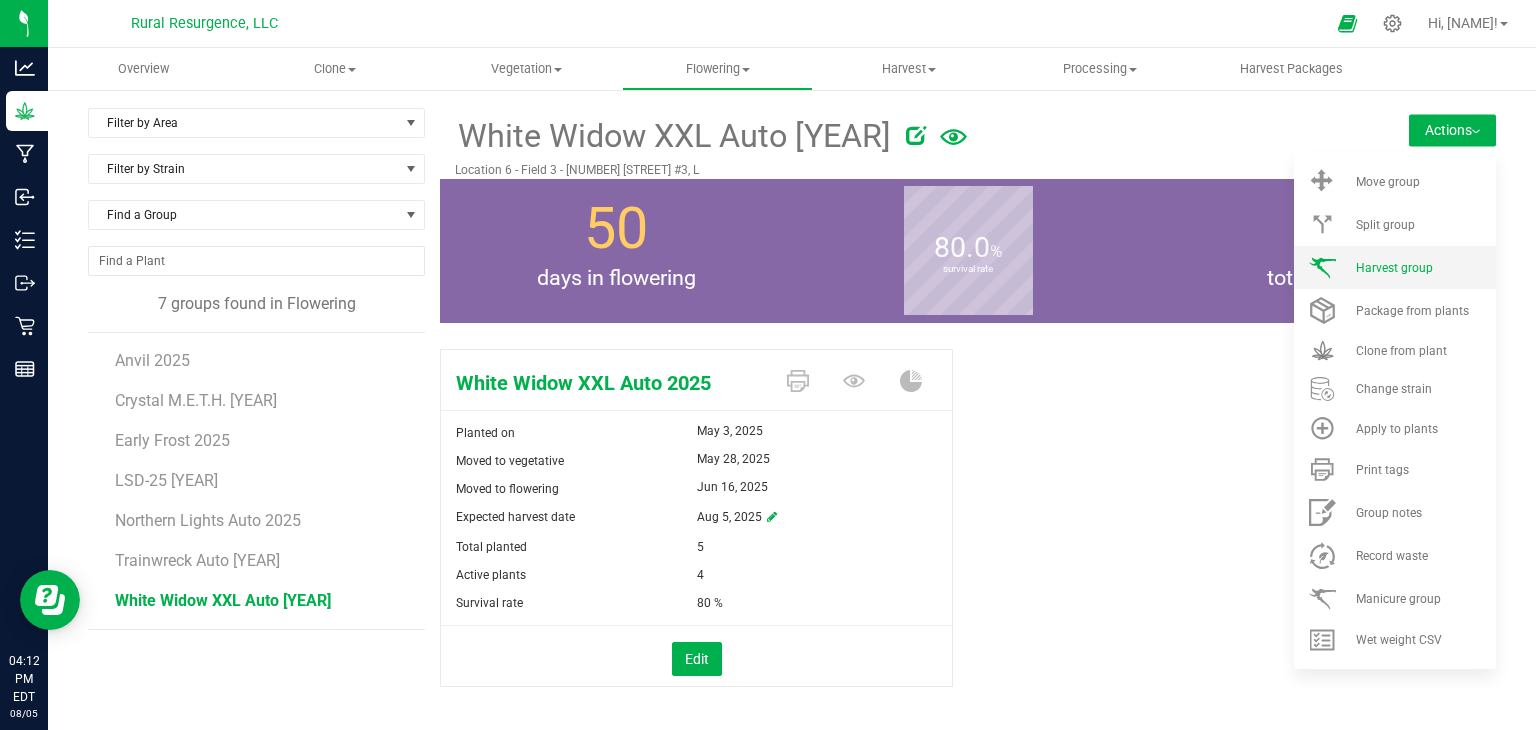 click on "Harvest group" at bounding box center [1395, 267] 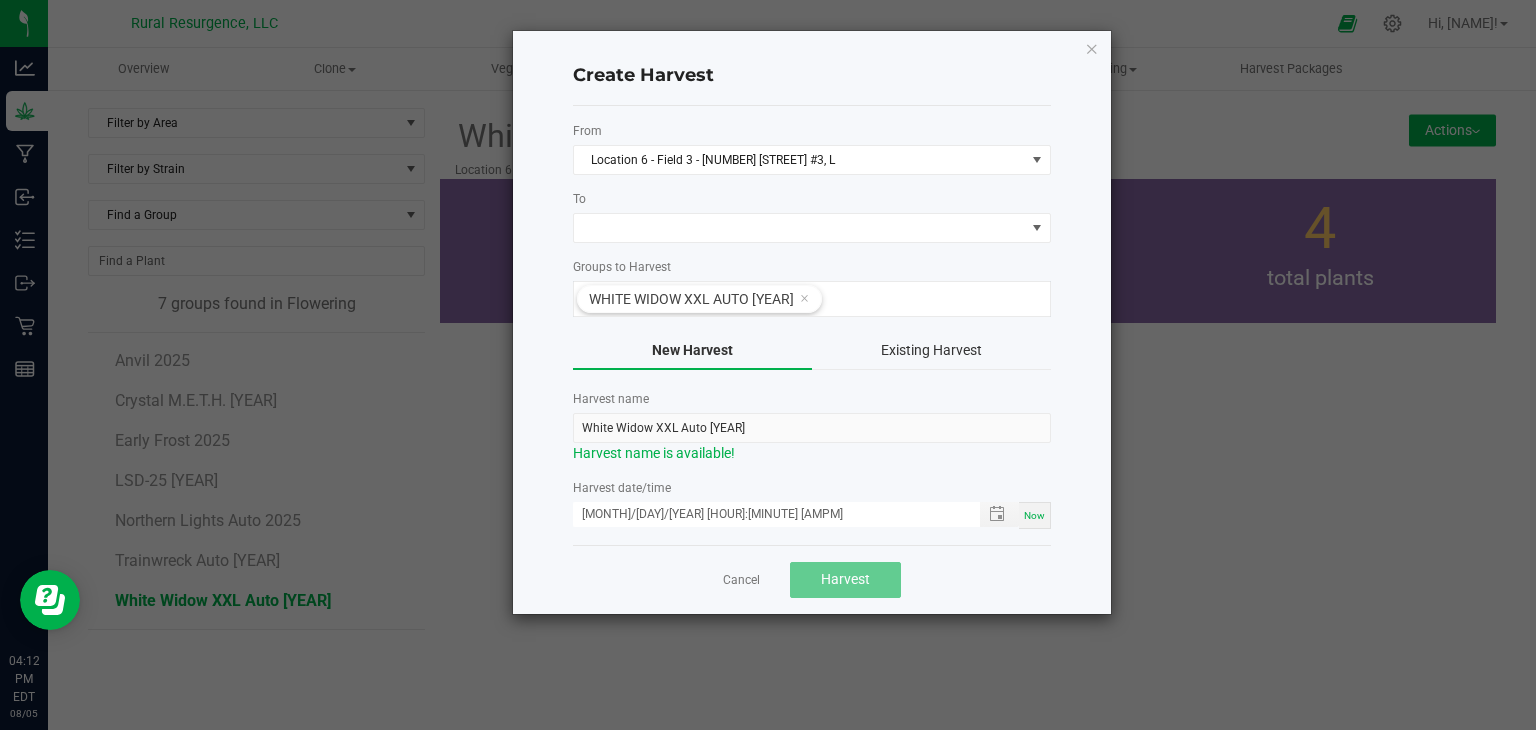 click on "From Location 6 - Field 3 - [NUMBER] [STREET] #3, L To Groups to Harvest White Widow XXL Auto [YEAR] New Harvest Existing Harvest Harvest name White Widow XXL Auto [YEAR] Harvest name is available! Harvest date/time [MONTH]/[DAY]/[YEAR] [HOUR]:[MINUTE] [AMPM] Now" 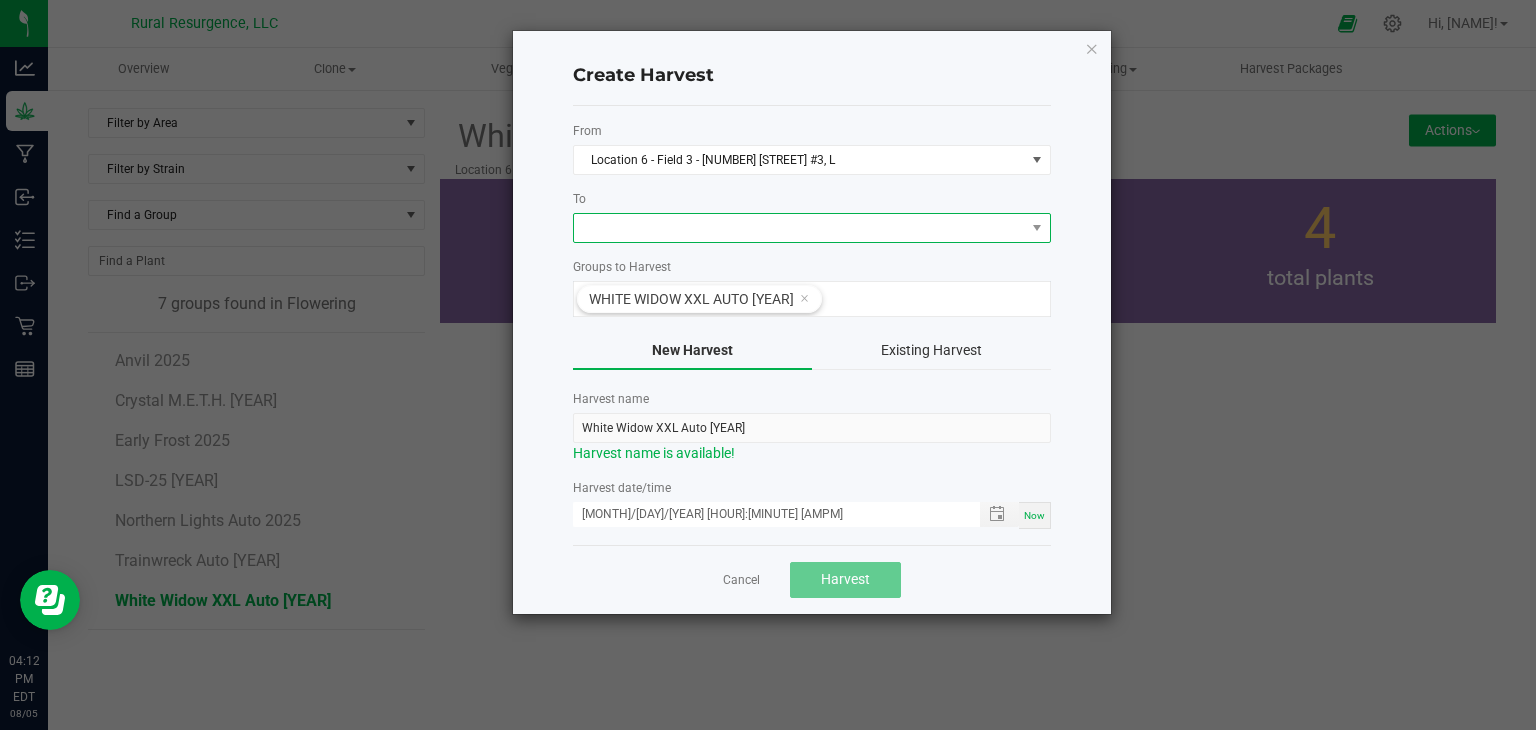click at bounding box center [799, 228] 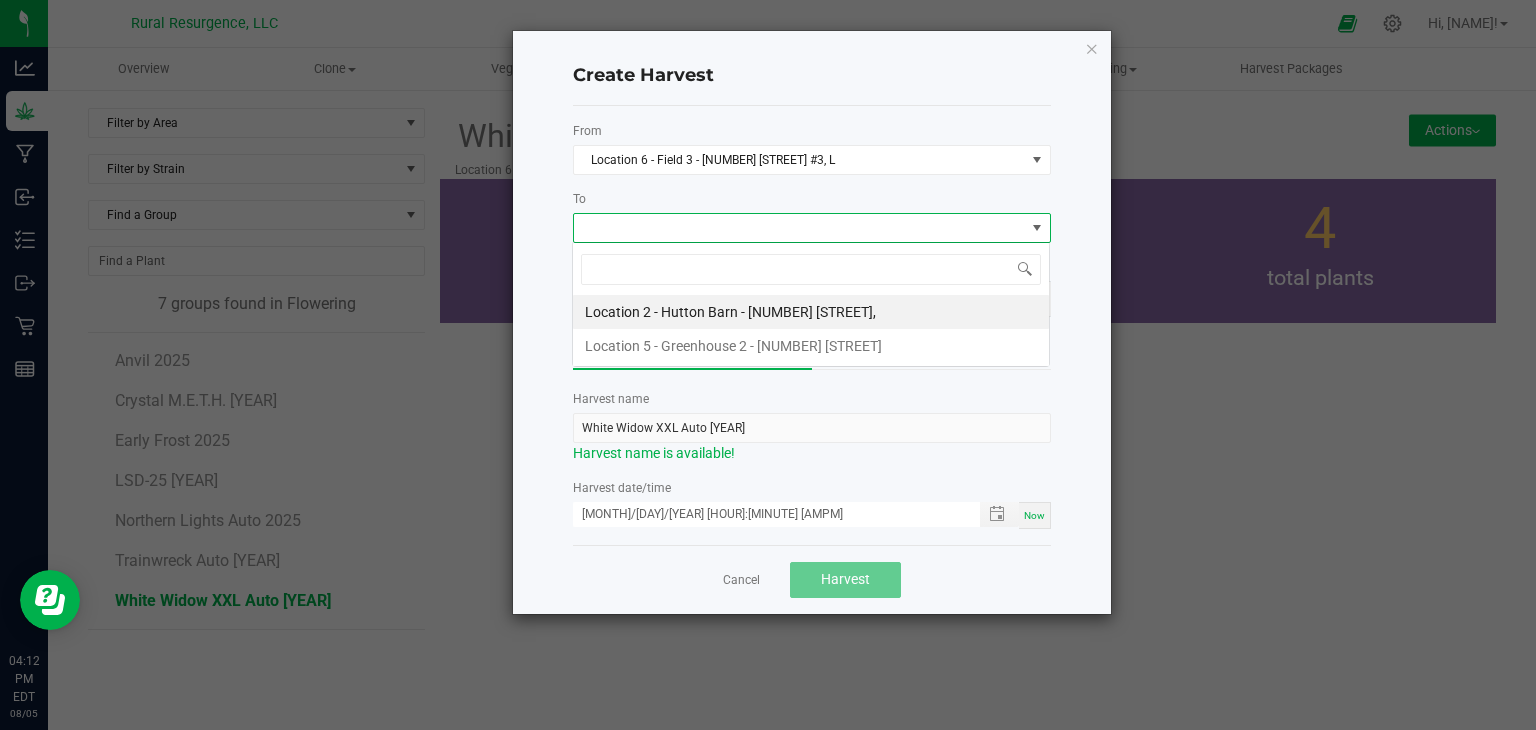 scroll, scrollTop: 99970, scrollLeft: 99521, axis: both 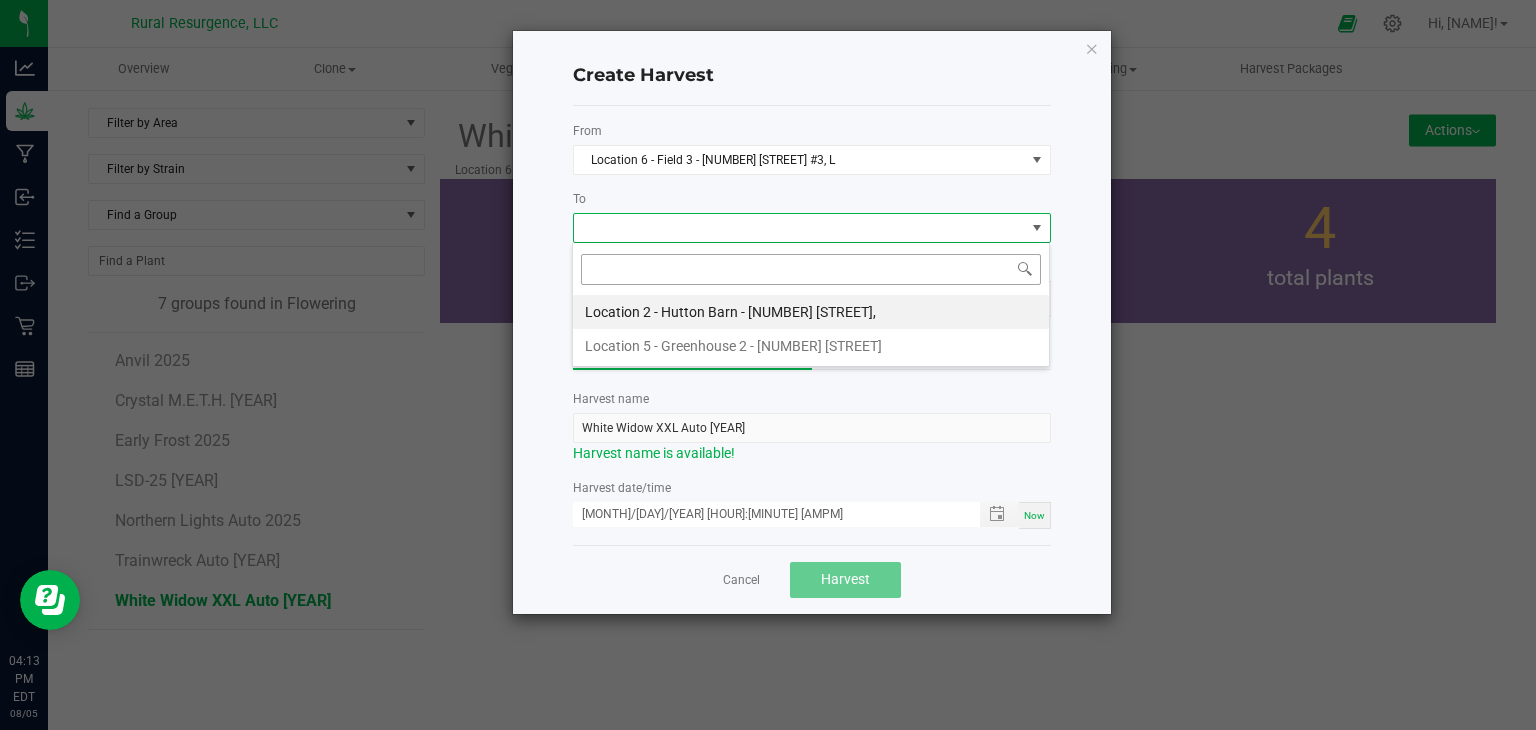 click 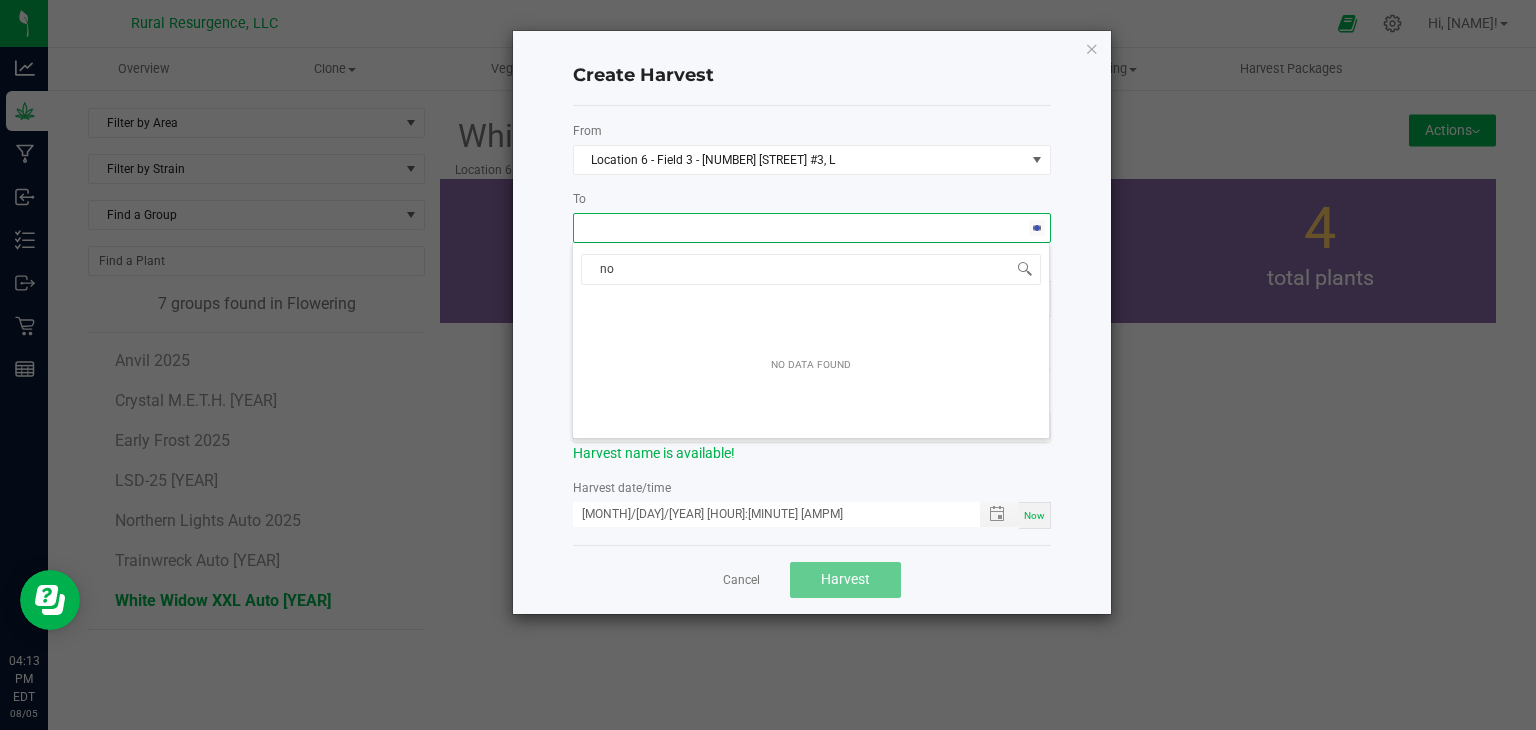 type on "n" 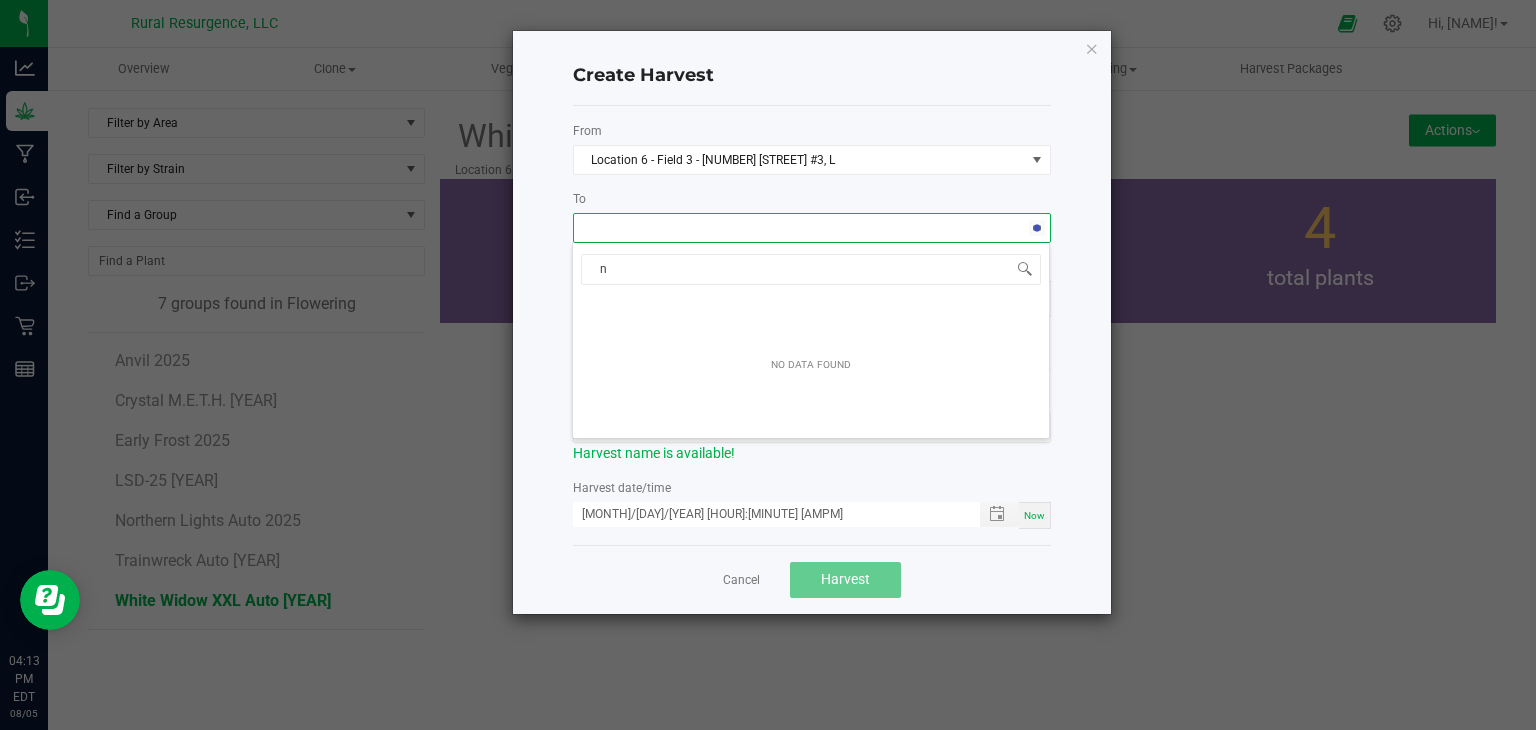 type 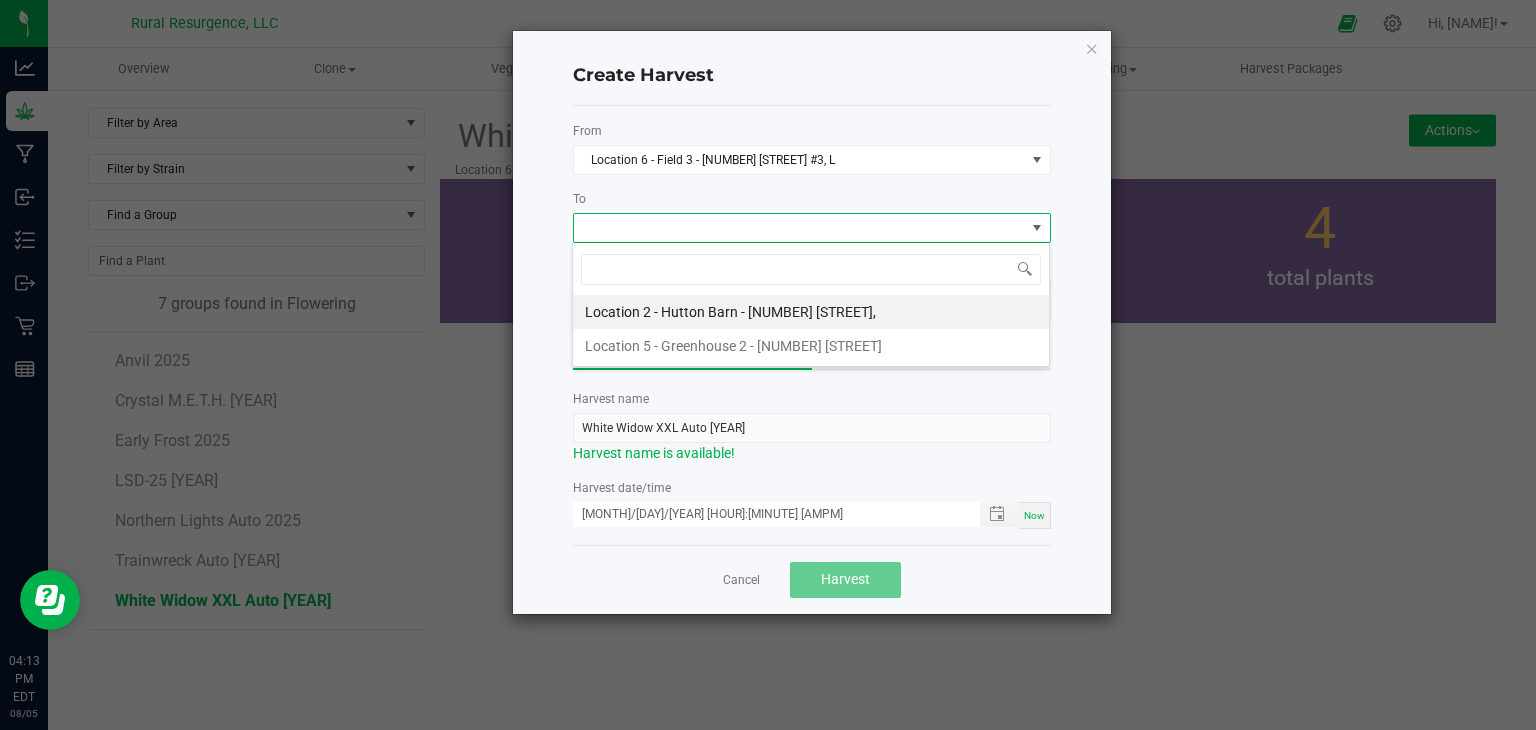 click on "Create Harvest From Location 6 - Field 3 - [NUMBER] [STREET] #3, L To Groups to Harvest White Widow XXL Auto [YEAR] New Harvest Existing Harvest Harvest name White Widow XXL Auto [YEAR] Harvest name is available! Harvest date/time [MONTH]/[DAY]/[YEAR] [HOUR]:[MINUTE] [AMPM] Now Cancel Harvest" 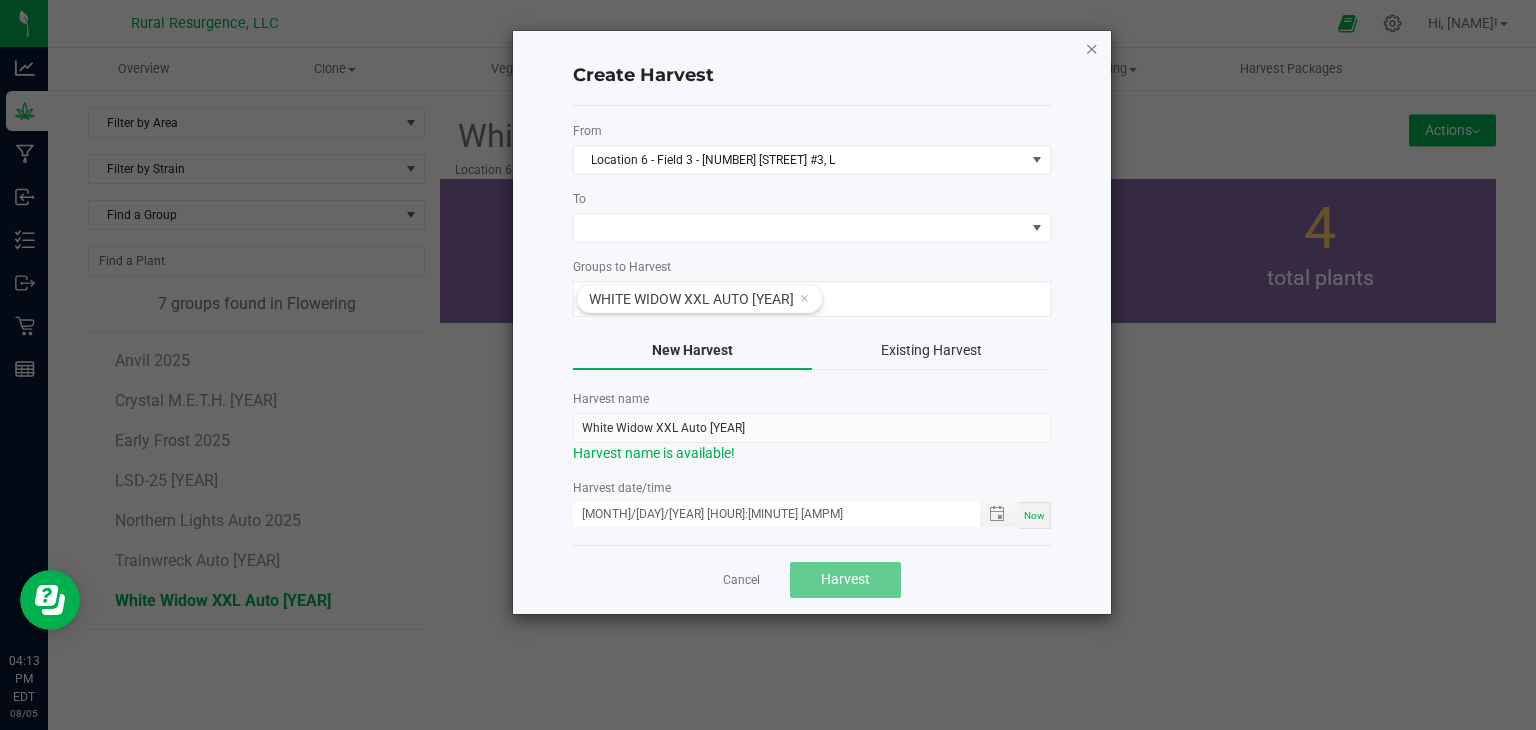click 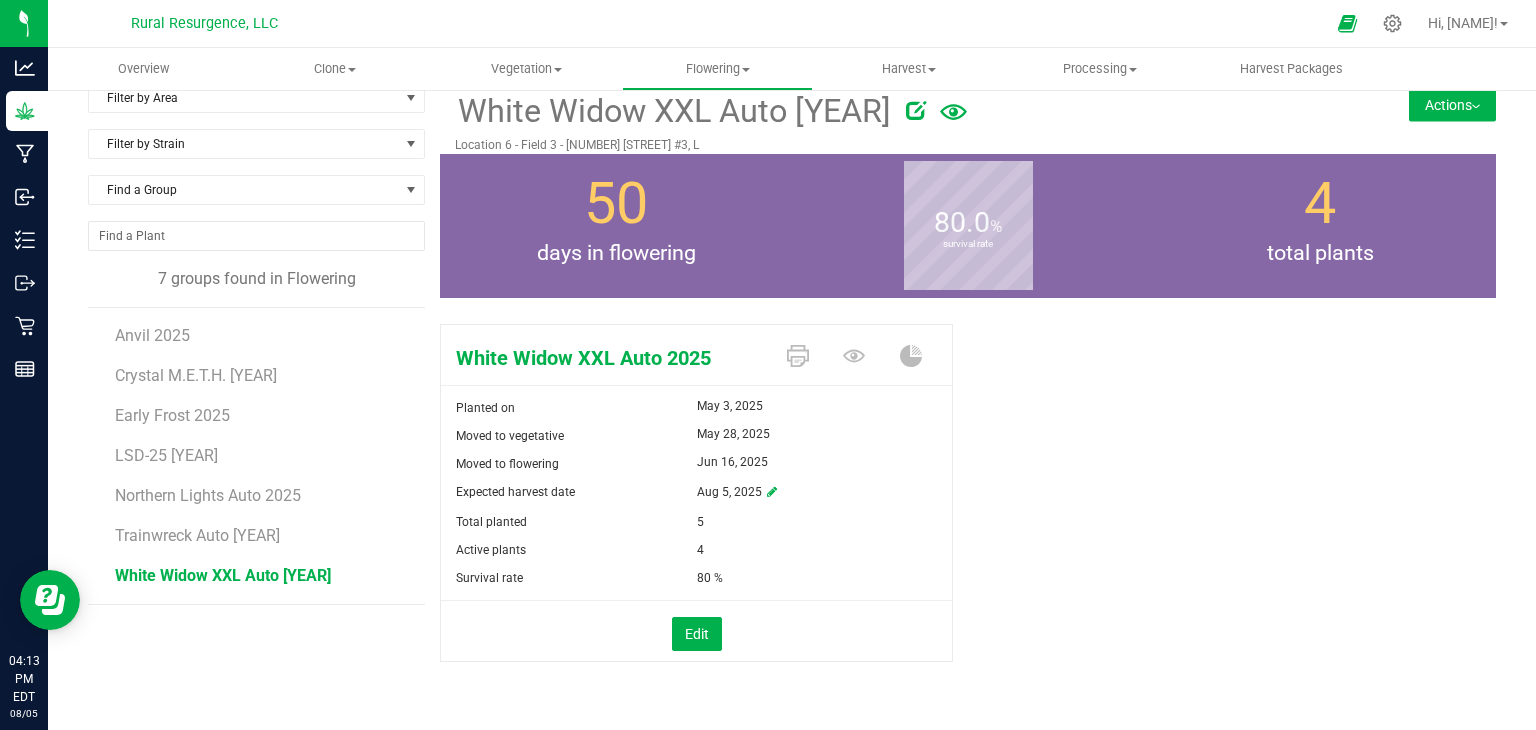 scroll, scrollTop: 0, scrollLeft: 0, axis: both 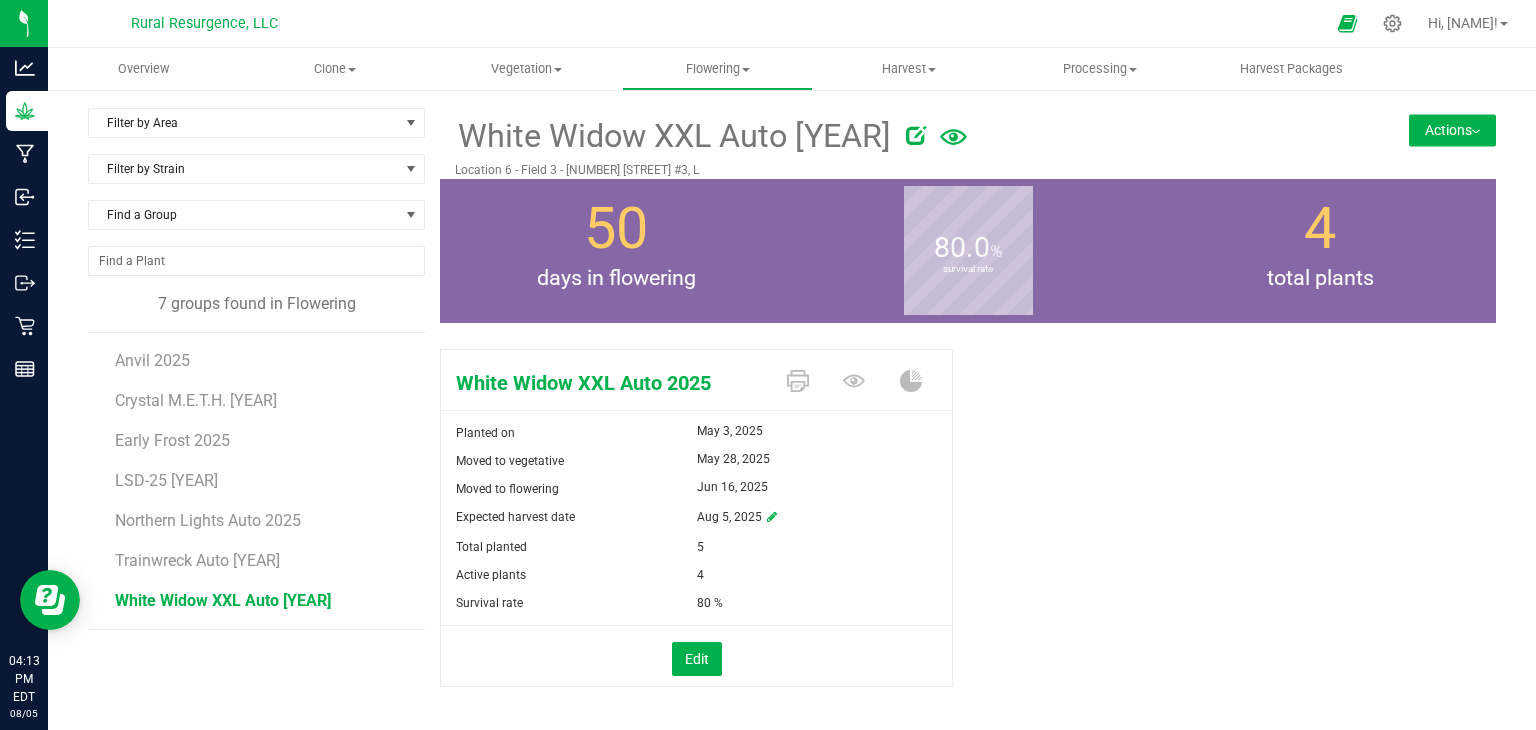 click on "Actions" at bounding box center (1452, 130) 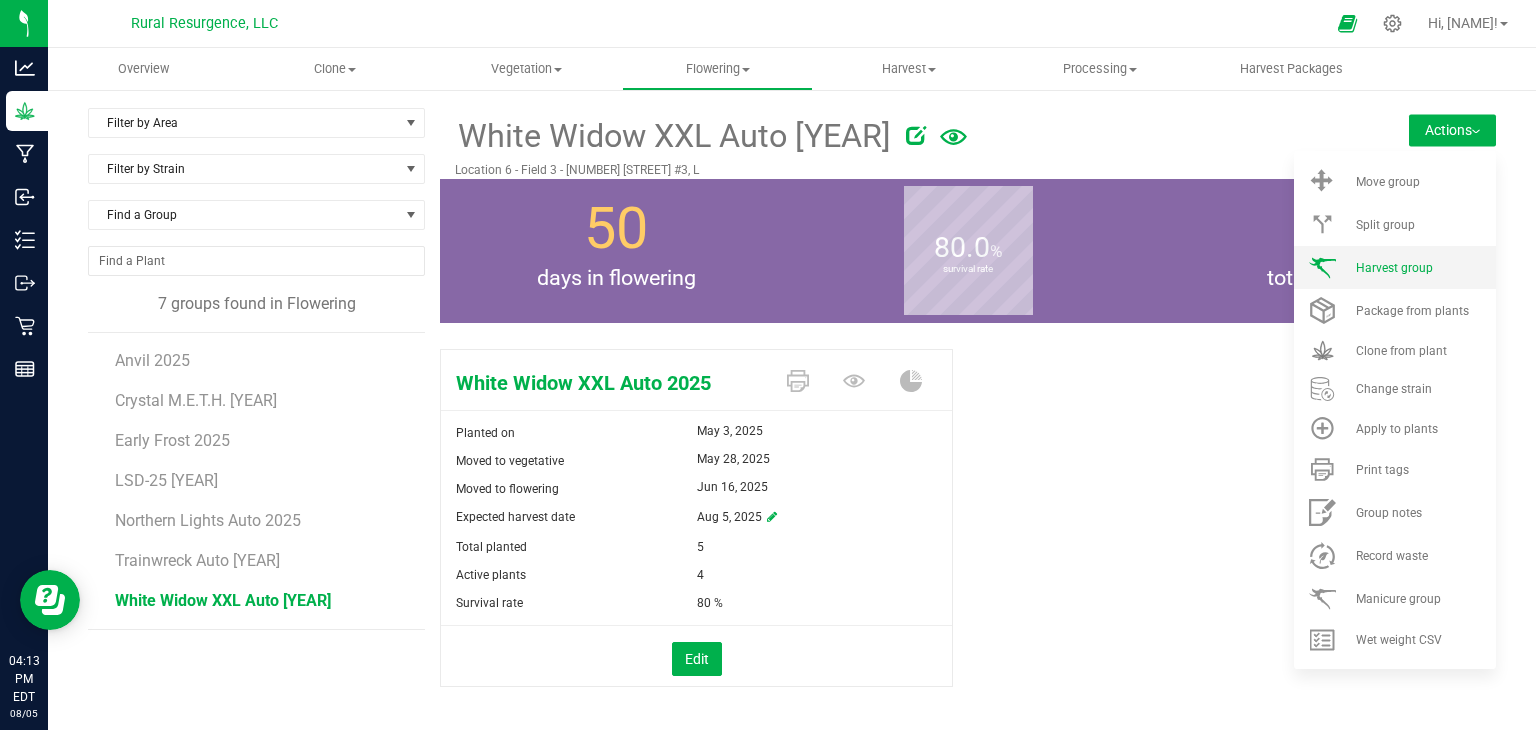 click on "Harvest group" at bounding box center [1395, 267] 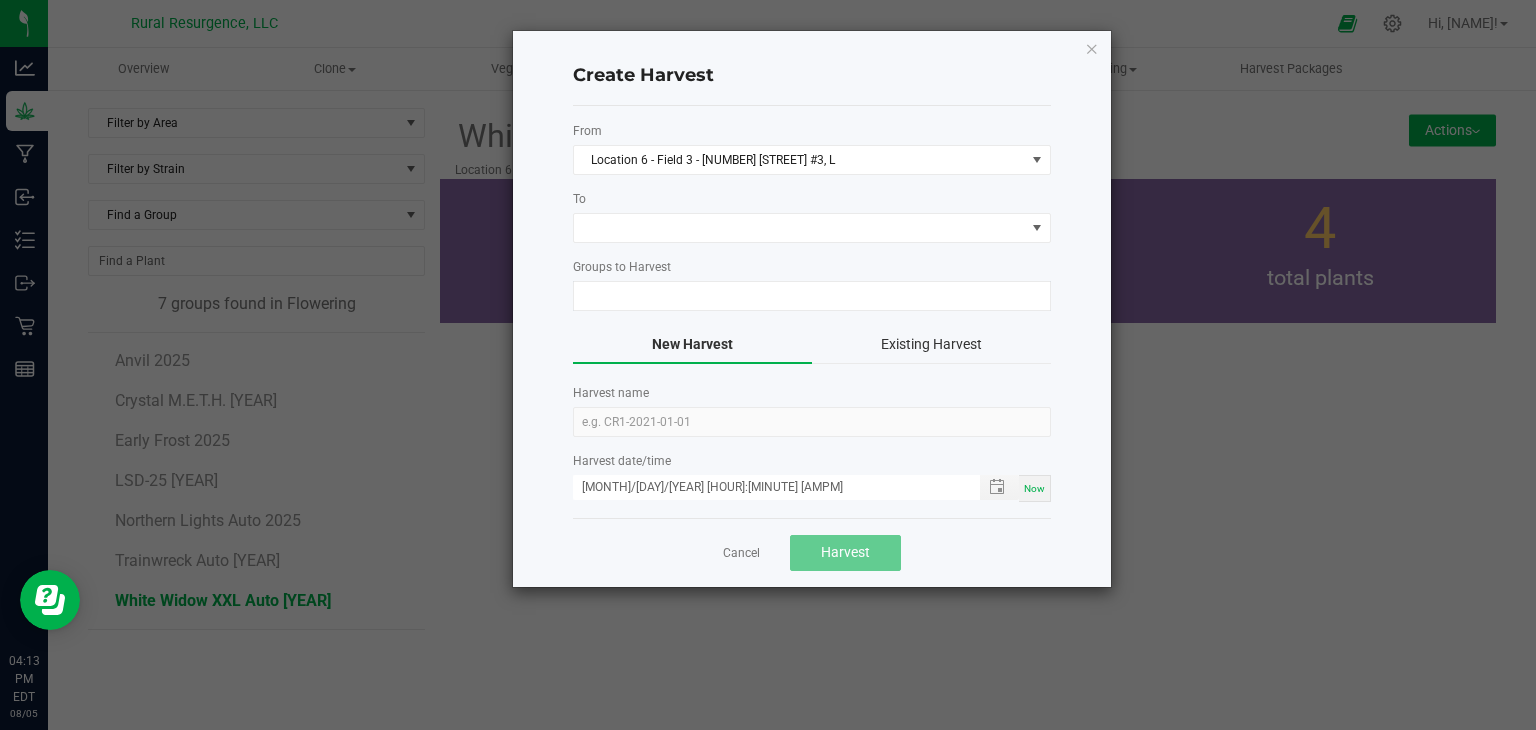 type on "White Widow XXL Auto [YEAR]" 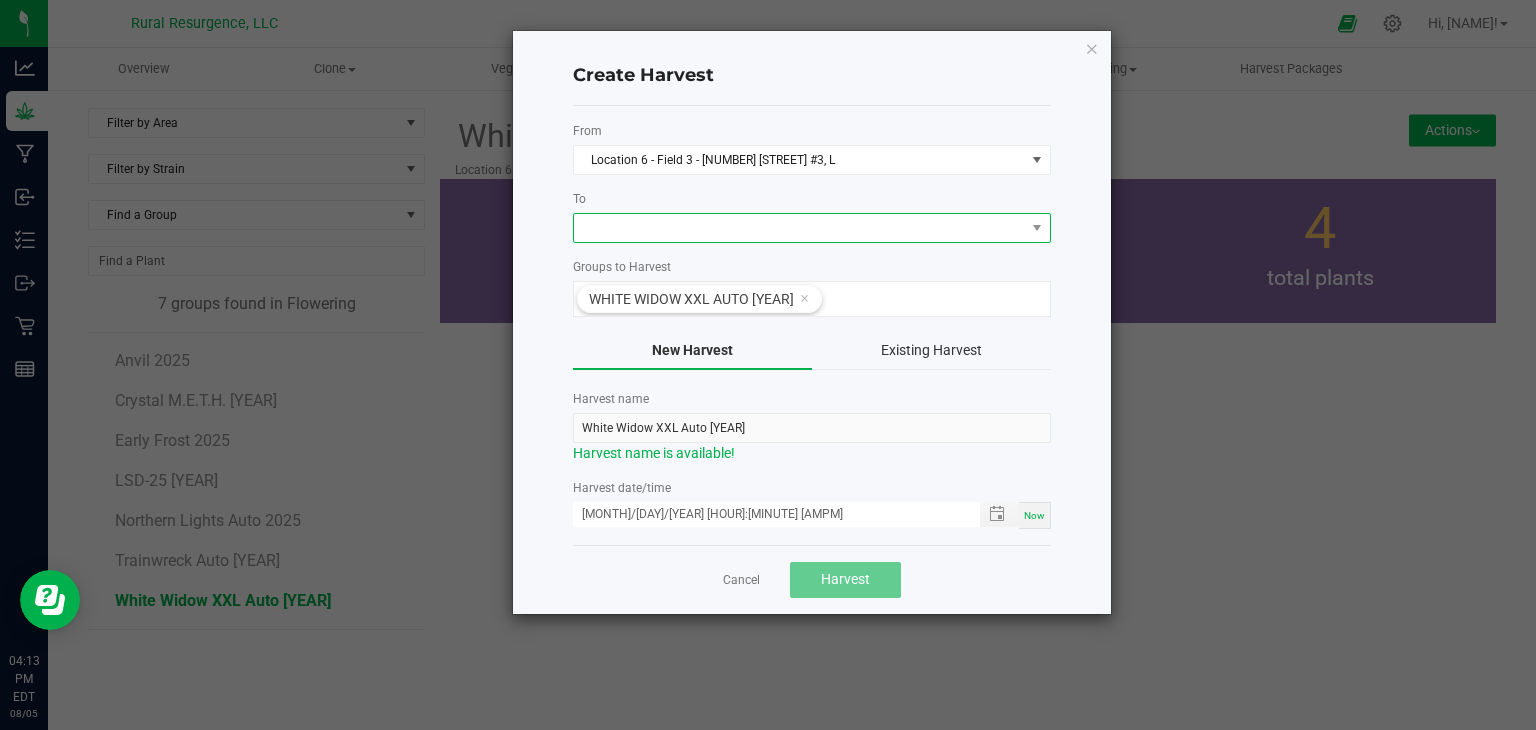 click at bounding box center (799, 228) 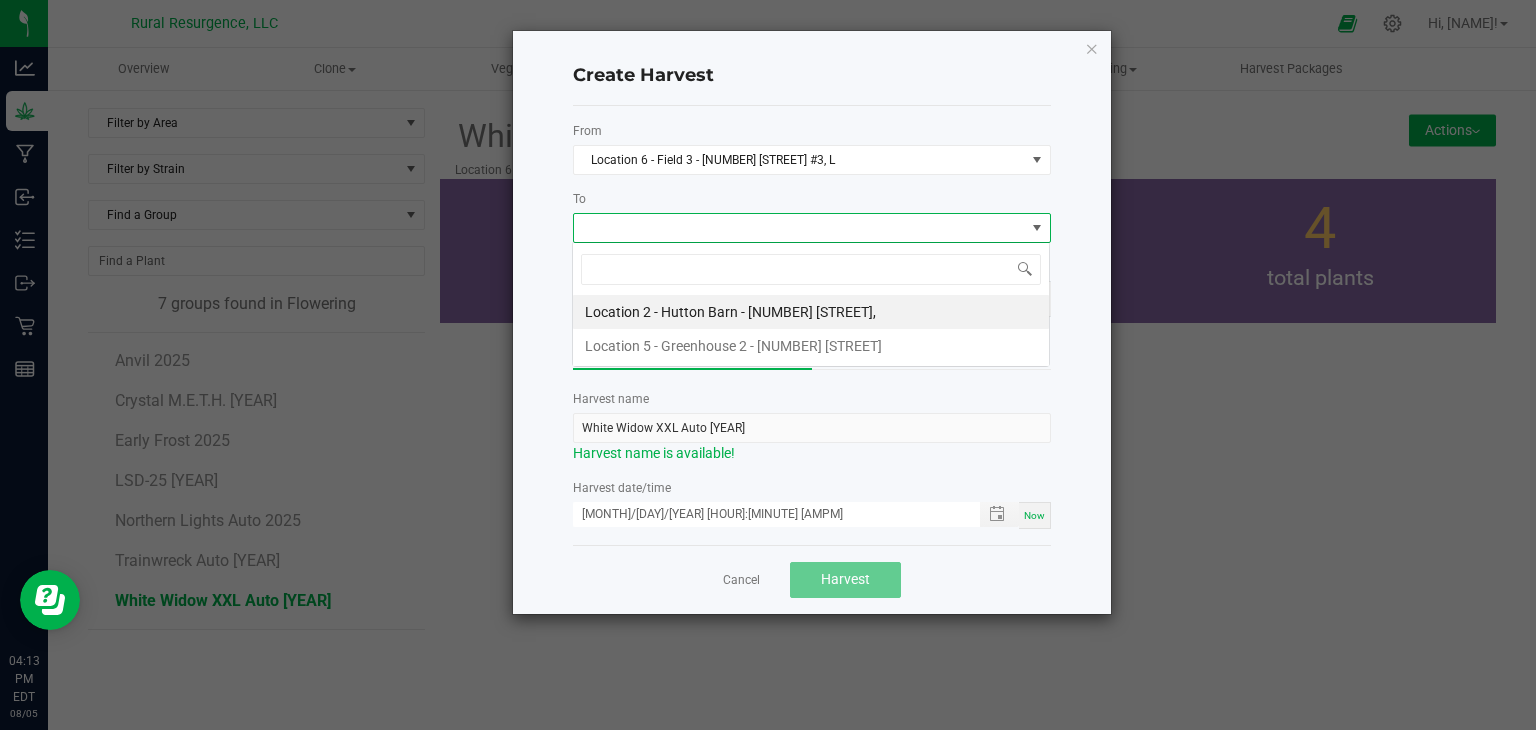 scroll, scrollTop: 99970, scrollLeft: 99521, axis: both 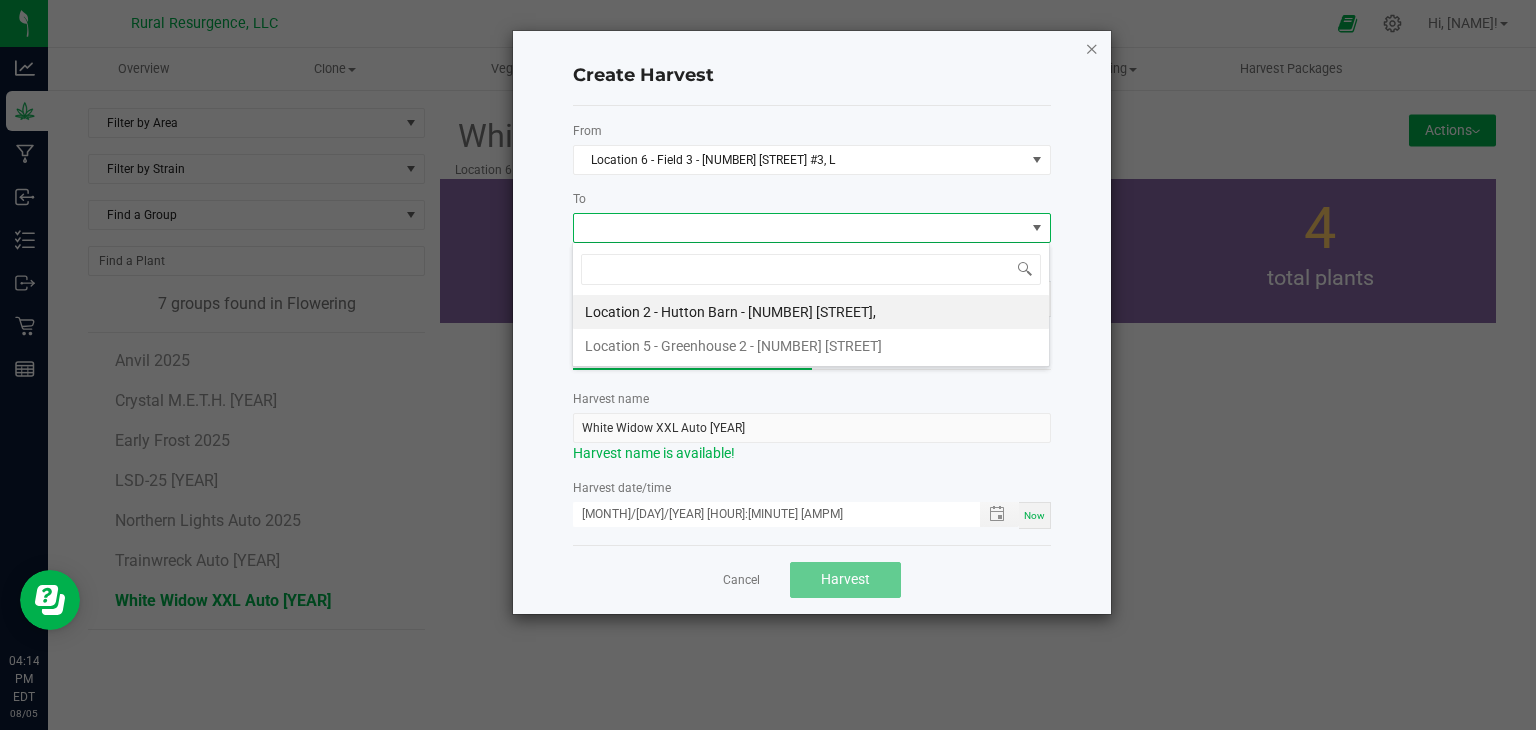 click 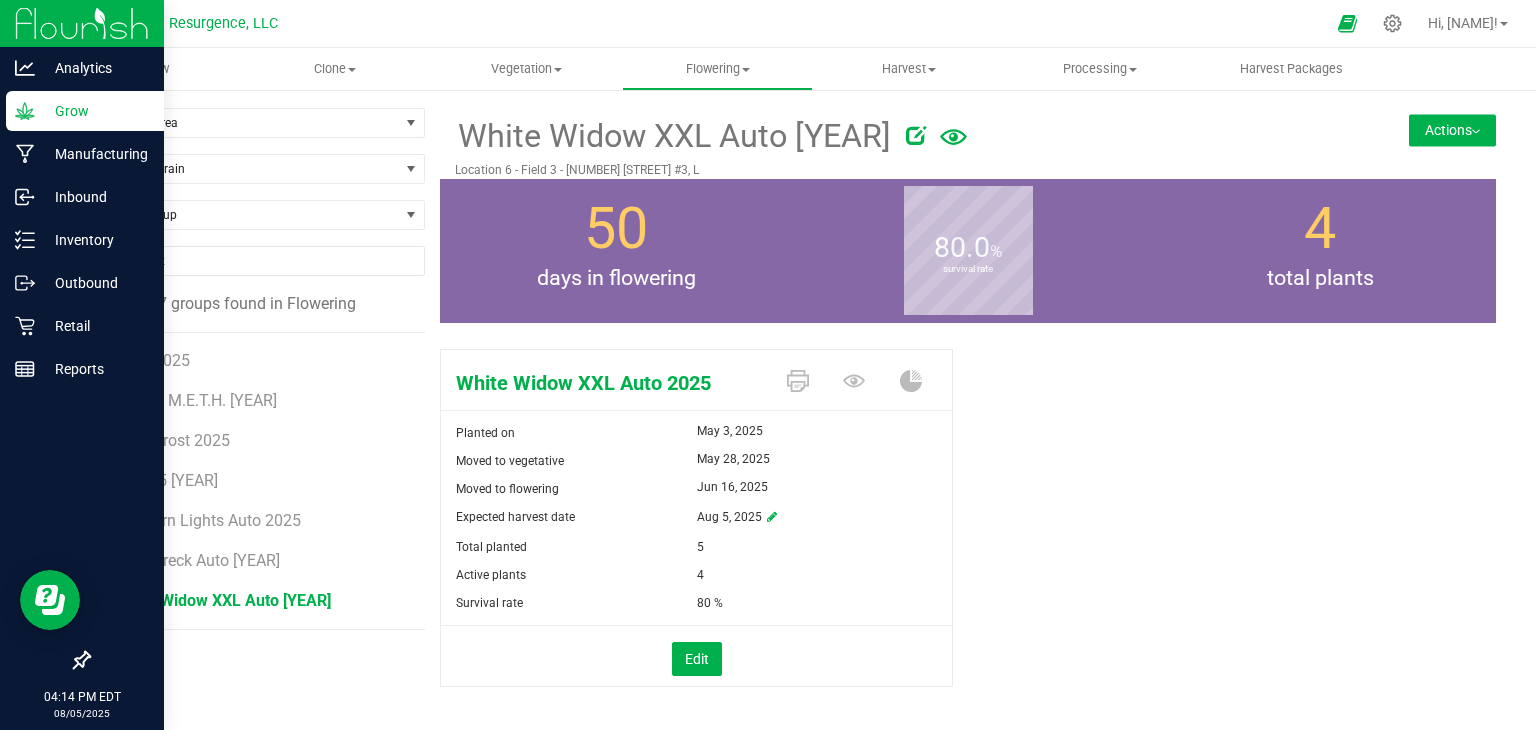 click at bounding box center [82, 23] 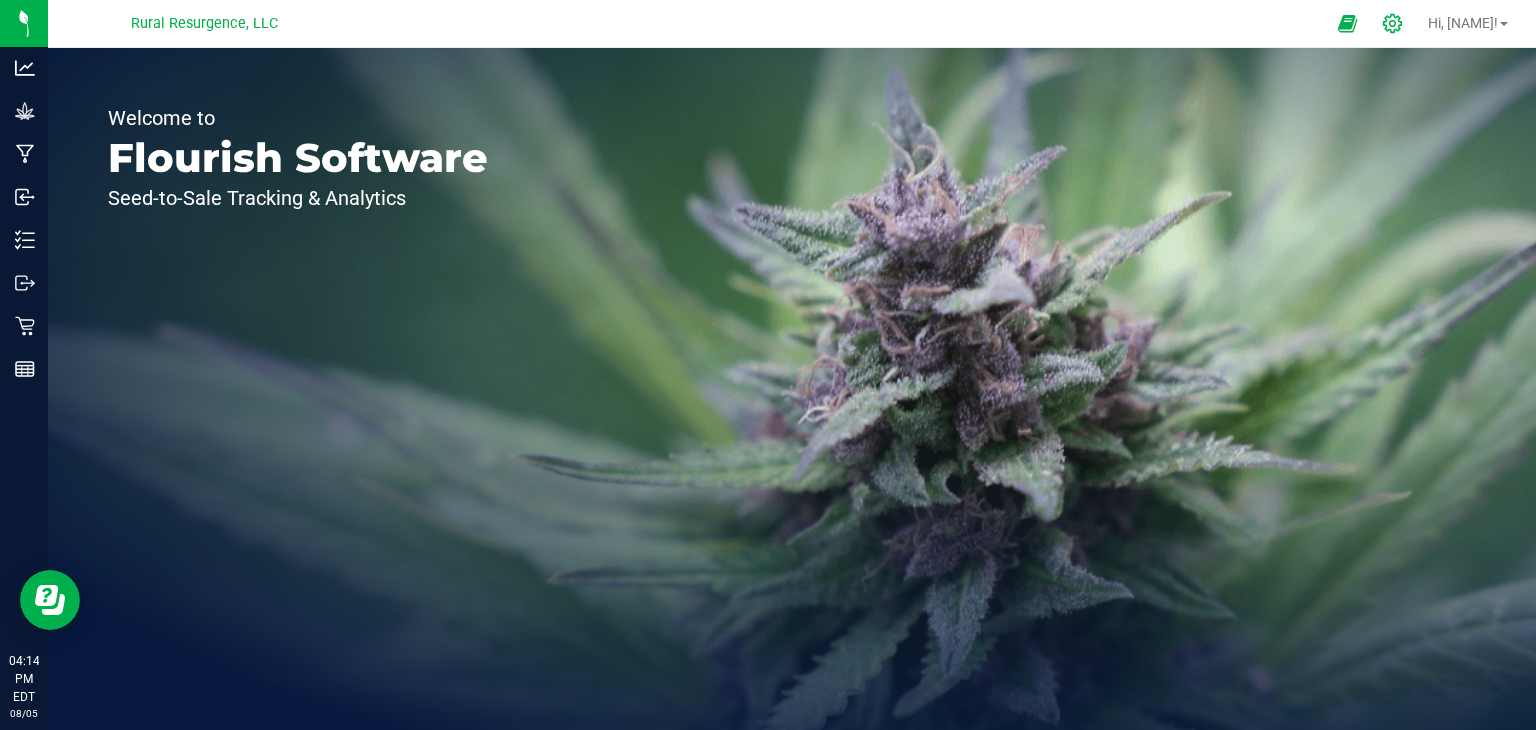 click 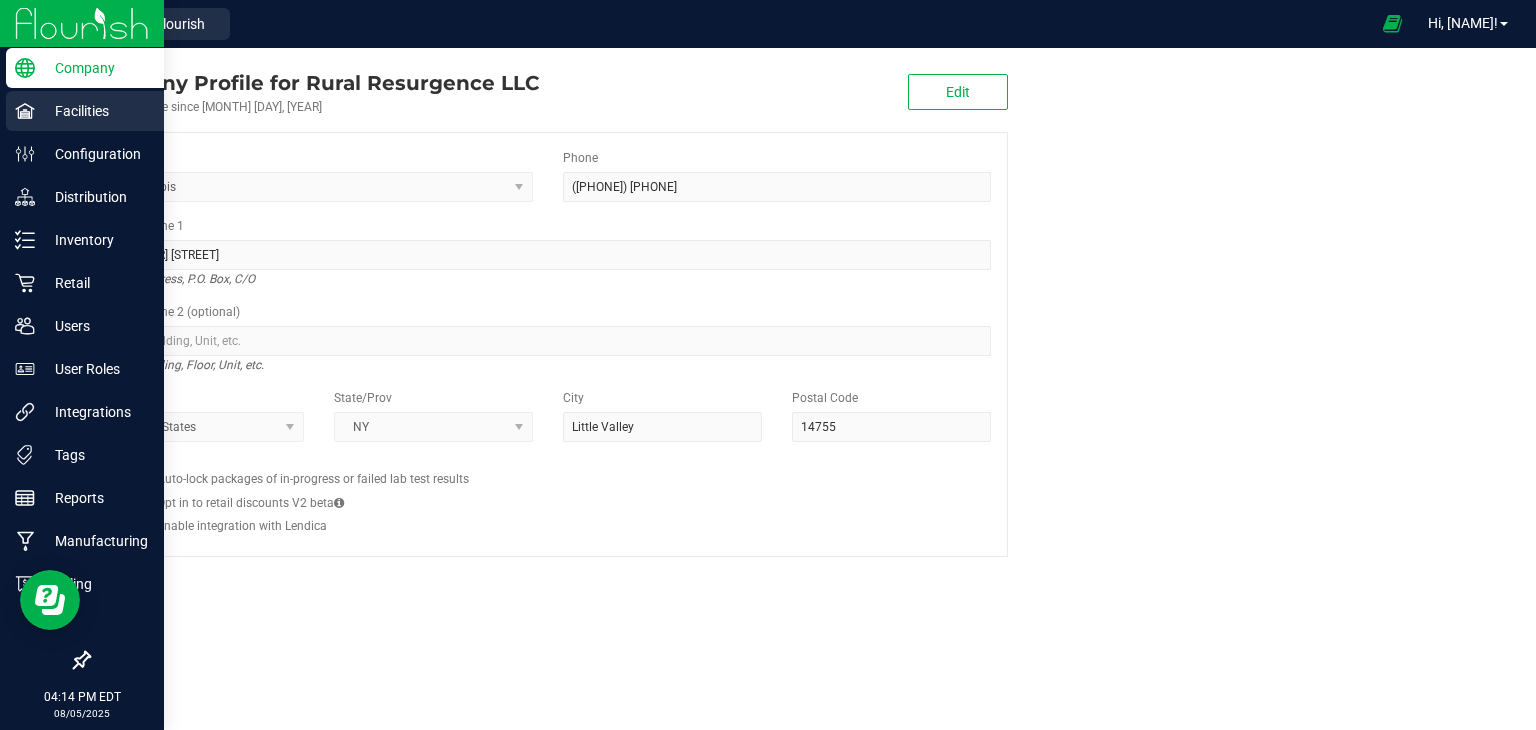 click on "Facilities" at bounding box center [95, 111] 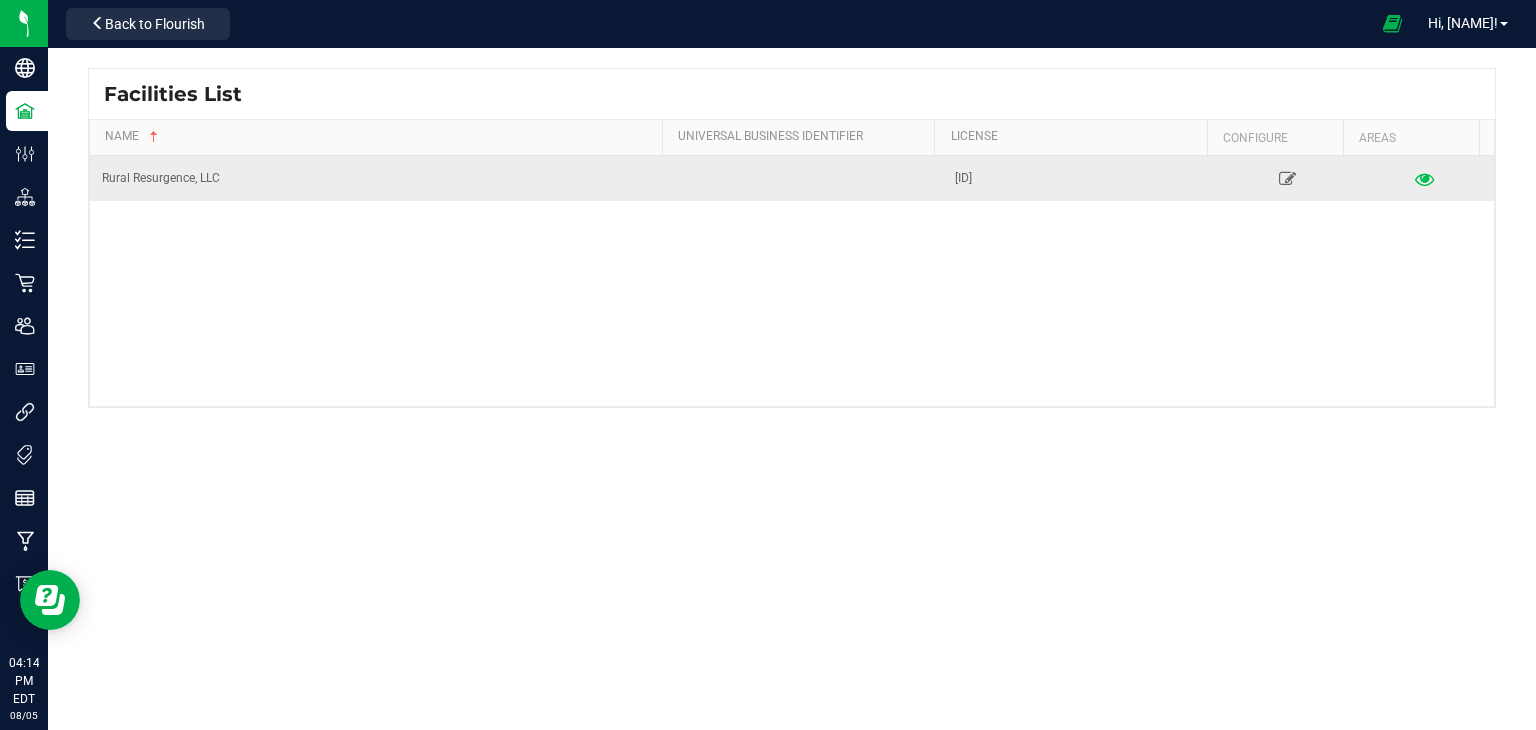 click at bounding box center (1425, 178) 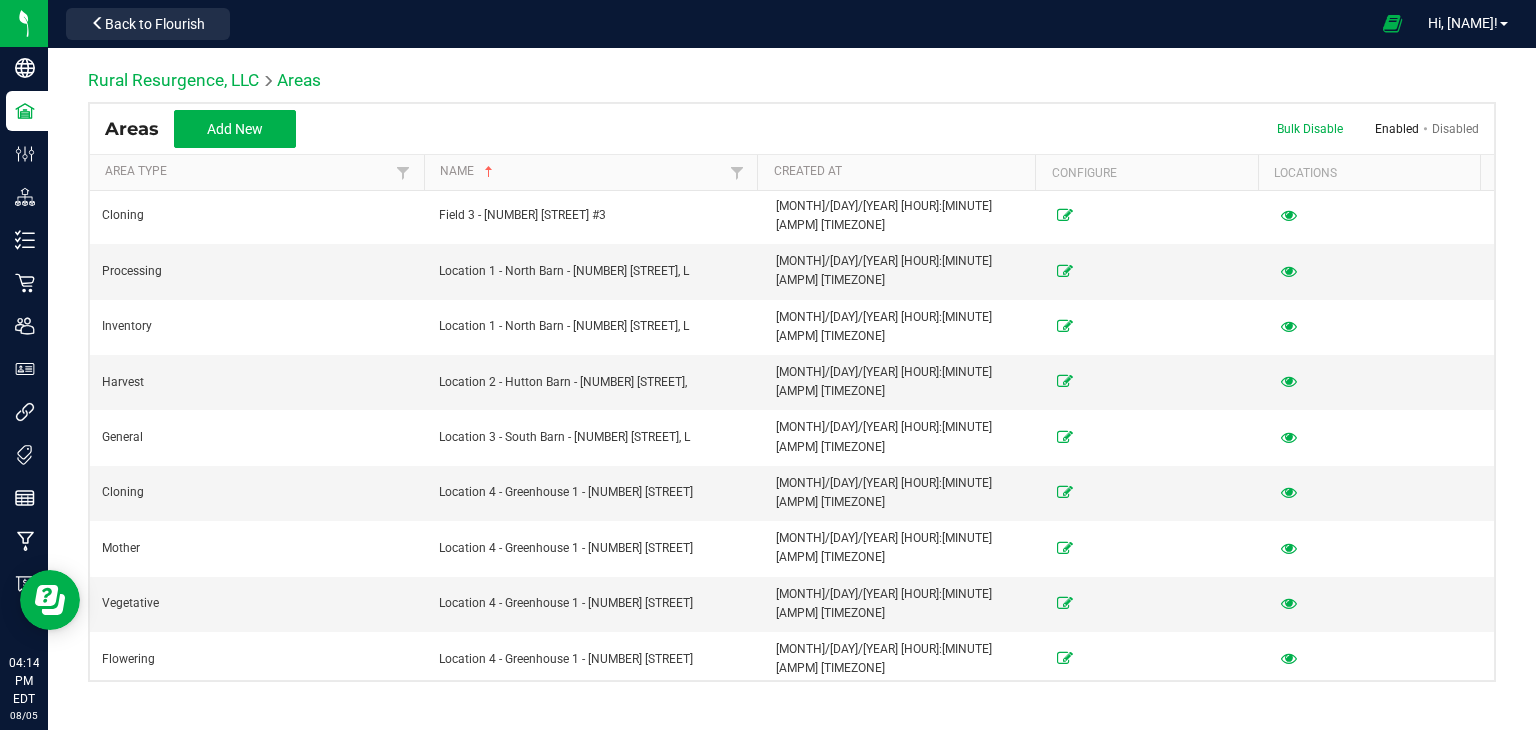 scroll, scrollTop: 0, scrollLeft: 0, axis: both 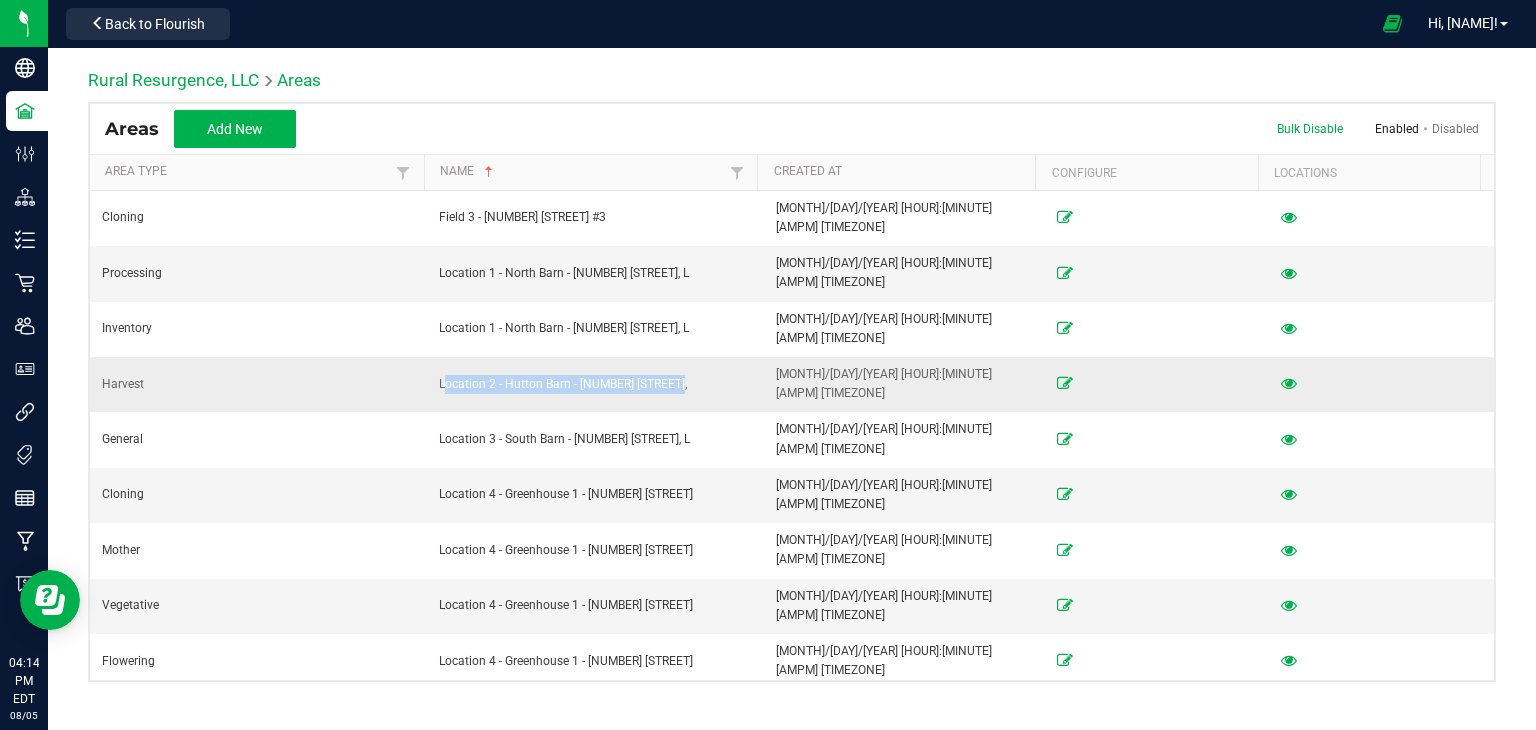 drag, startPoint x: 437, startPoint y: 316, endPoint x: 670, endPoint y: 329, distance: 233.36238 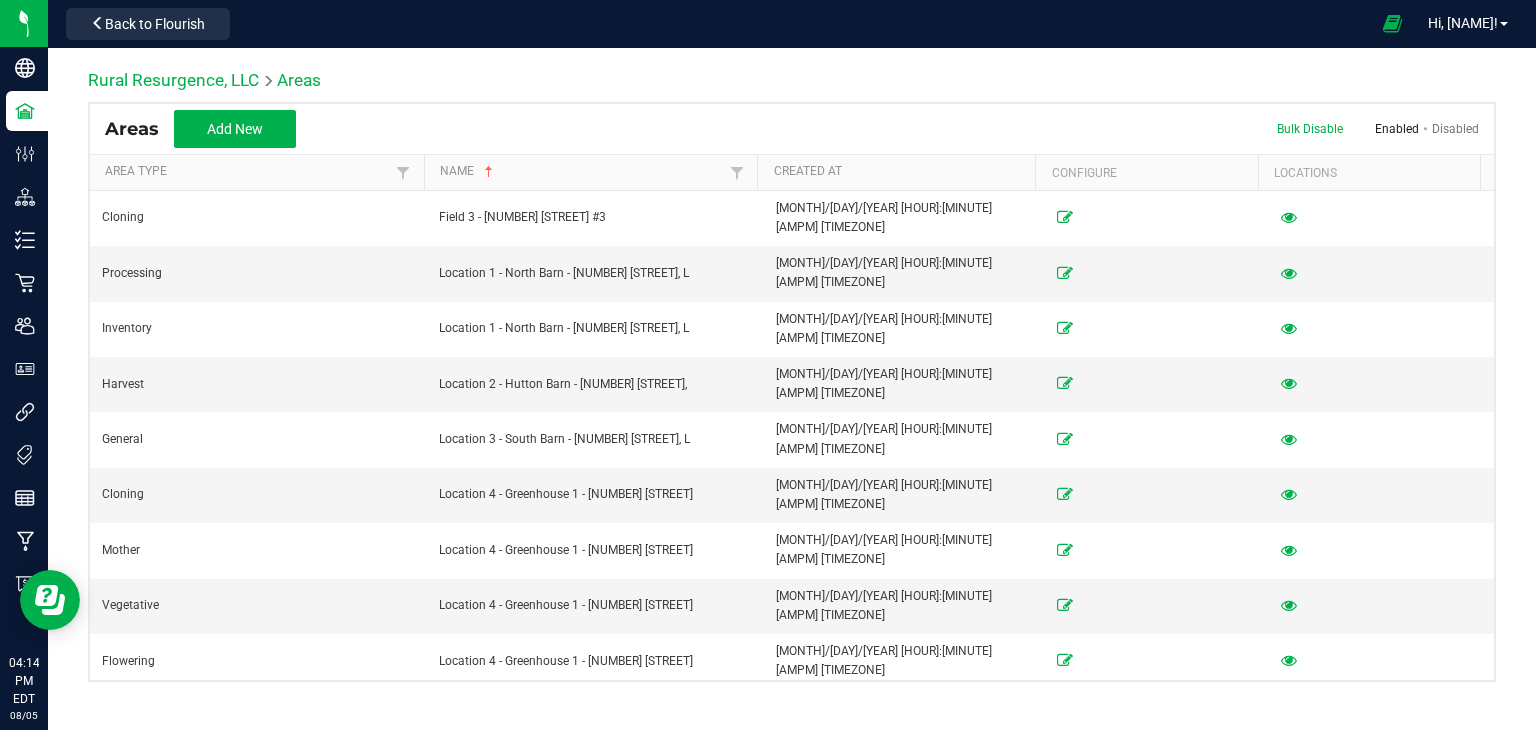 click on "Location 5 - Greenhouse 2 - [NUMBER] [STREET]" at bounding box center [595, 716] 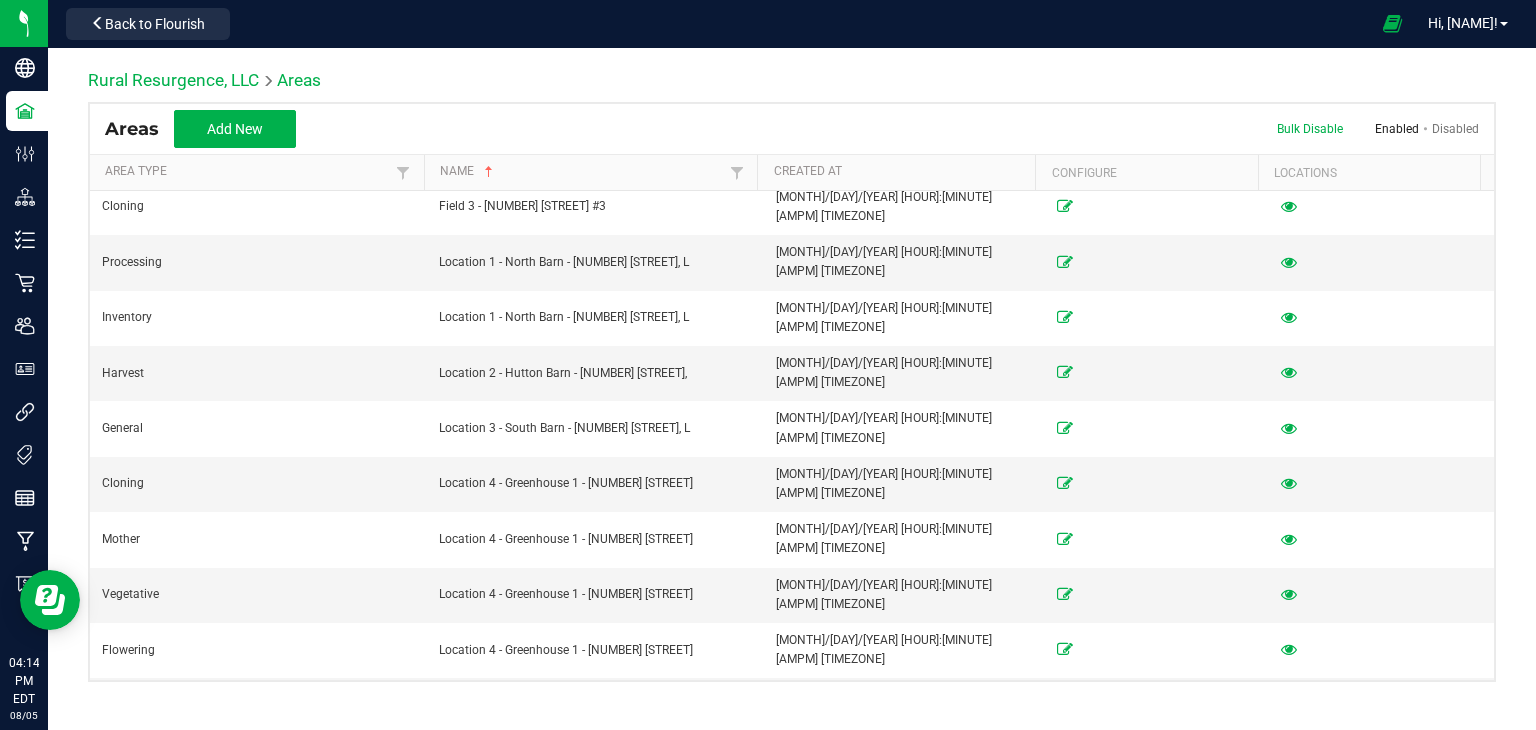scroll, scrollTop: 14, scrollLeft: 0, axis: vertical 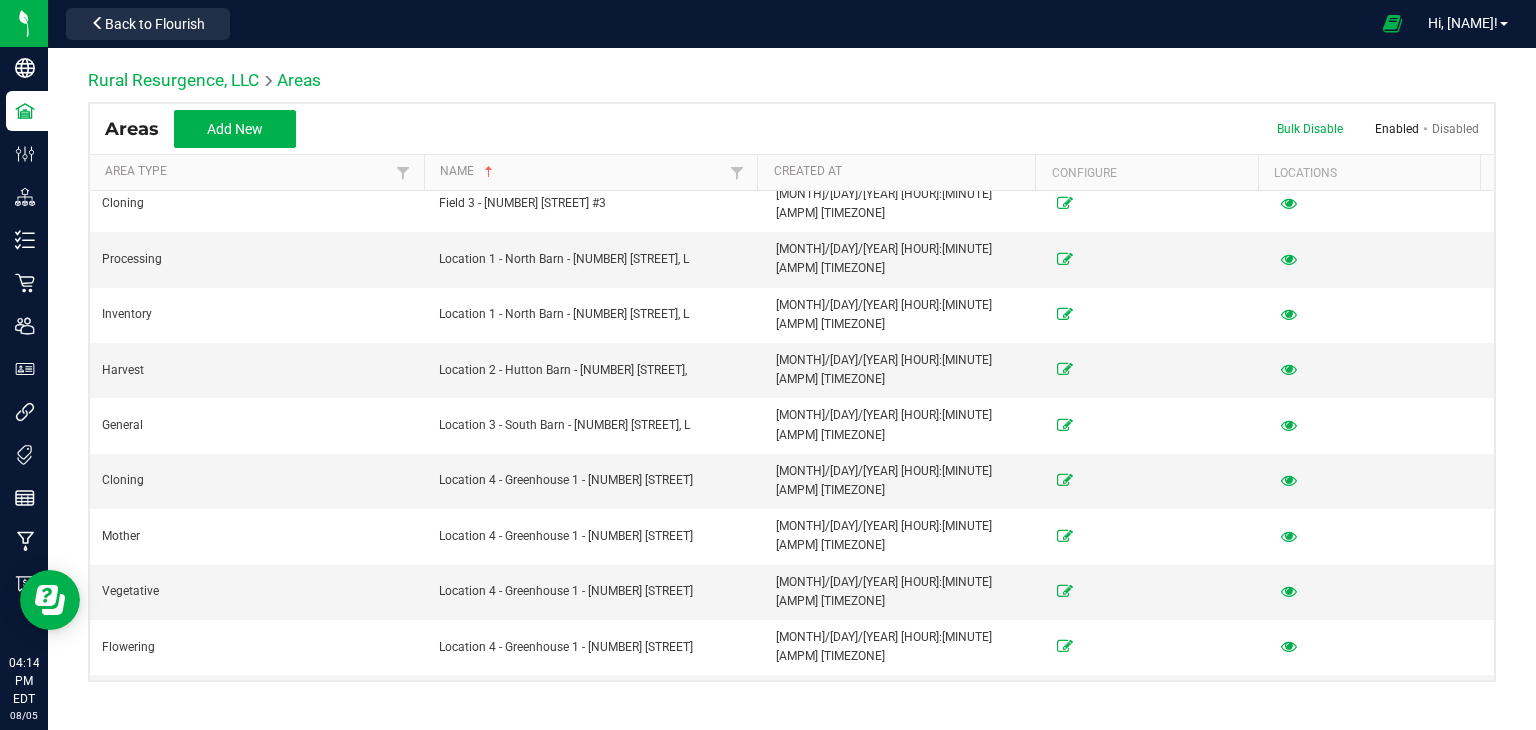 click on "North Barn" at bounding box center (595, 914) 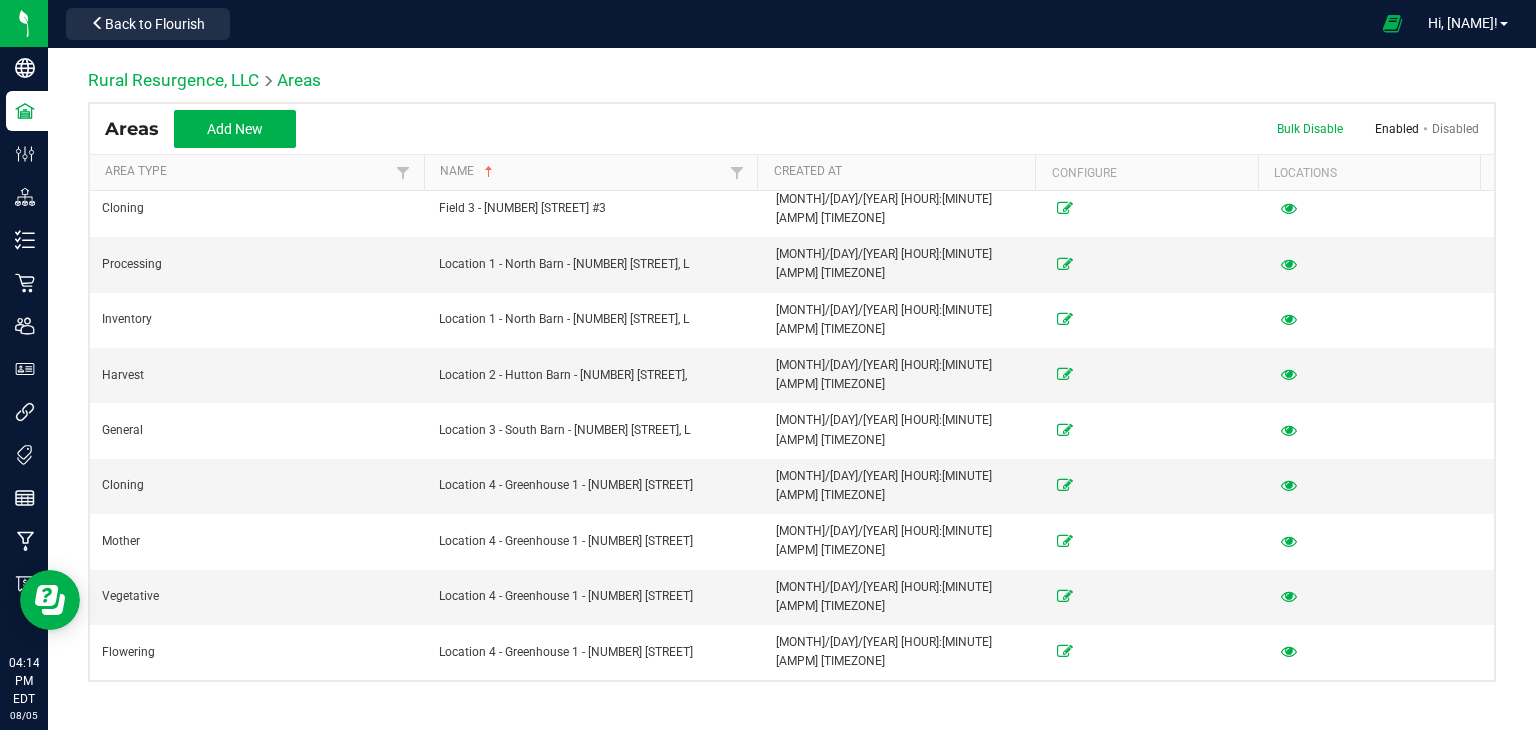 scroll, scrollTop: 14, scrollLeft: 0, axis: vertical 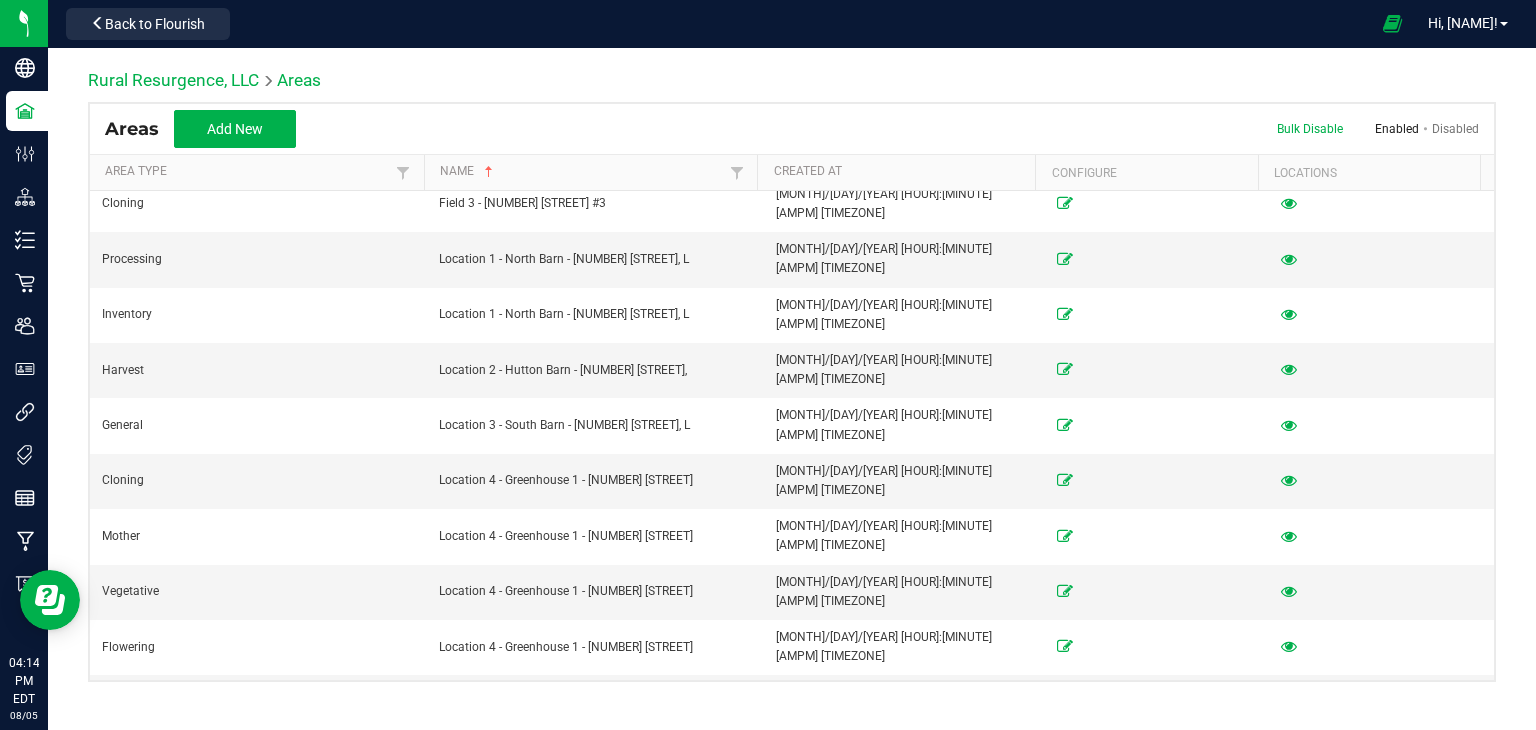 click on "Inventory" at bounding box center (258, 868) 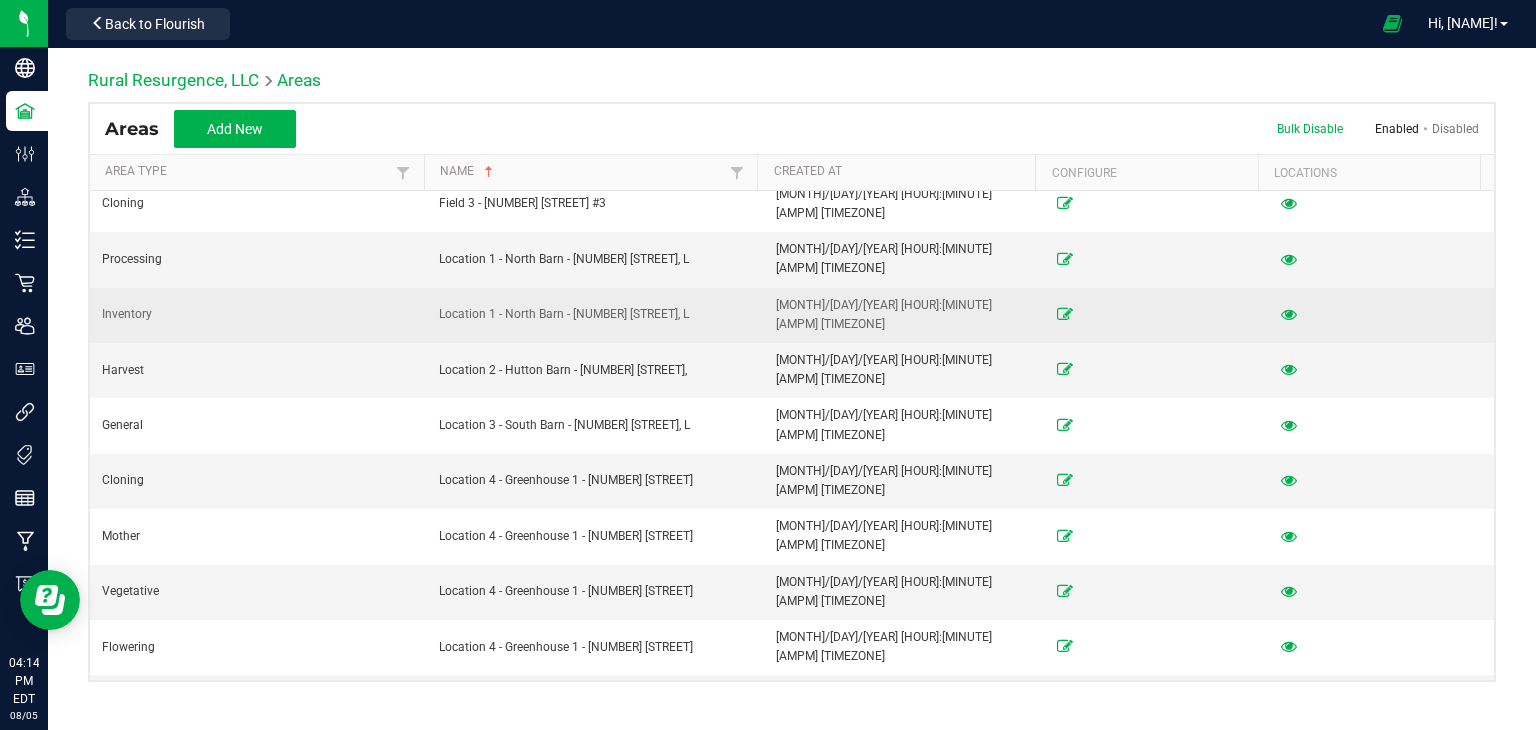 scroll, scrollTop: 0, scrollLeft: 0, axis: both 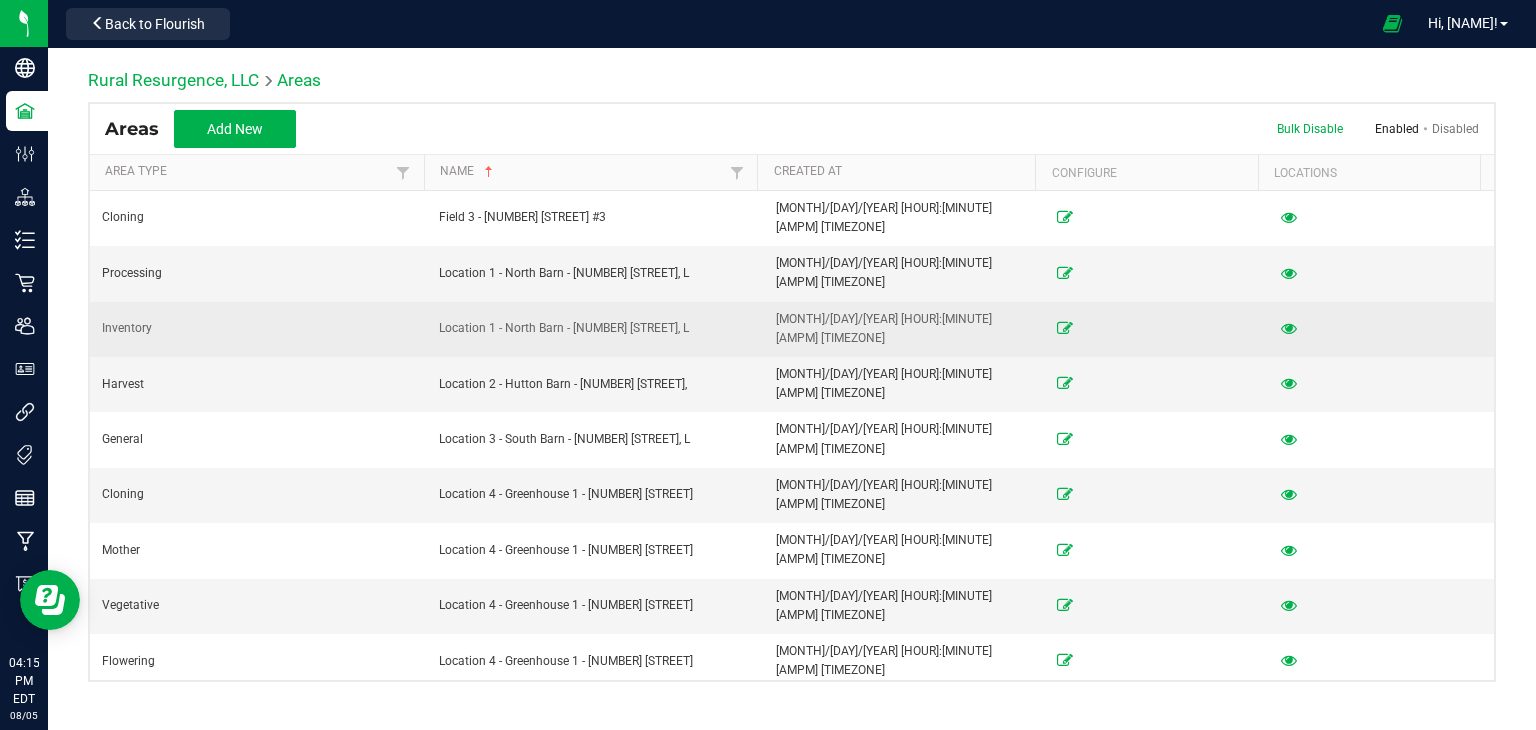 click on "Inventory" at bounding box center (258, 328) 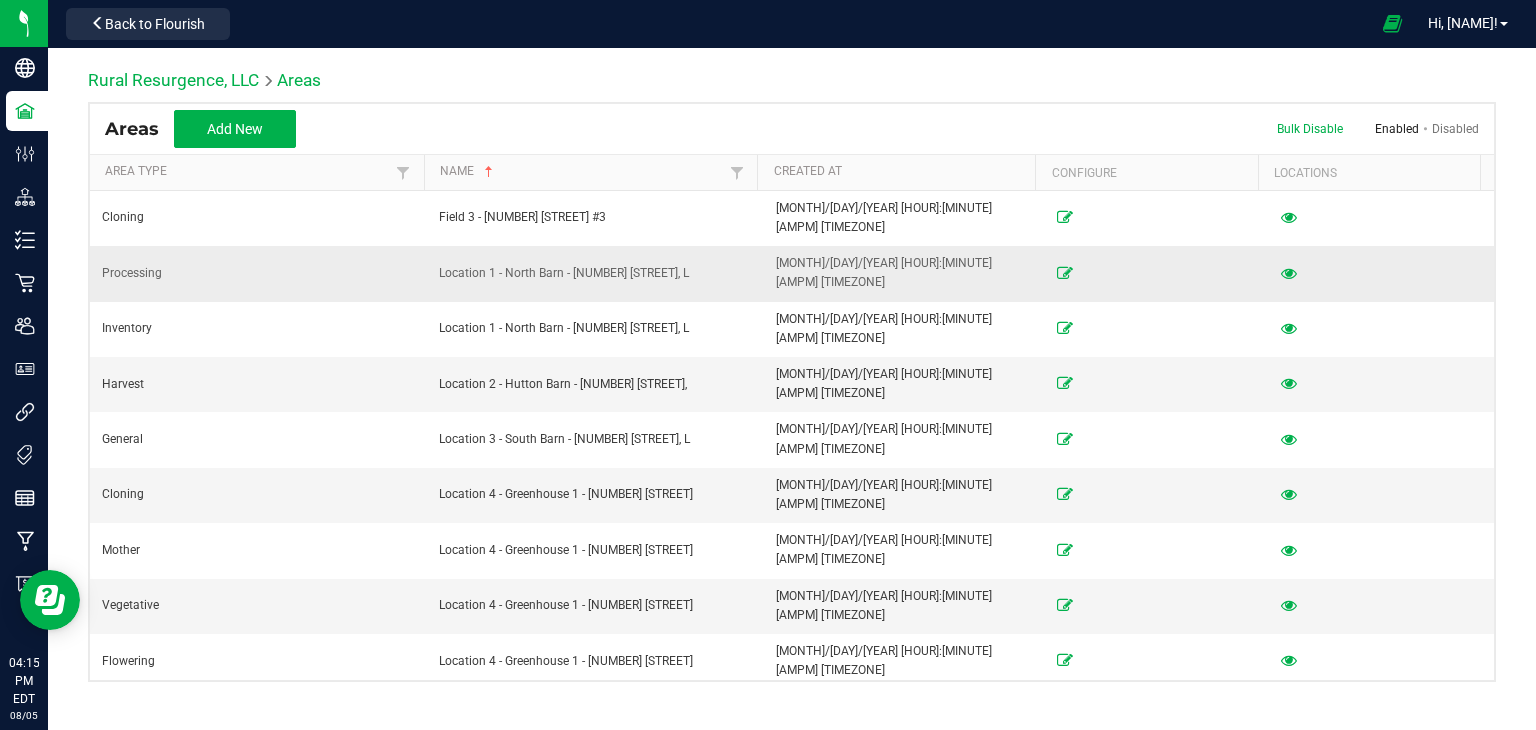 click on "Processing" at bounding box center (258, 273) 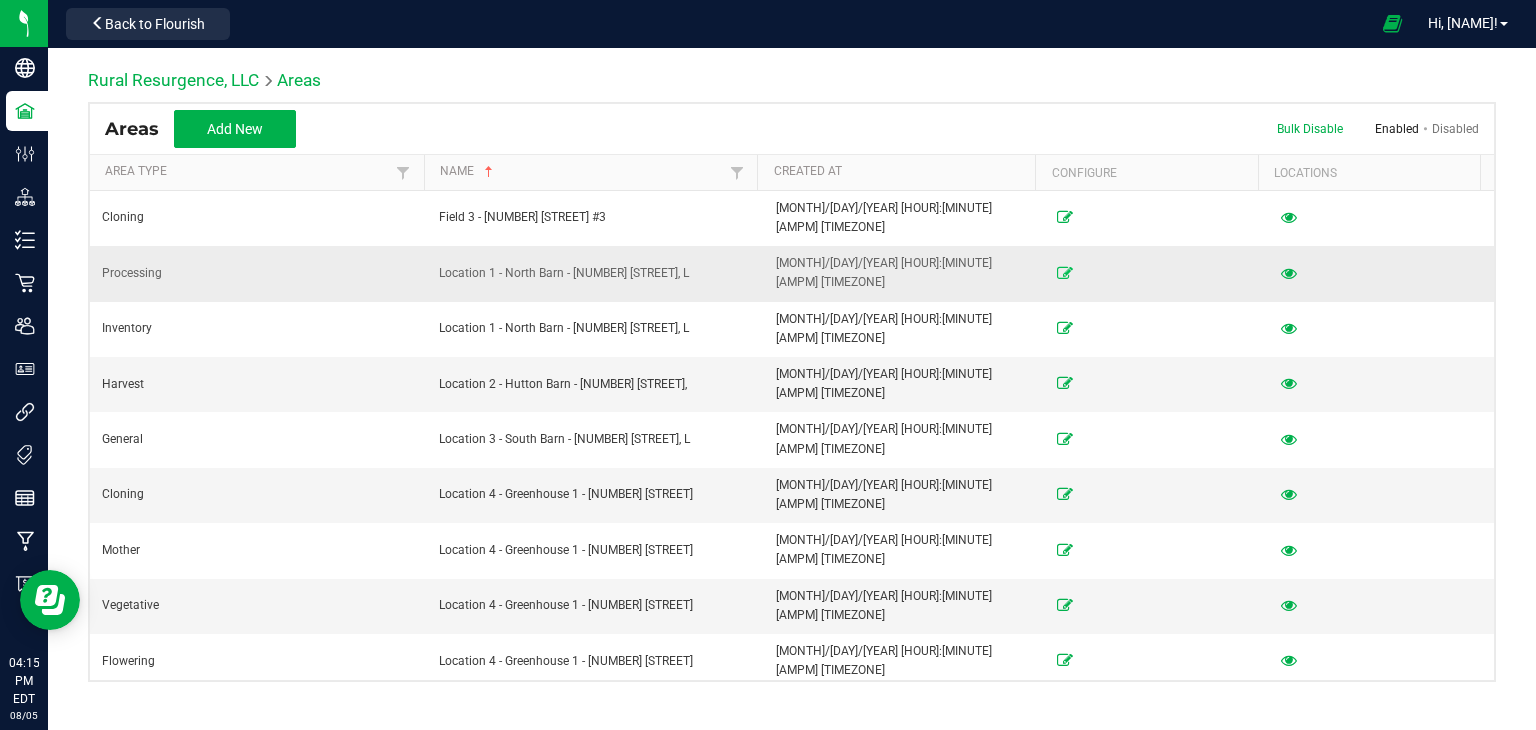 click at bounding box center (1065, 273) 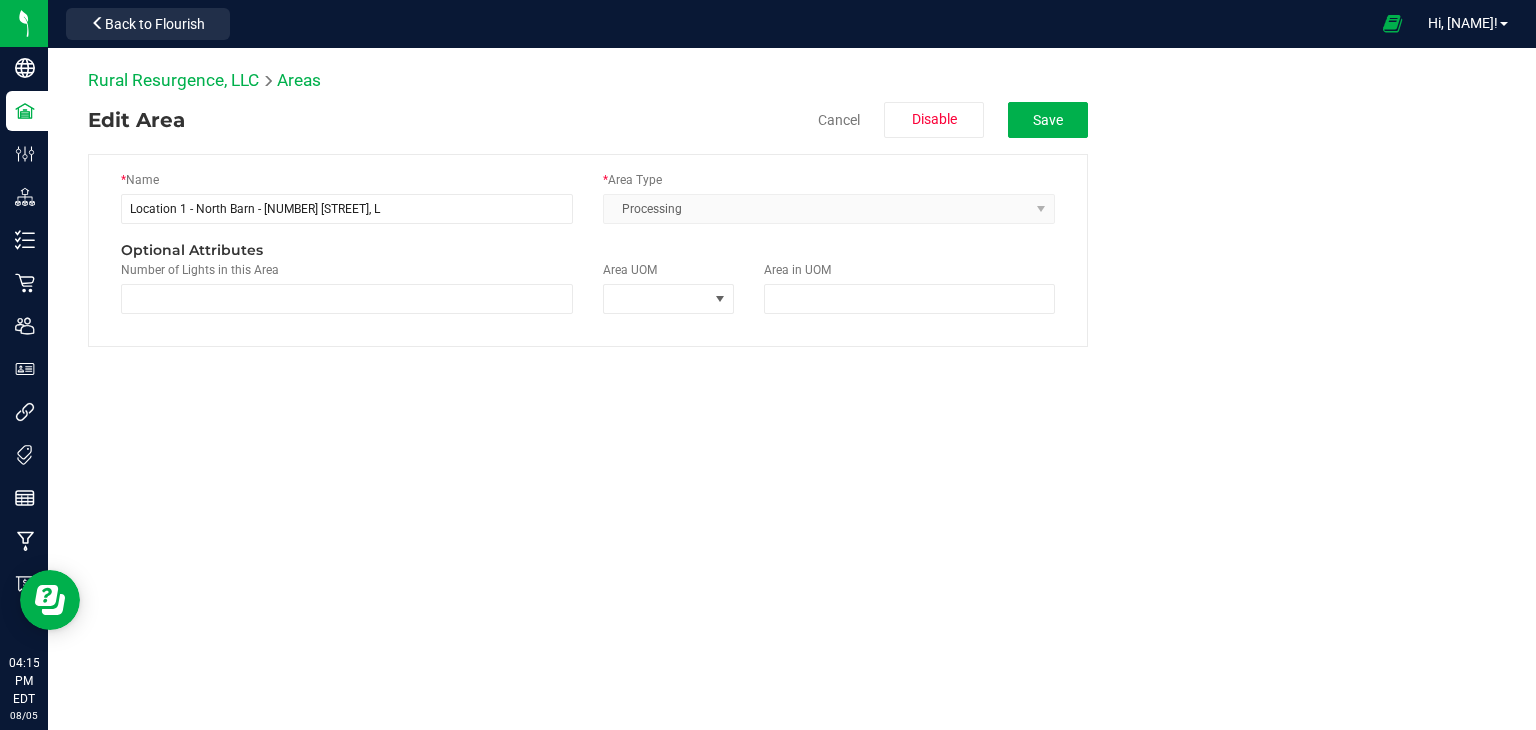 click on "Processing" at bounding box center [829, 209] 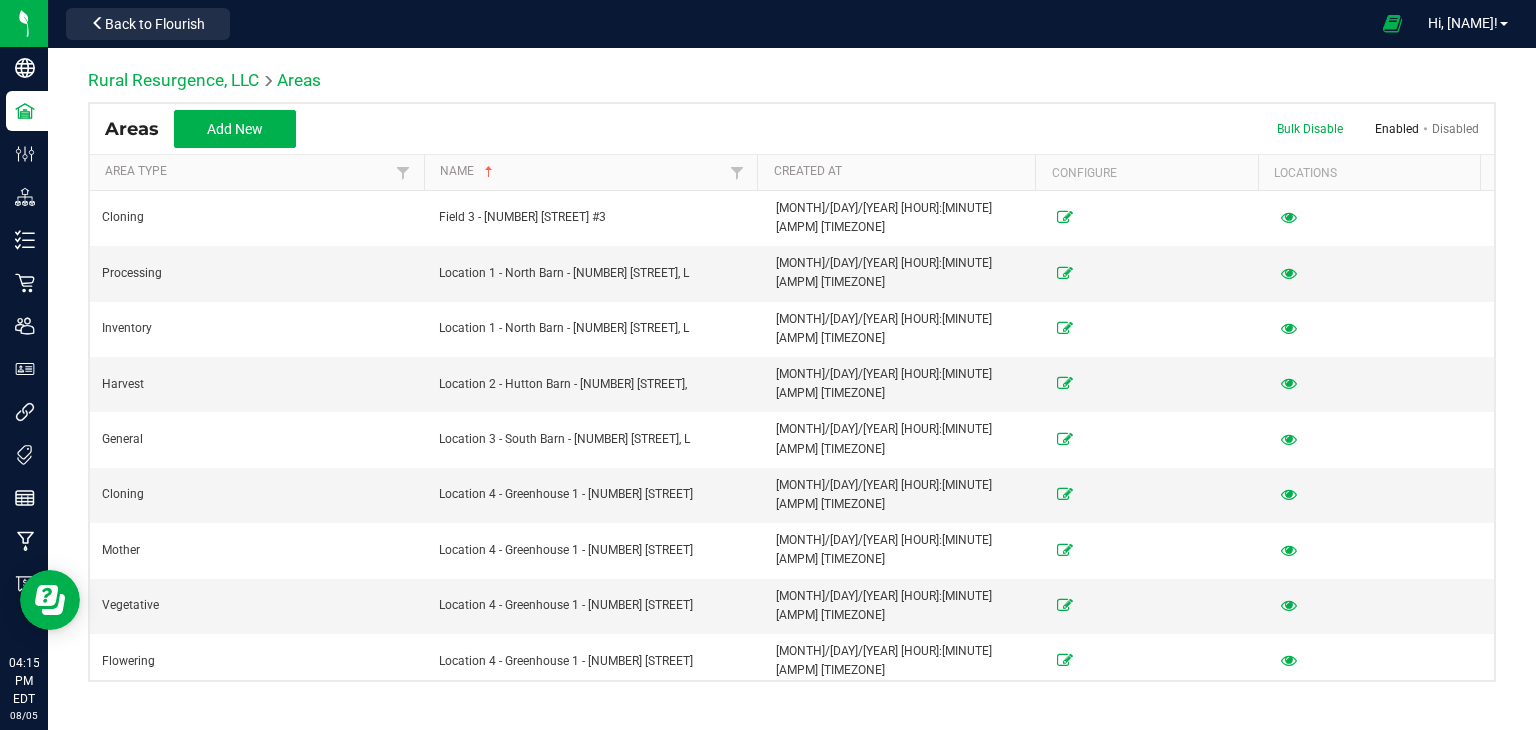 scroll, scrollTop: 14, scrollLeft: 0, axis: vertical 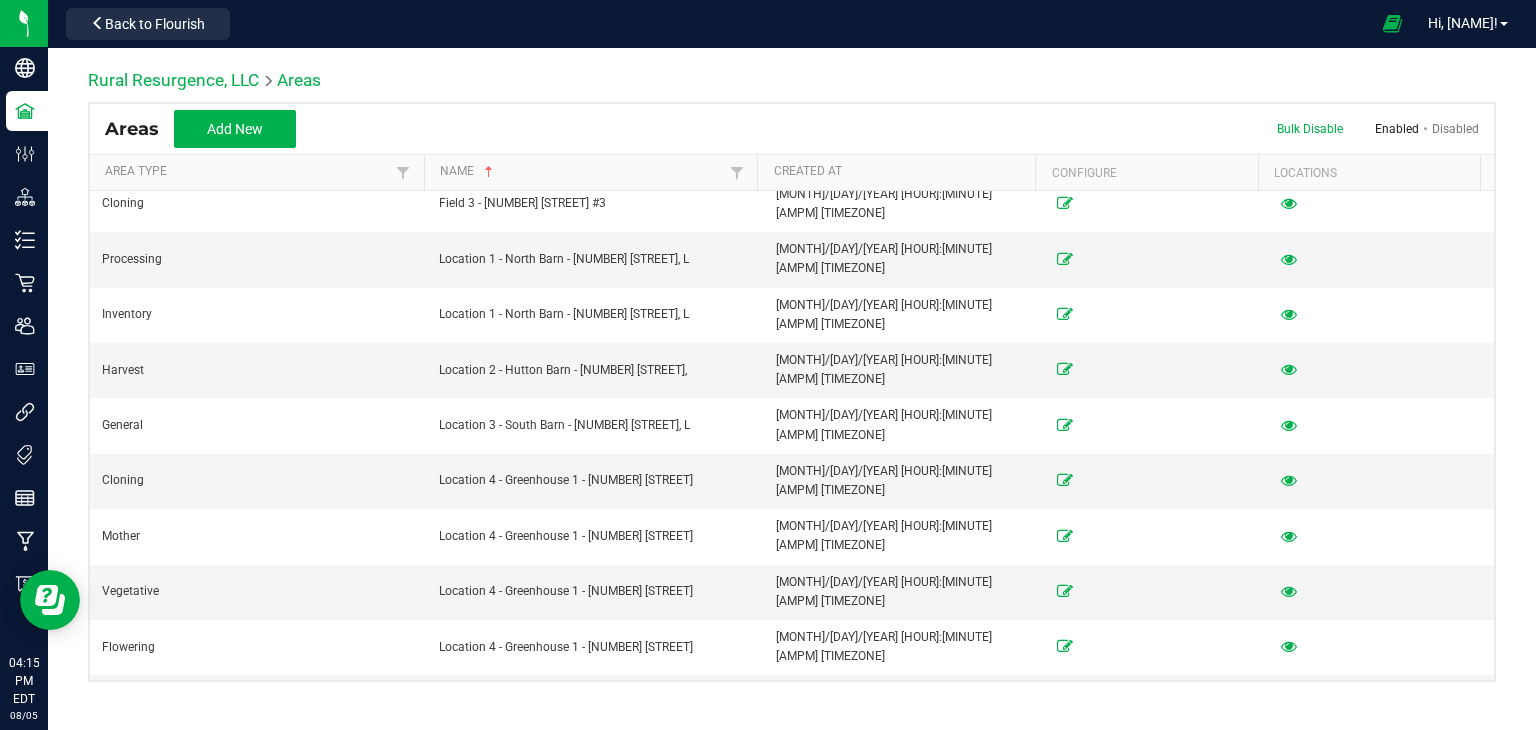 click at bounding box center [804, 23] 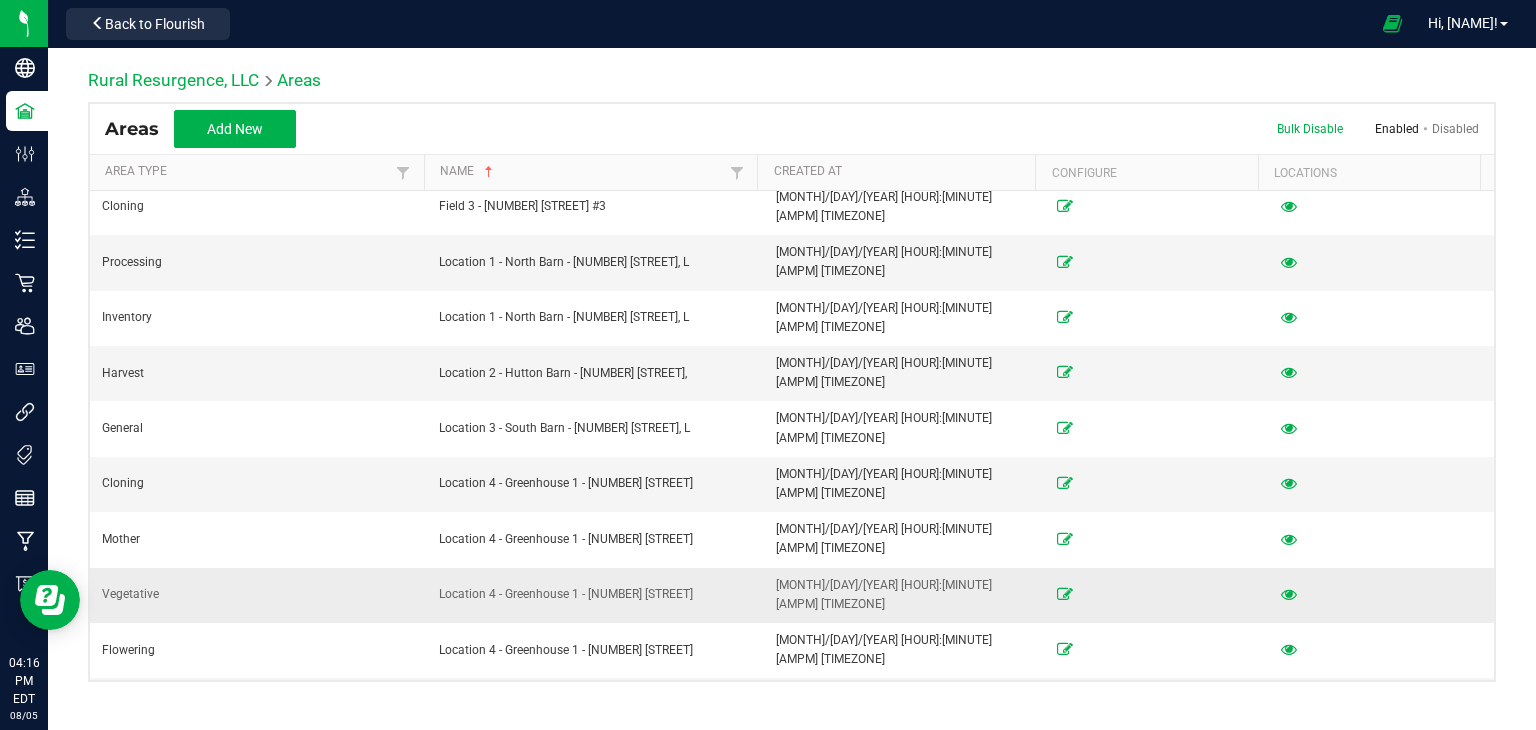 scroll, scrollTop: 14, scrollLeft: 0, axis: vertical 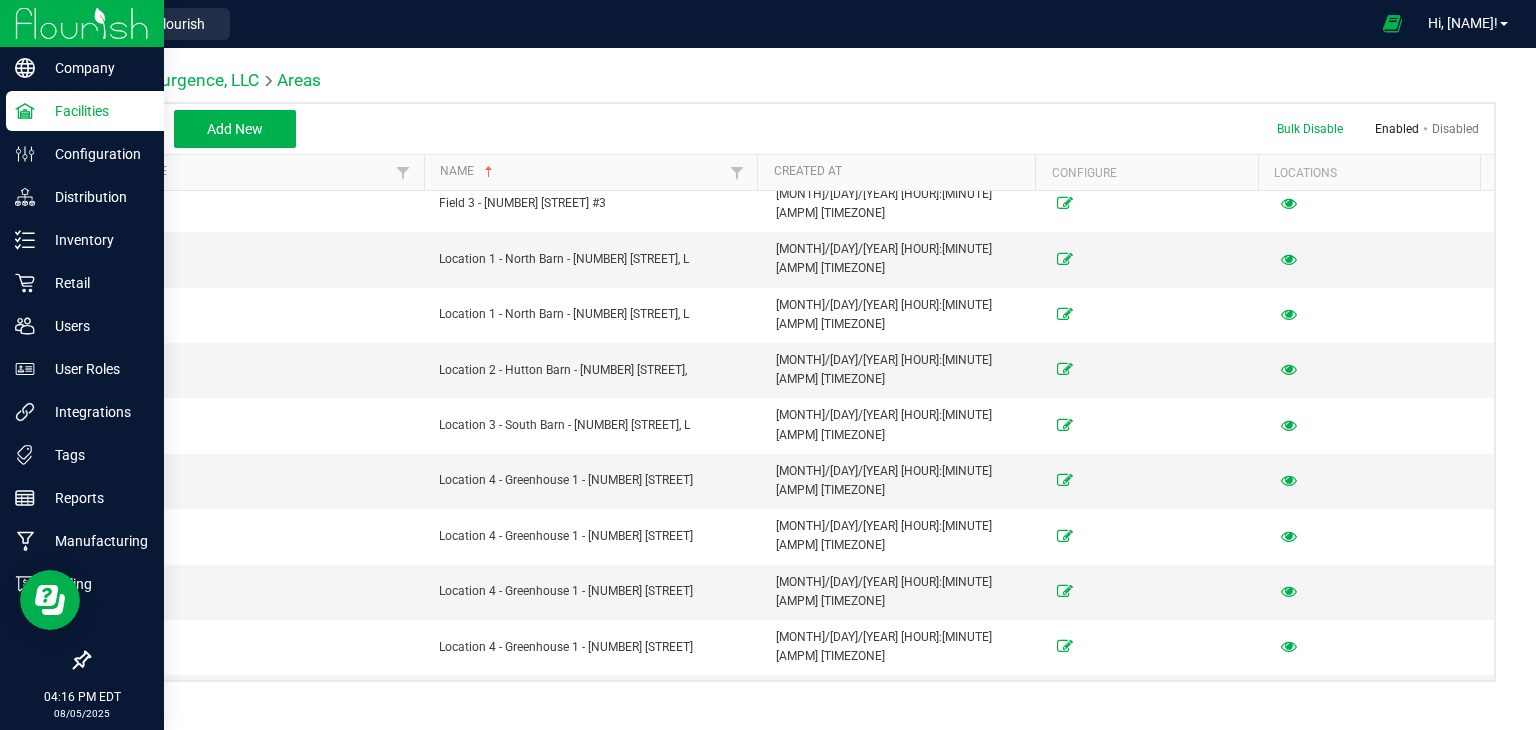 click at bounding box center [82, 24] 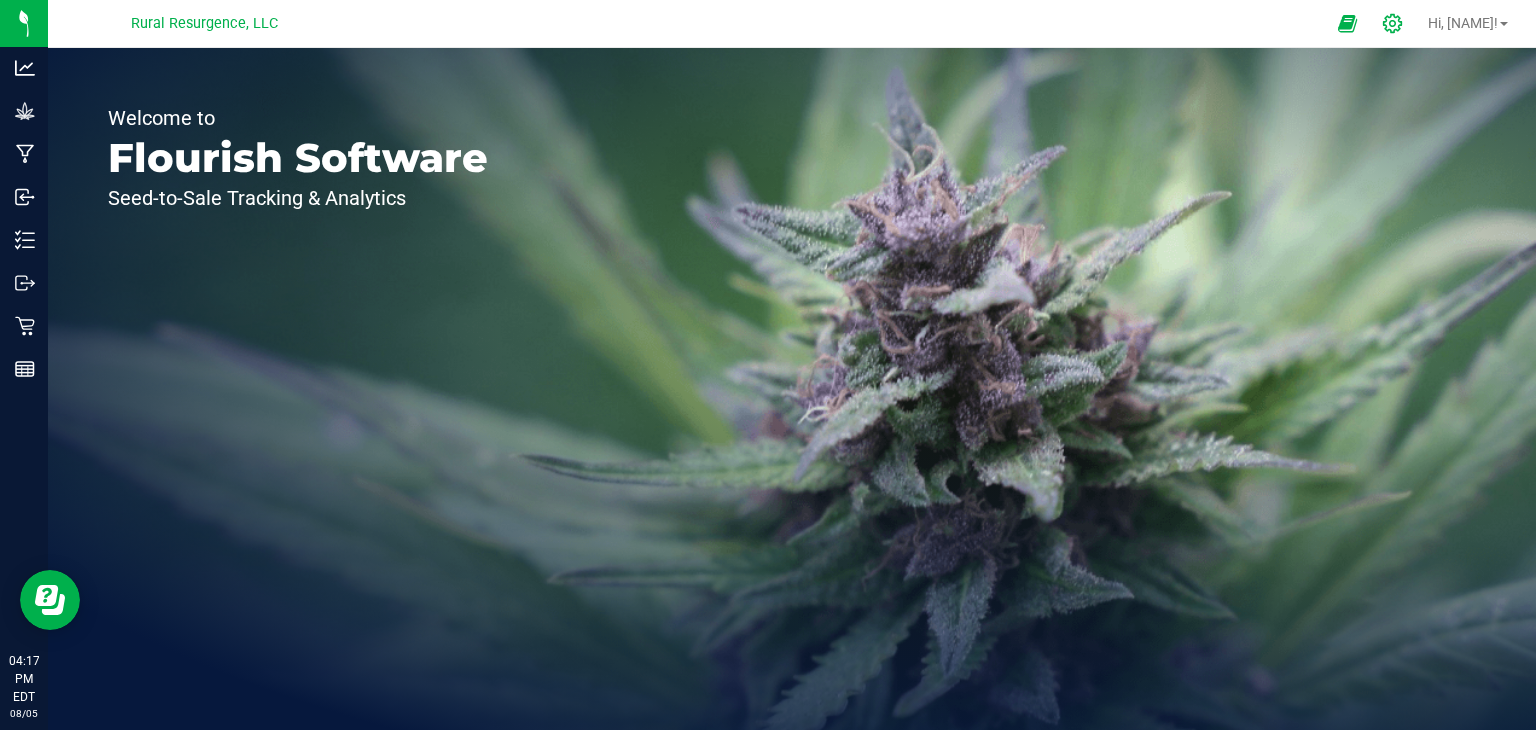 click 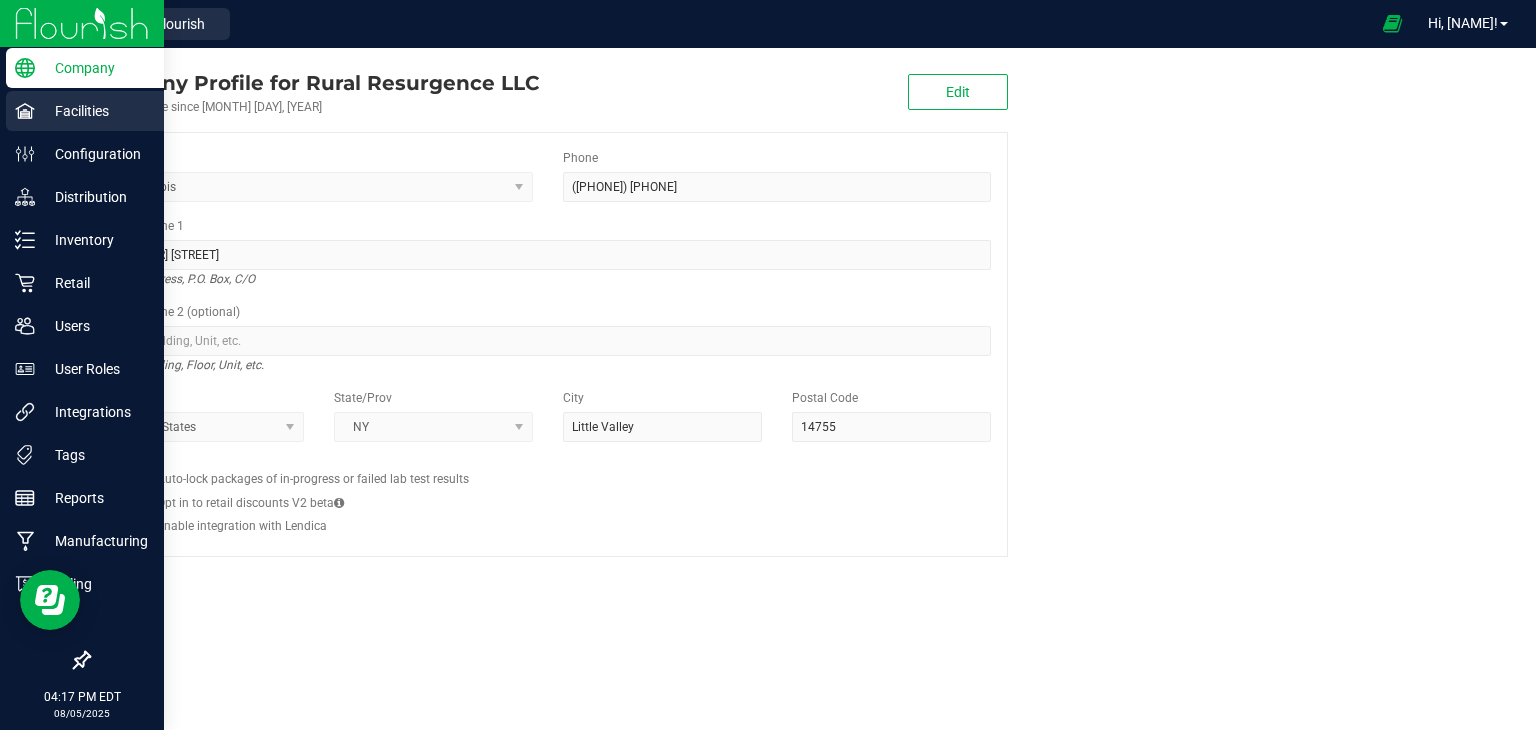 click on "Facilities" at bounding box center (95, 111) 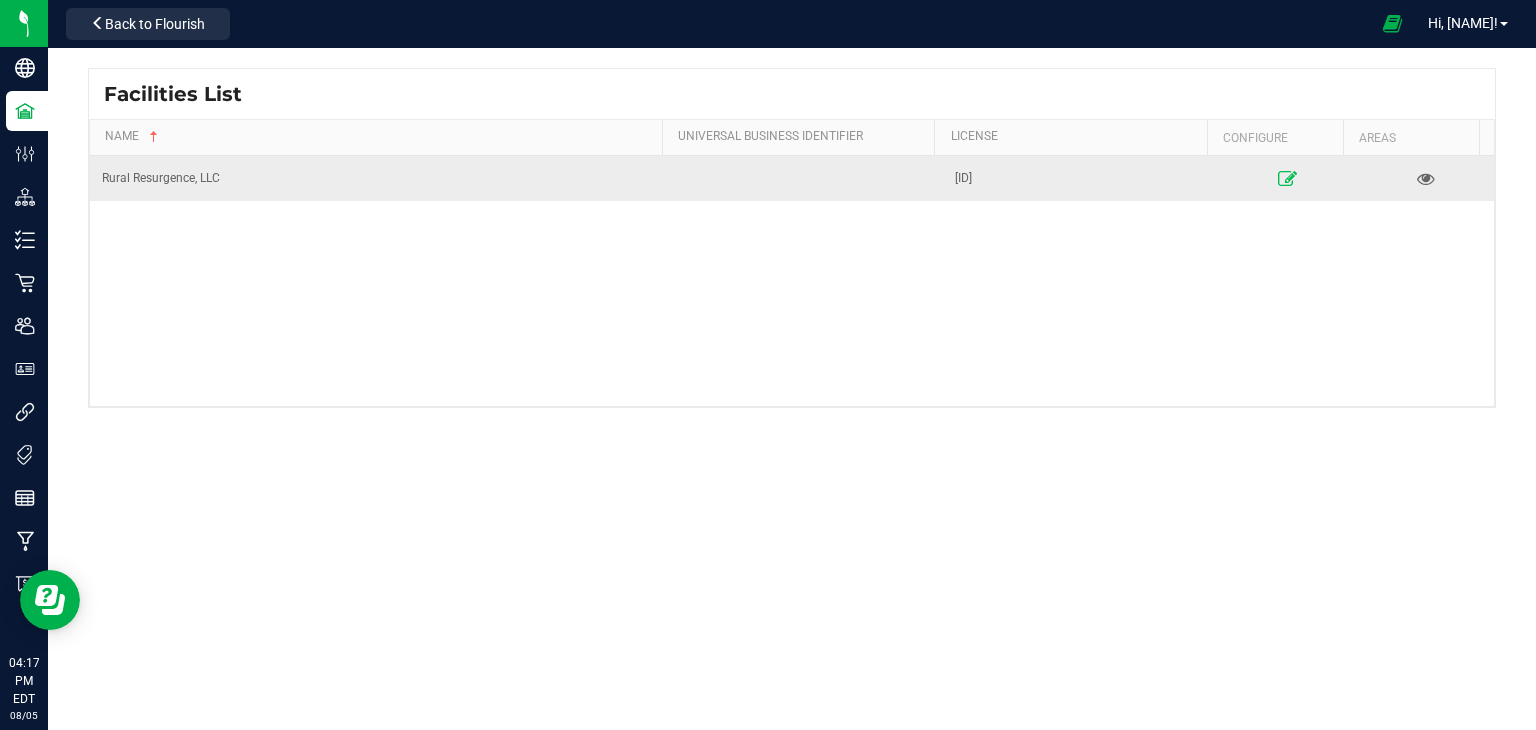 click at bounding box center (1287, 178) 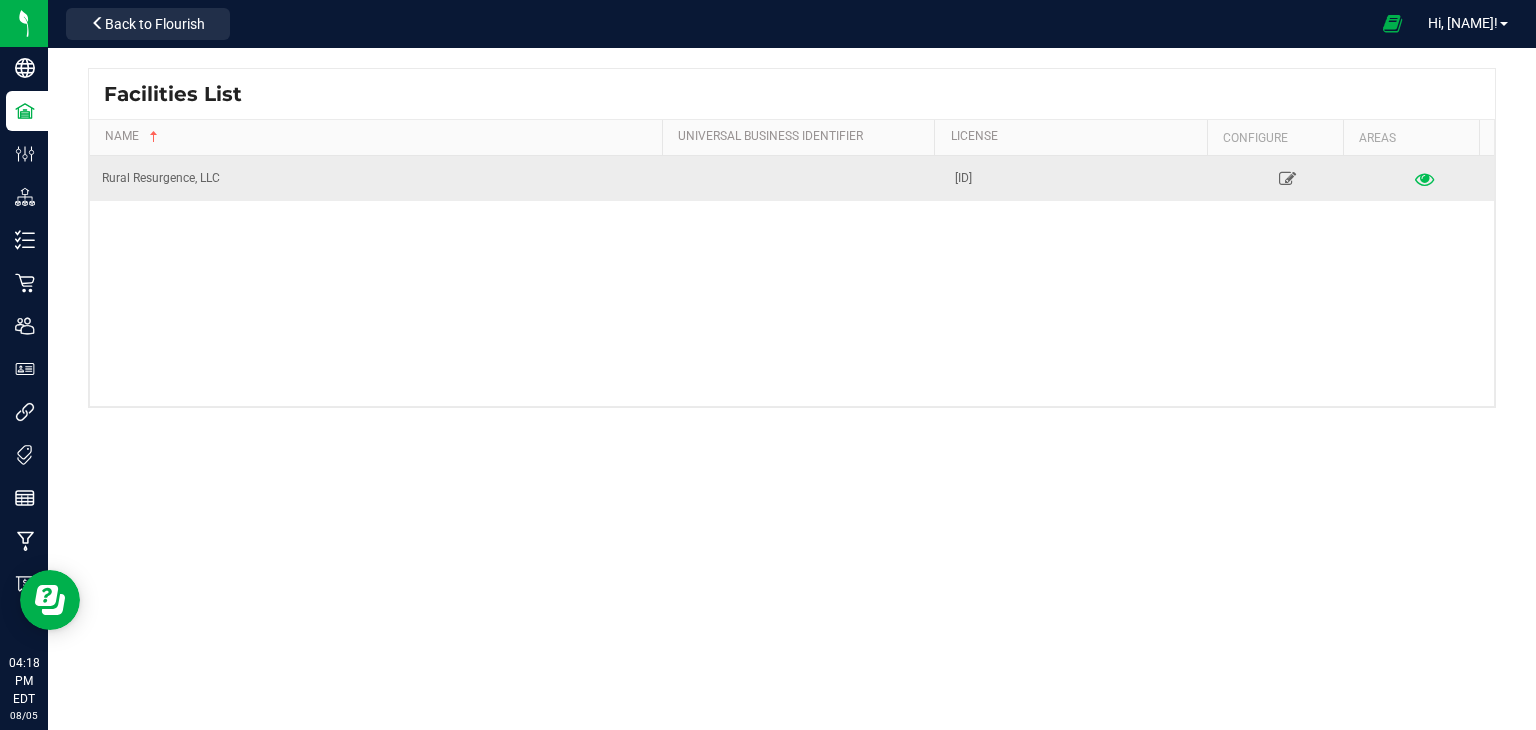 click at bounding box center (1425, 178) 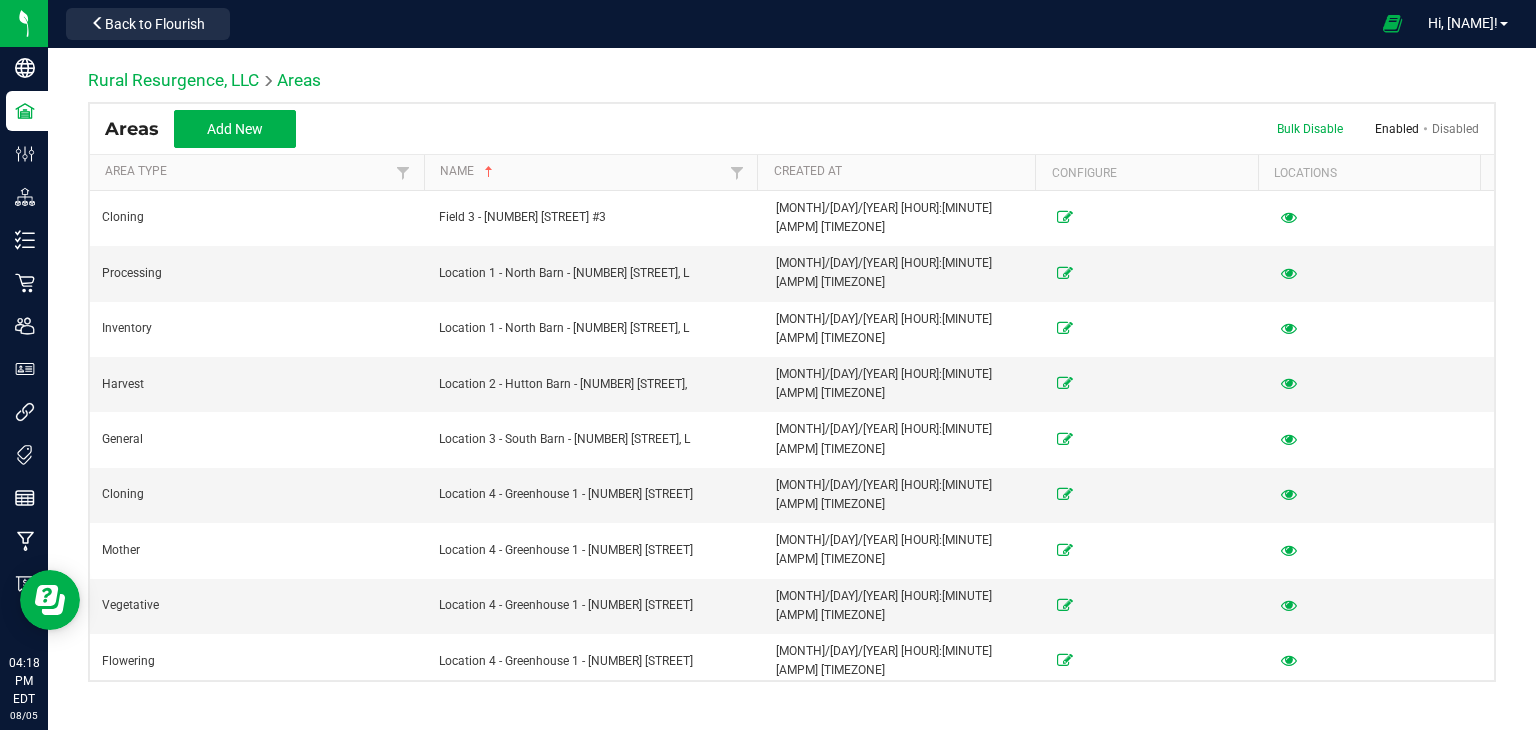 scroll, scrollTop: 14, scrollLeft: 0, axis: vertical 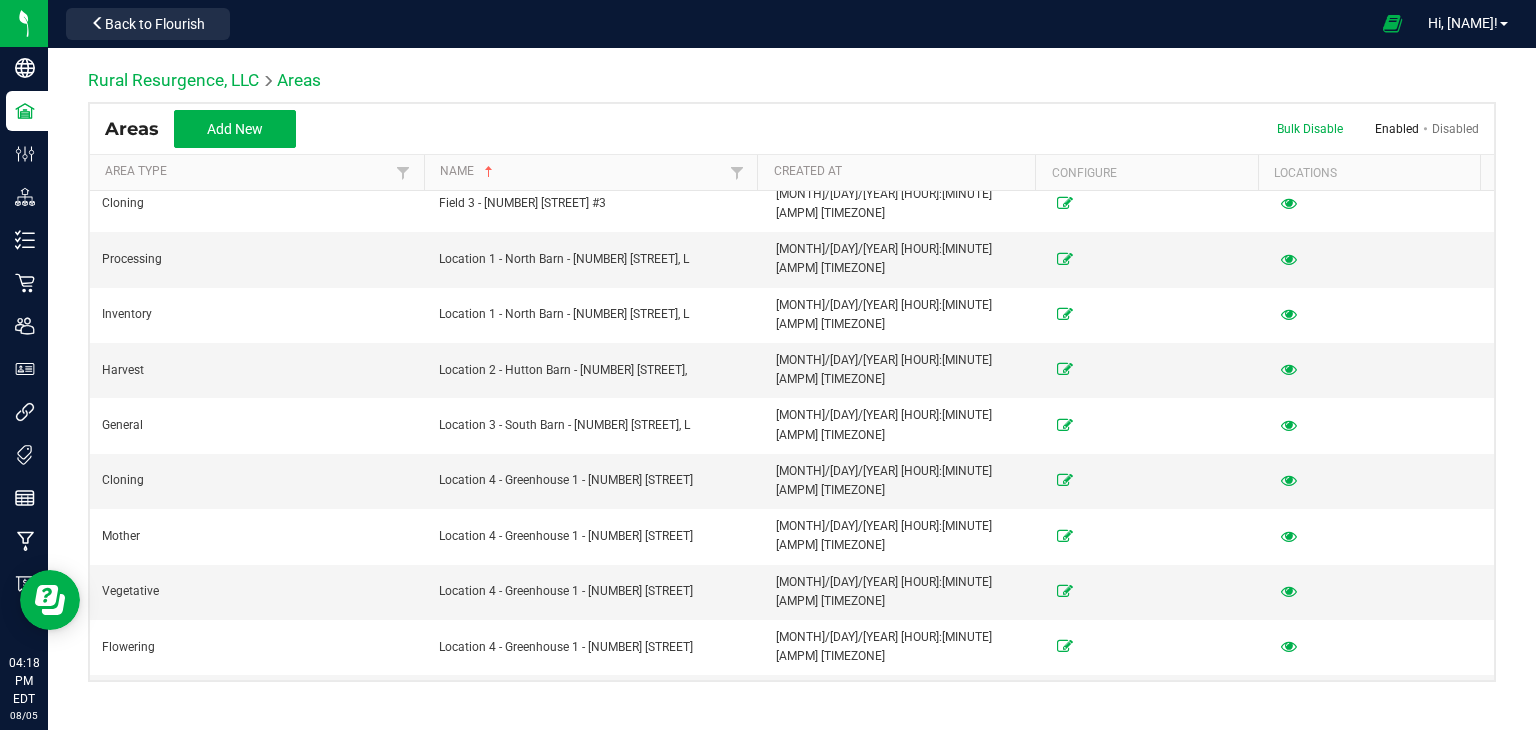 click on "Harvest" at bounding box center (123, 914) 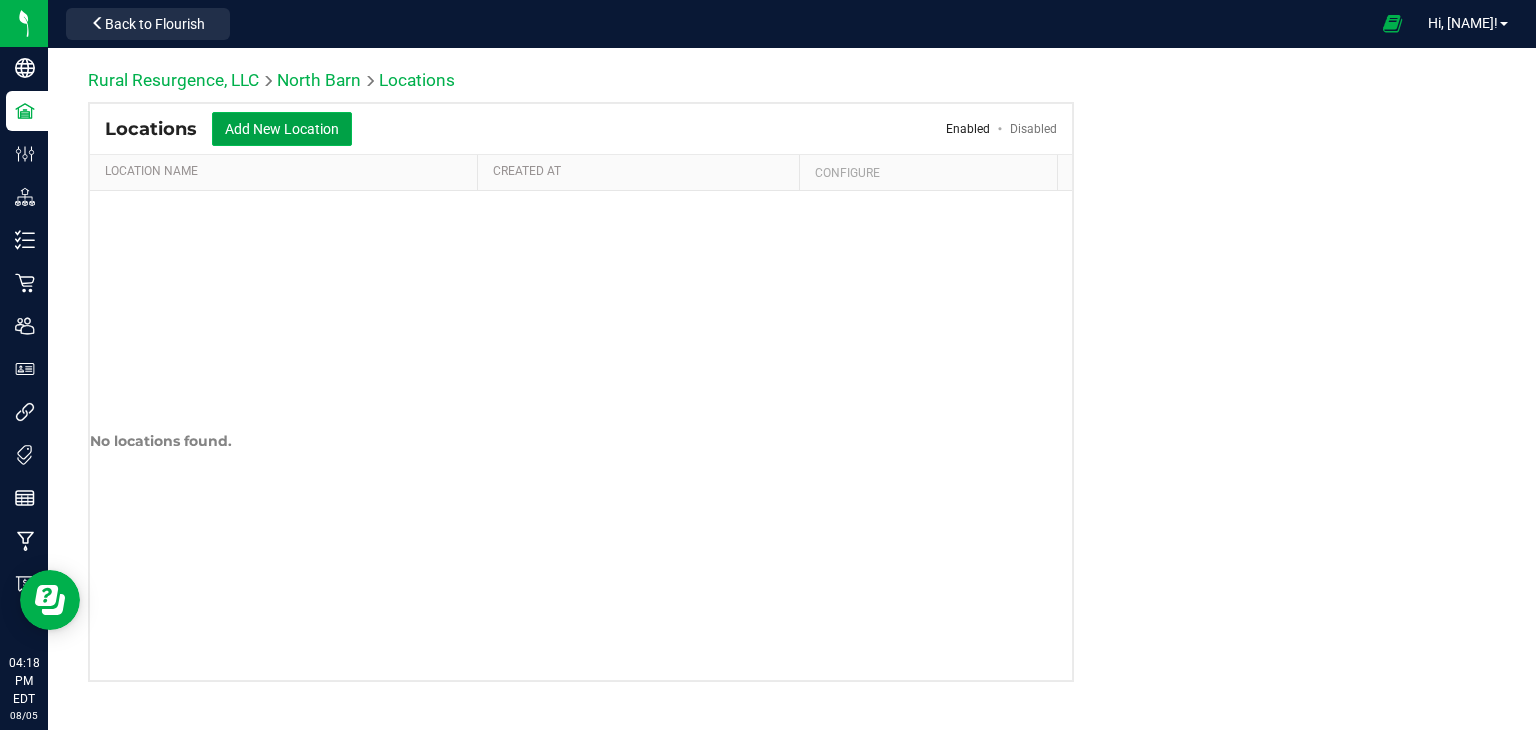 click on "Add New Location" at bounding box center [282, 129] 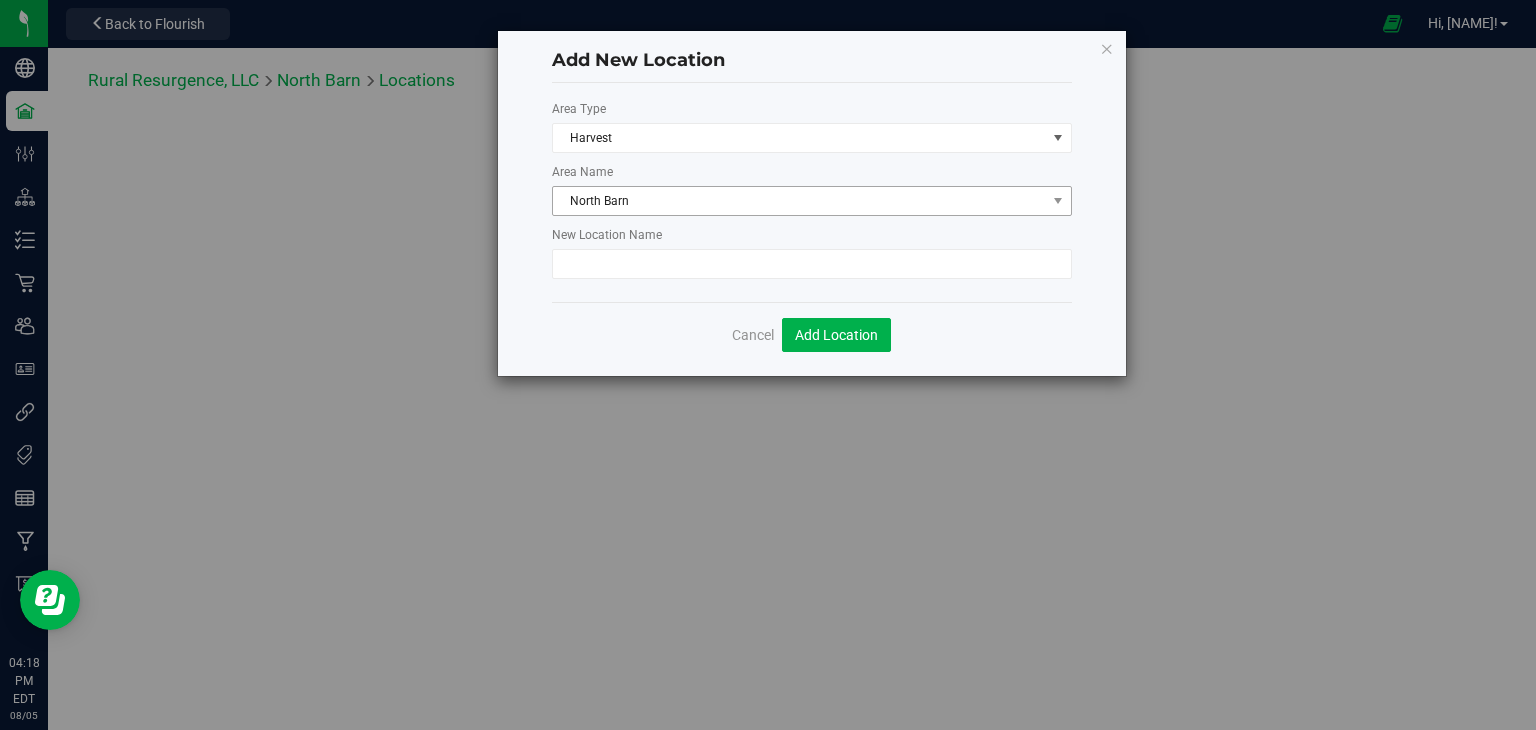 click on "North Barn" at bounding box center (799, 201) 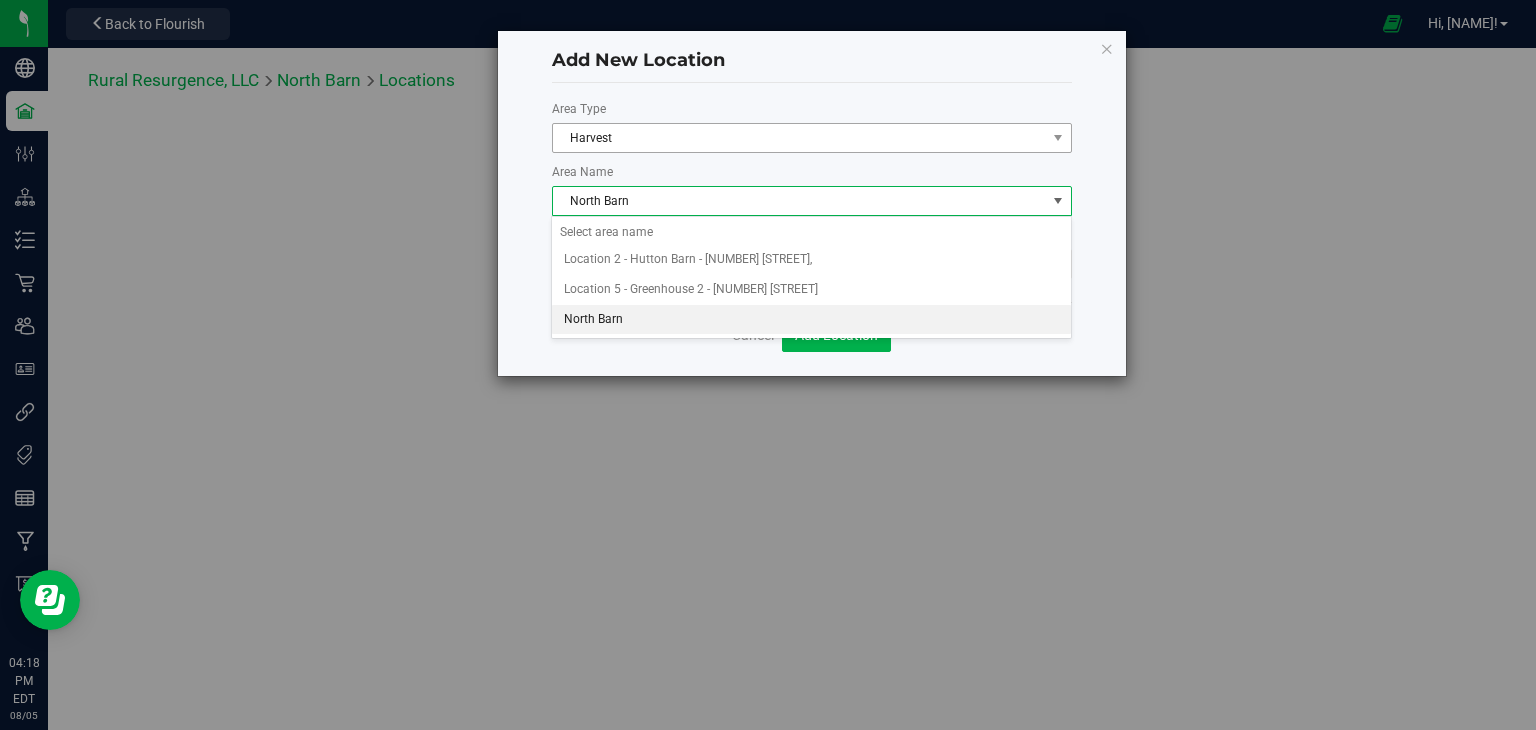 click on "Harvest" at bounding box center (799, 138) 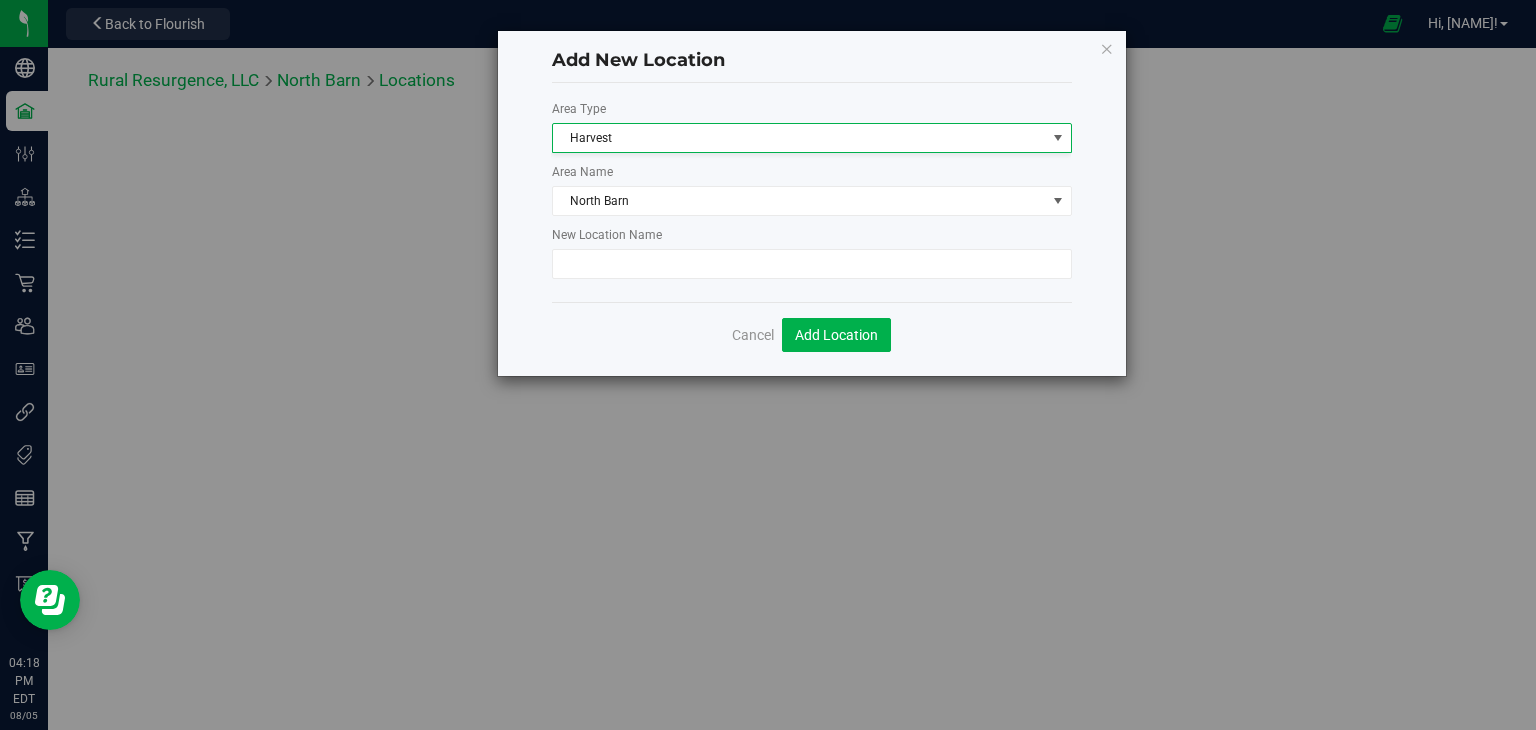 click on "Add New Location
Area Type
Harvest Select area type Unspecified Cloning Vegetative Mother Flowering Harvest Processing Inventory Quarantine General Waste
Area Name
North Barn Select area name Location 2 - Hutton Barn - [NUMBER] [STREET],  Location 5 - Greenhouse 2 - [NUMBER] [STREET]  North Barn
New Location Name
Cancel
Add Location" at bounding box center [812, 203] 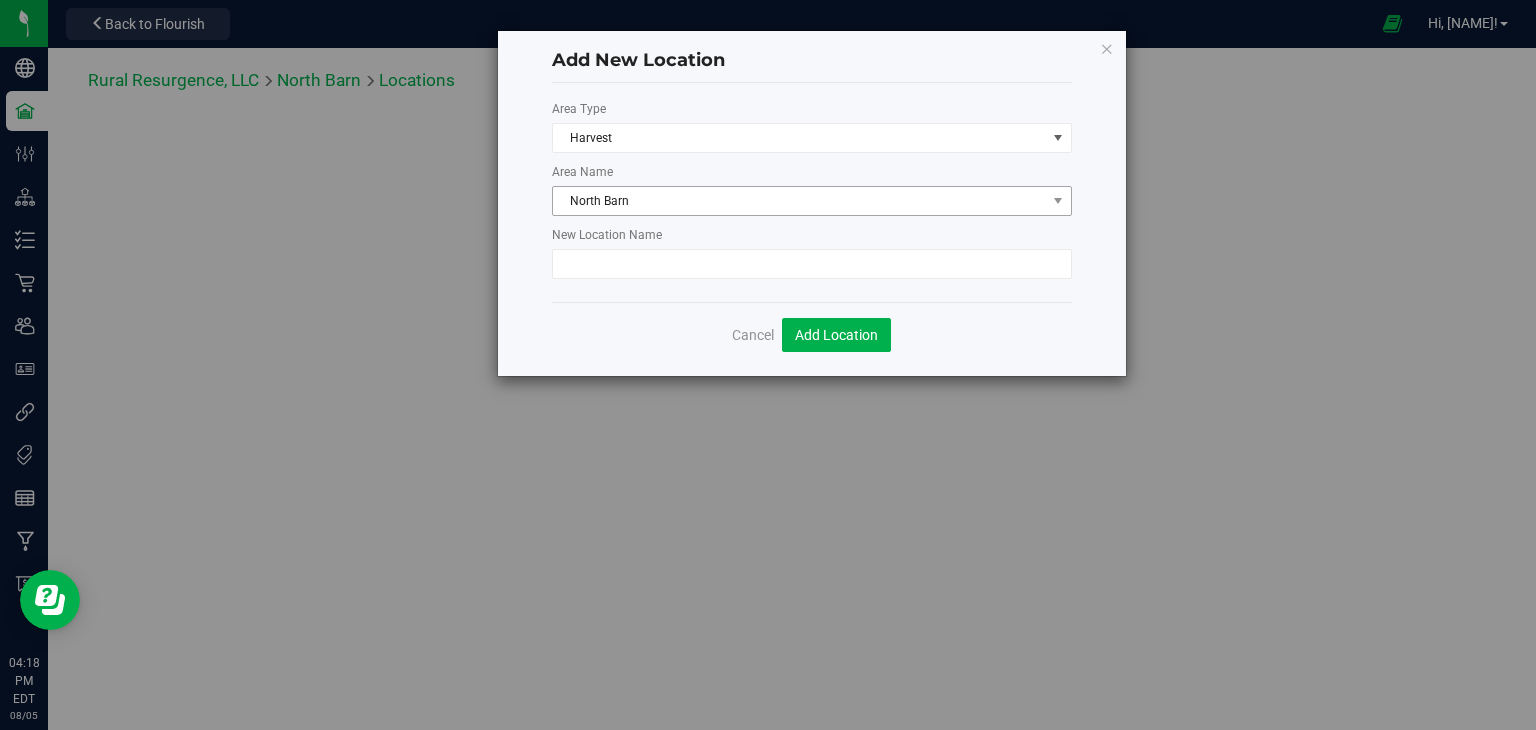 click on "North Barn" at bounding box center (799, 201) 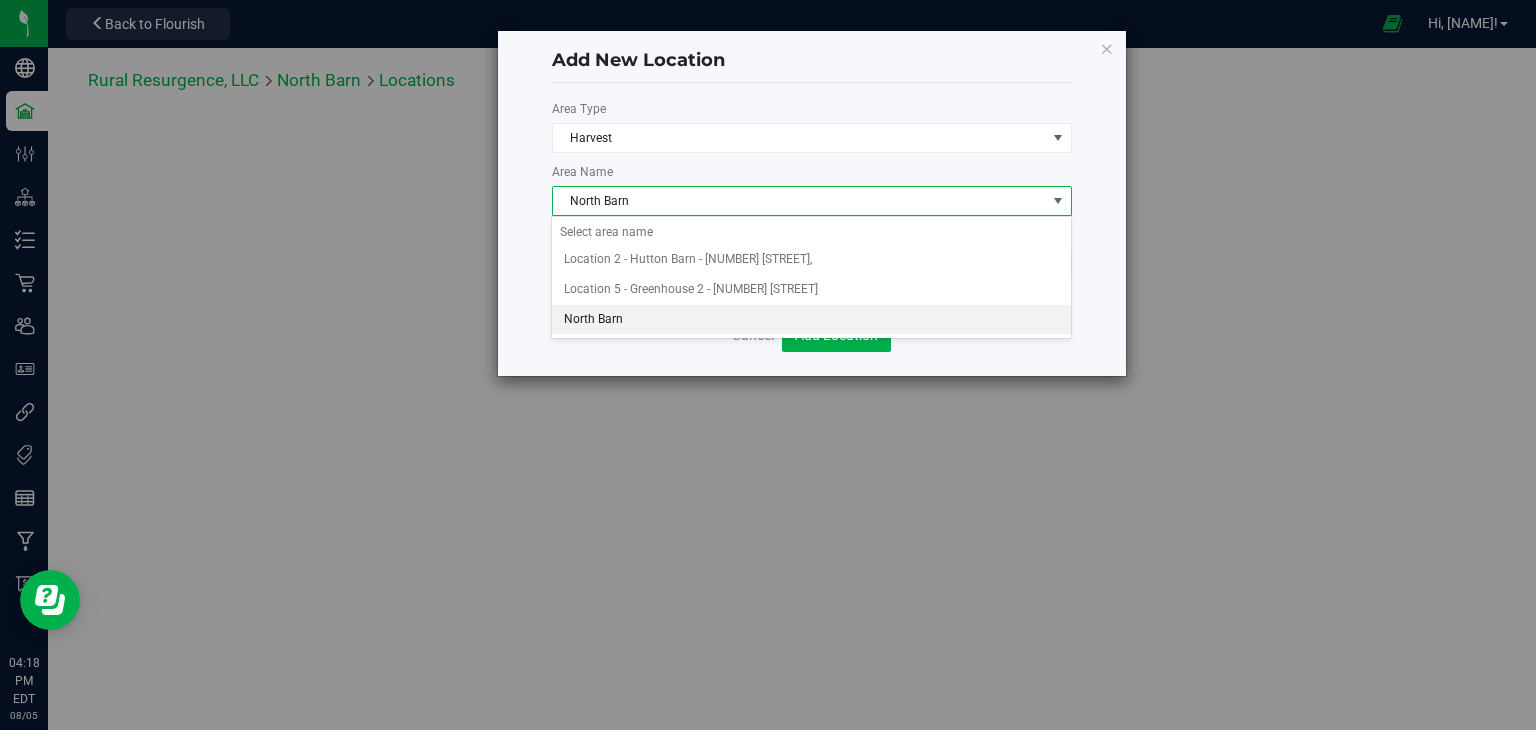 click on "North Barn" at bounding box center (799, 201) 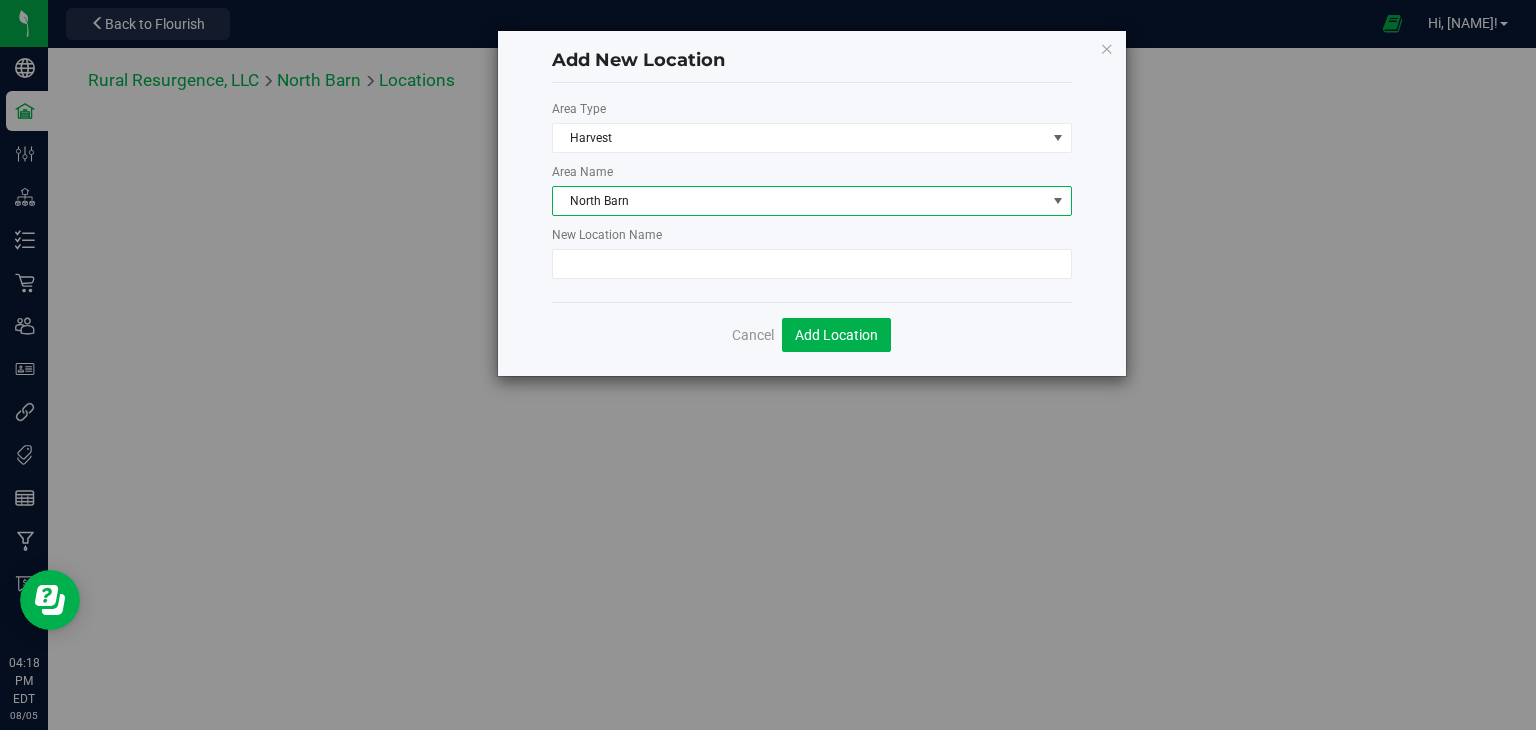click on "North Barn" at bounding box center [799, 201] 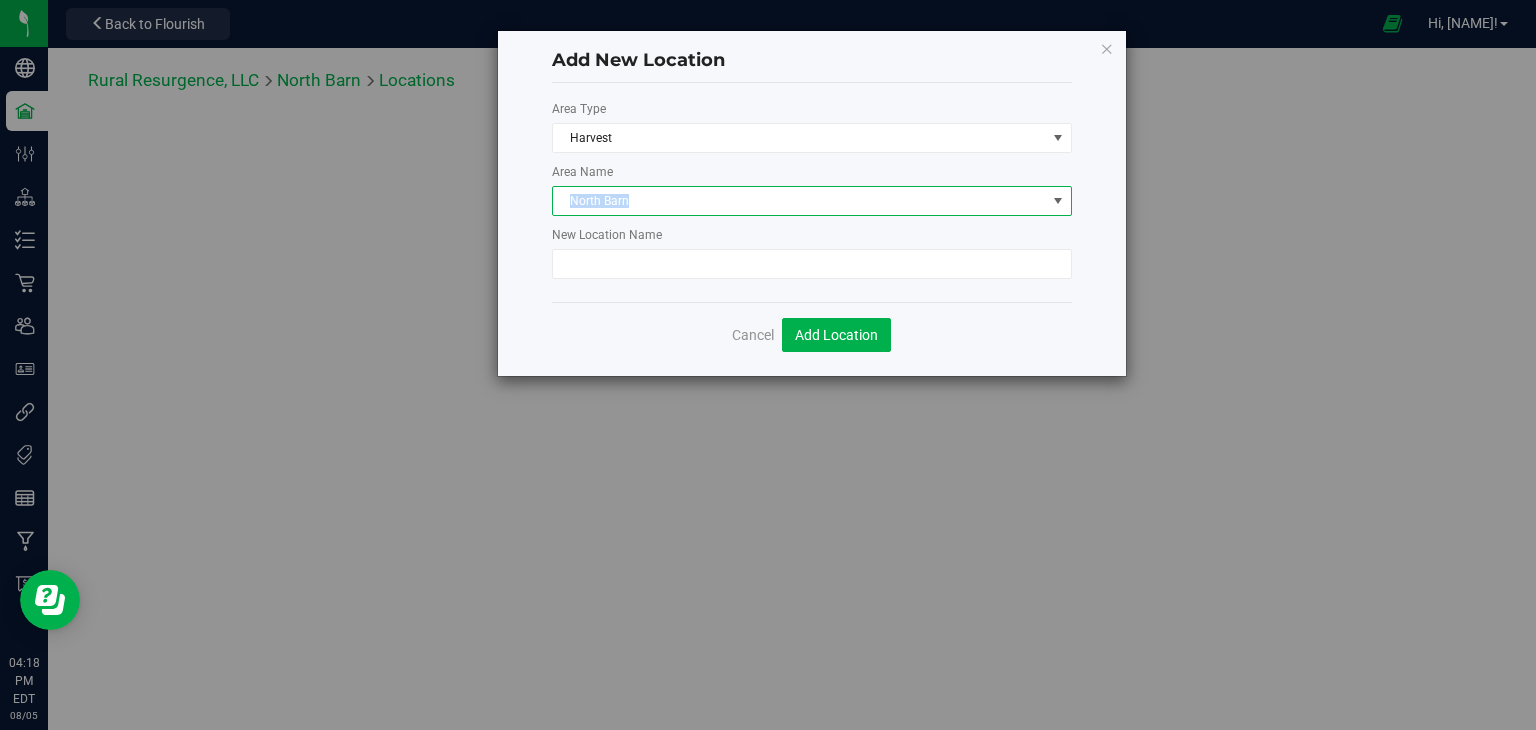 click on "North Barn" at bounding box center [799, 201] 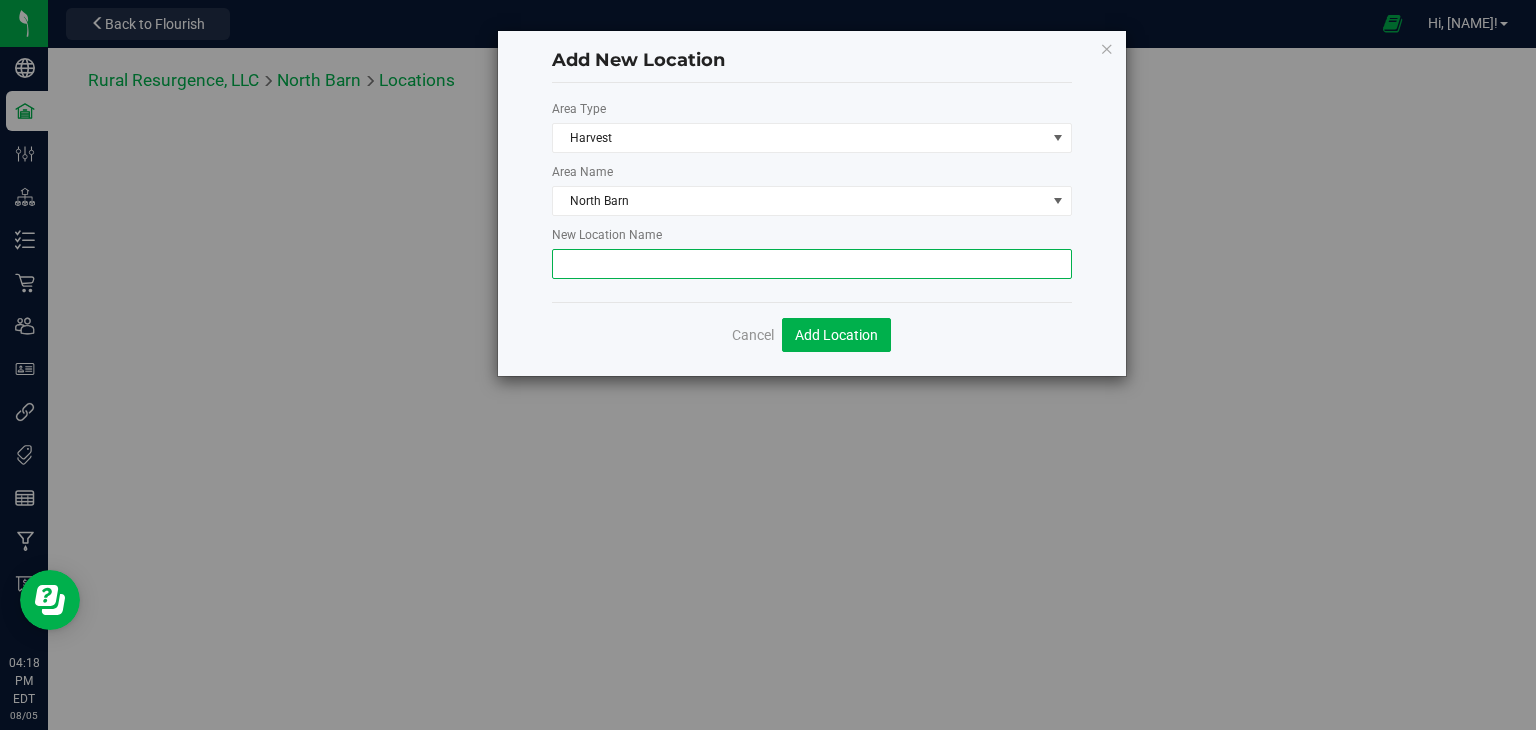 click at bounding box center (812, 264) 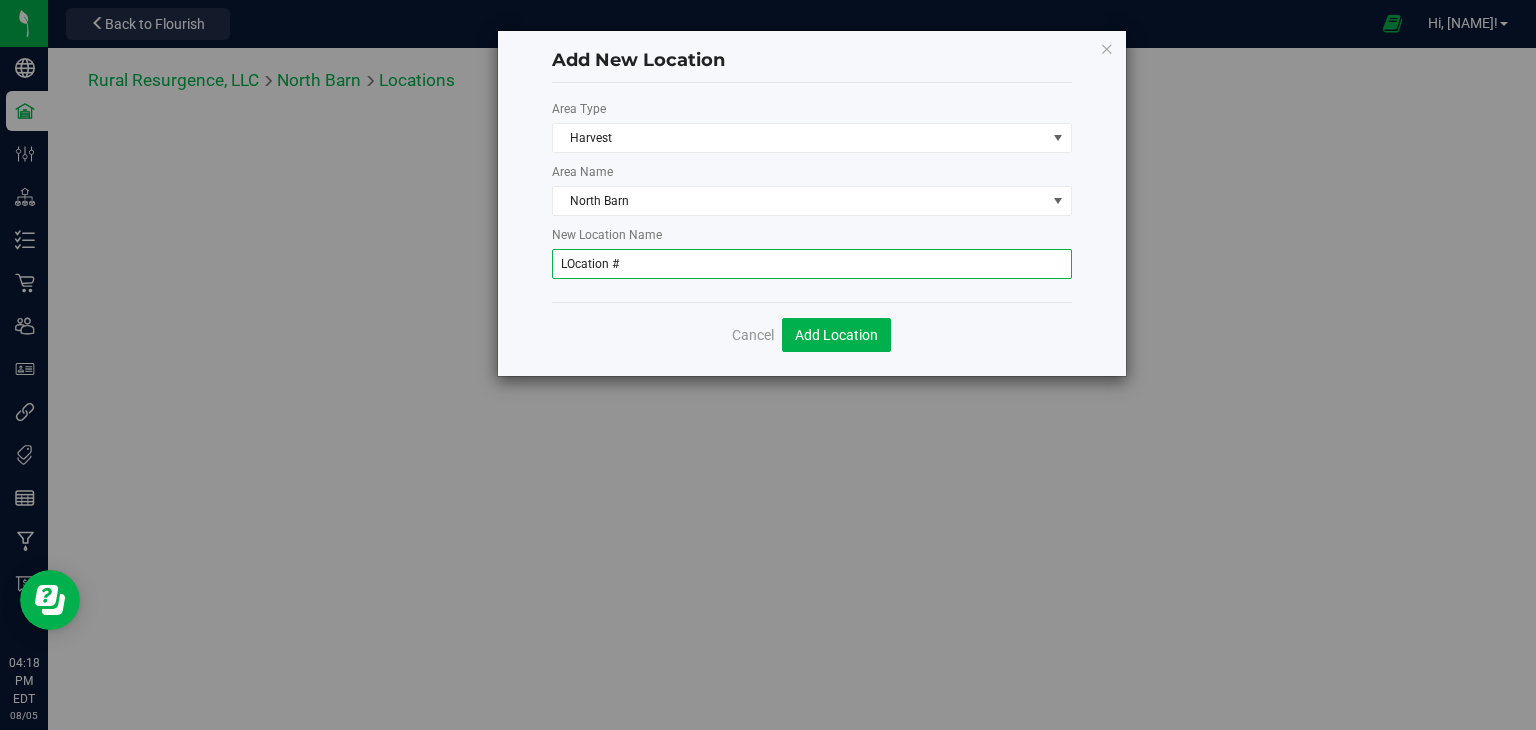 click on "LOcation #" at bounding box center (812, 264) 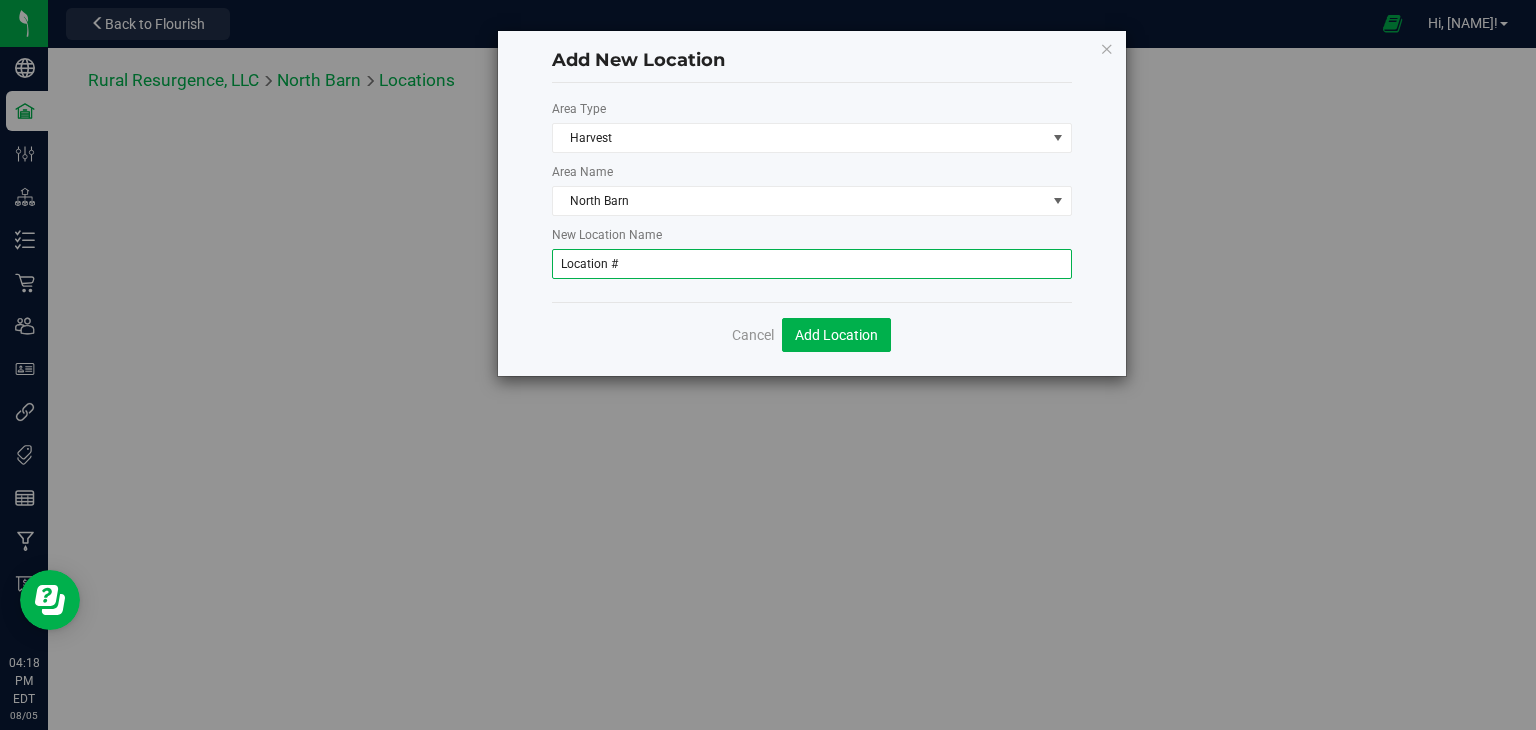 click on "Location #" at bounding box center [812, 264] 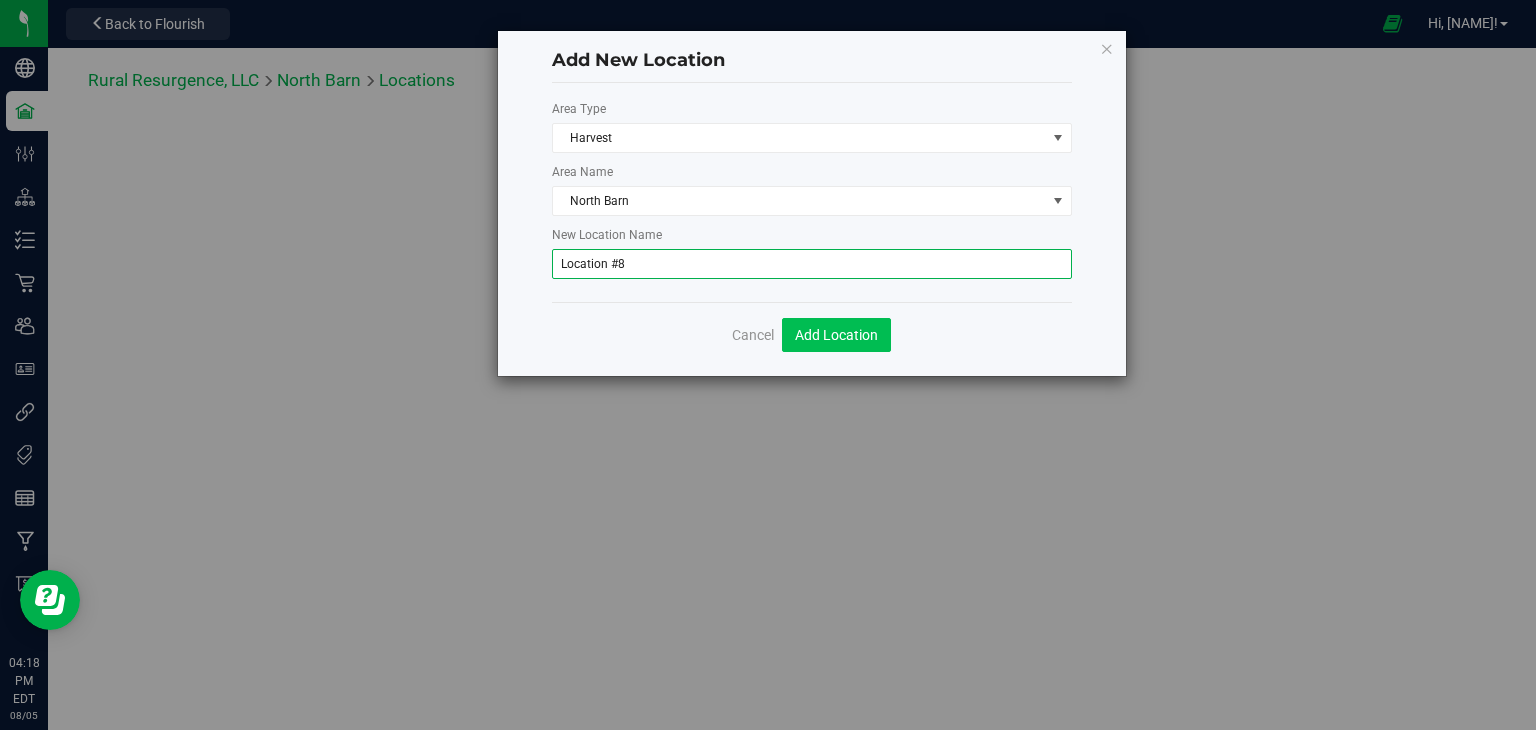 type on "Location #8" 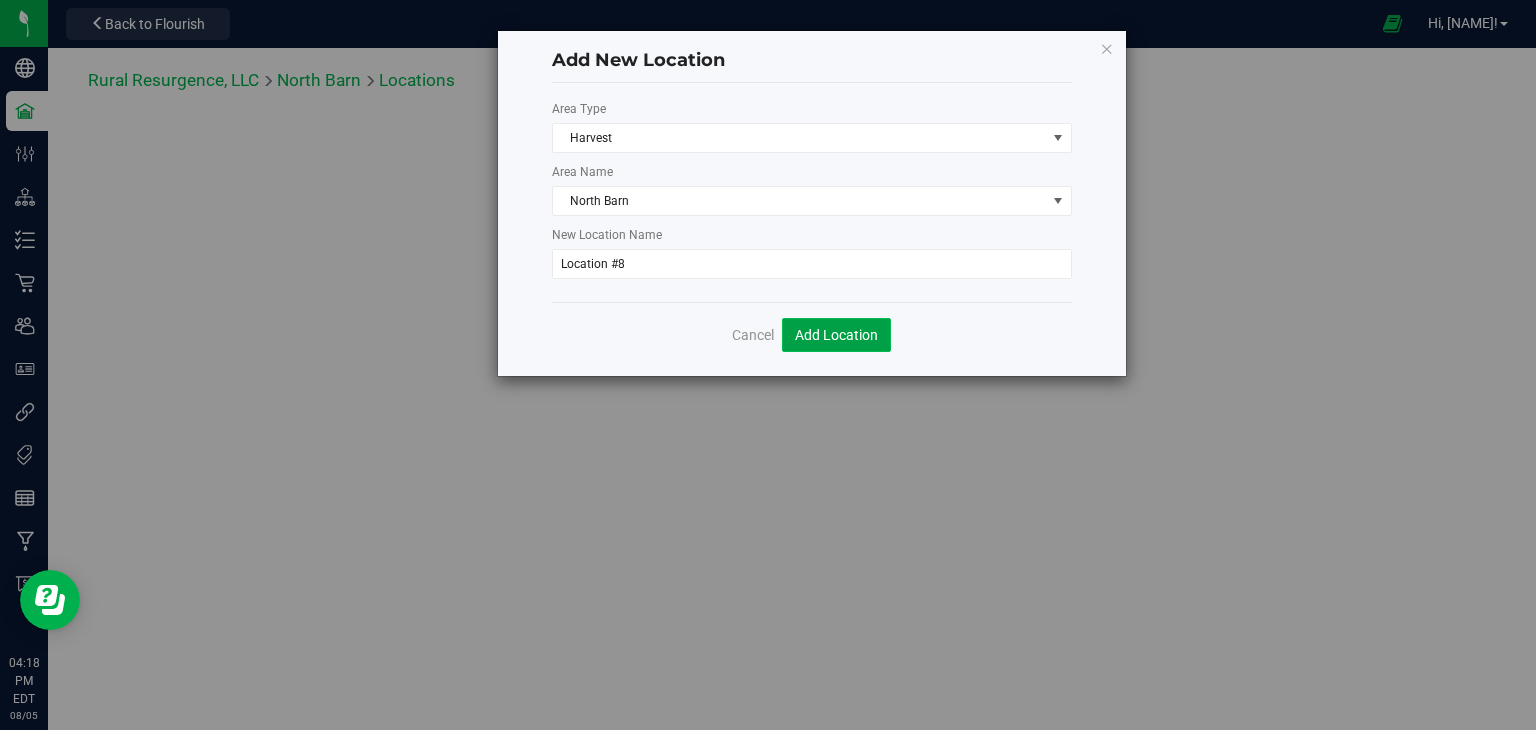 click on "Add Location" at bounding box center [836, 335] 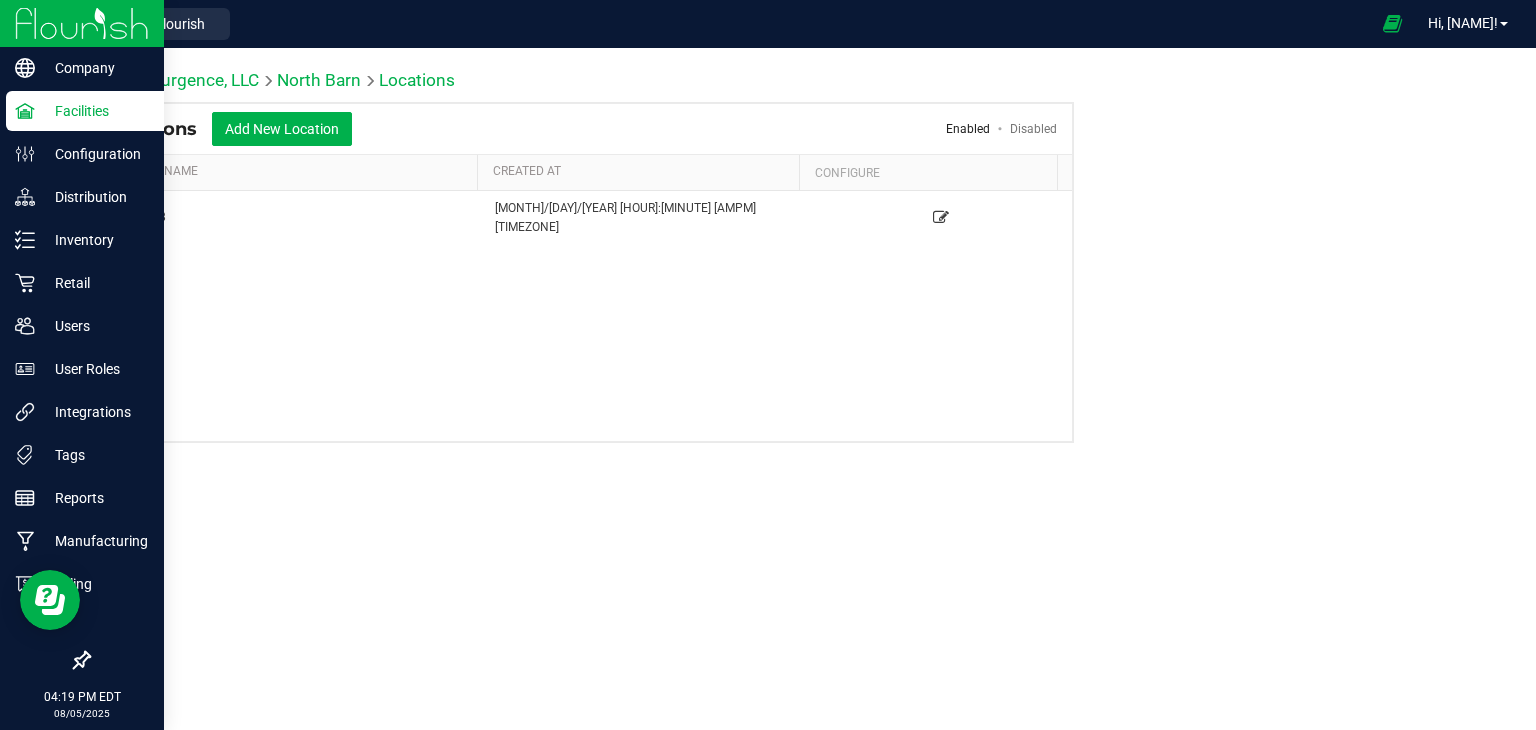 click at bounding box center (82, 23) 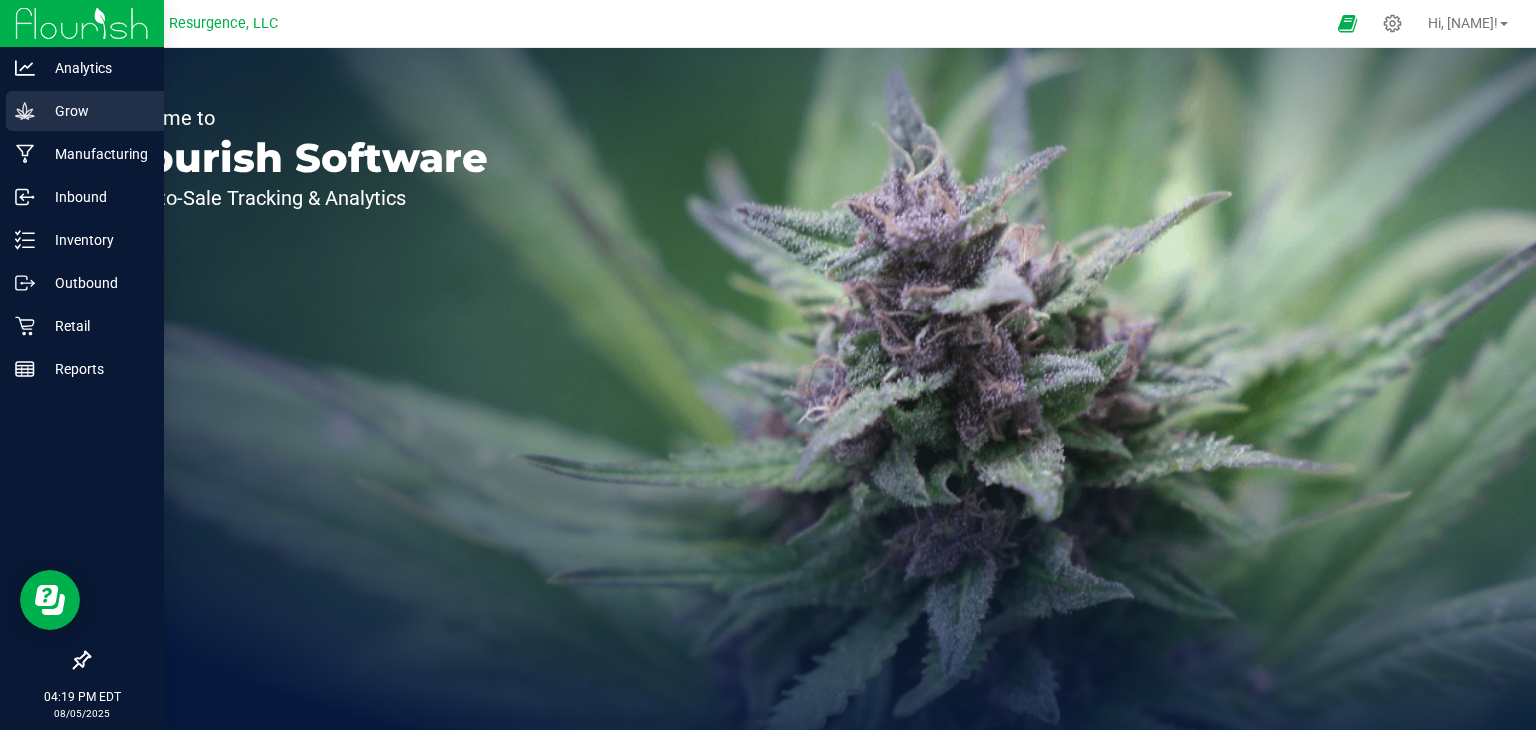click on "Grow" at bounding box center (95, 111) 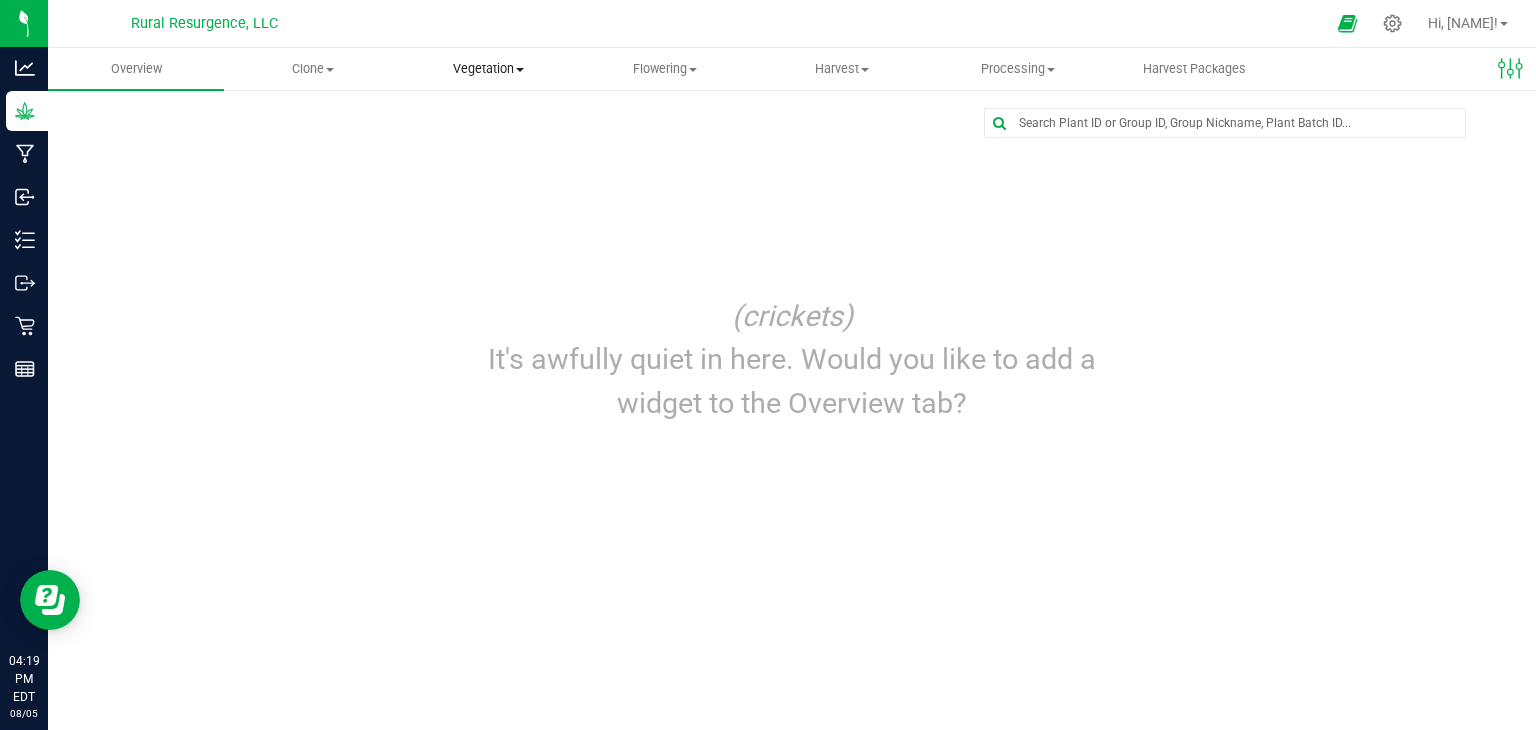 click on "Vegetation" at bounding box center (489, 69) 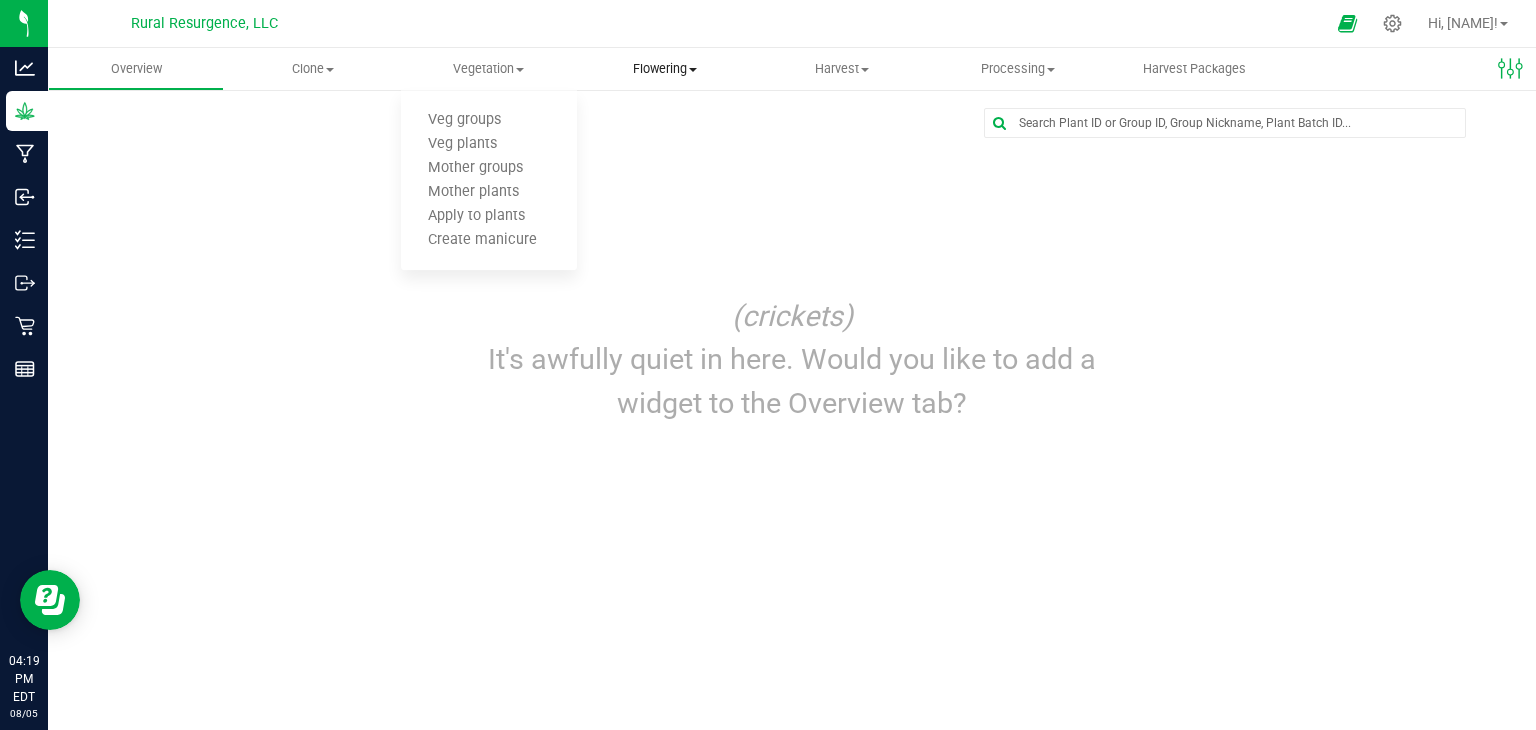 click on "Flowering" at bounding box center [665, 69] 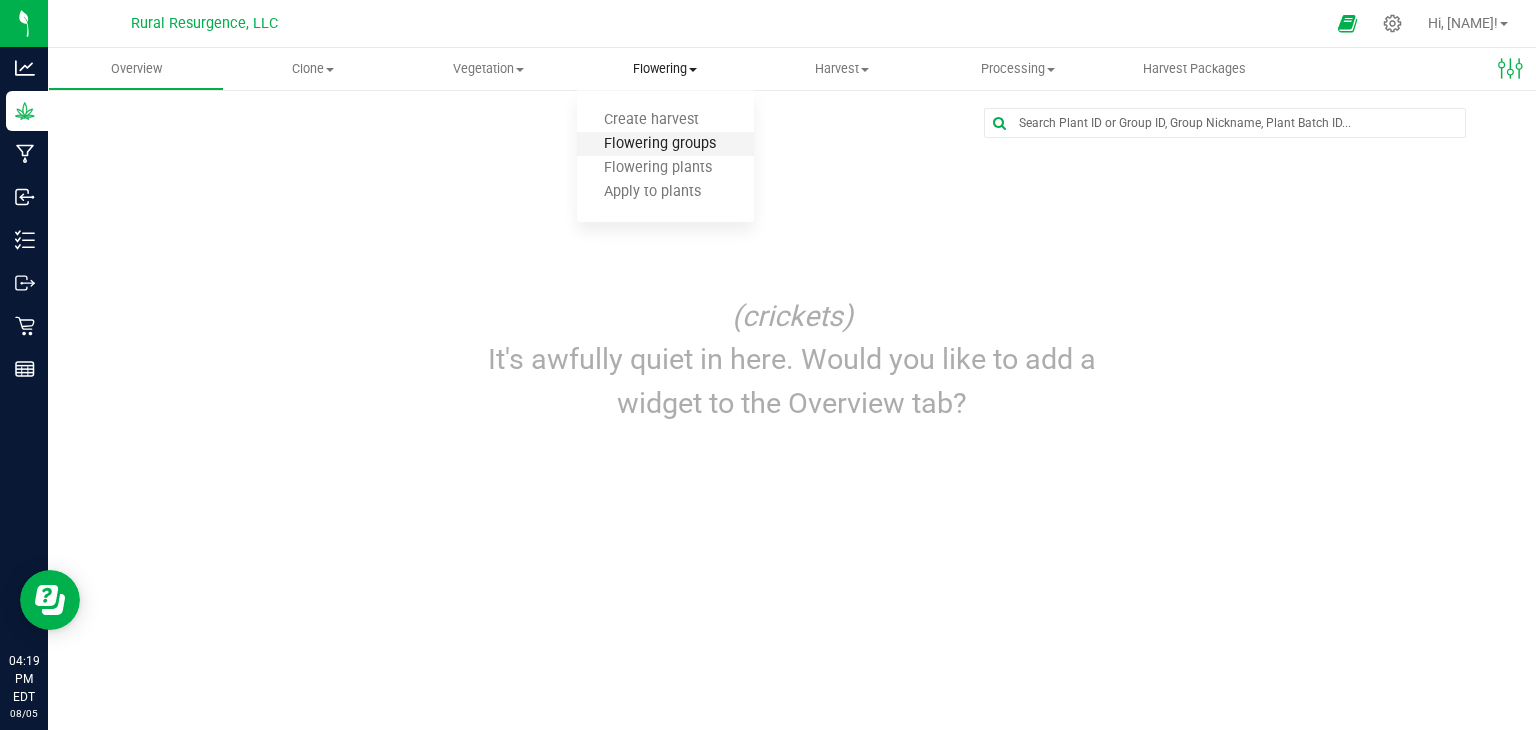click on "Flowering groups" at bounding box center [660, 144] 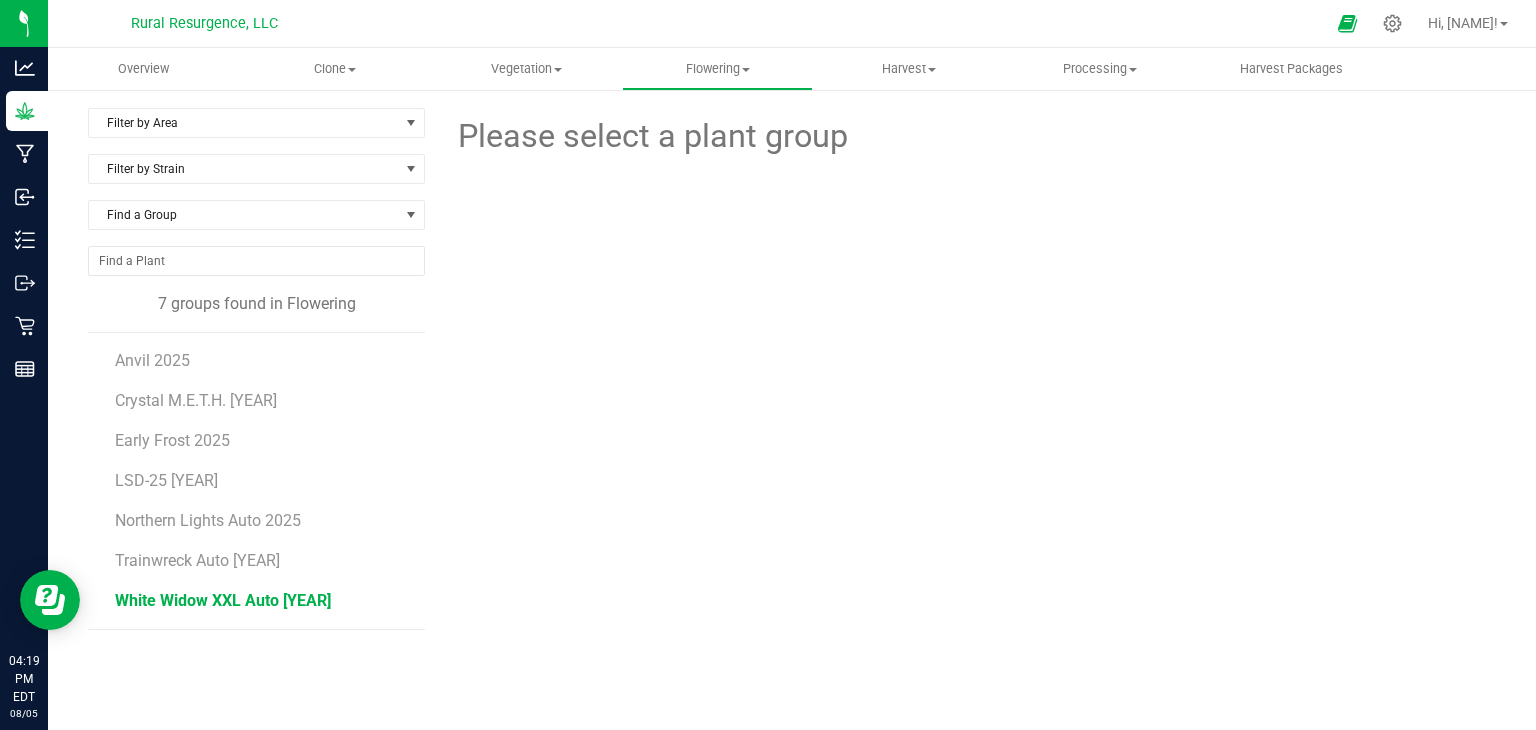 click on "White Widow XXL Auto [YEAR]" at bounding box center (223, 600) 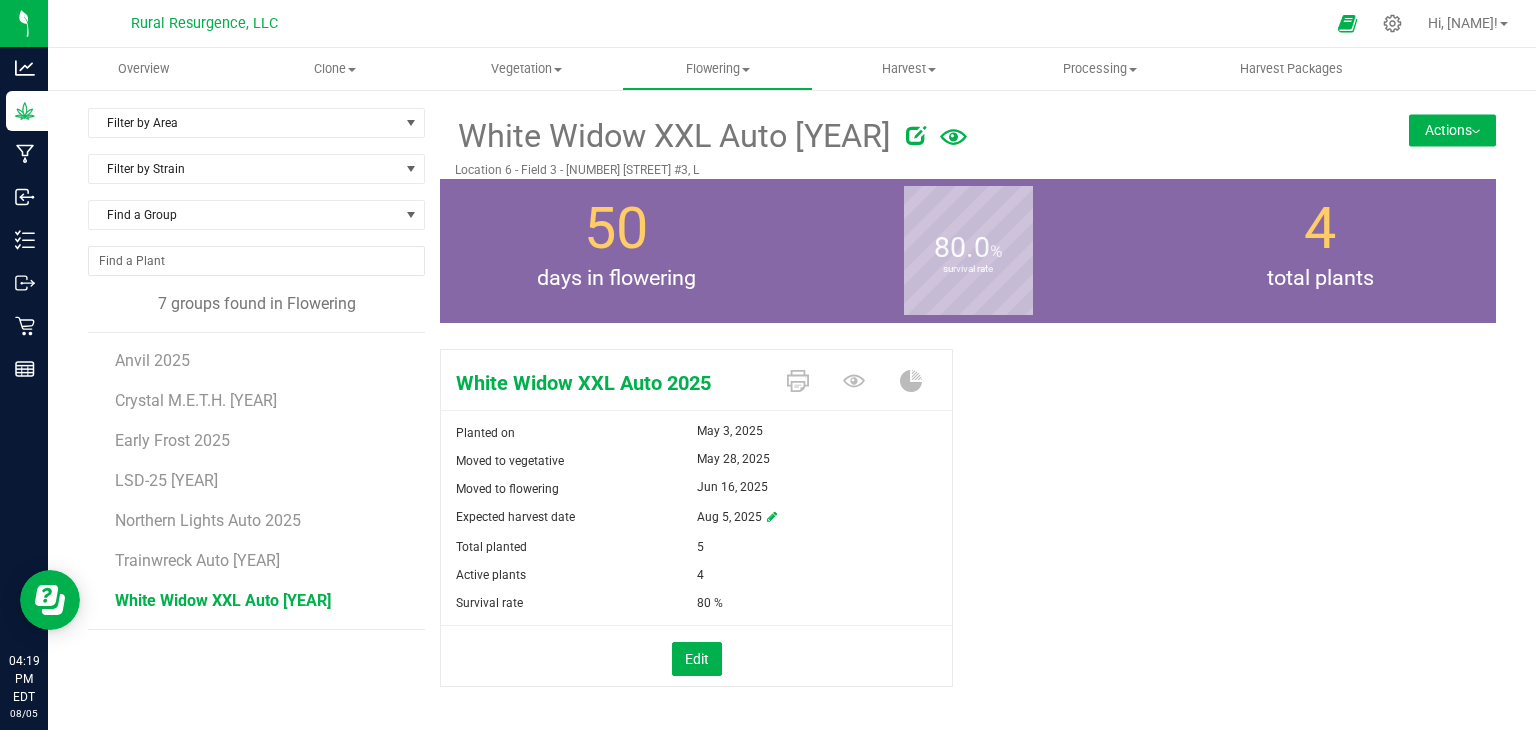 click on "Actions" at bounding box center (1452, 130) 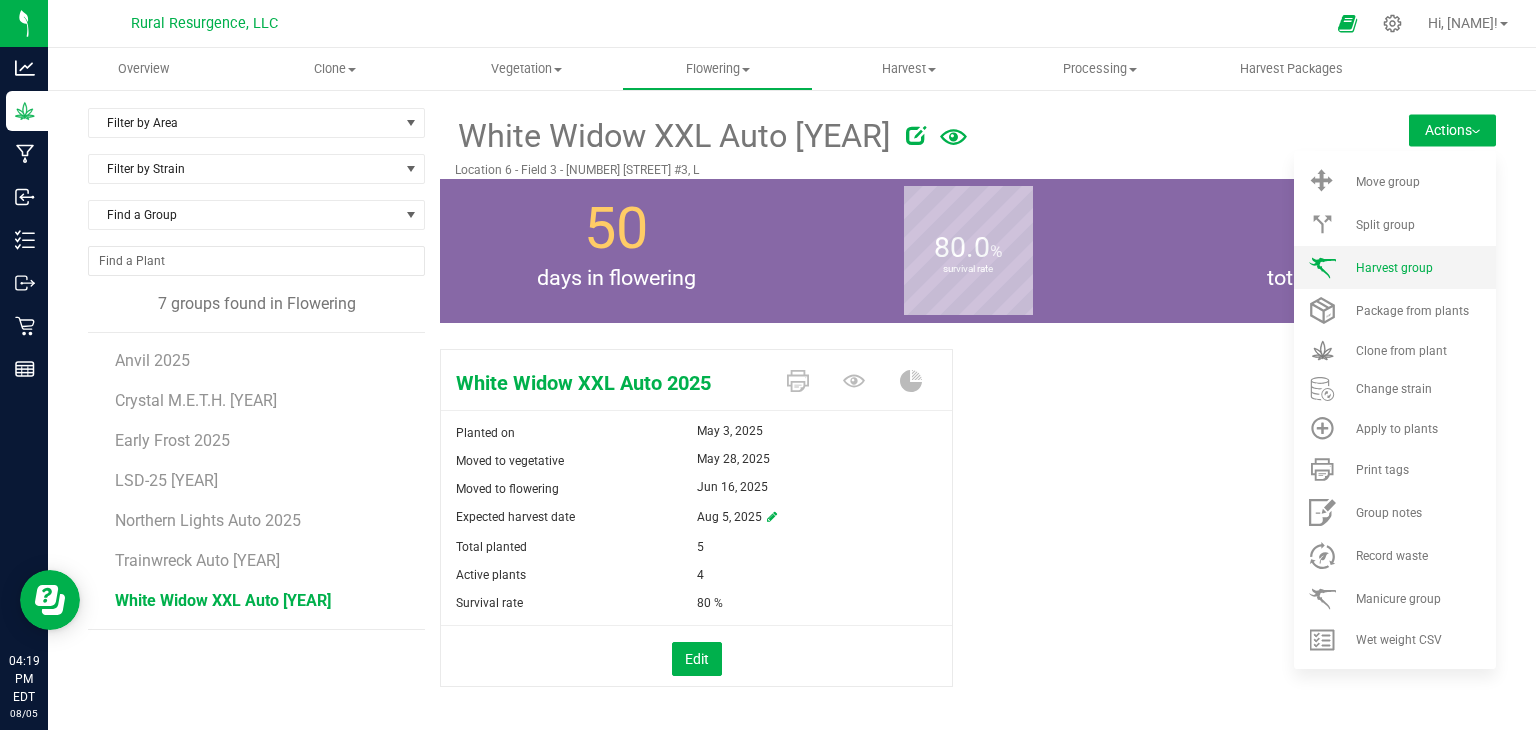 click on "Harvest group" at bounding box center (1394, 268) 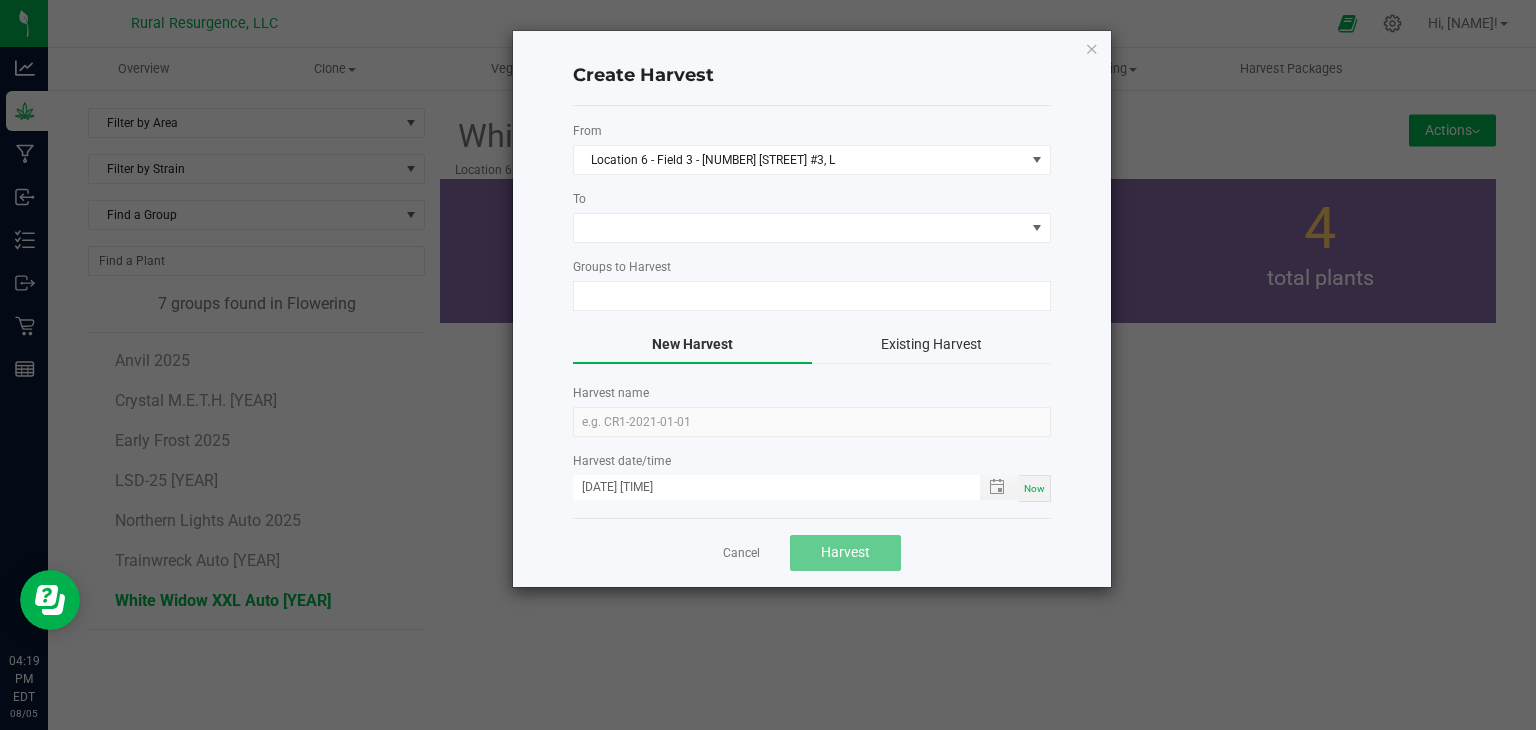 type on "White Widow XXL Auto [YEAR]" 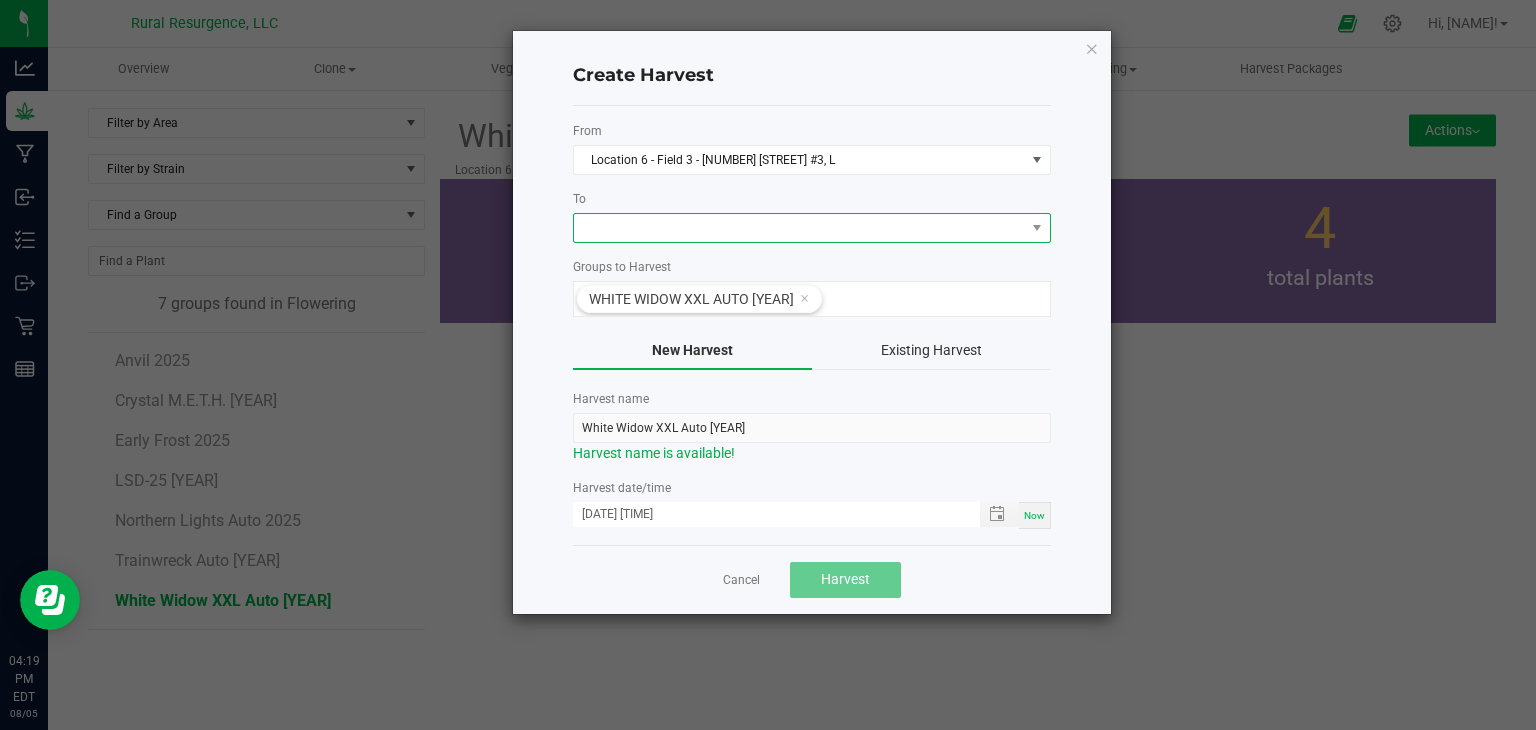 click at bounding box center [799, 228] 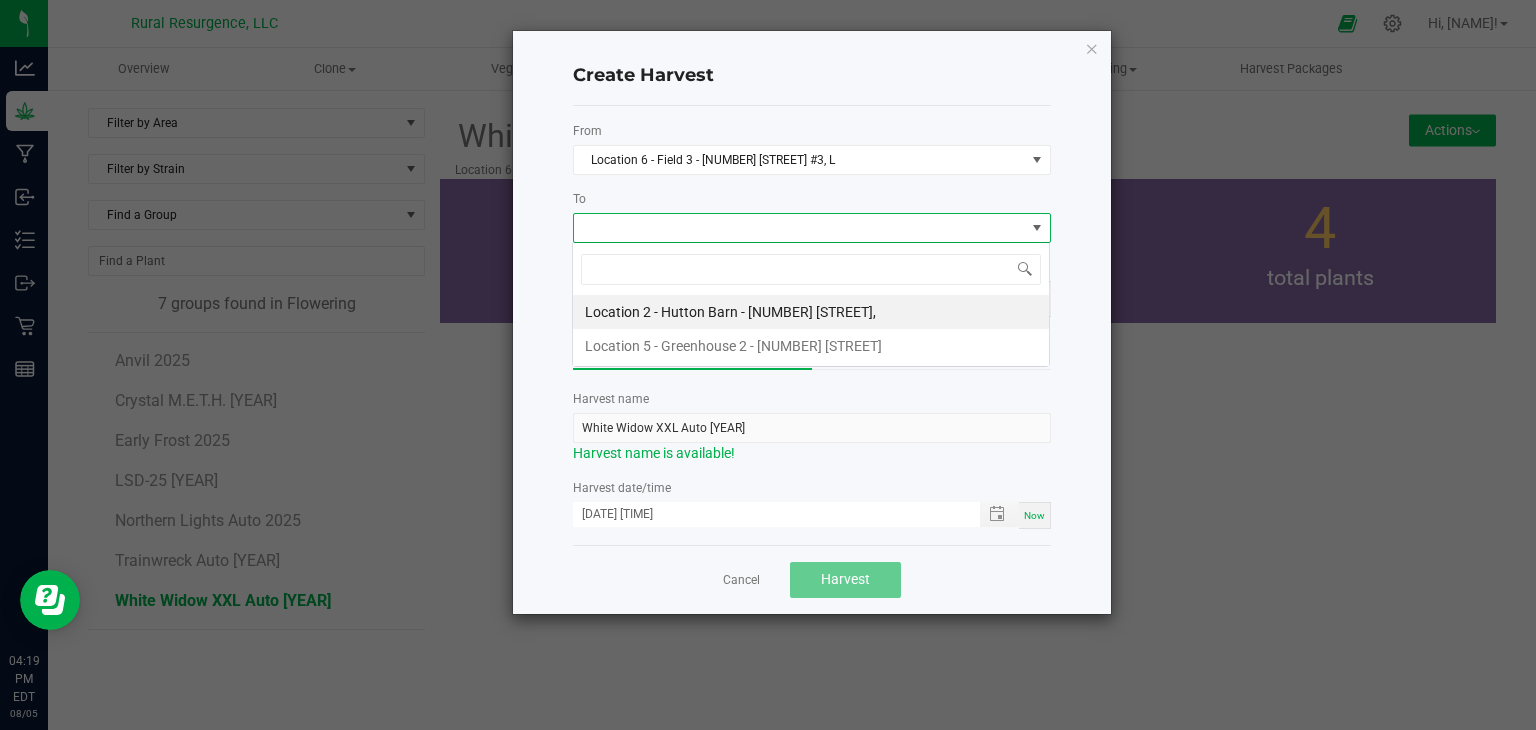 scroll, scrollTop: 99970, scrollLeft: 99521, axis: both 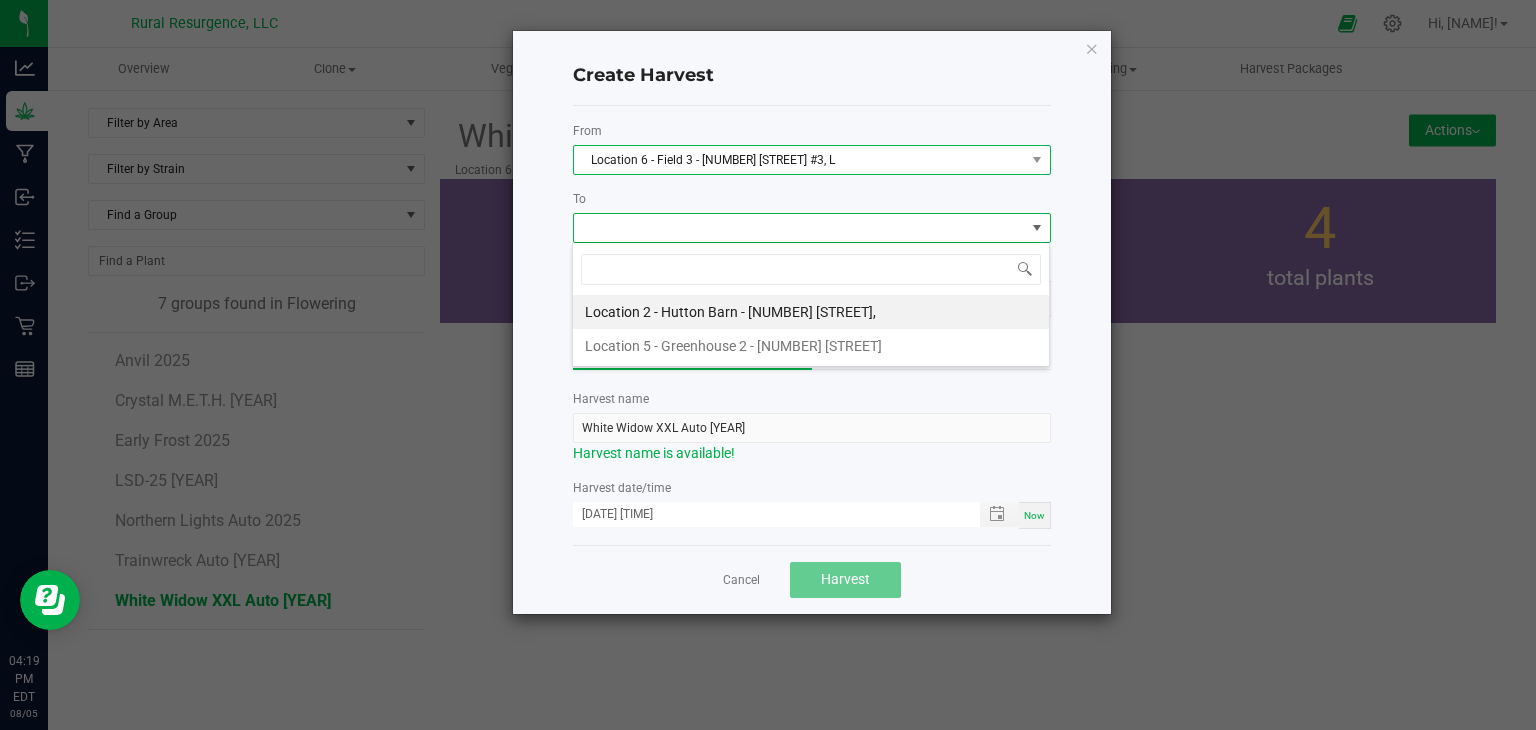 click on "Location 6 - Field 3 - [NUMBER] [STREET] #3, L" at bounding box center (799, 160) 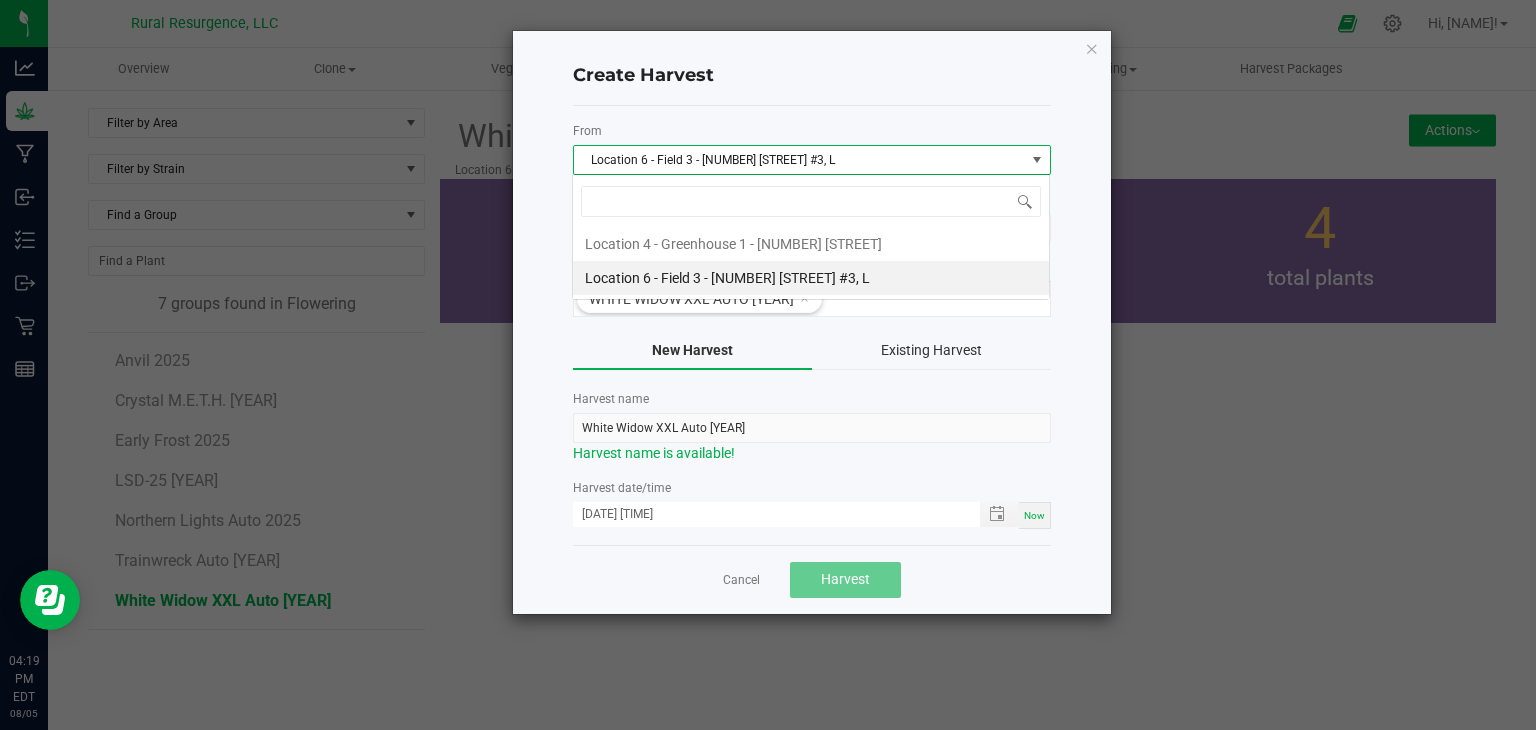 scroll, scrollTop: 99970, scrollLeft: 99521, axis: both 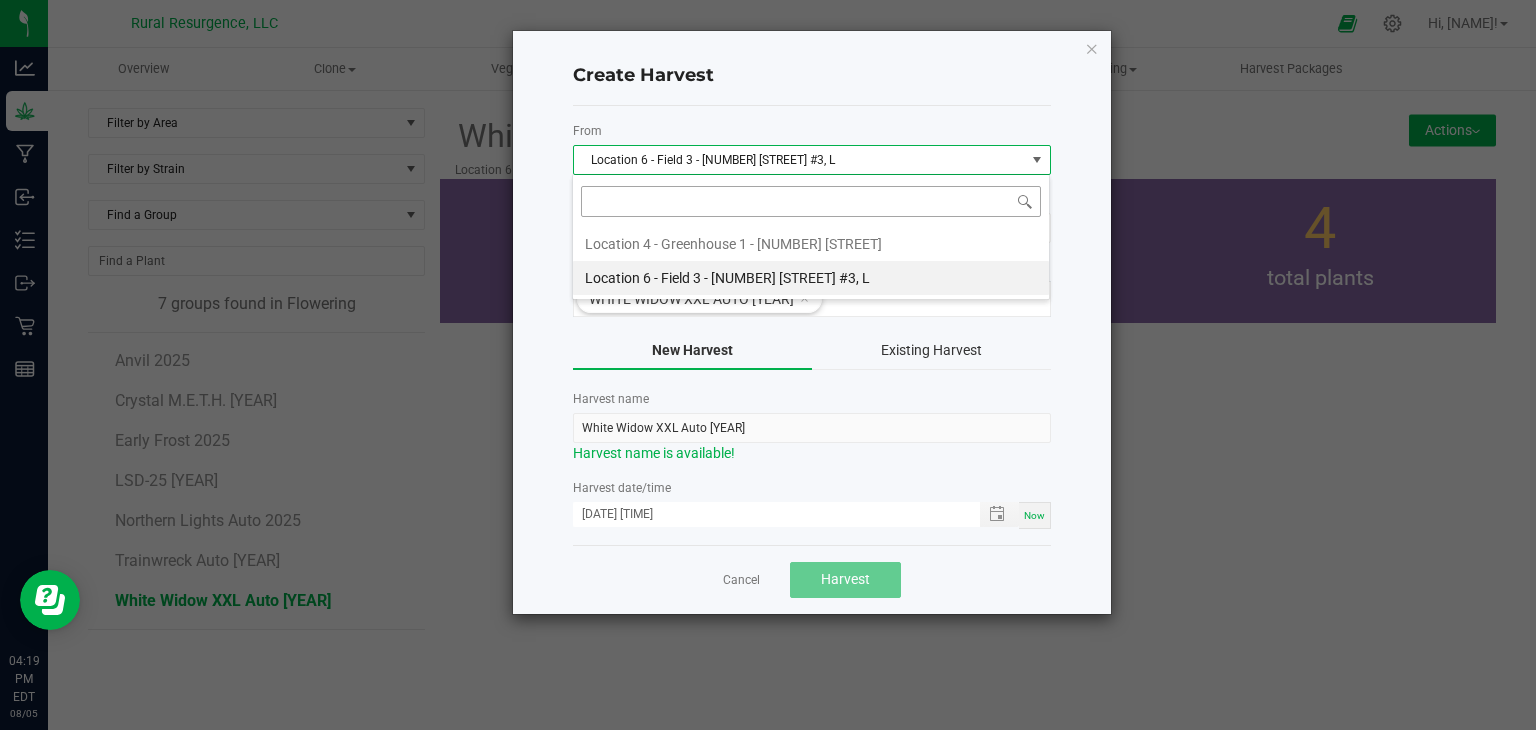 click 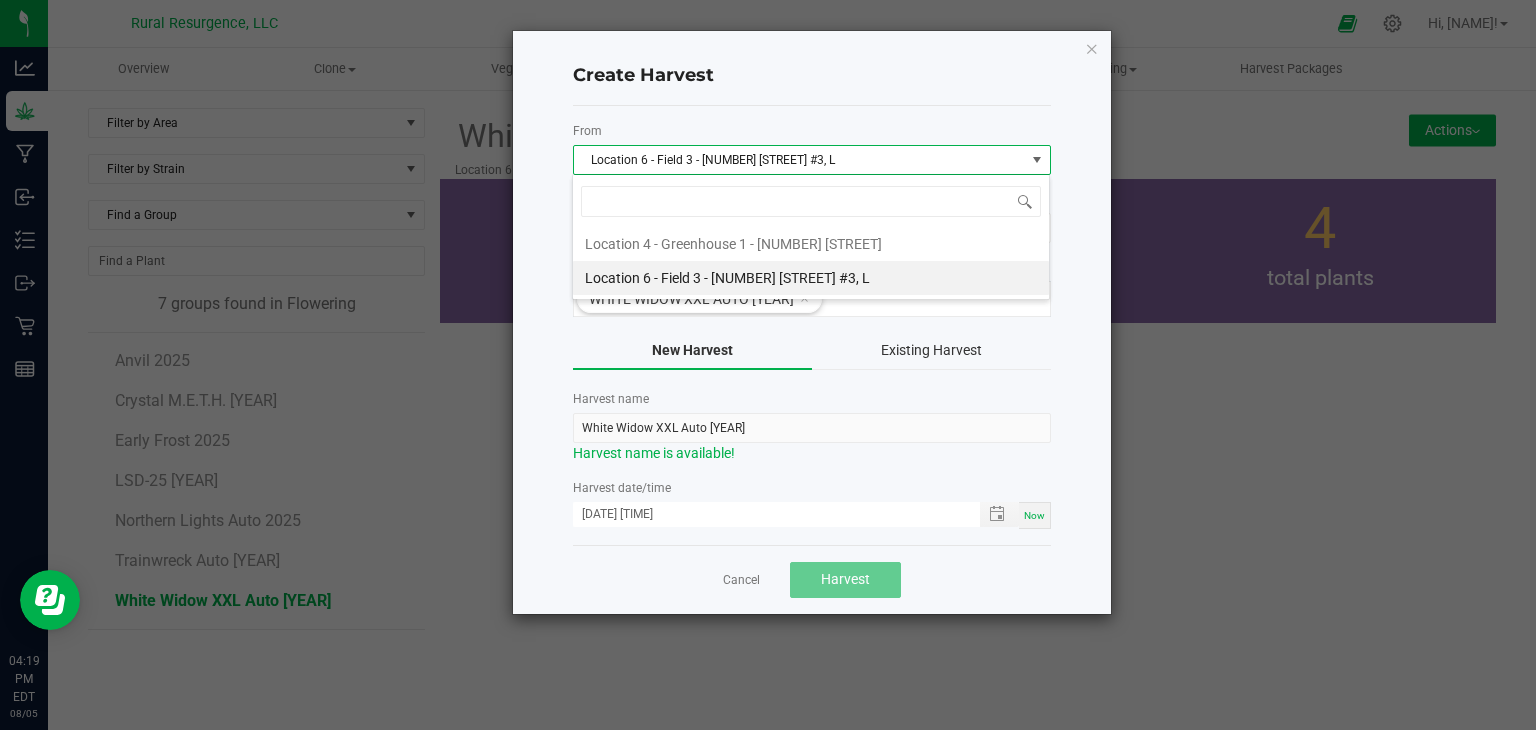 click on "Location 6 - Field 3 - [NUMBER] [STREET] #3, L" at bounding box center [799, 160] 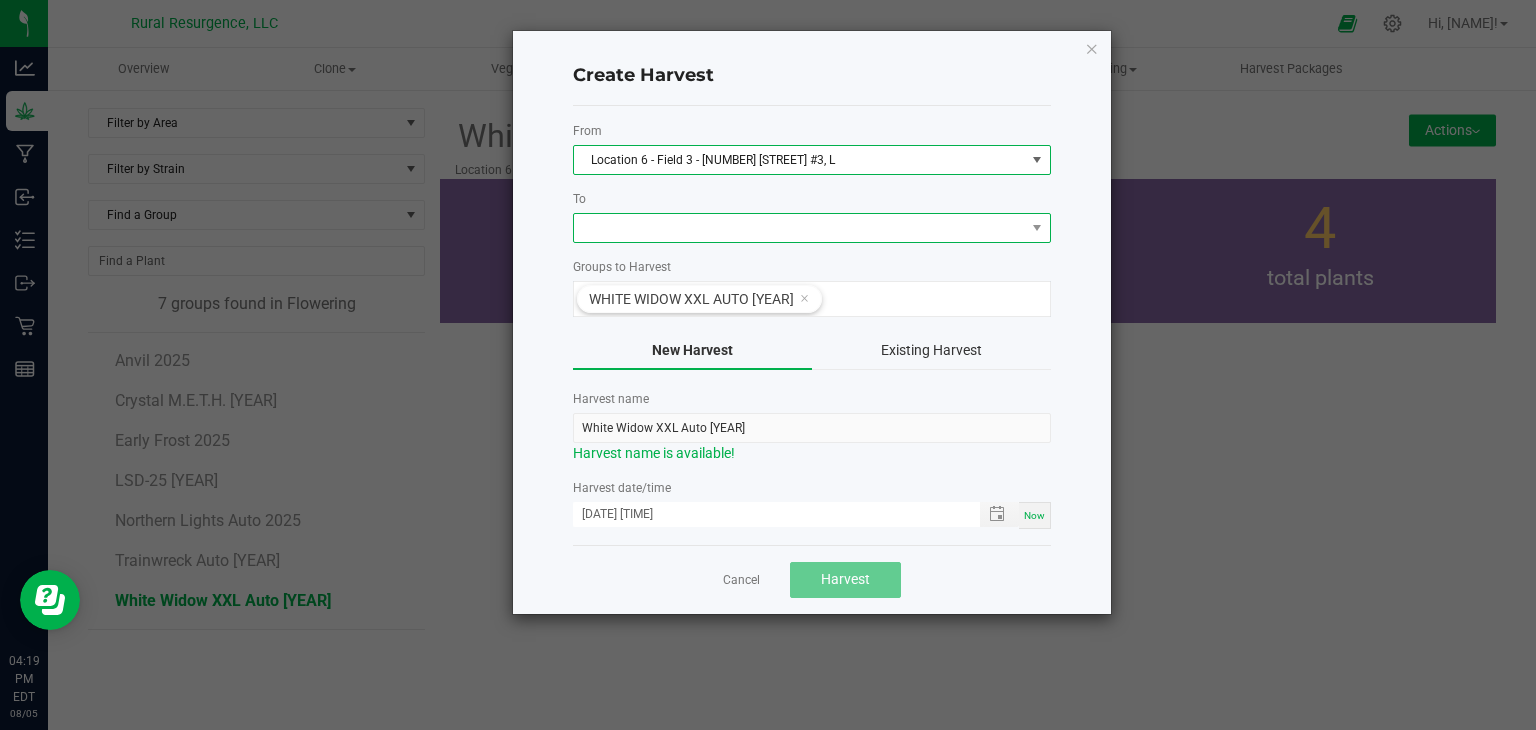 click at bounding box center [799, 228] 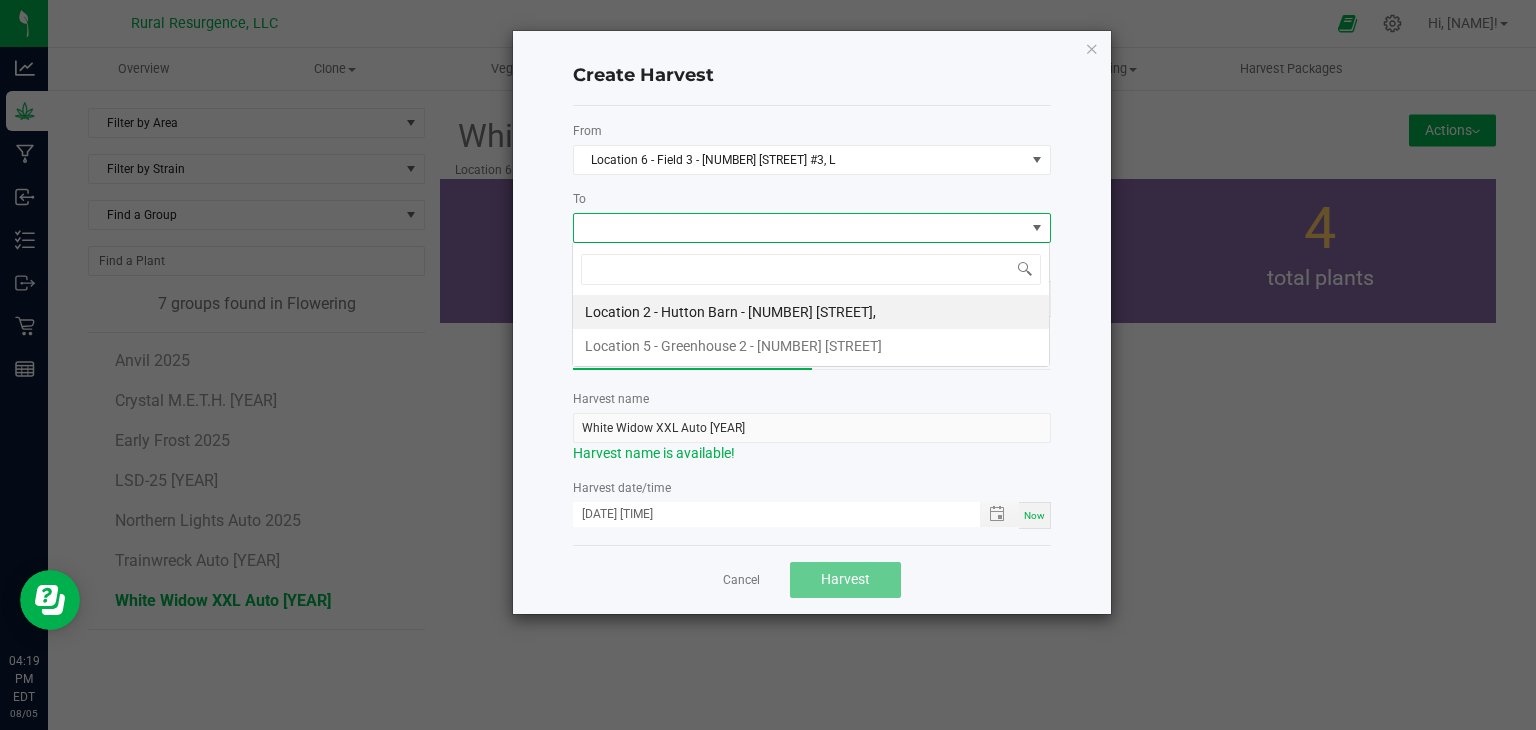 scroll, scrollTop: 99970, scrollLeft: 99521, axis: both 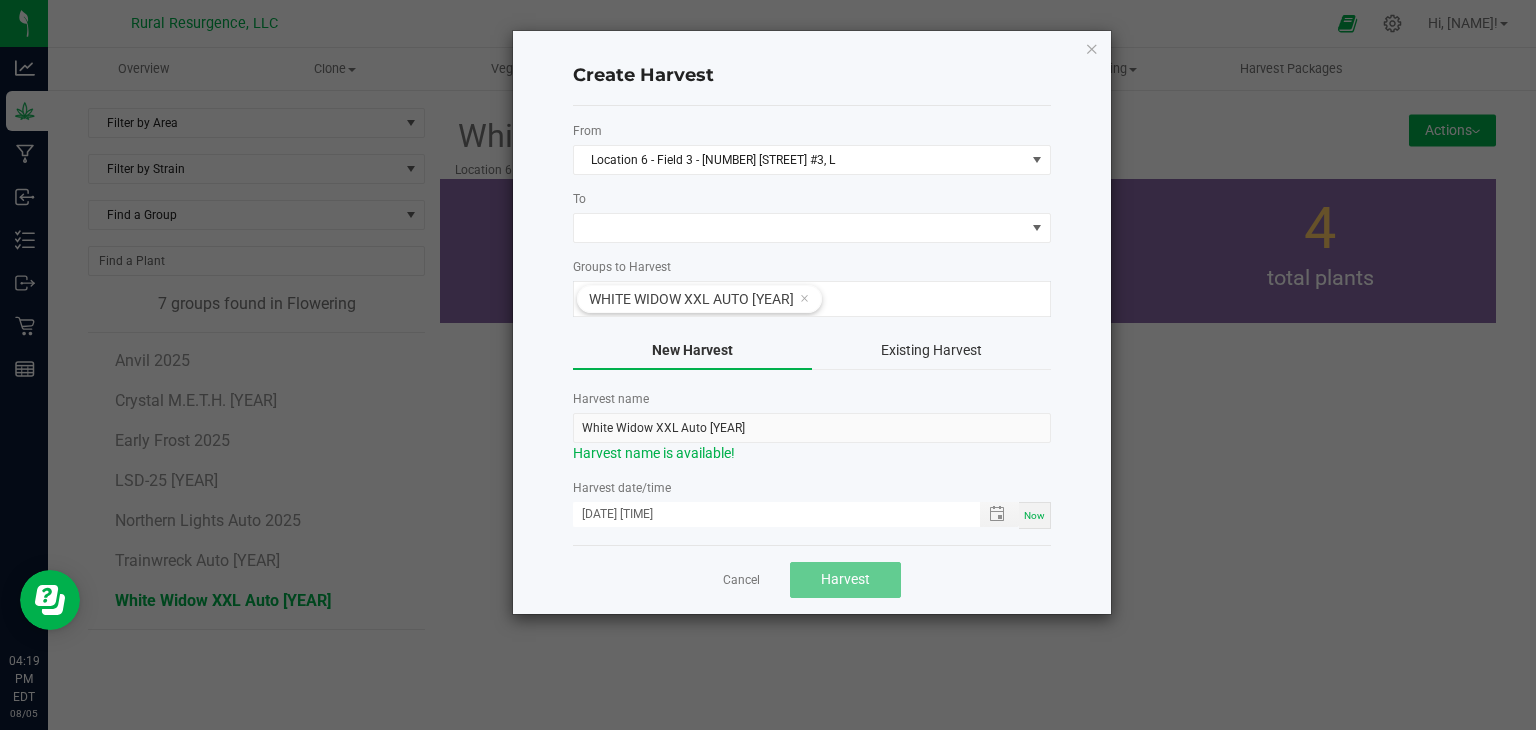click on "Create Harvest From Location 6 - Field 3 - [NUMBER] [STREET] #3, L To Groups to Harvest White Widow XXL Auto [YEAR] New Harvest Existing Harvest Harvest name White Widow XXL Auto [YEAR] Harvest name is available! Harvest date/time [MONTH]/[DAY]/[YEAR] [HOUR]:[MINUTE] [AMPM] Now Cancel Harvest" 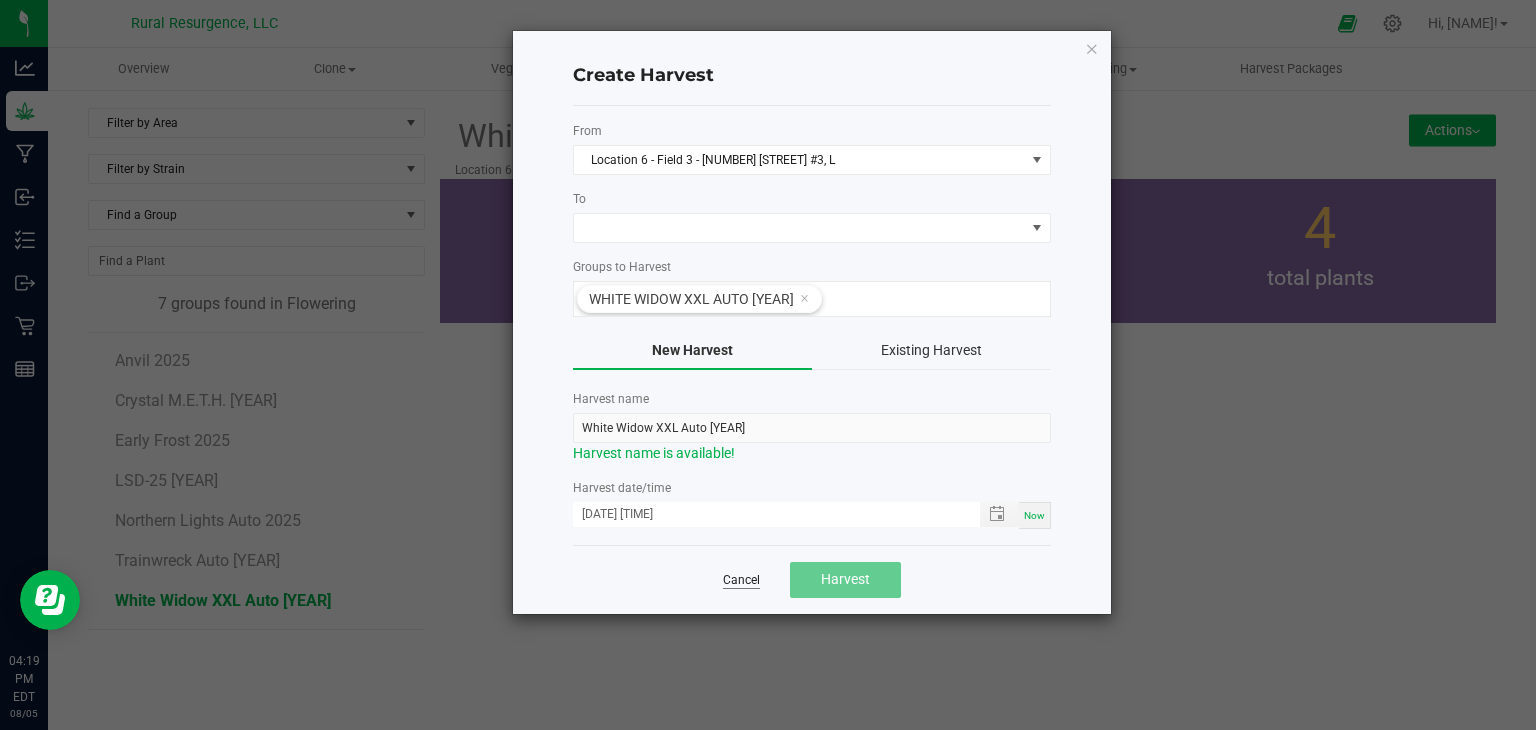 click on "Cancel" 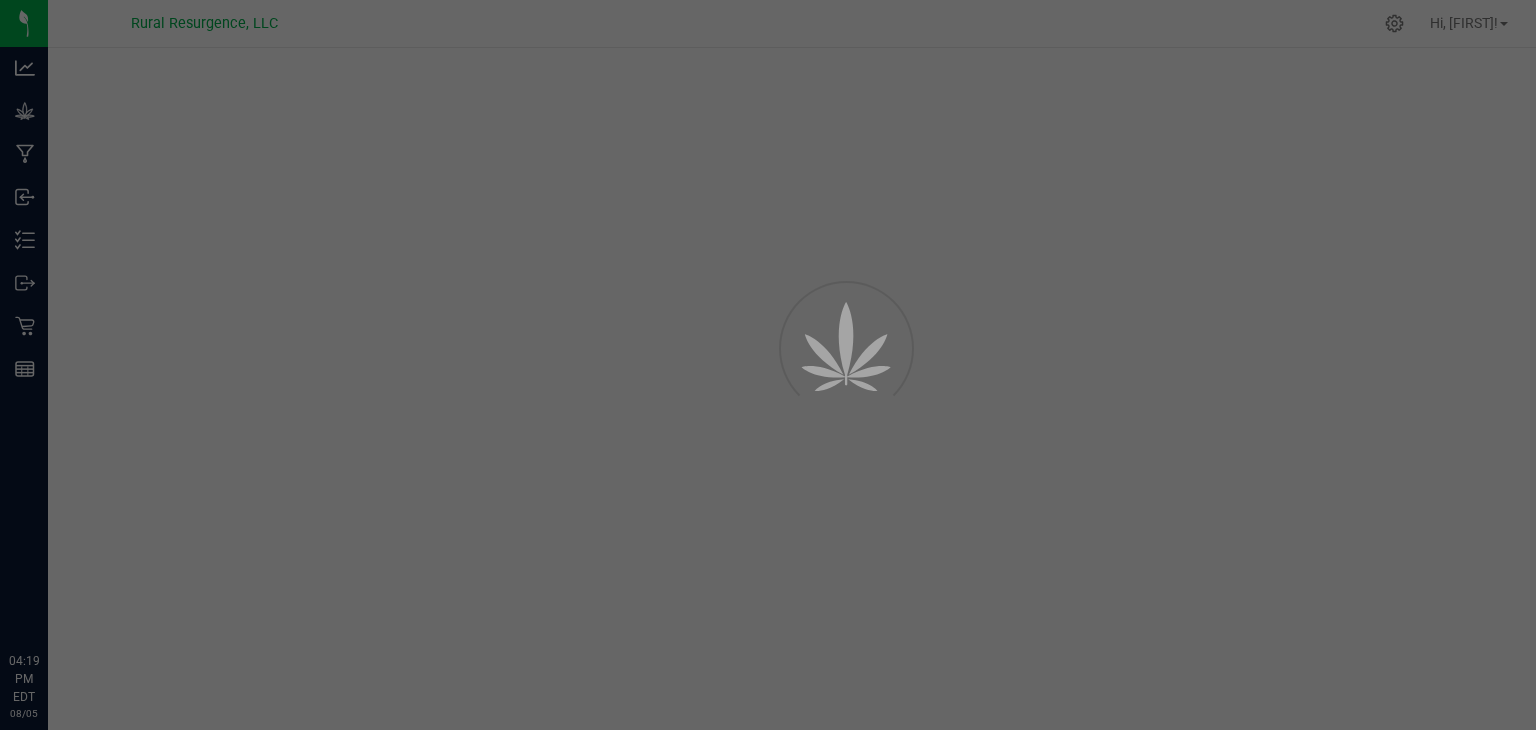 scroll, scrollTop: 0, scrollLeft: 0, axis: both 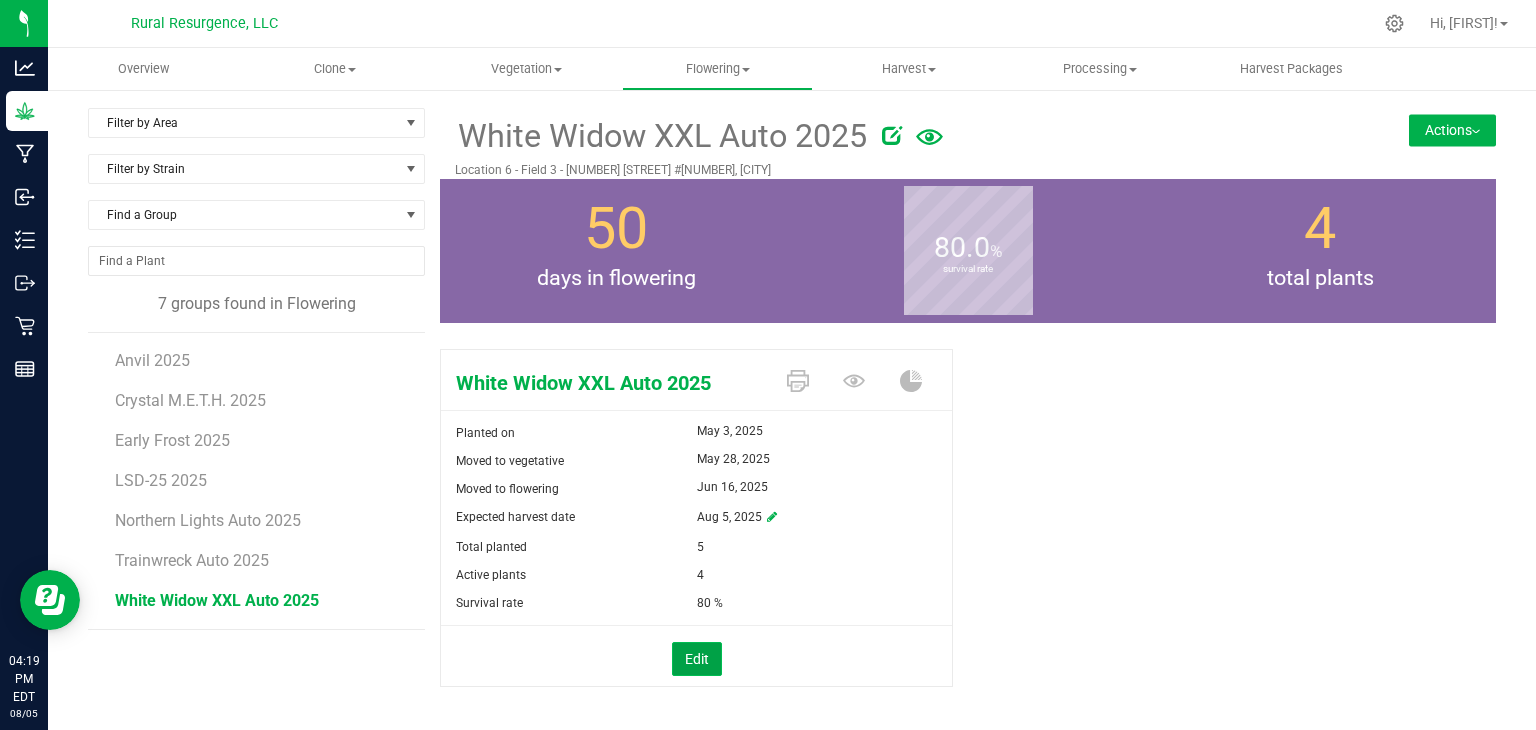 click on "Edit" at bounding box center (697, 659) 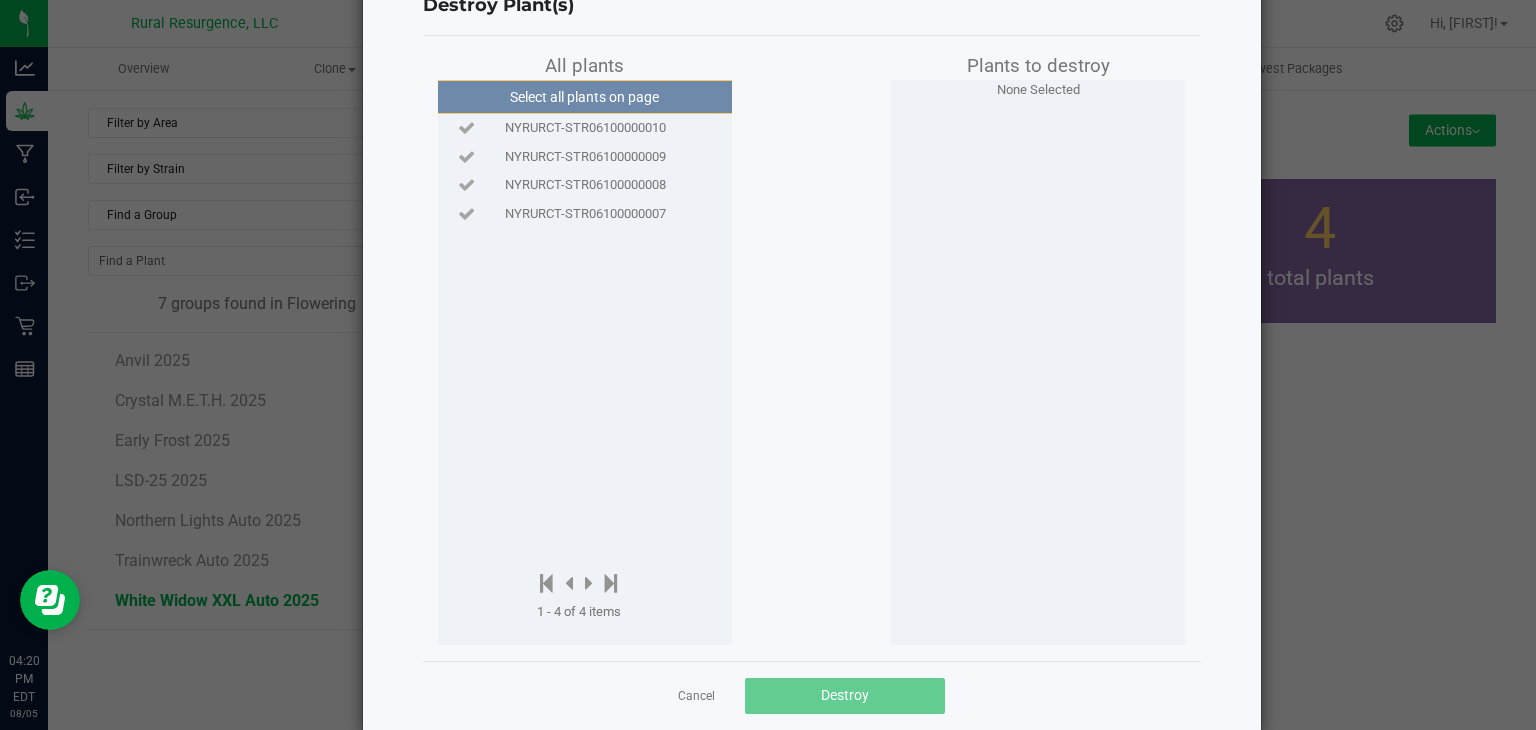 scroll, scrollTop: 100, scrollLeft: 0, axis: vertical 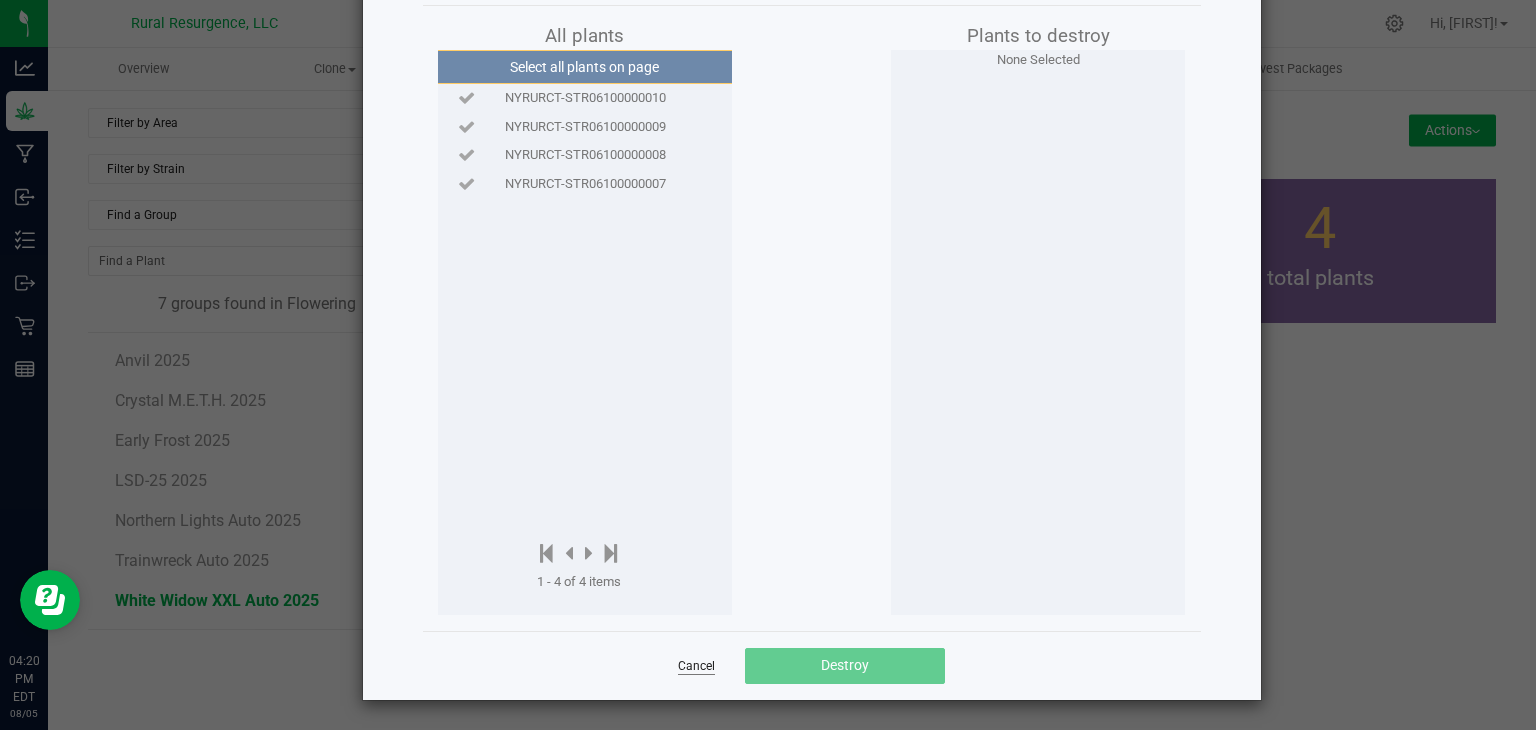 click on "Cancel" 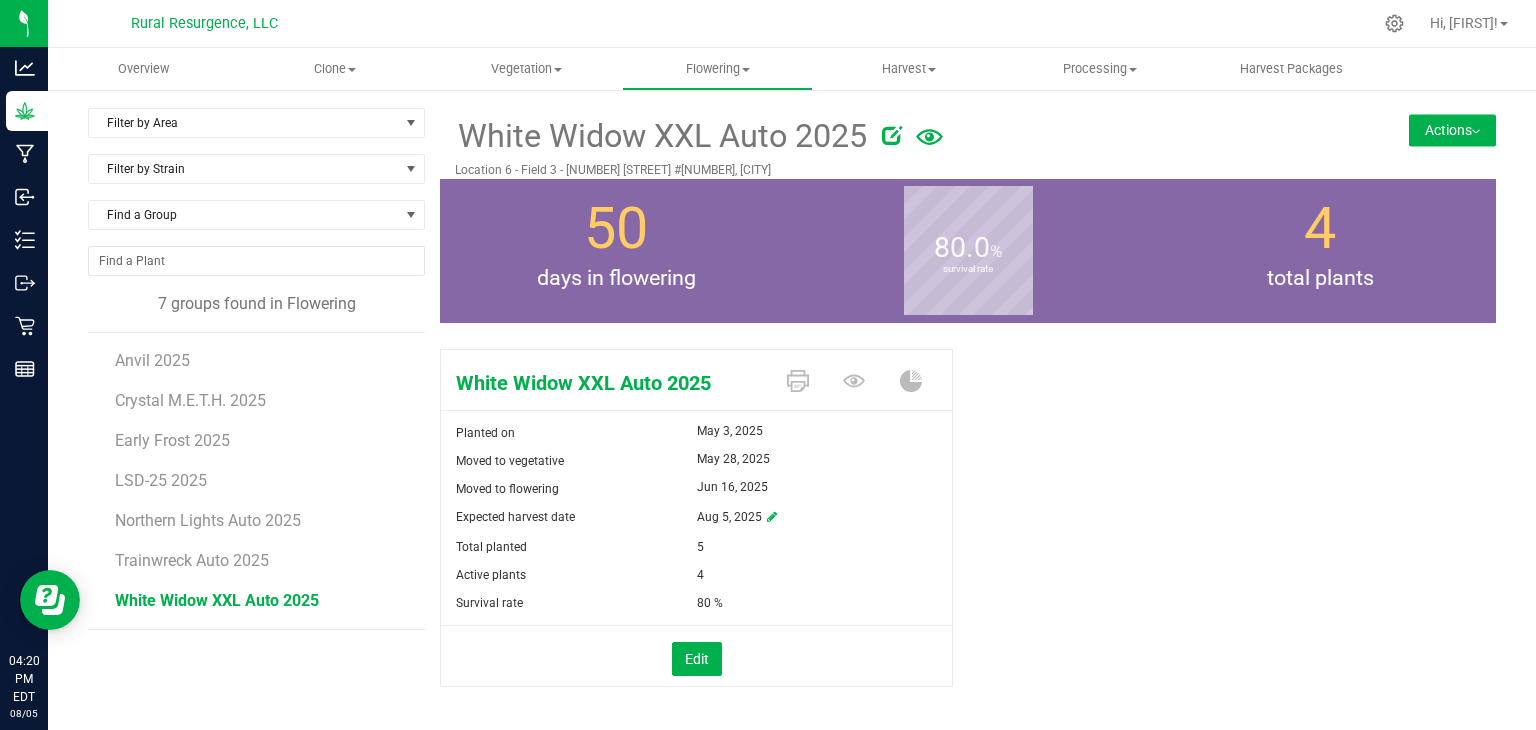 click on "Actions" at bounding box center (1452, 130) 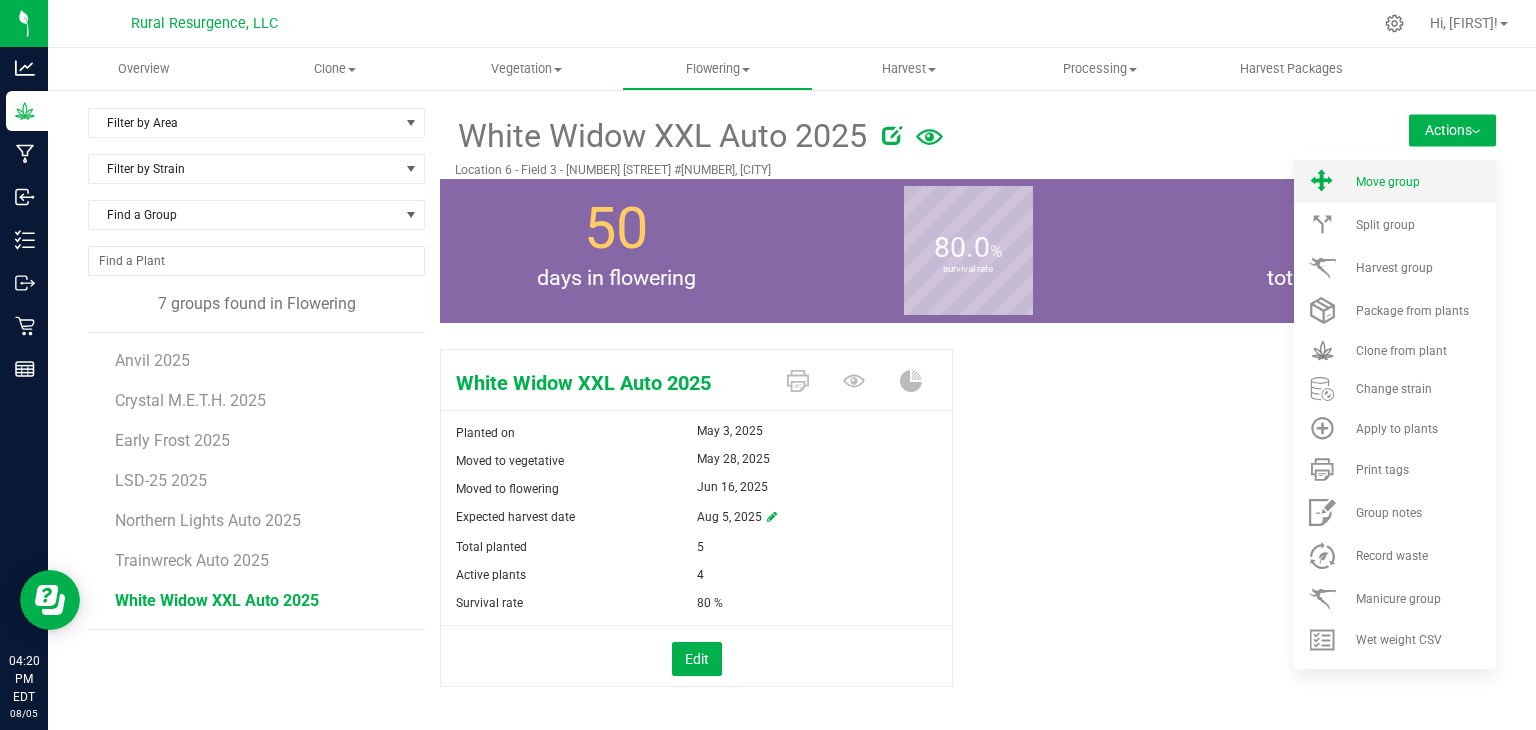 click on "Move group" at bounding box center [1395, 181] 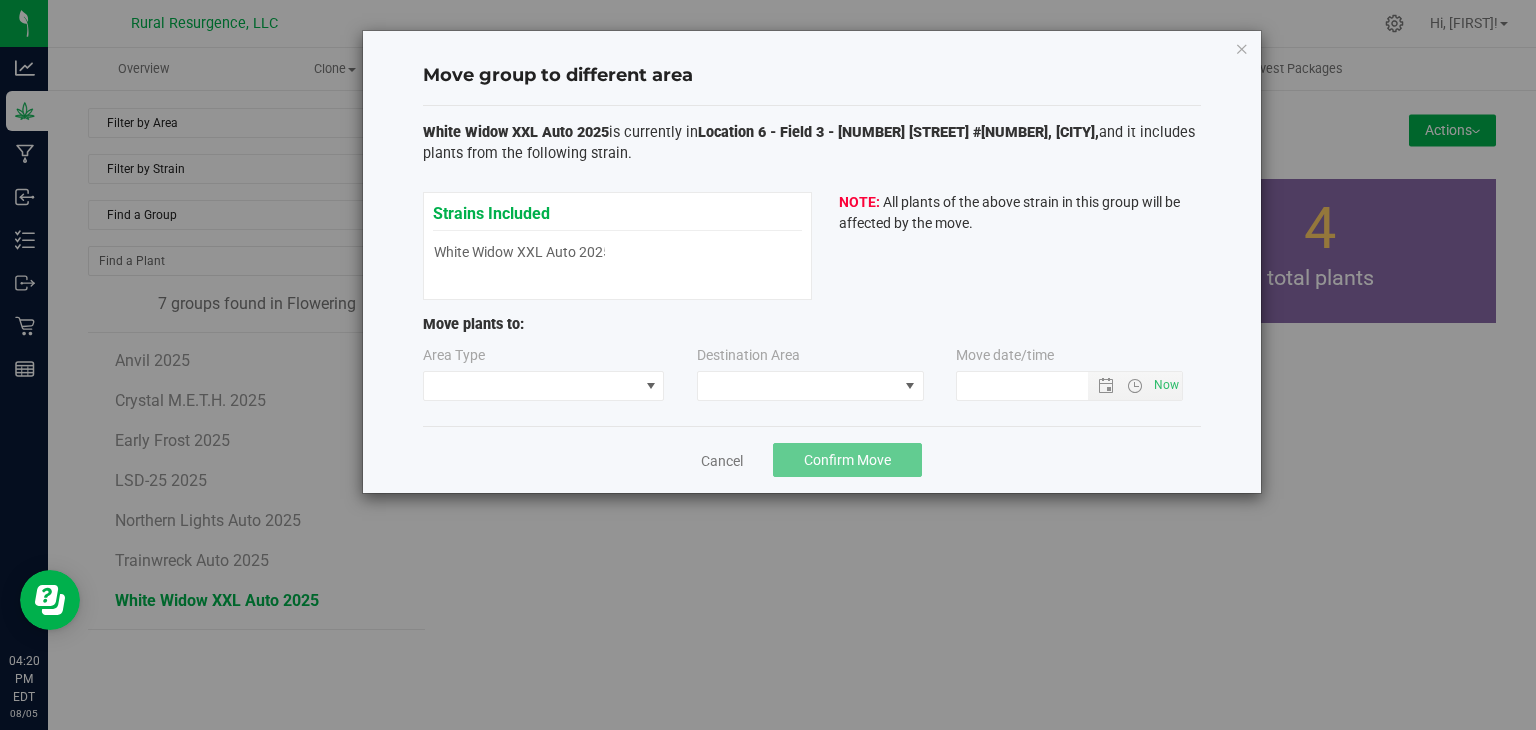 type on "8/5/2025 4:20 PM" 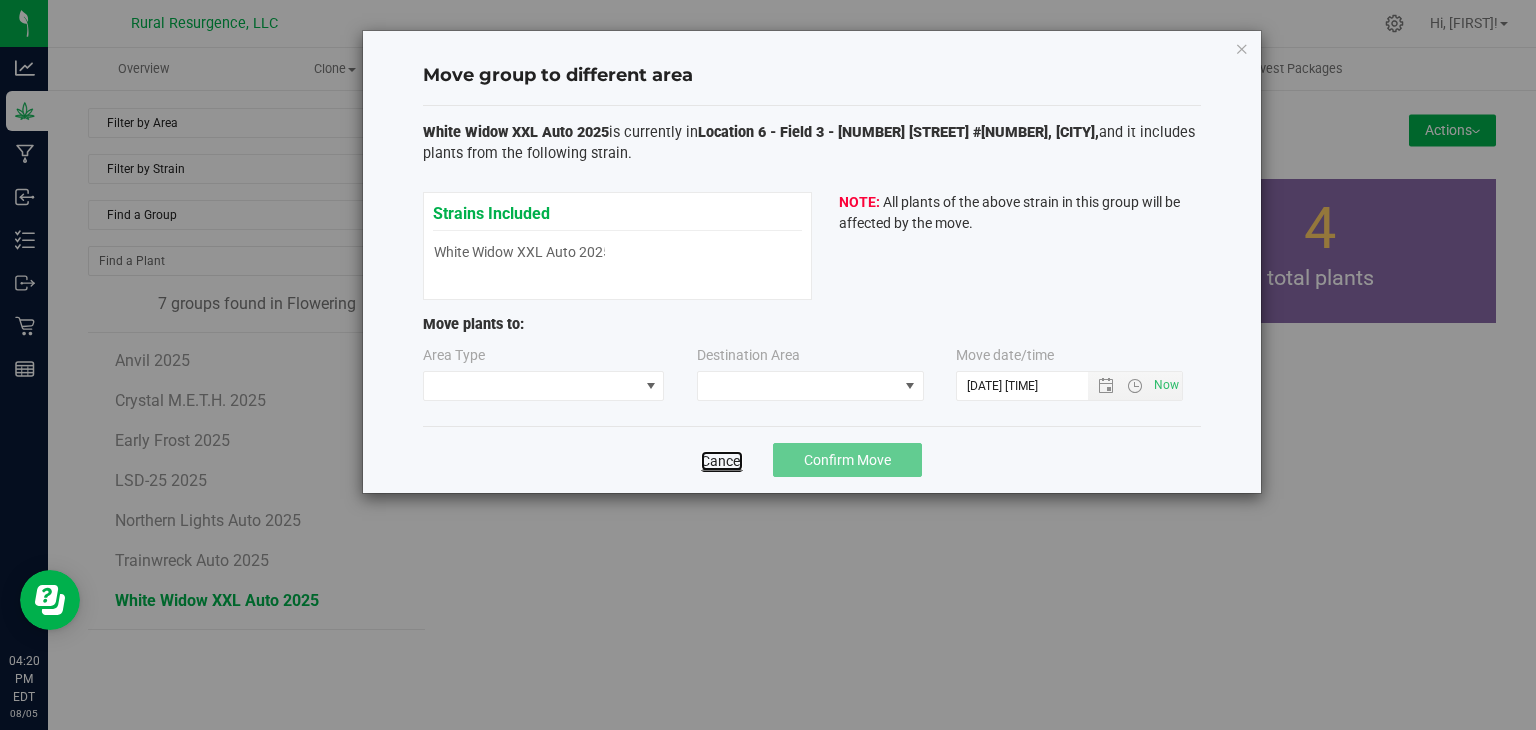click on "Cancel" at bounding box center [722, 461] 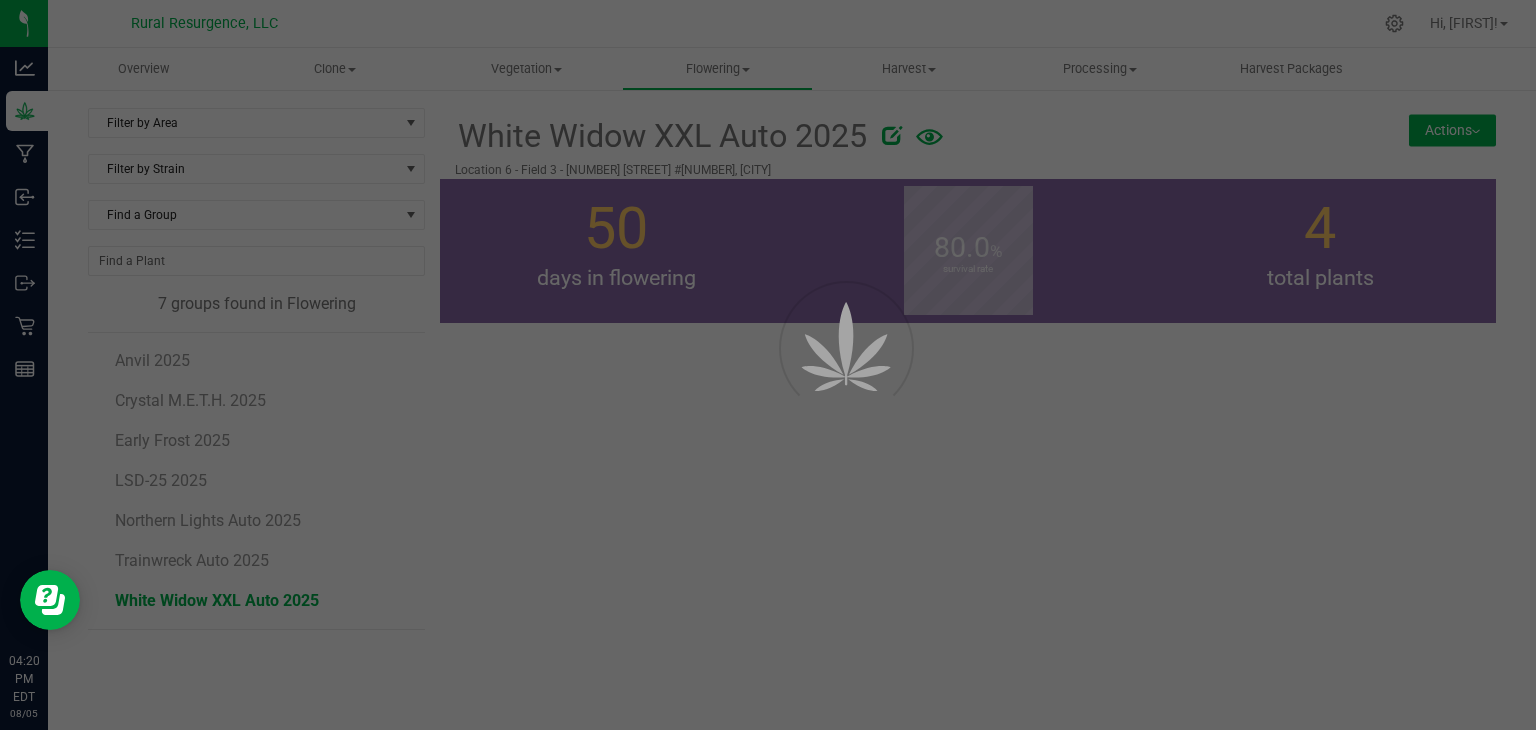 click at bounding box center [768, 365] 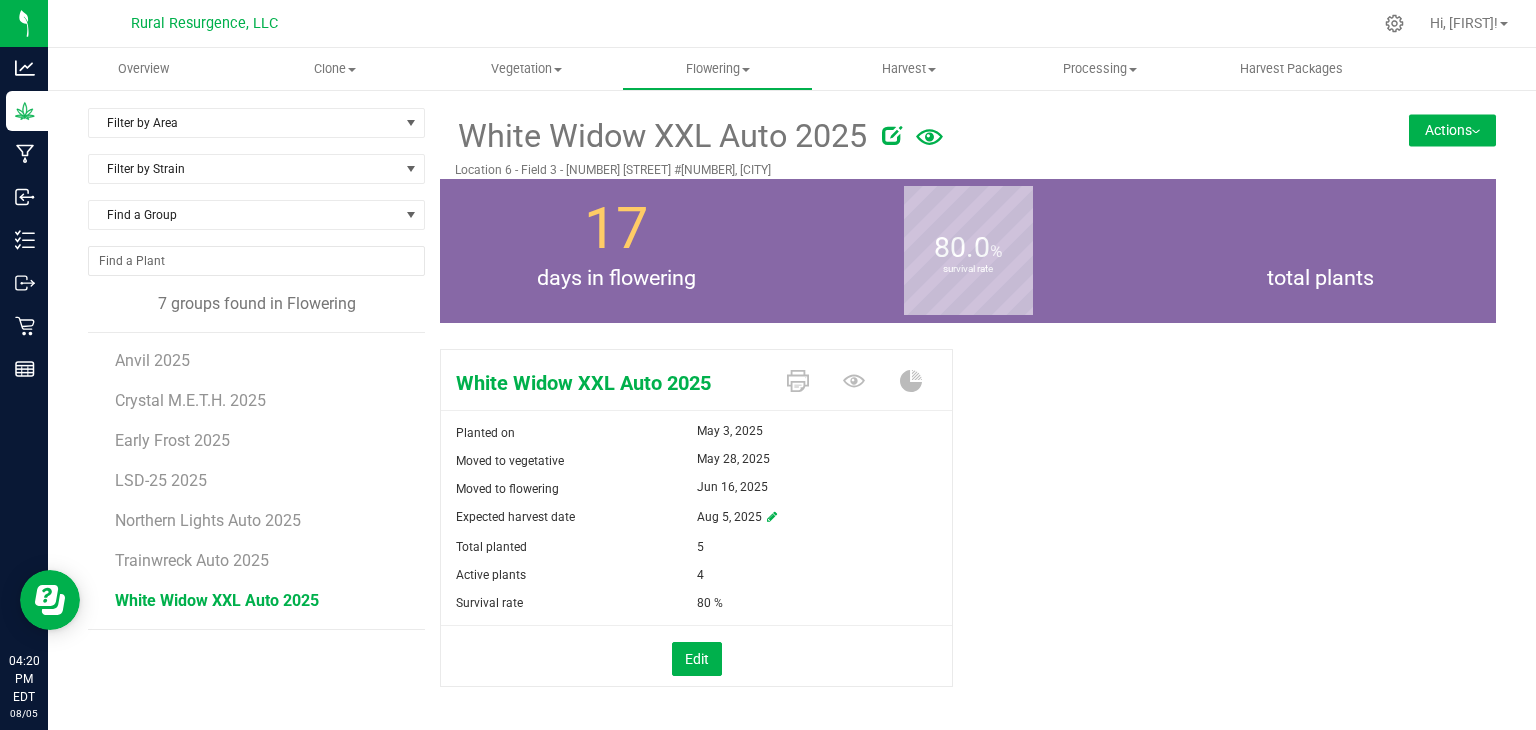 click on "Actions" at bounding box center (1452, 130) 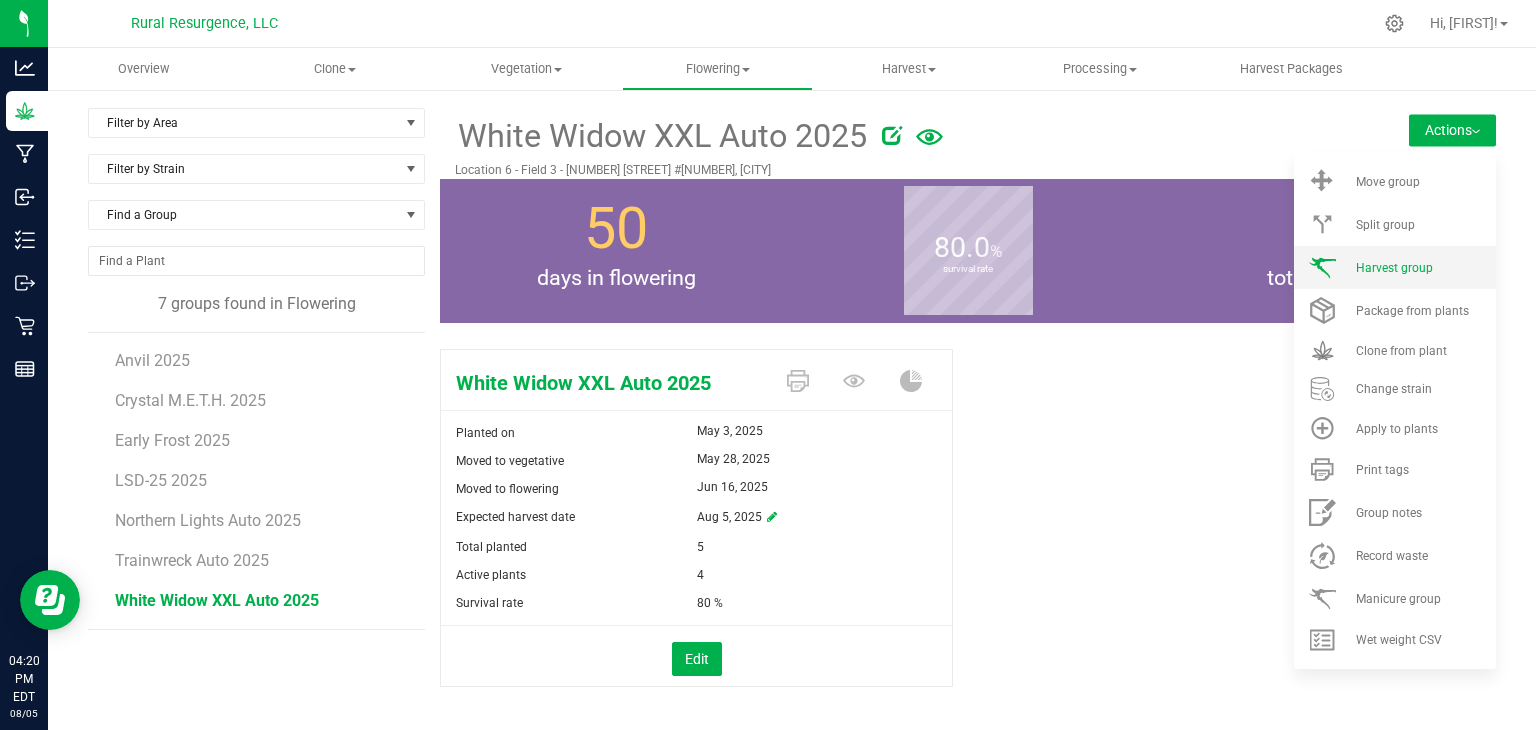 click on "Harvest group" at bounding box center [1394, 268] 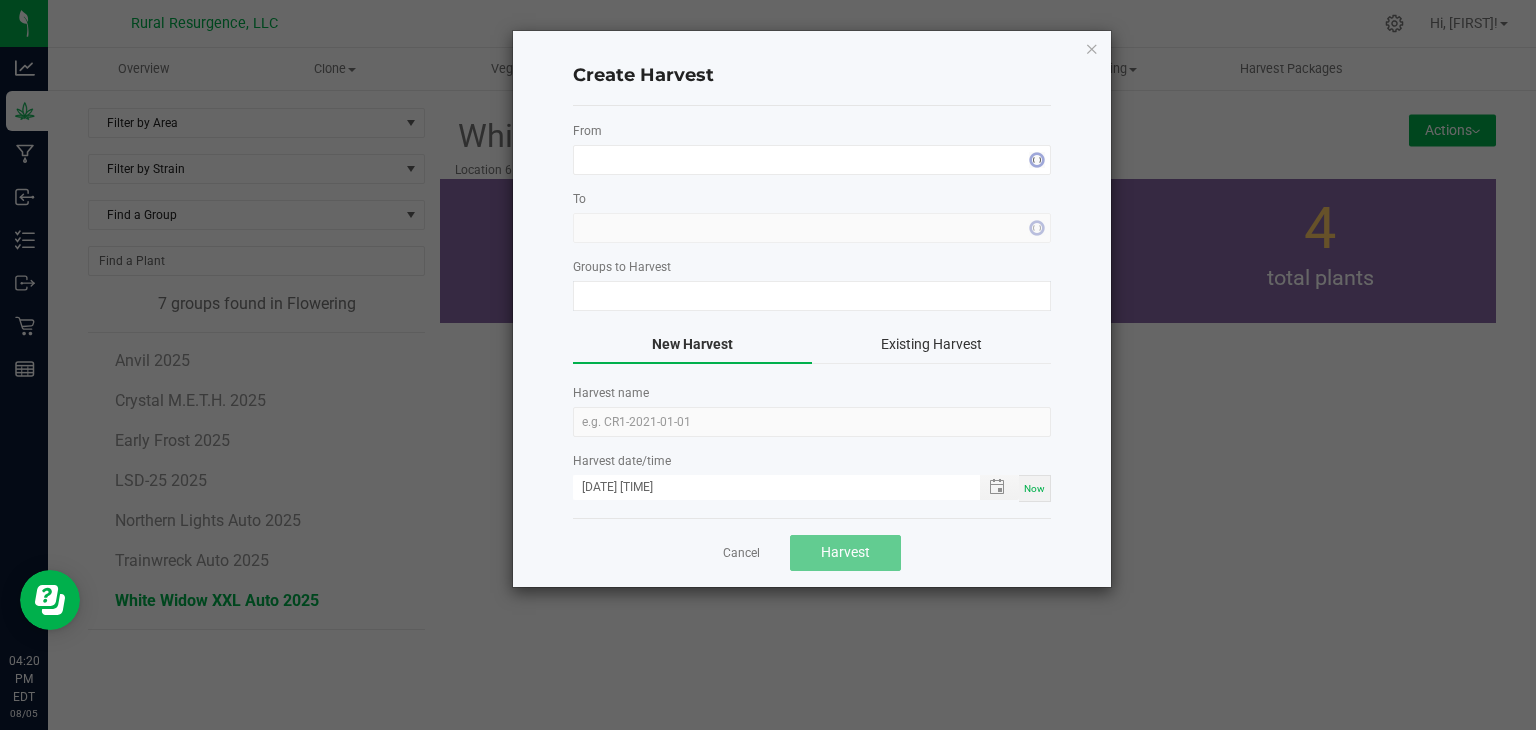 type on "White Widow XXL Auto [YEAR]" 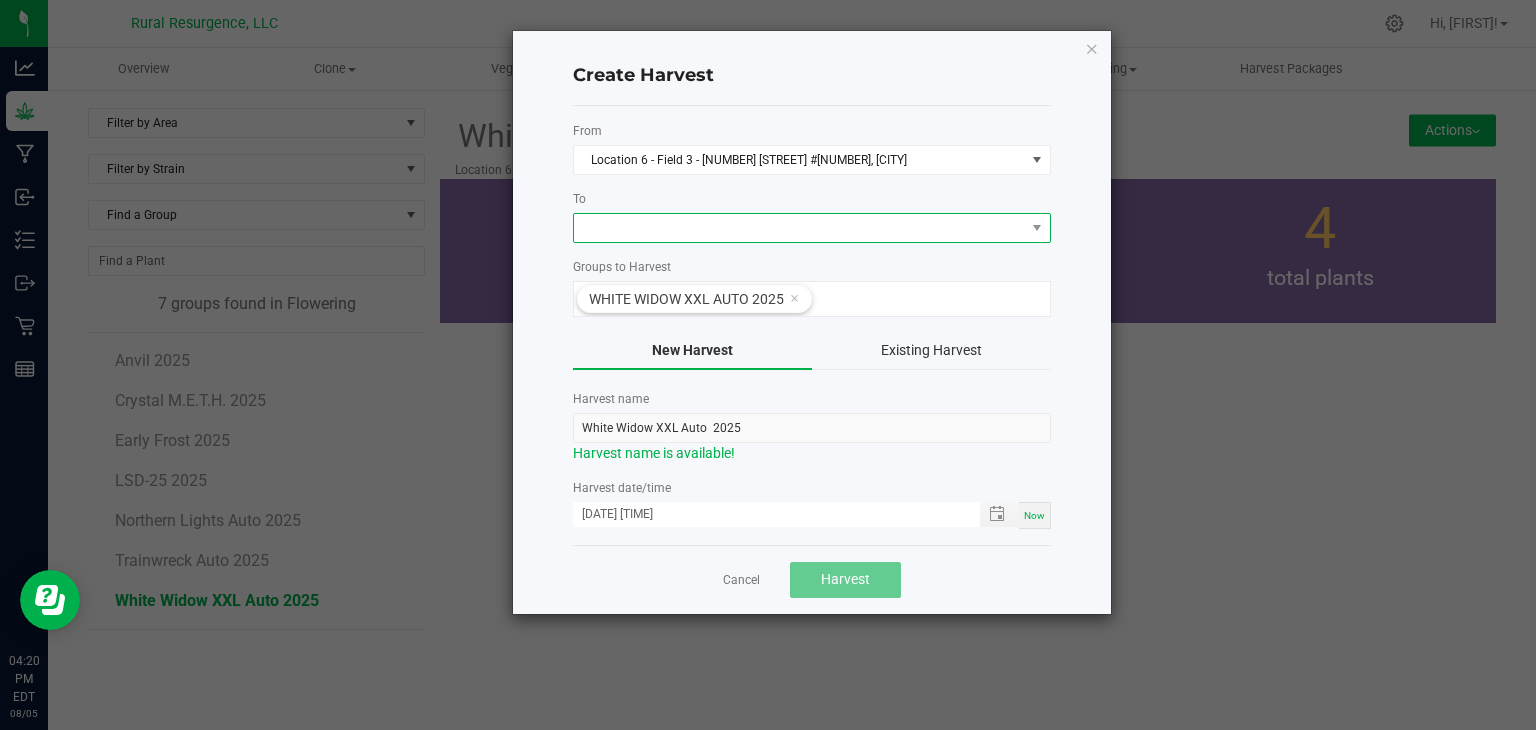 click at bounding box center (799, 228) 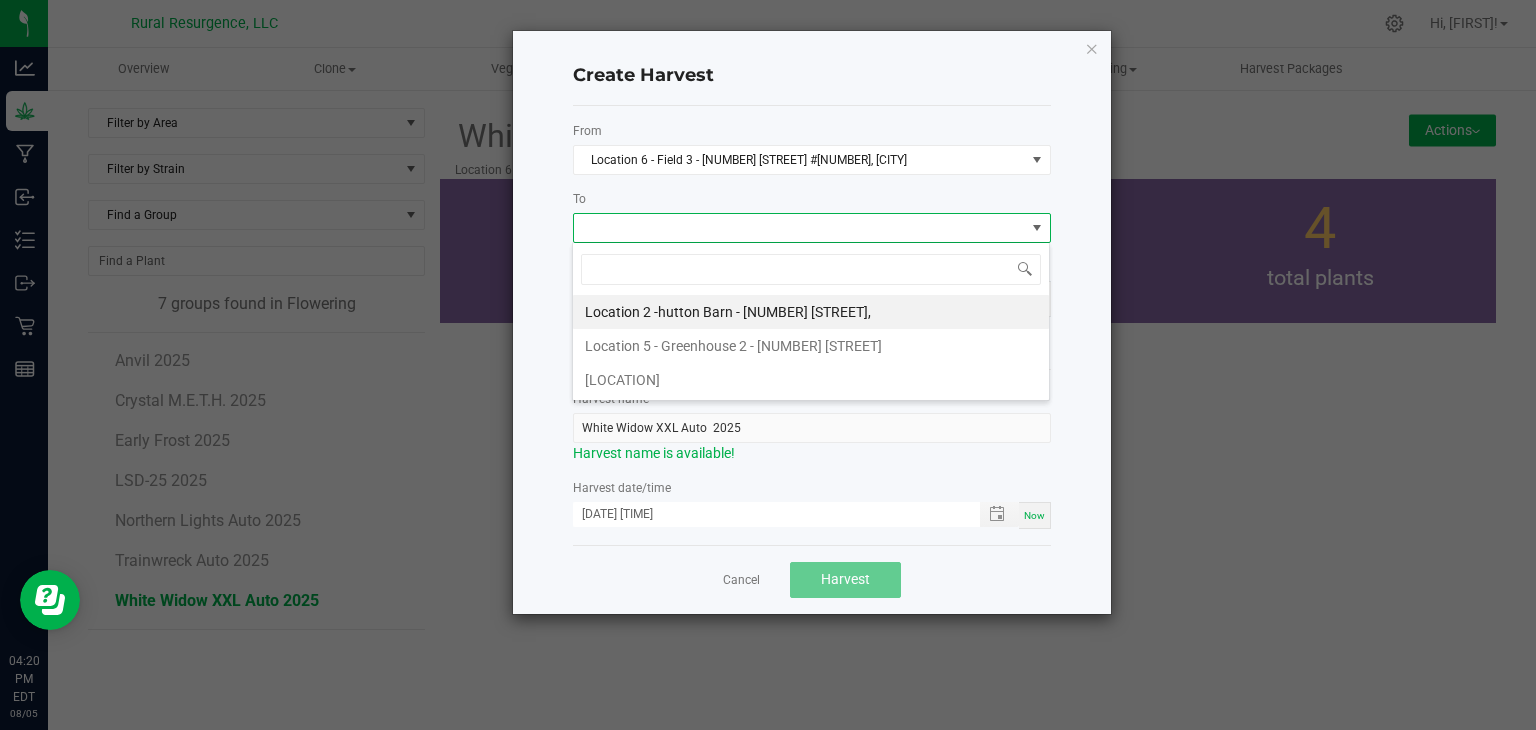 scroll, scrollTop: 99970, scrollLeft: 99521, axis: both 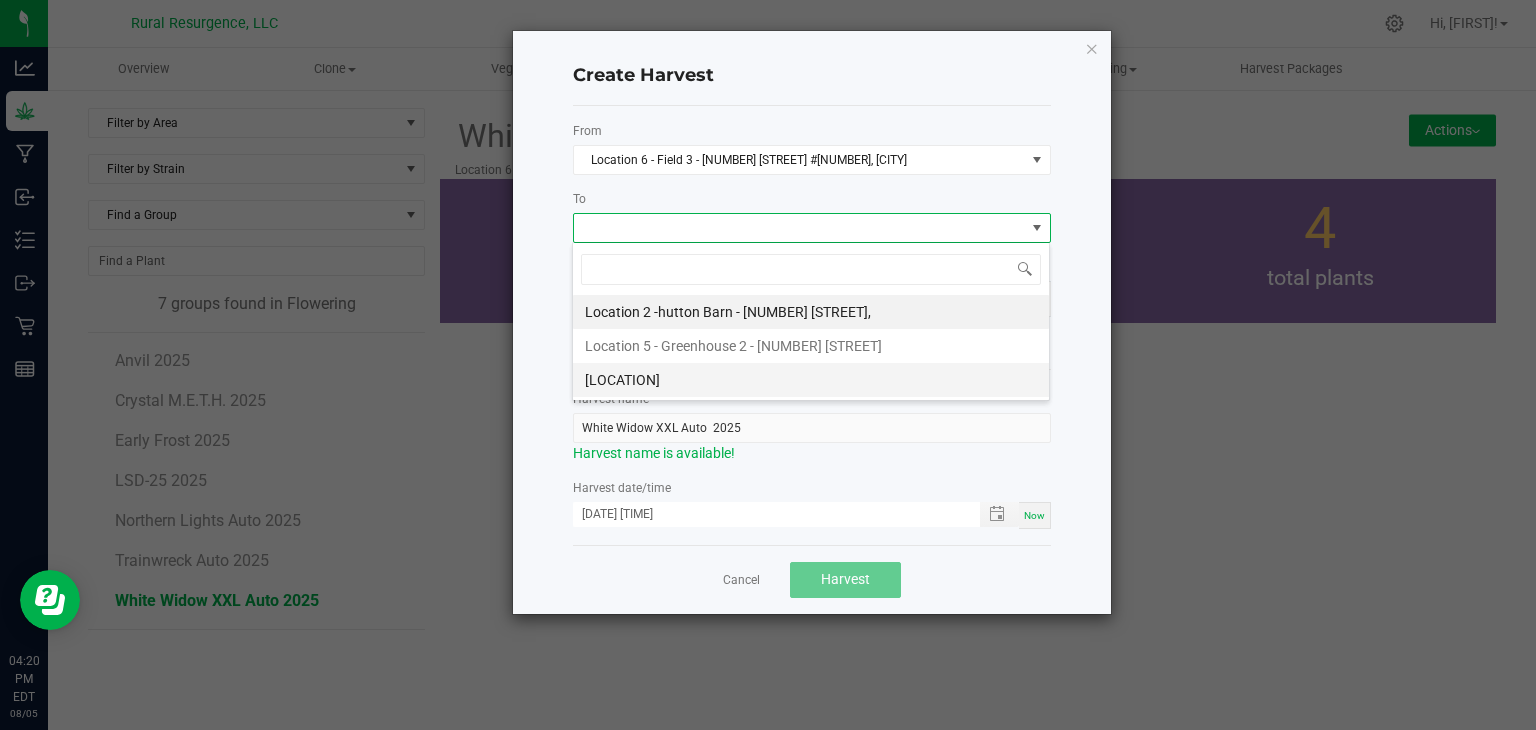 click on "North Barn" at bounding box center [811, 380] 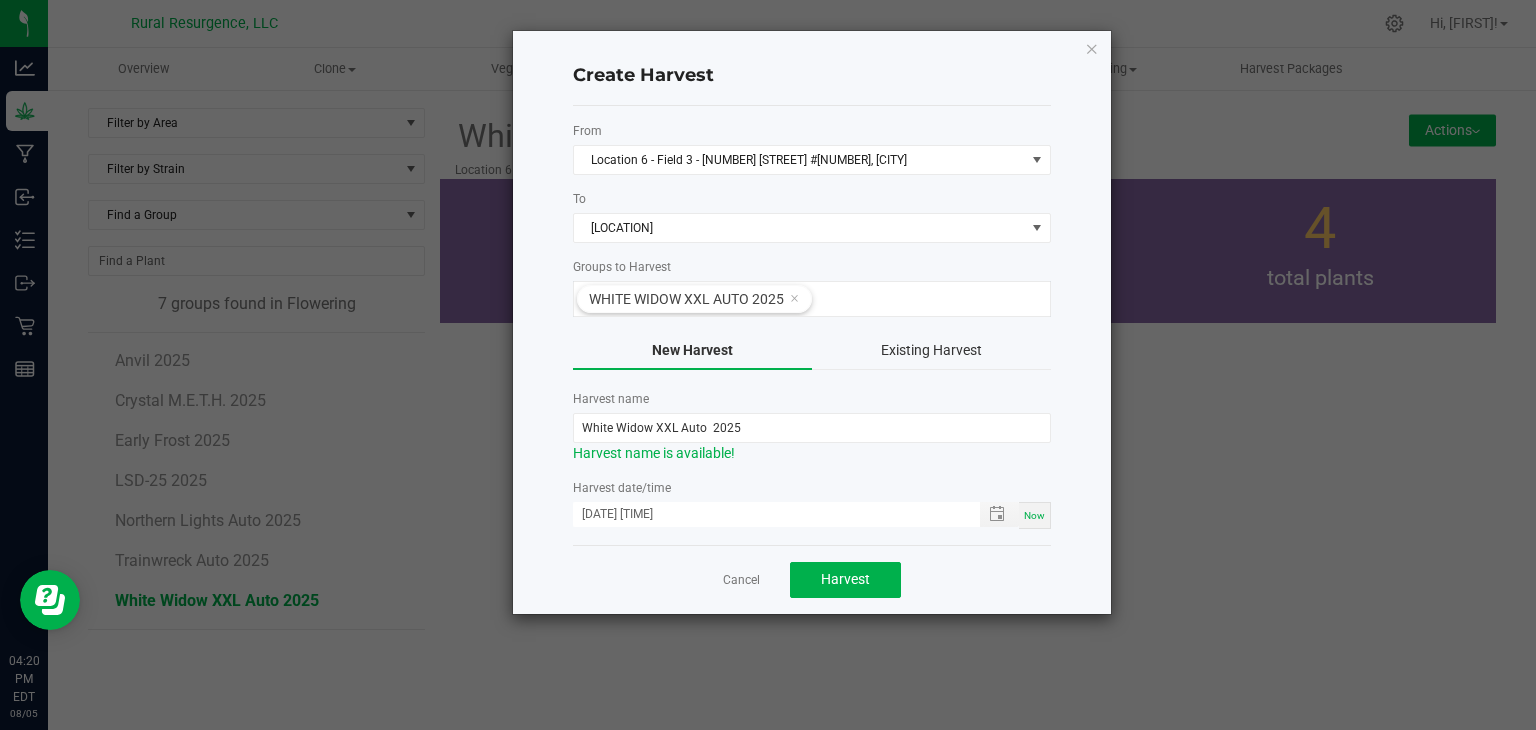 click on "Create Harvest  From  Location 6 - Field 3 - 8501 Maples Road #3, L  To  North Barn  Groups to Harvest  White Widow XXL Auto  2025  New Harvest   Existing Harvest   Harvest name  White Widow XXL Auto  2025  Harvest name is available!   Harvest date/time  08/05/2025 4:20 PM Now  Cancel   Harvest" 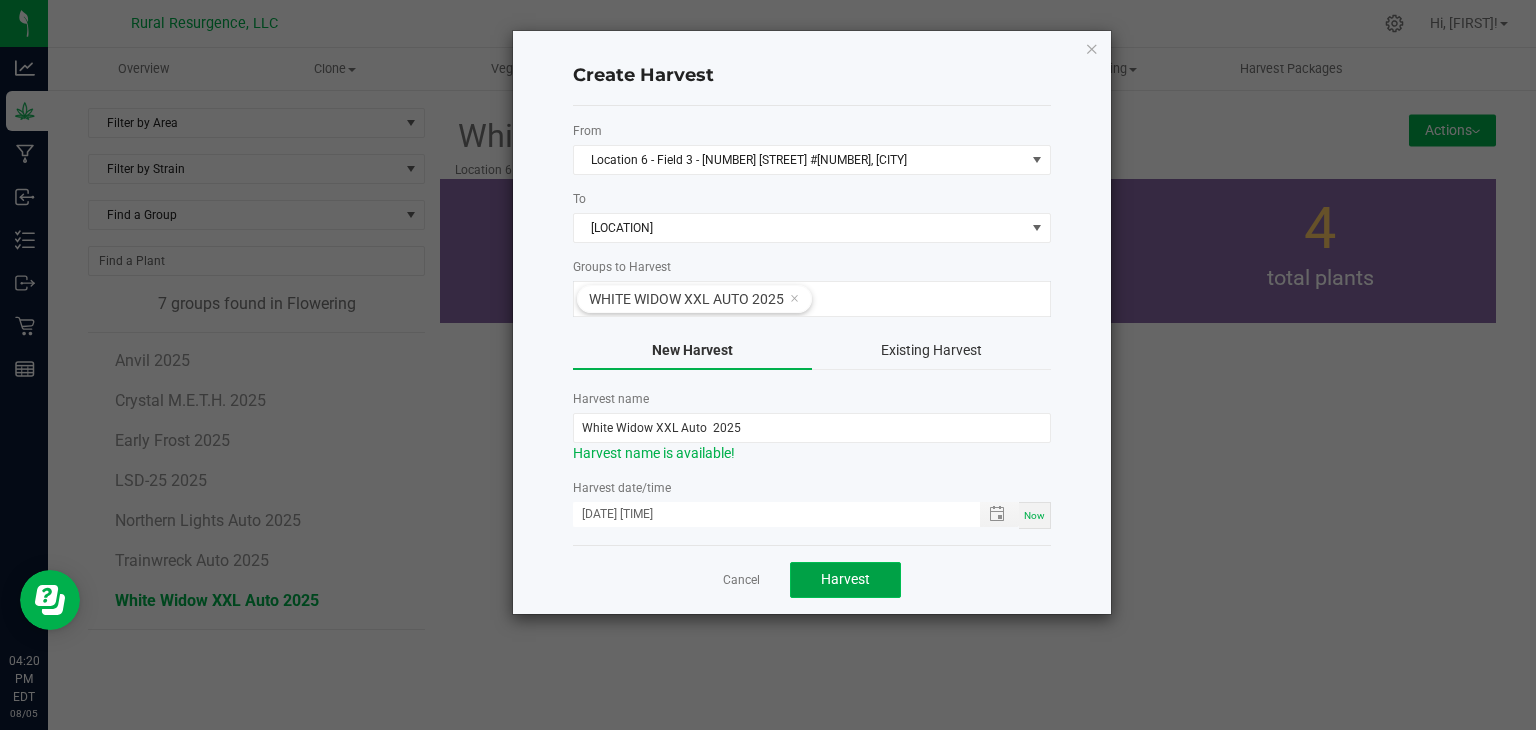 click on "Harvest" 